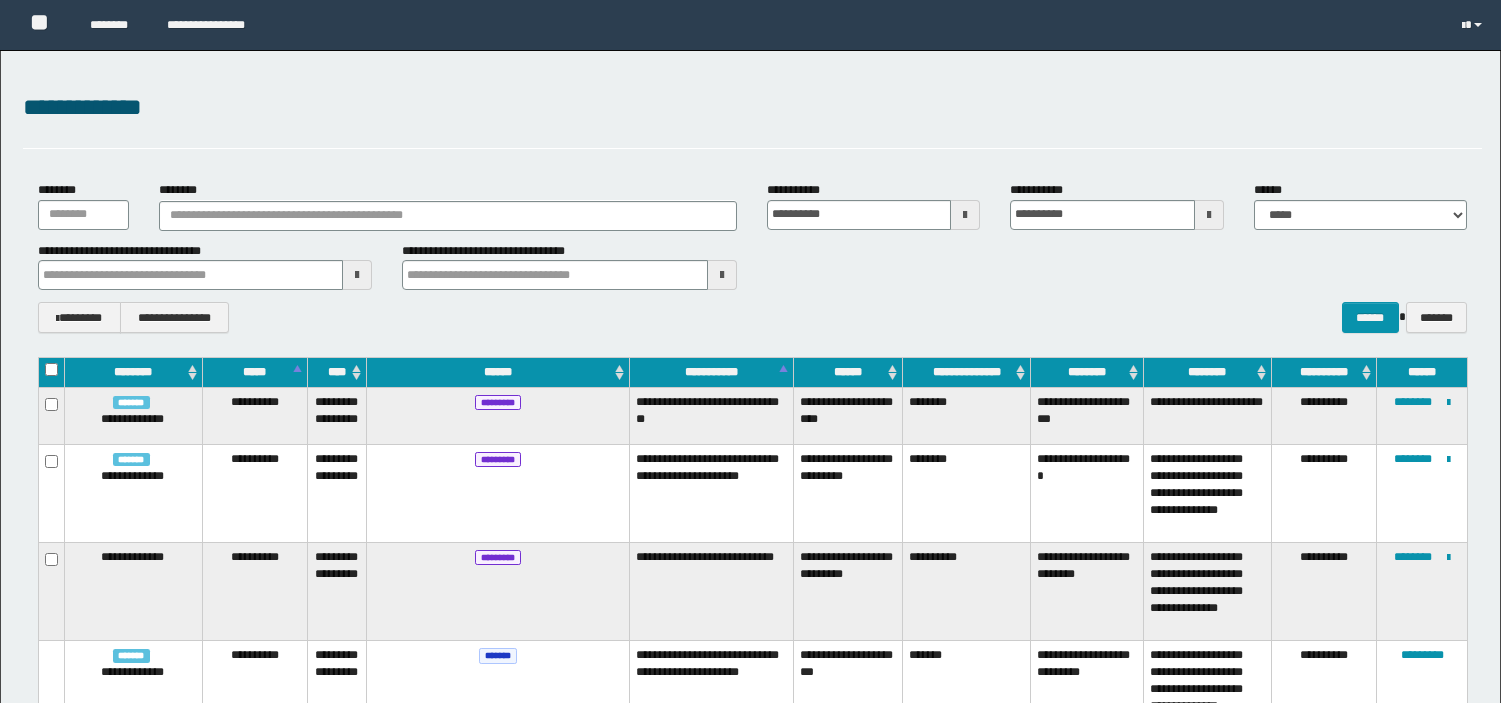 scroll, scrollTop: 0, scrollLeft: 0, axis: both 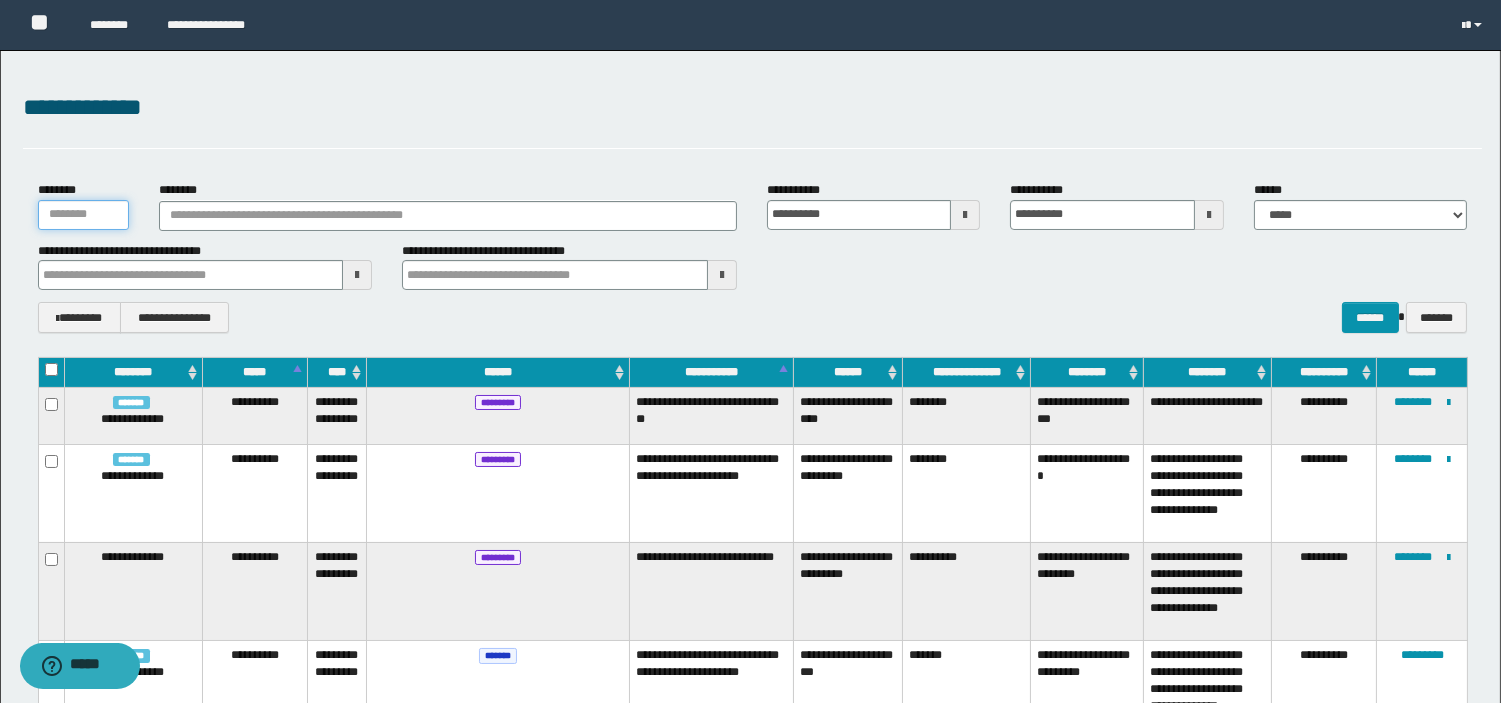 click on "********" at bounding box center (84, 215) 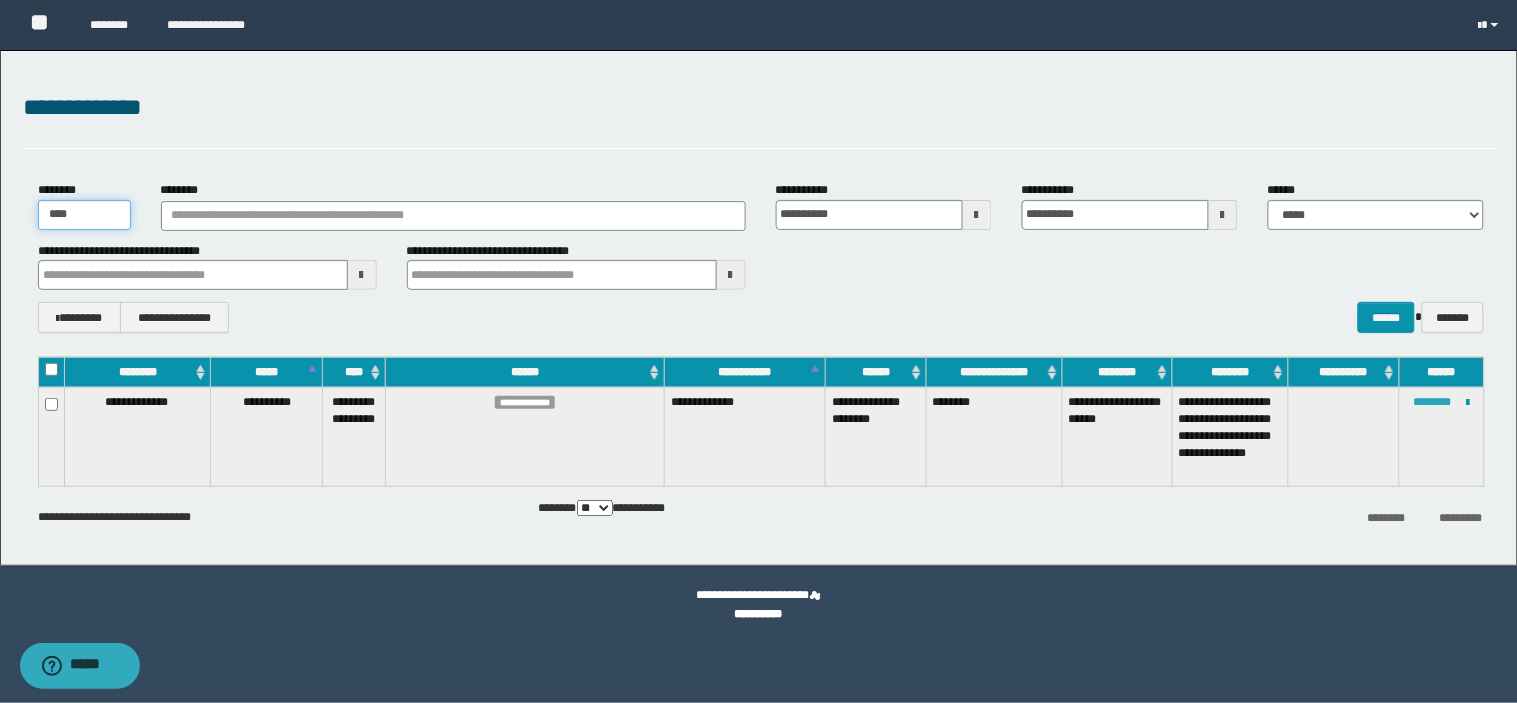 type on "****" 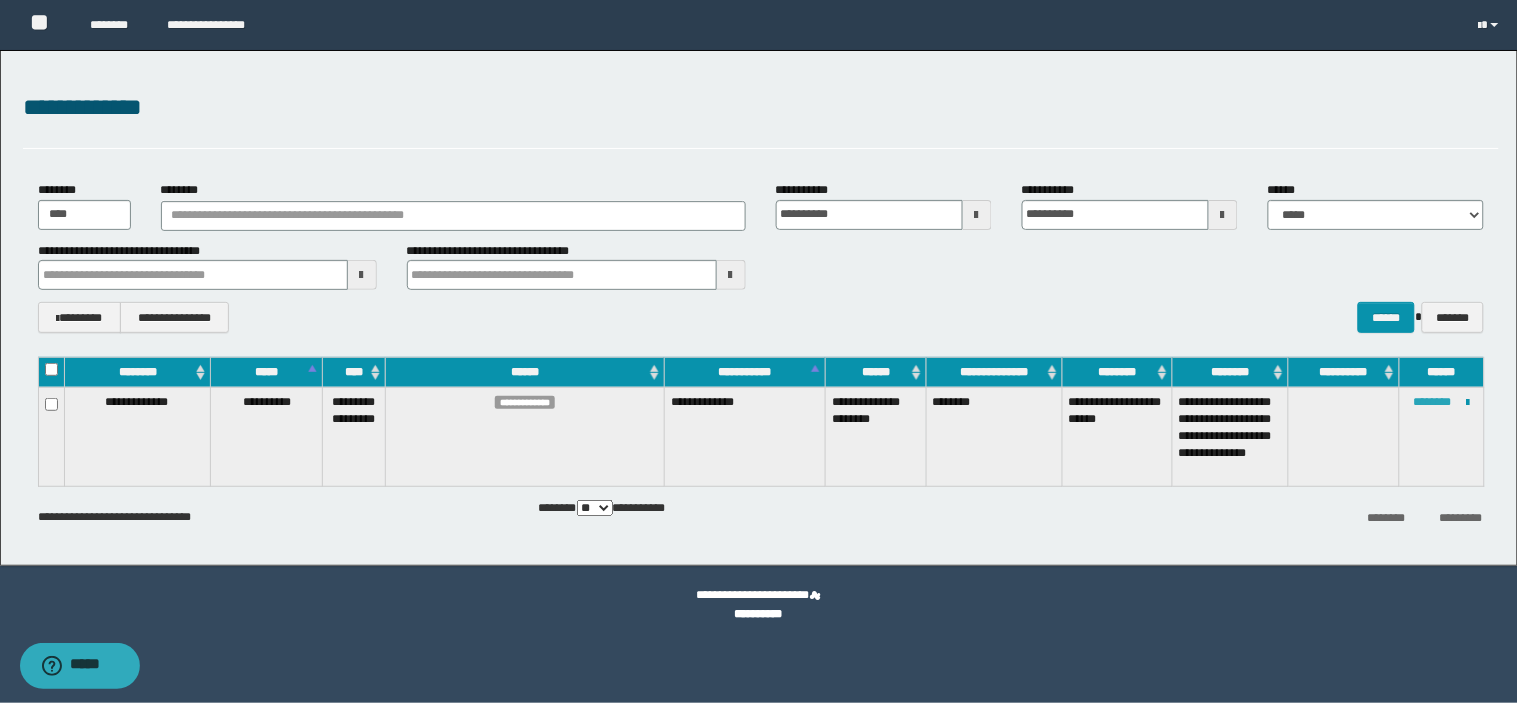 click on "********" at bounding box center (1433, 402) 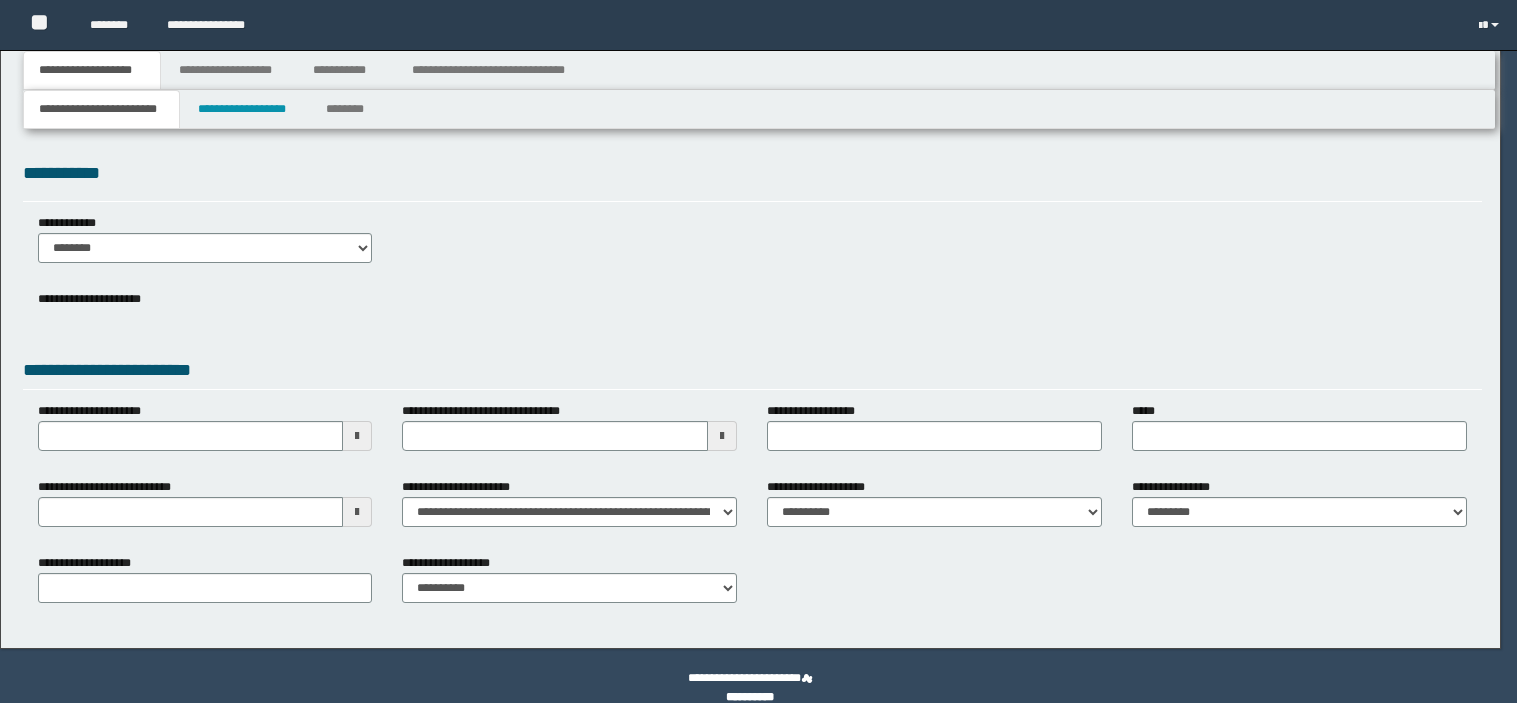 scroll, scrollTop: 0, scrollLeft: 0, axis: both 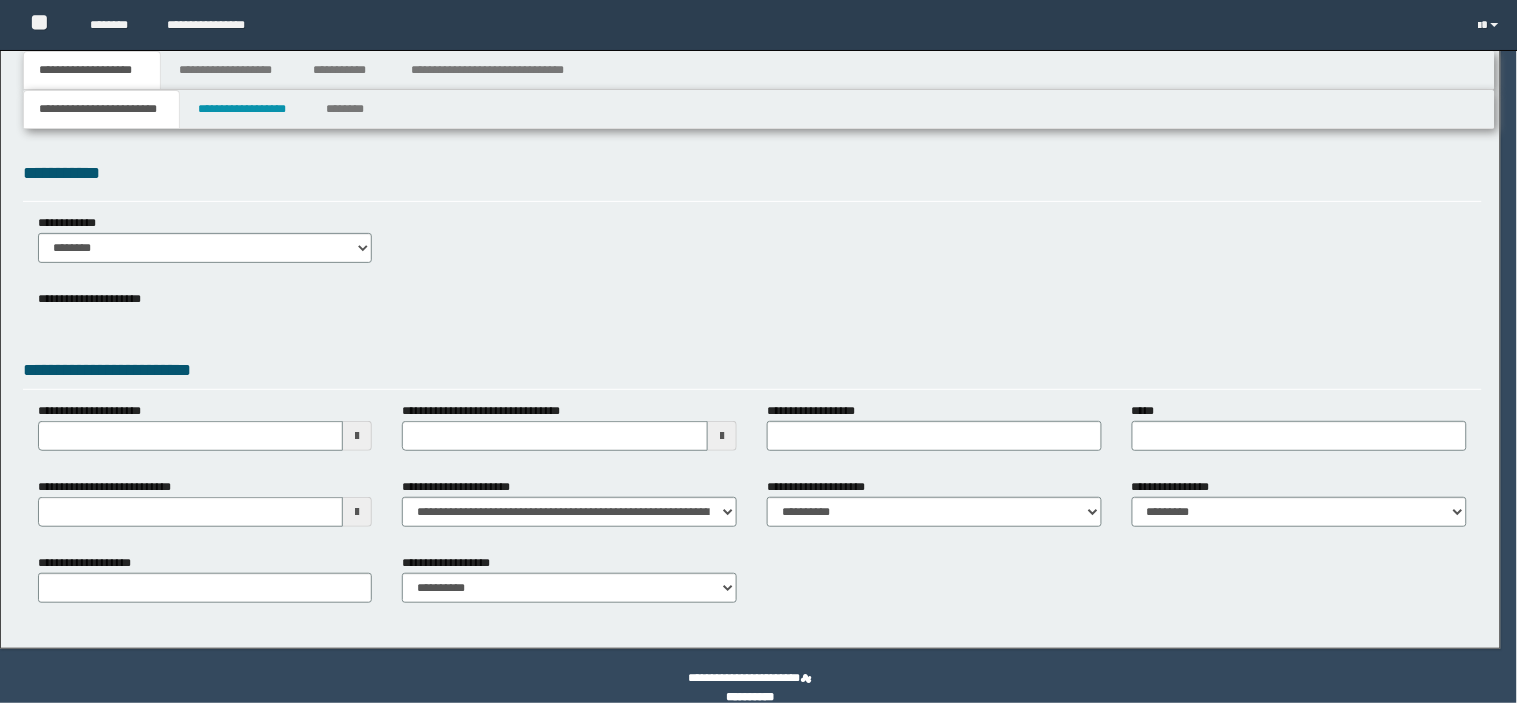 type on "**********" 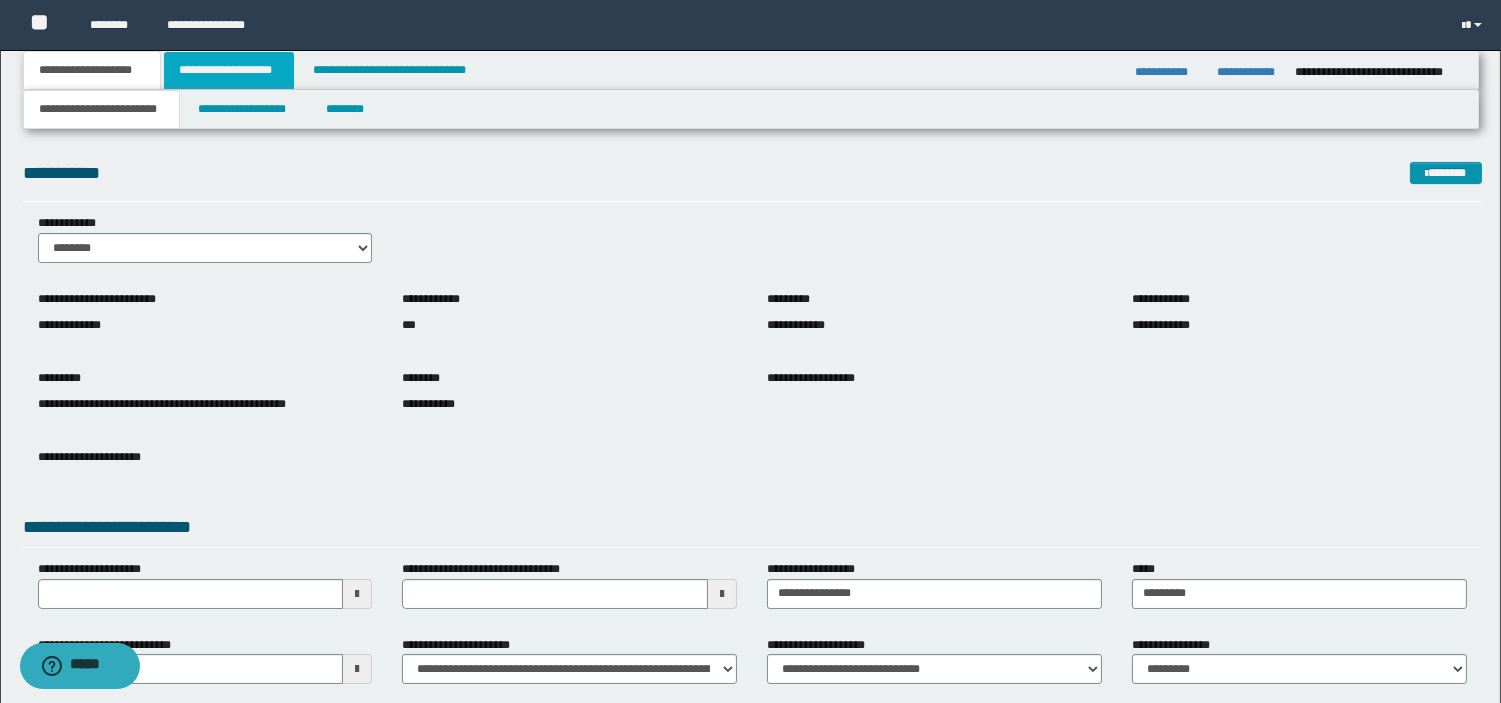 click on "**********" at bounding box center (229, 70) 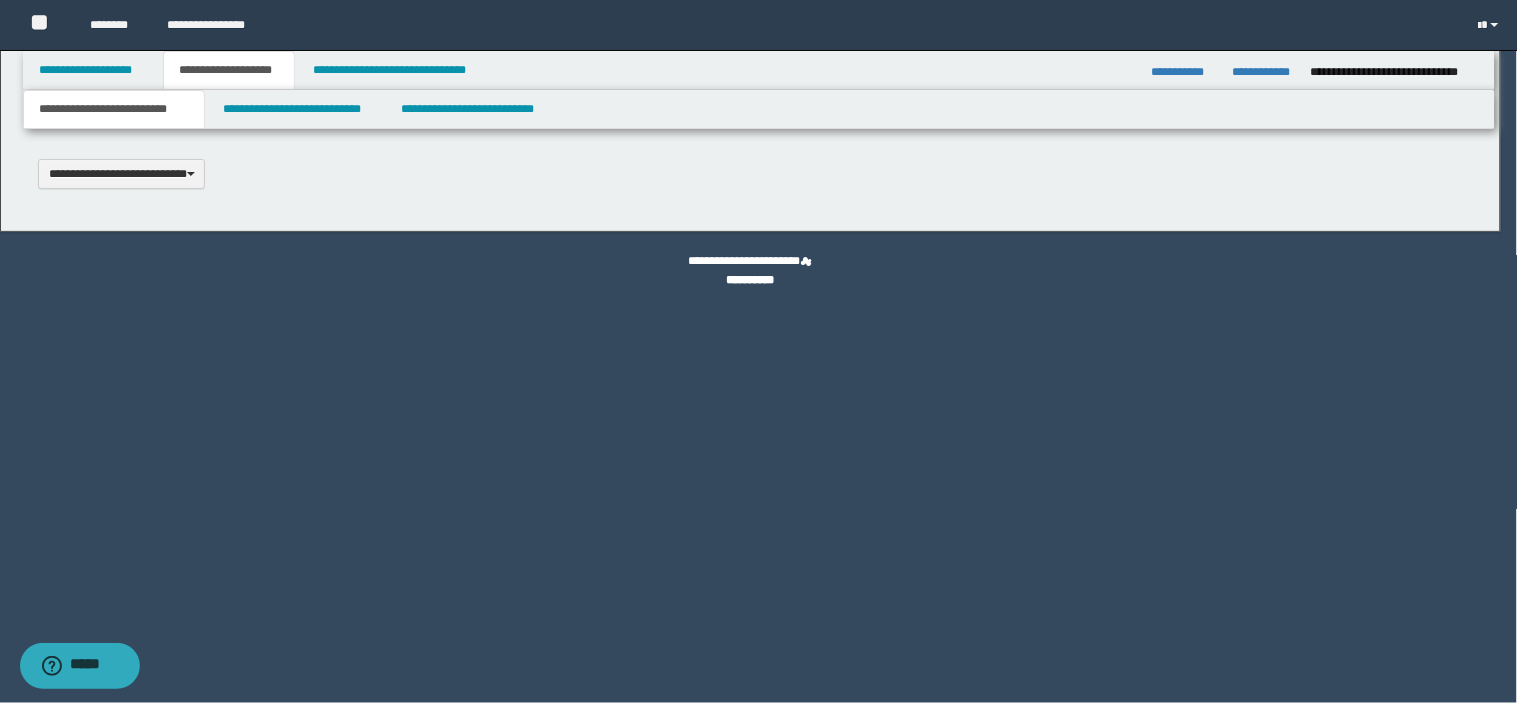 scroll, scrollTop: 0, scrollLeft: 0, axis: both 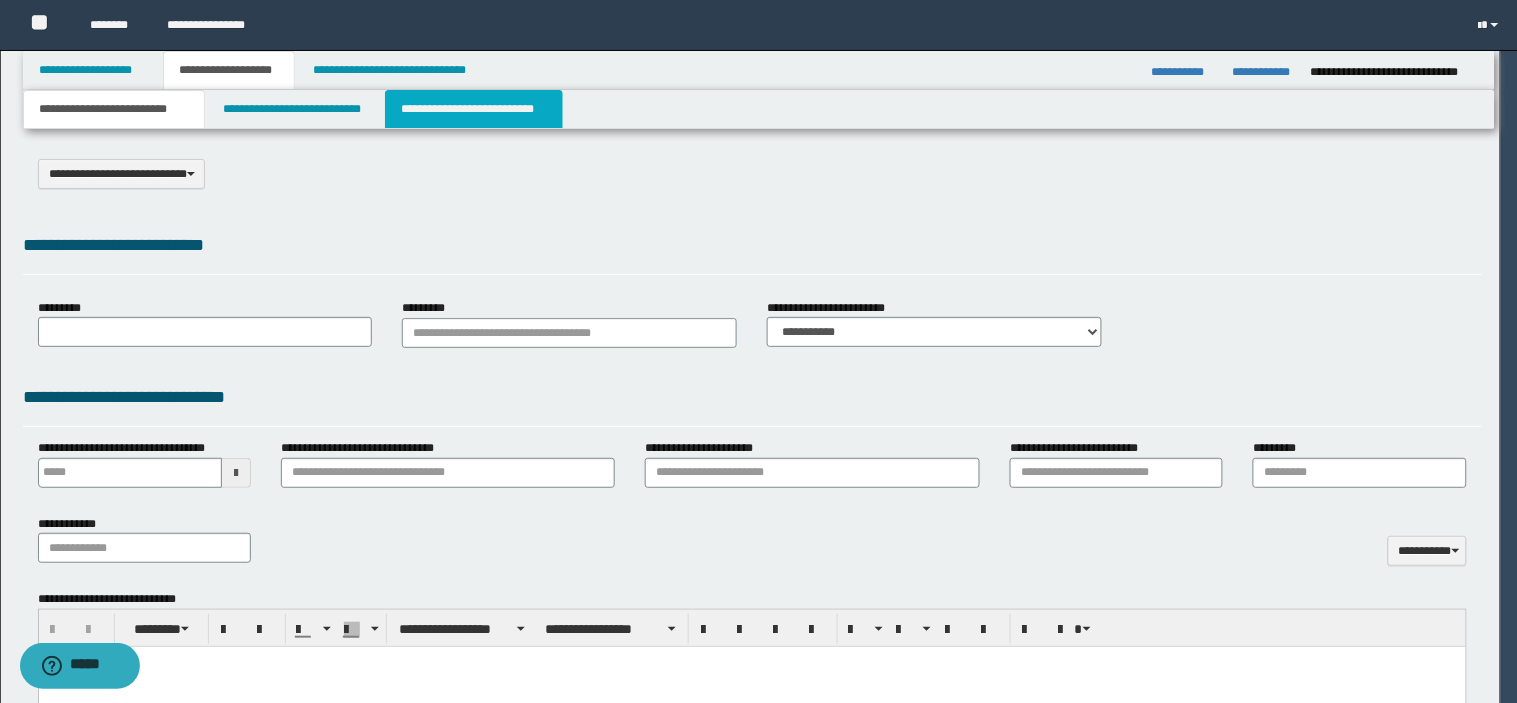 select on "*" 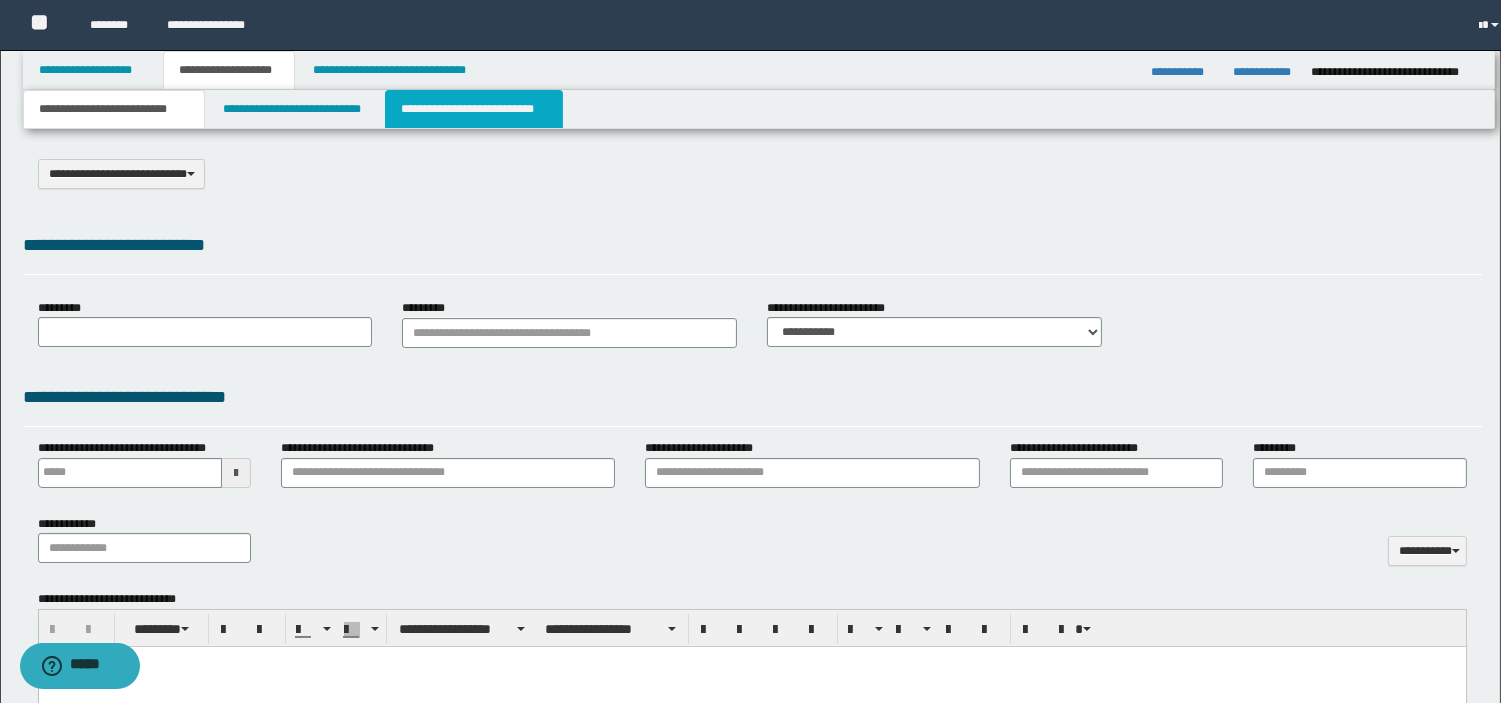 click on "**********" at bounding box center (474, 109) 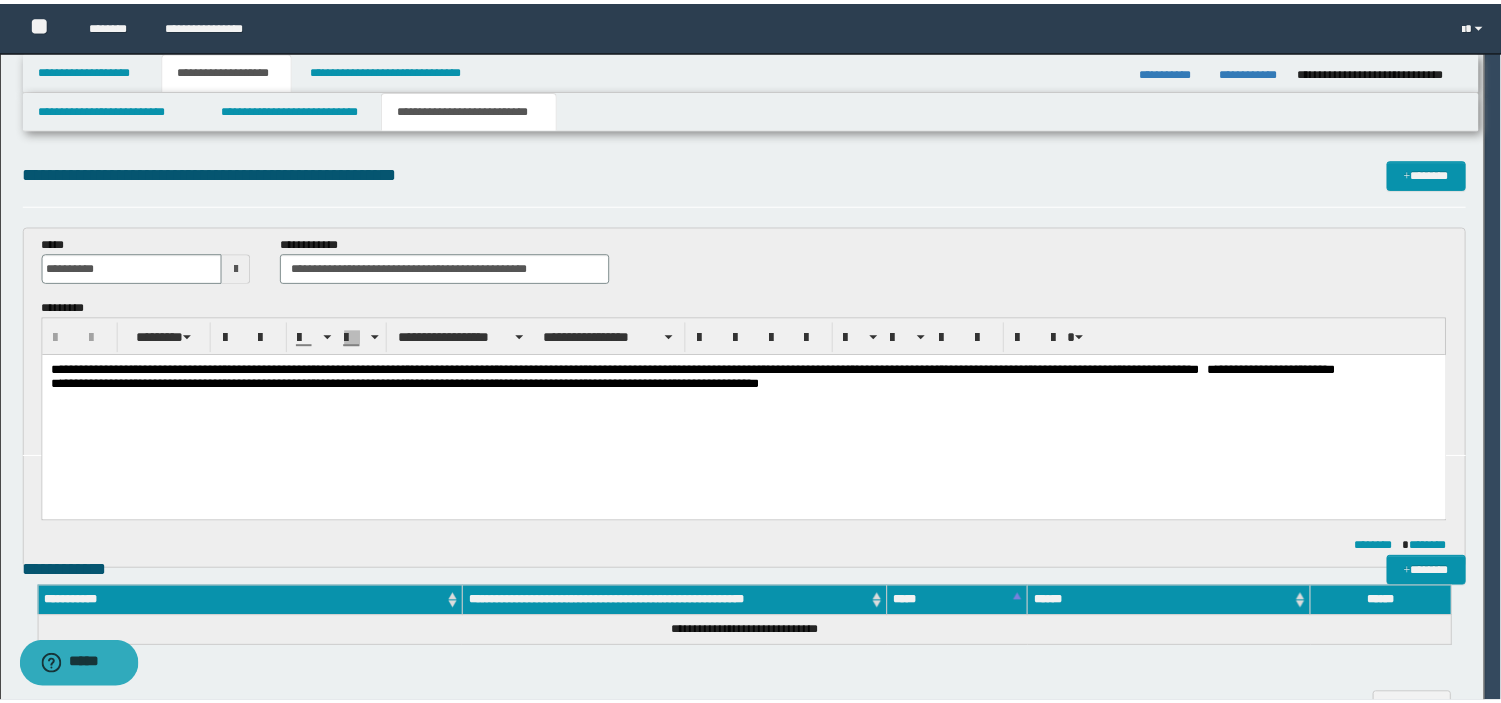 scroll, scrollTop: 0, scrollLeft: 0, axis: both 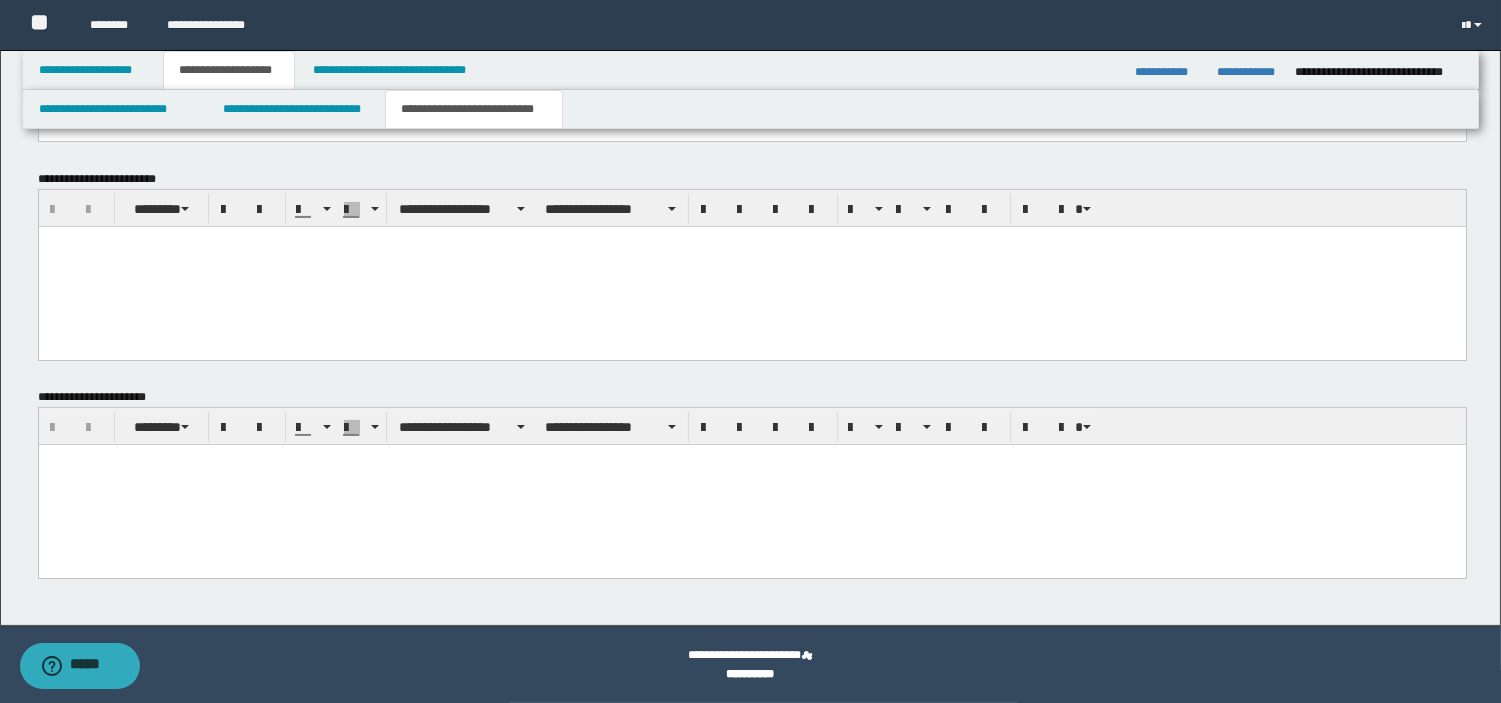 click at bounding box center [751, 485] 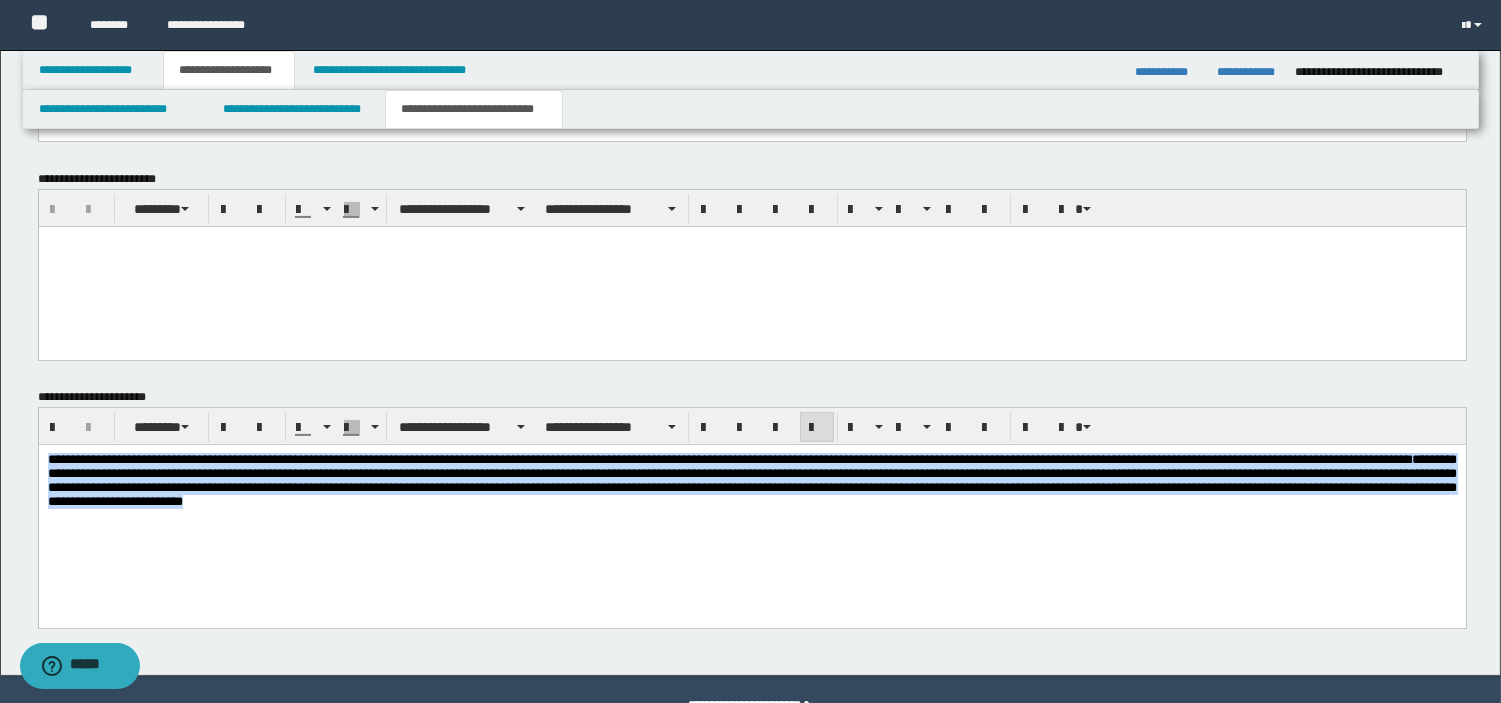 drag, startPoint x: 686, startPoint y: 352, endPoint x: 31, endPoint y: 273, distance: 659.74695 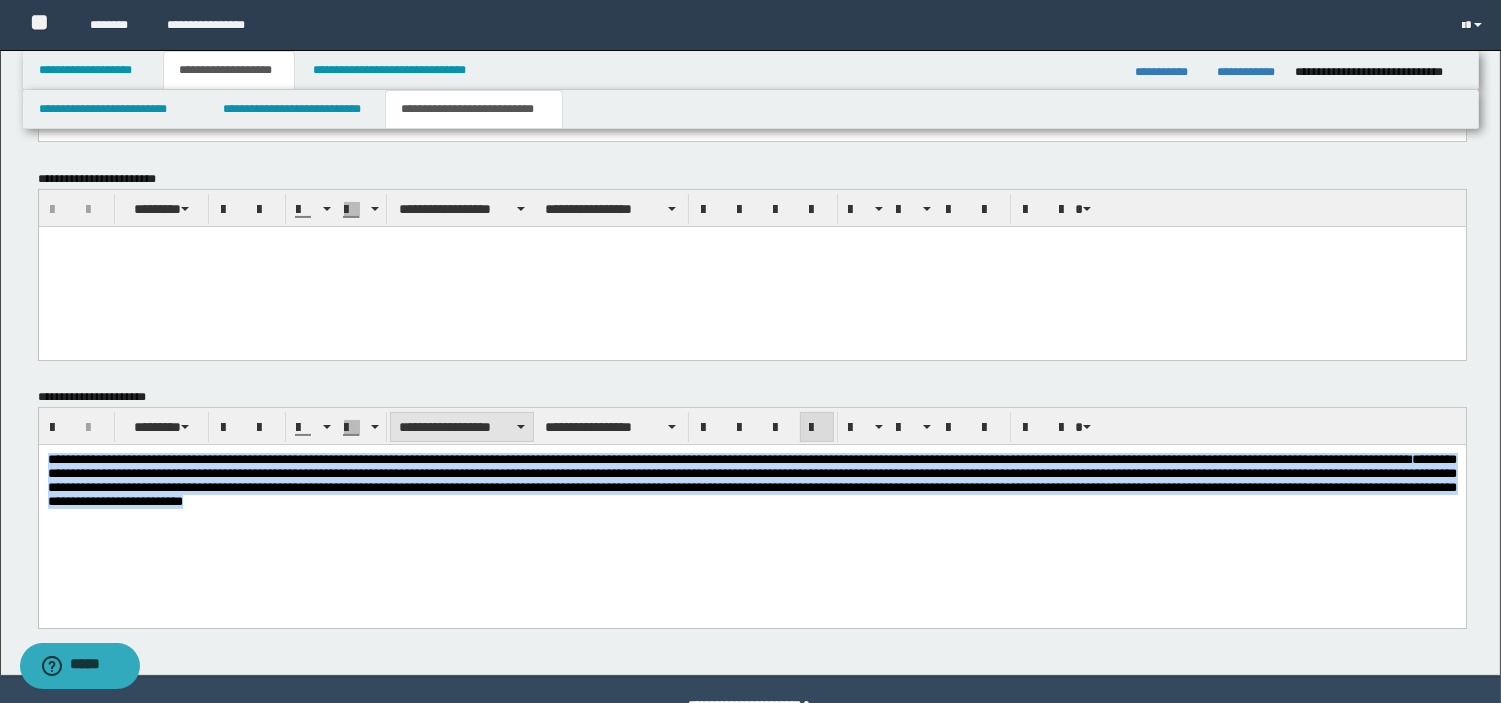 click on "**********" at bounding box center (462, 427) 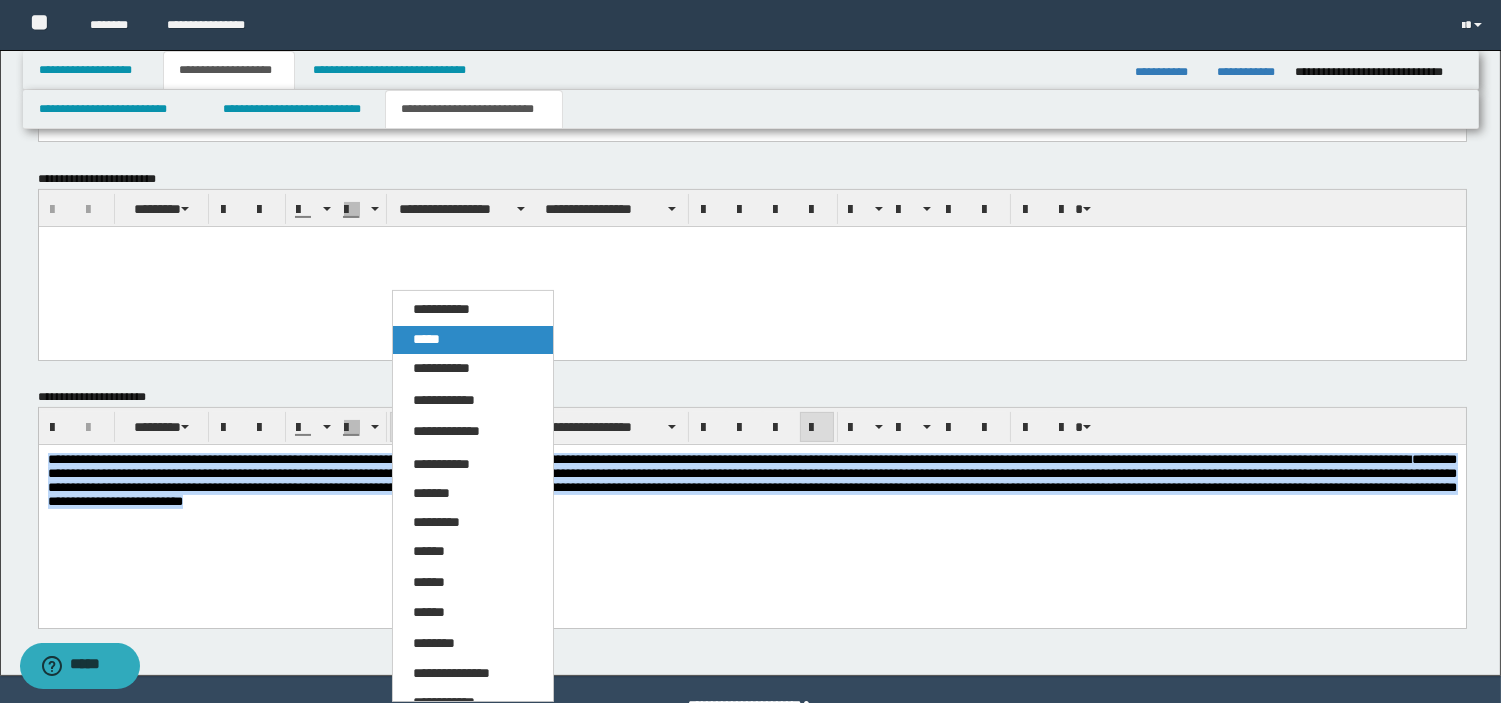click on "*****" at bounding box center (473, 340) 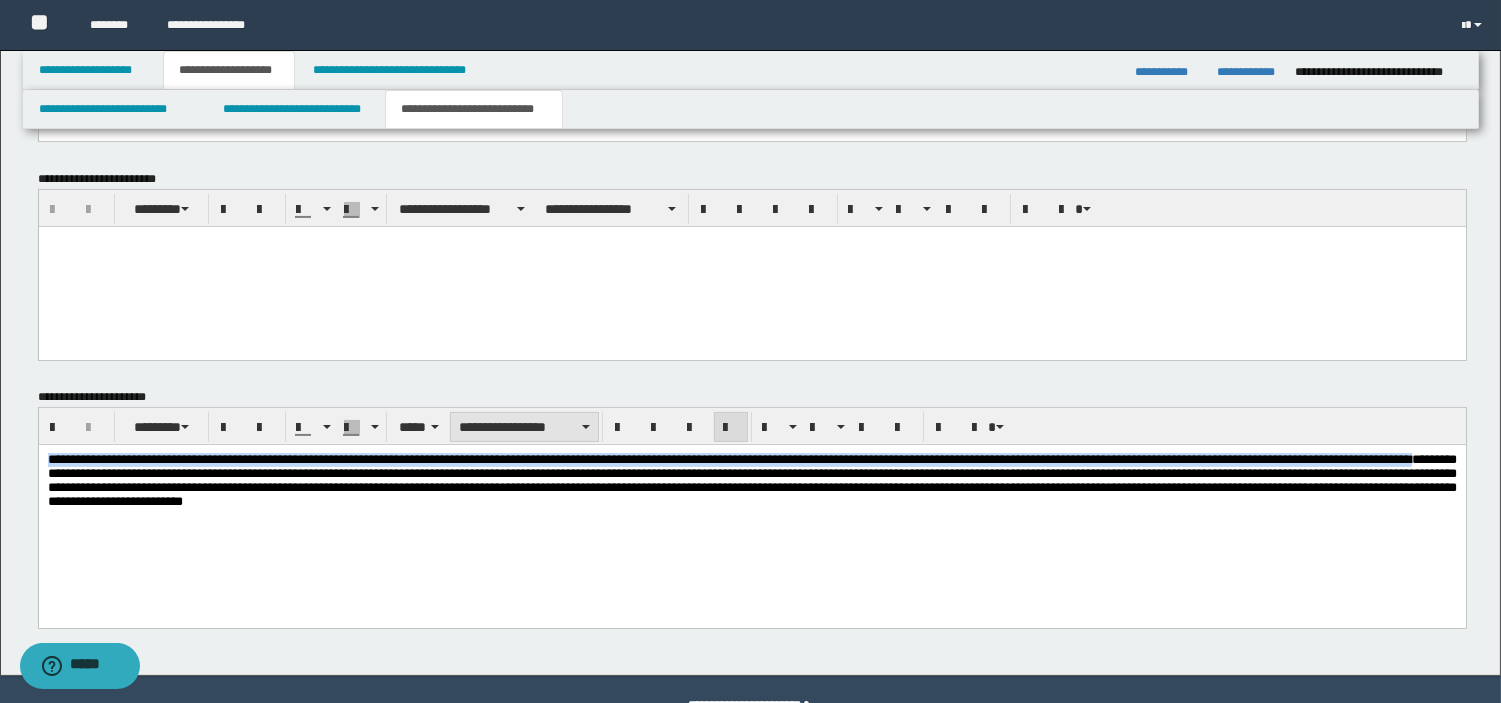 click on "**********" at bounding box center [524, 427] 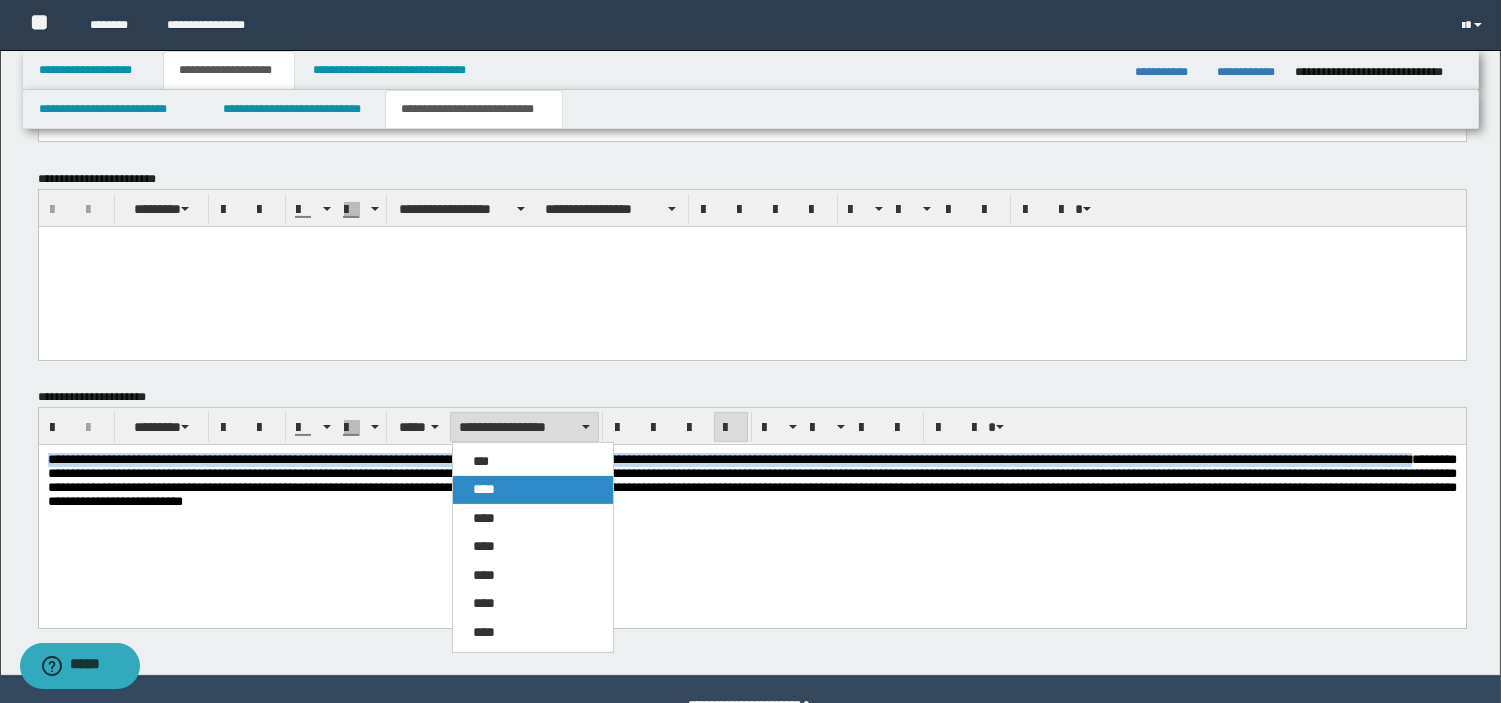 click on "****" at bounding box center [533, 490] 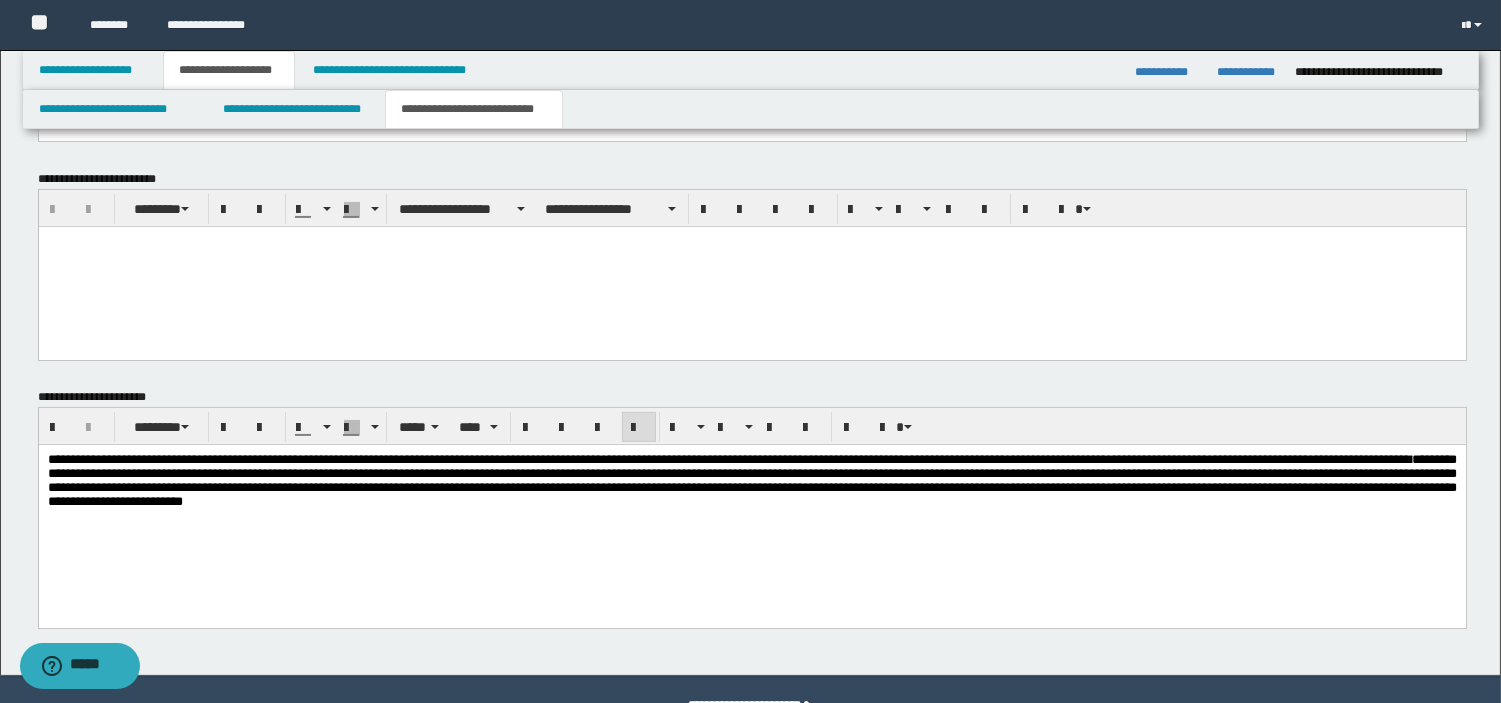 click on "**********" at bounding box center [751, 480] 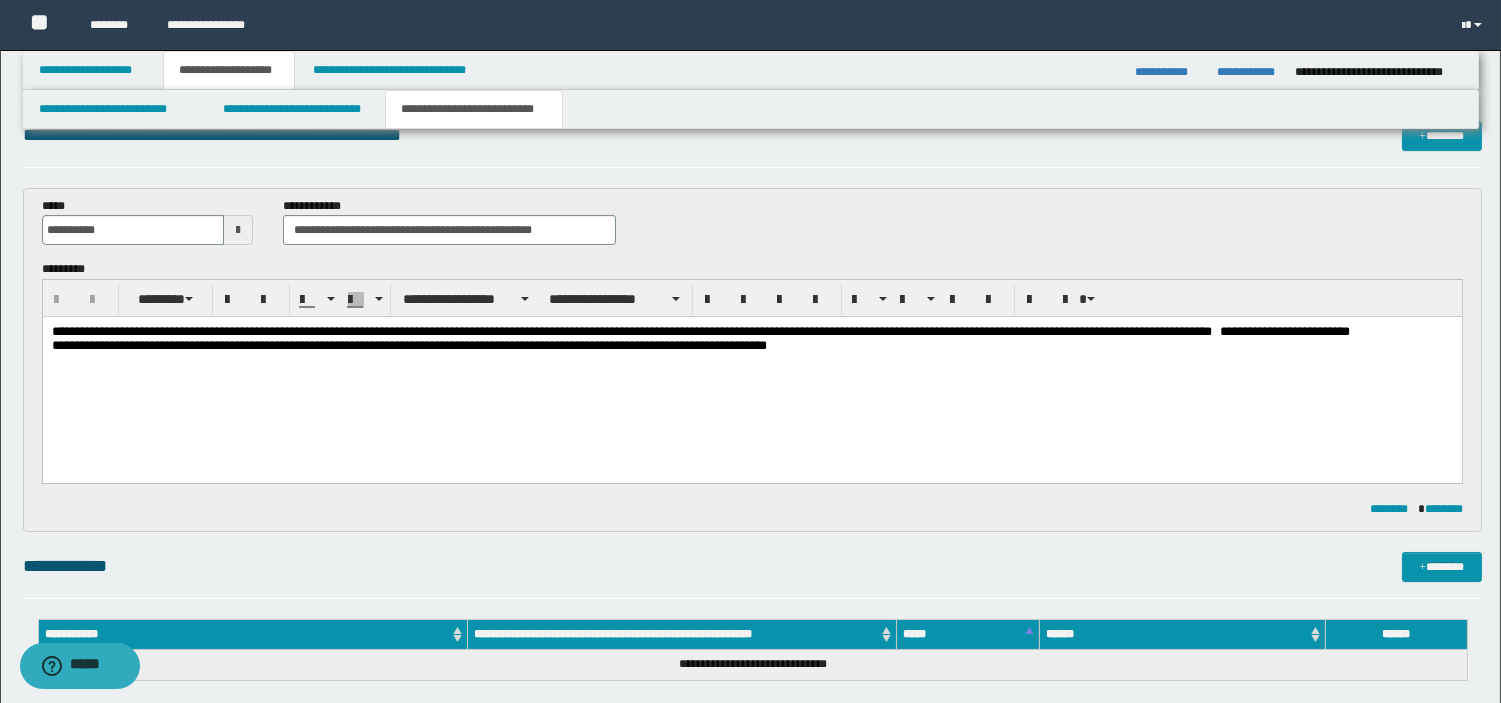 scroll, scrollTop: 0, scrollLeft: 0, axis: both 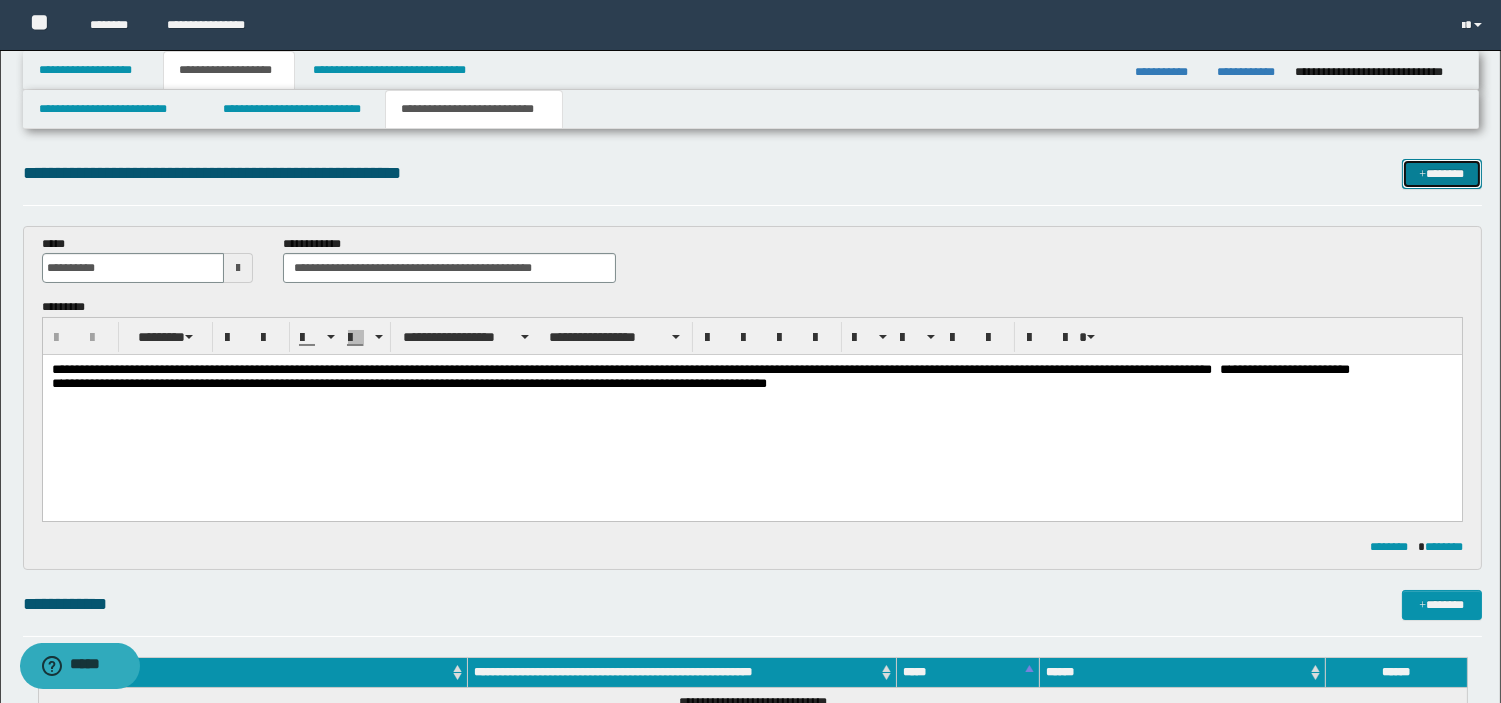 click on "*******" at bounding box center [1442, 174] 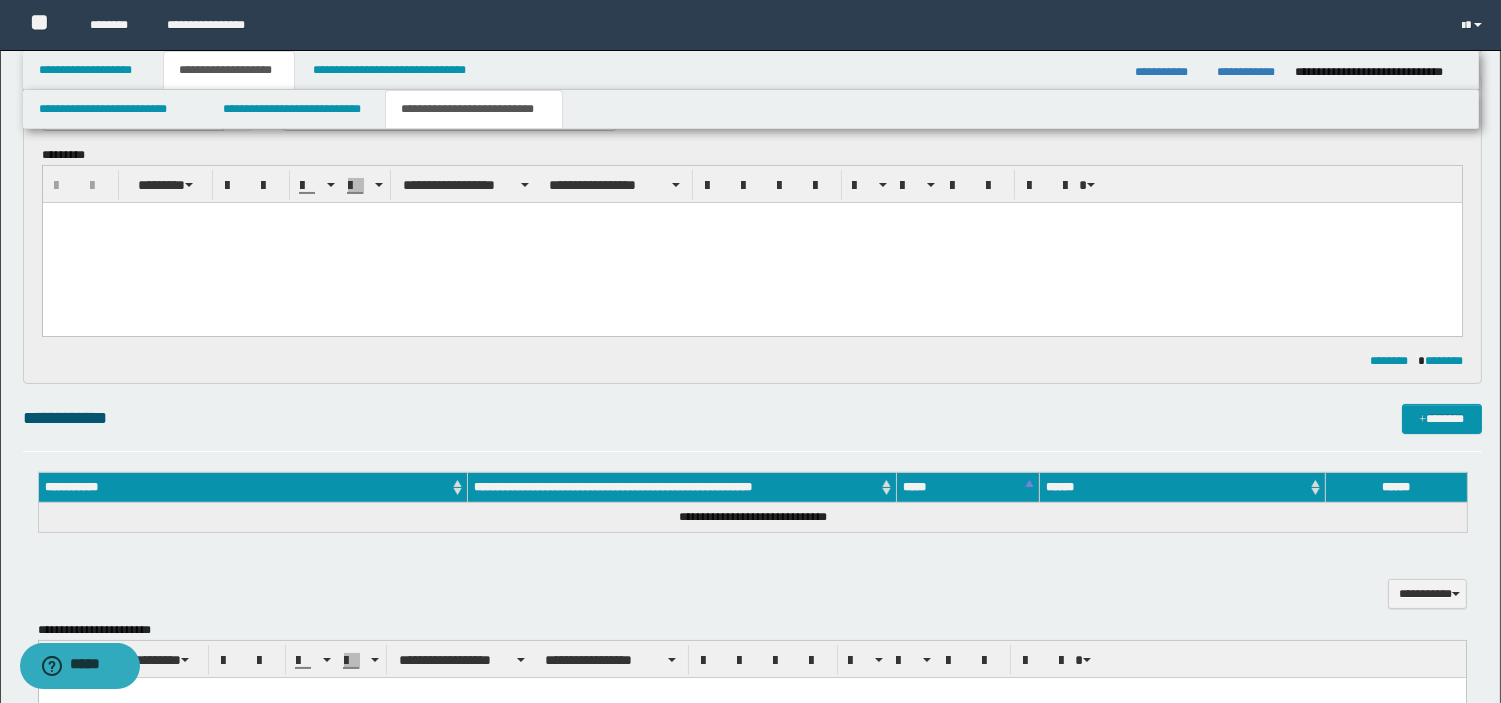 scroll, scrollTop: 0, scrollLeft: 0, axis: both 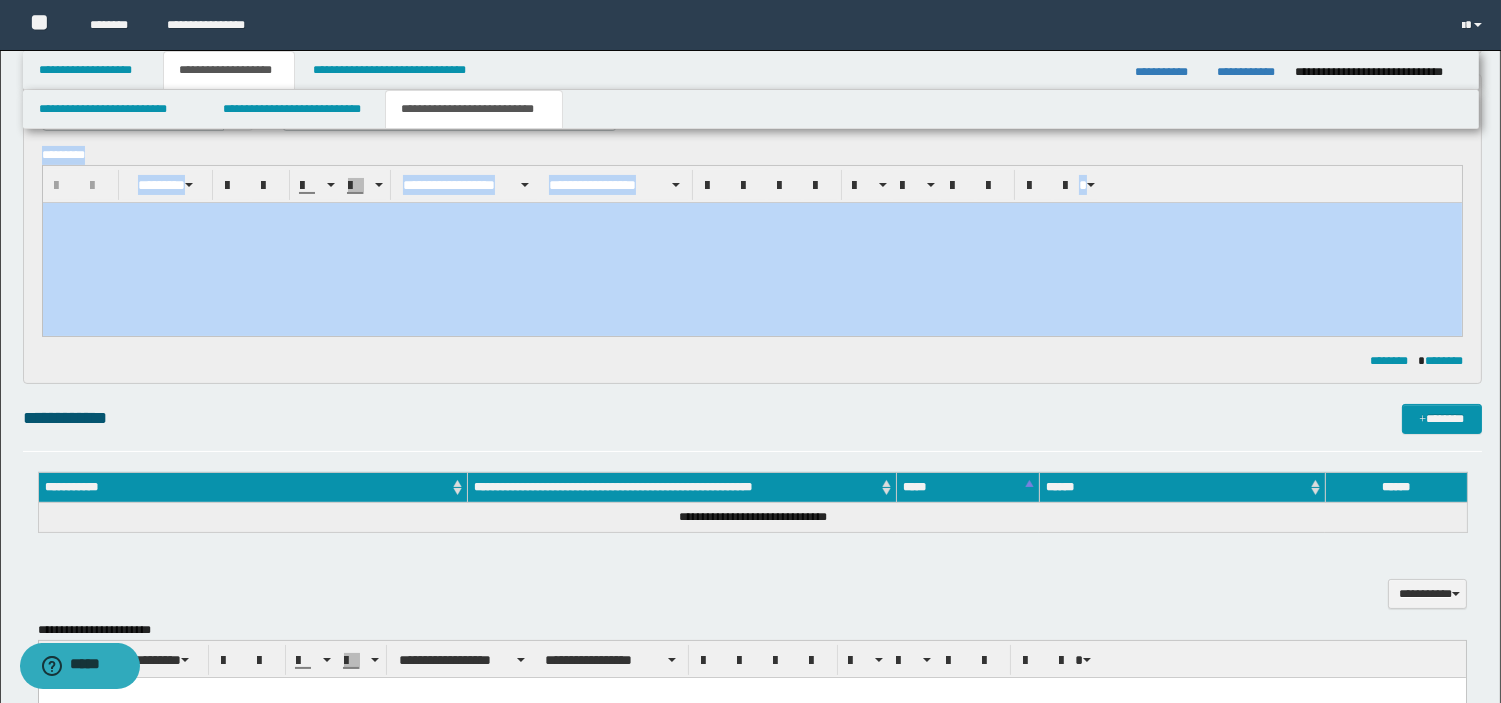 drag, startPoint x: 1495, startPoint y: 142, endPoint x: 1494, endPoint y: 63, distance: 79.00633 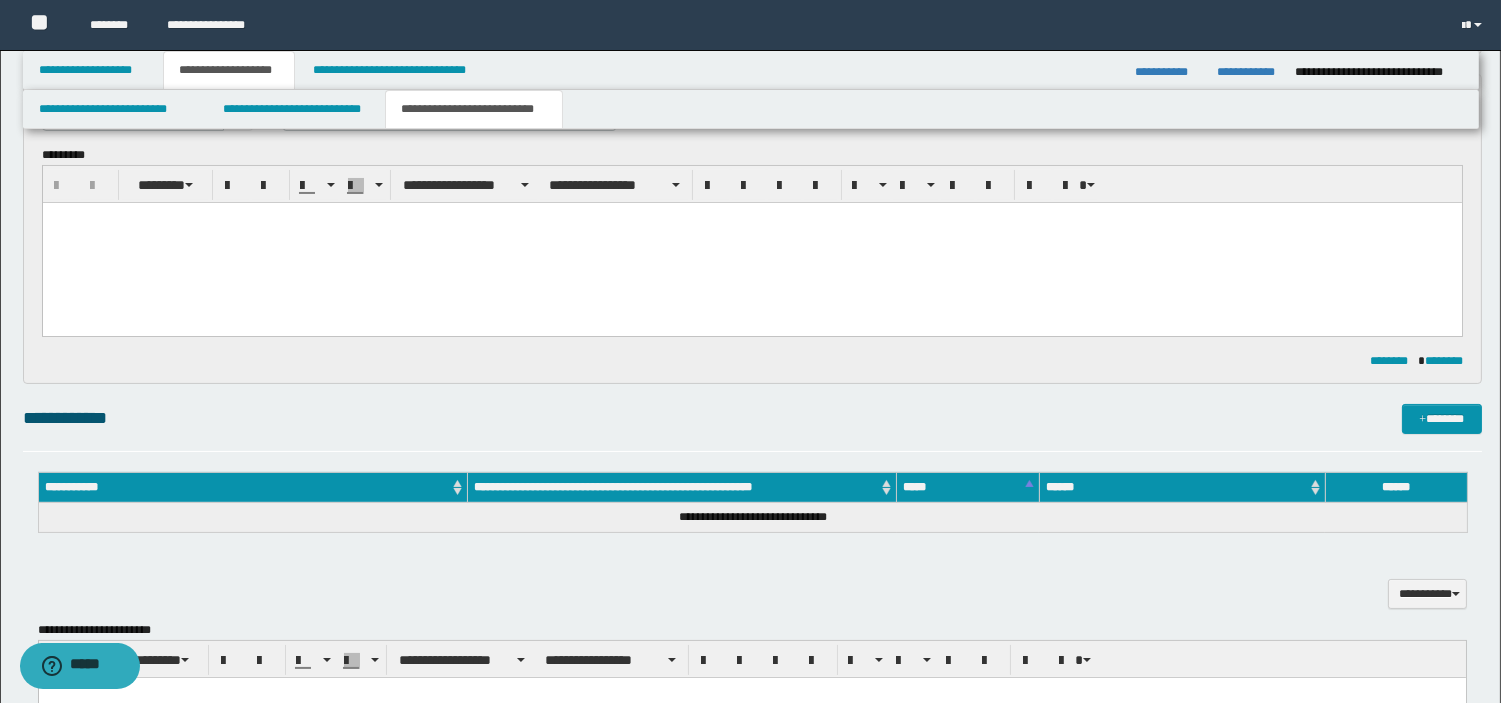 click at bounding box center (751, 242) 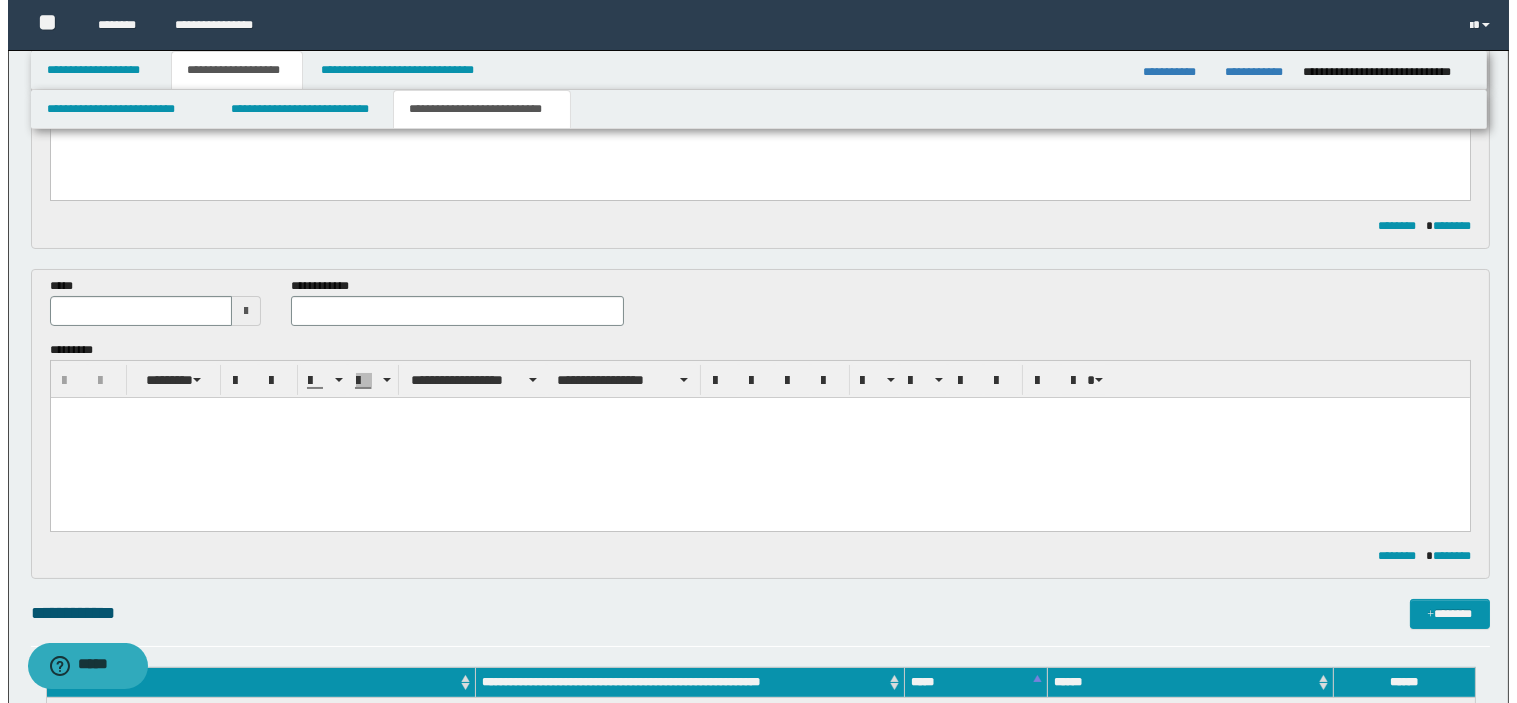 scroll, scrollTop: 0, scrollLeft: 0, axis: both 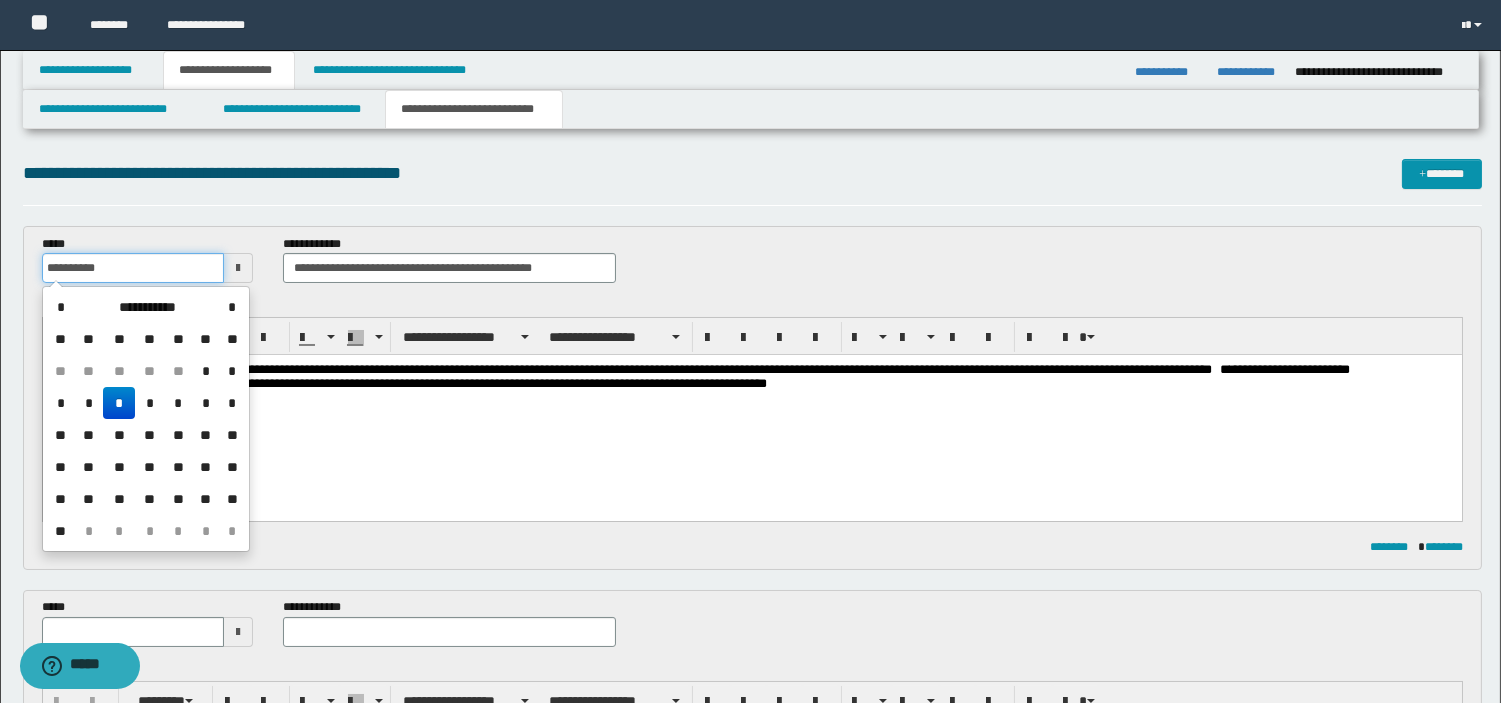drag, startPoint x: 163, startPoint y: 257, endPoint x: 0, endPoint y: 222, distance: 166.71533 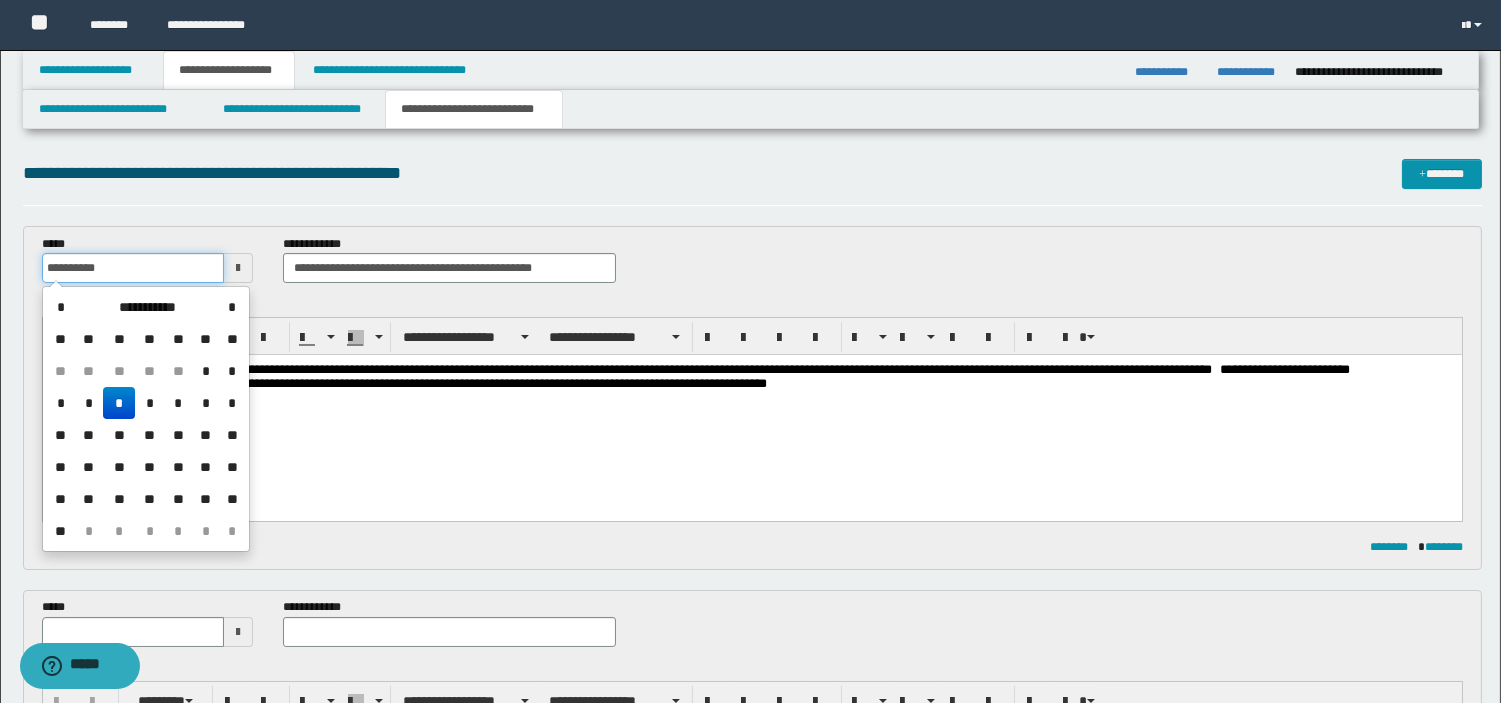 click on "**********" at bounding box center (750, 955) 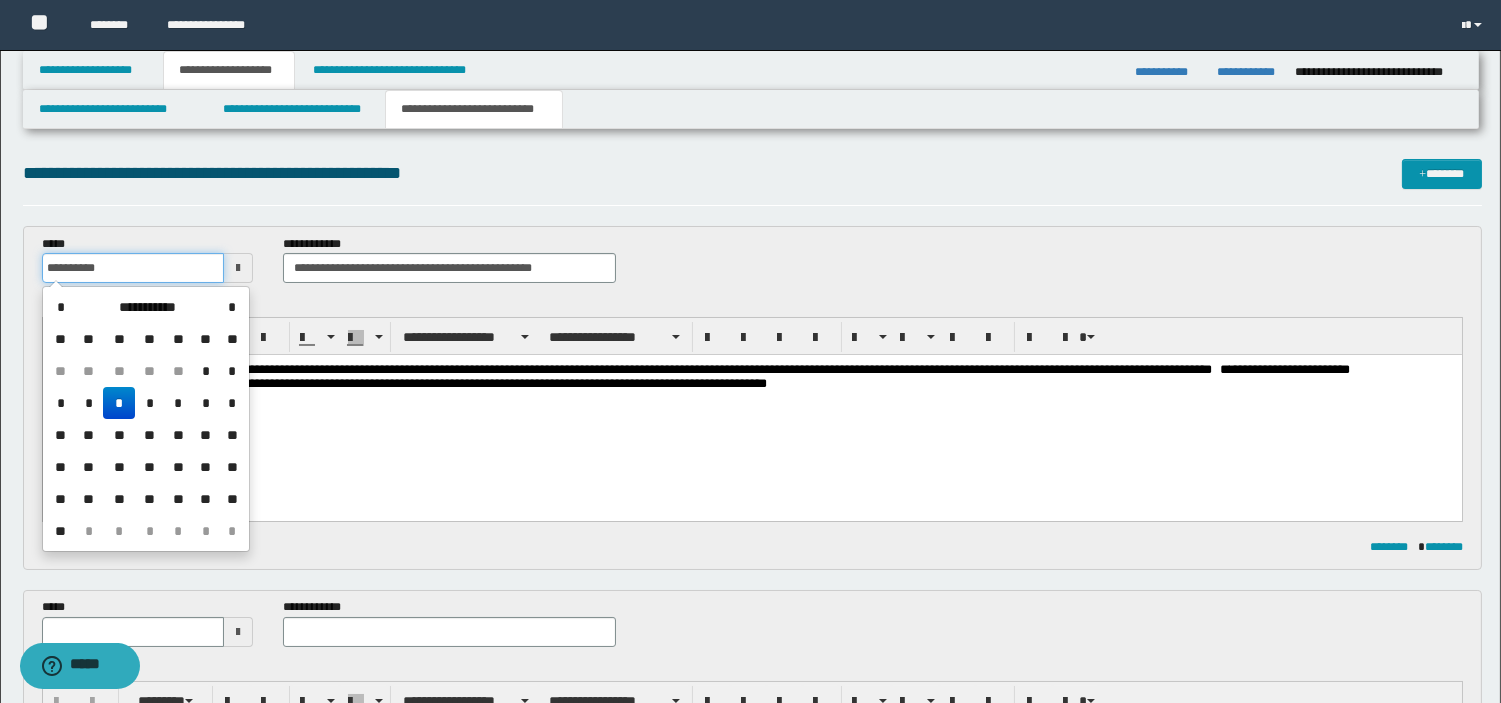 type 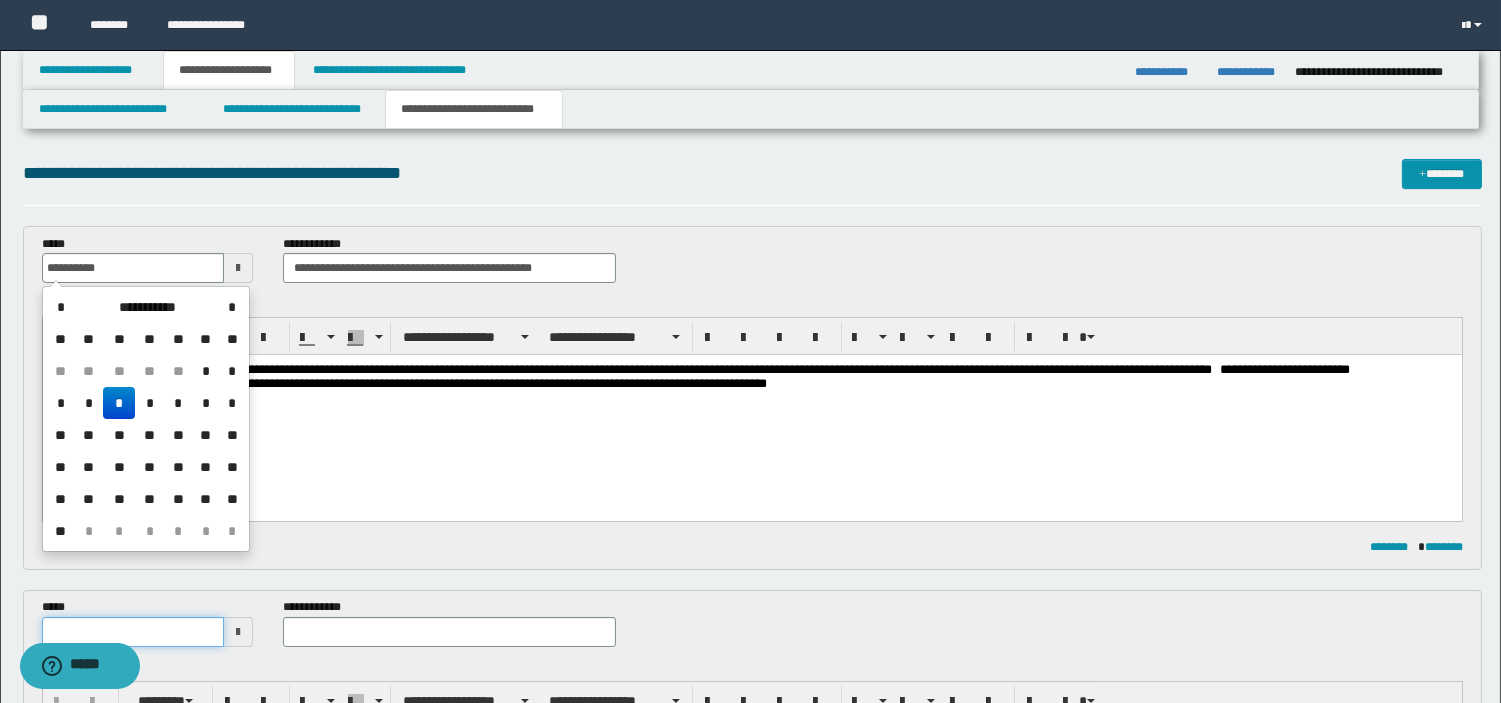 type on "**********" 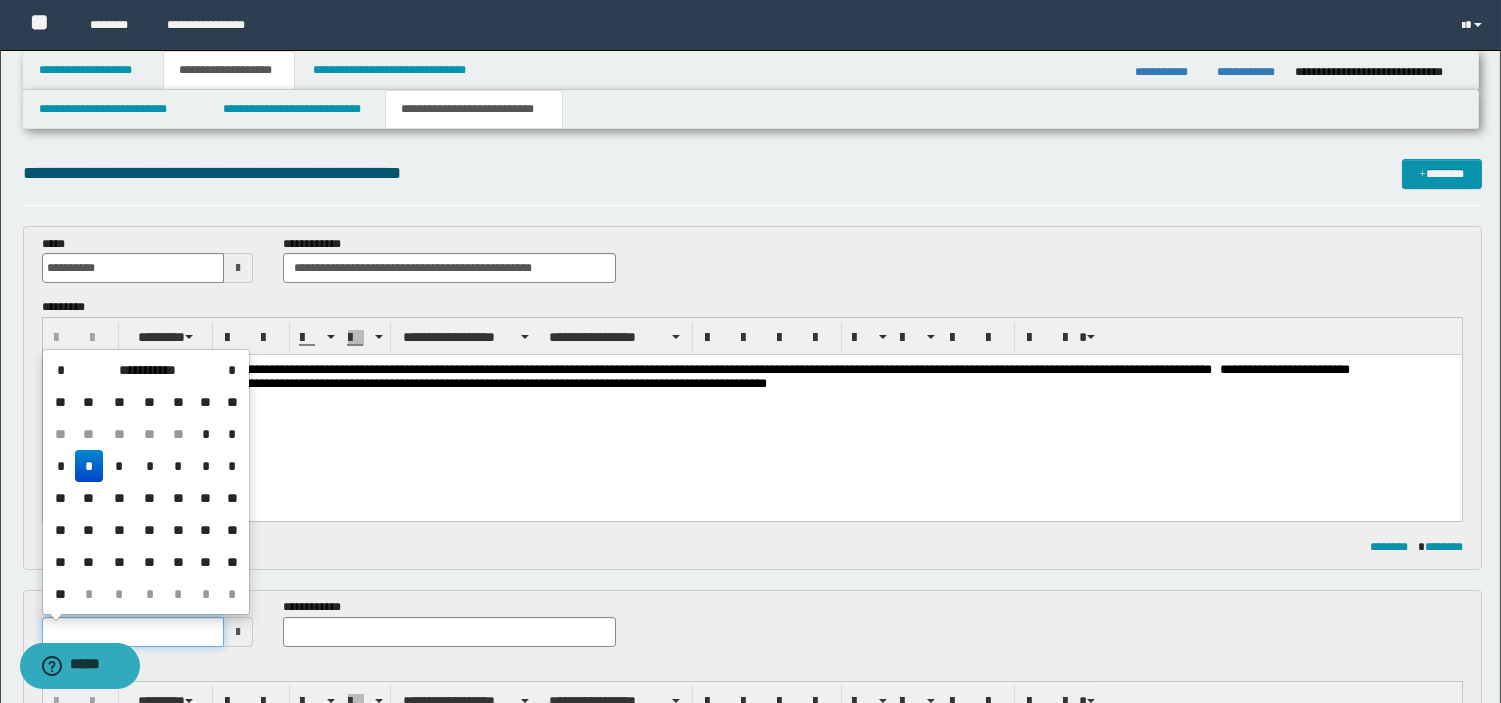 click at bounding box center [133, 632] 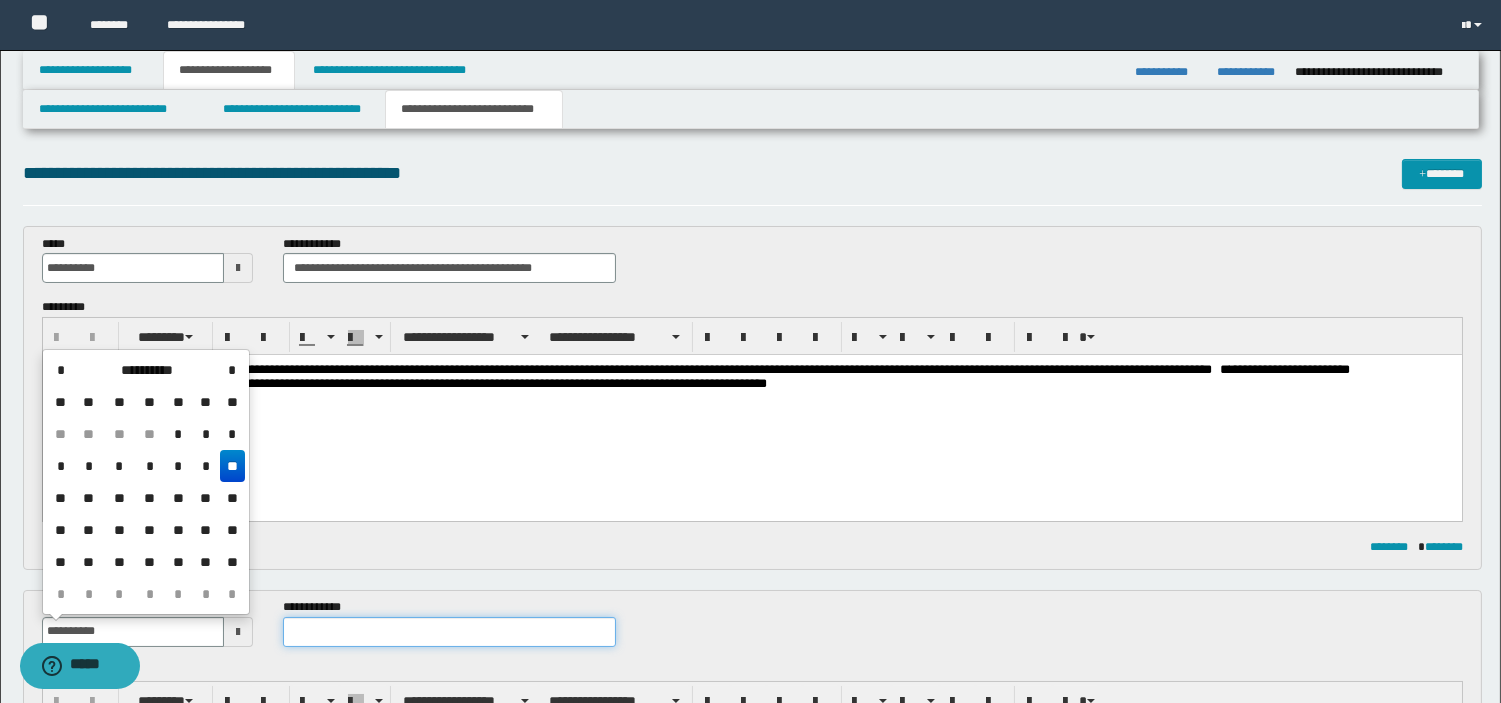 type on "**********" 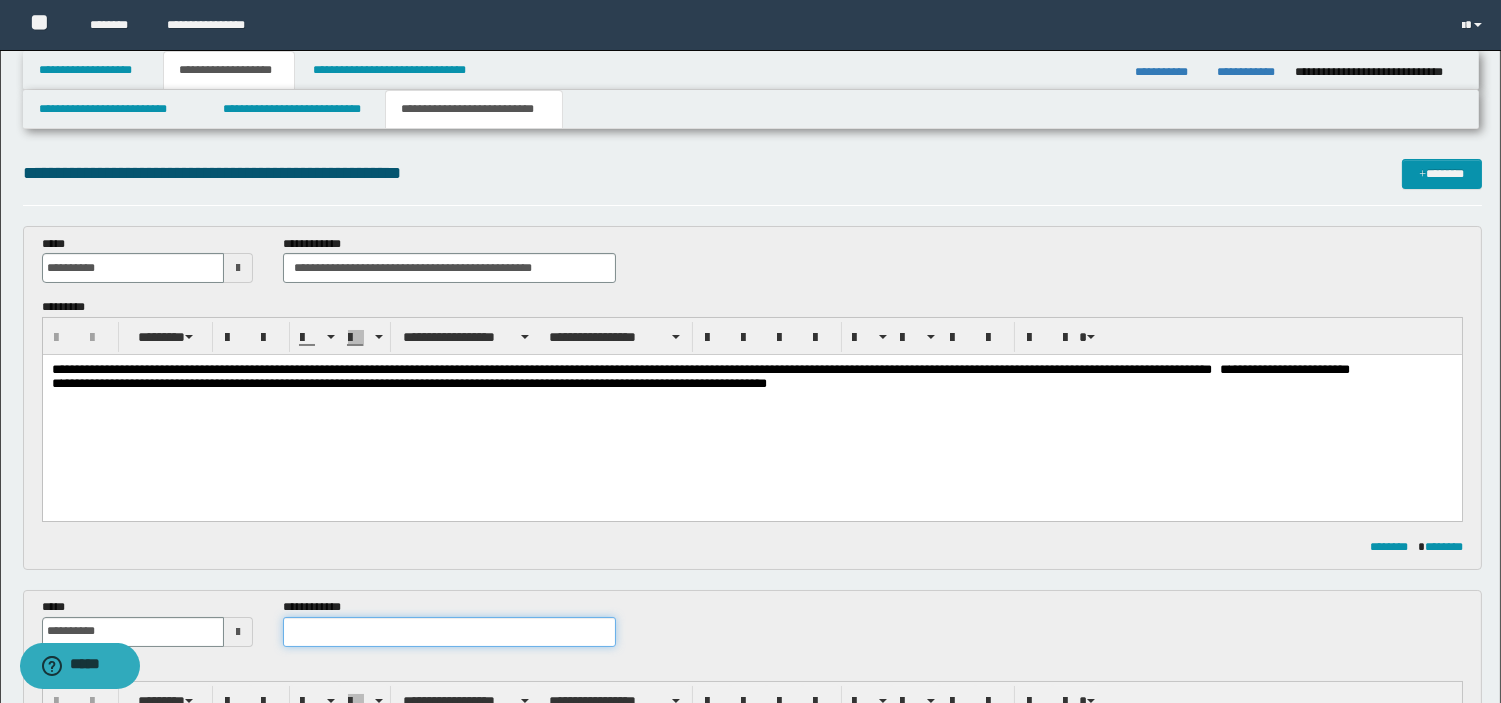 click at bounding box center [449, 632] 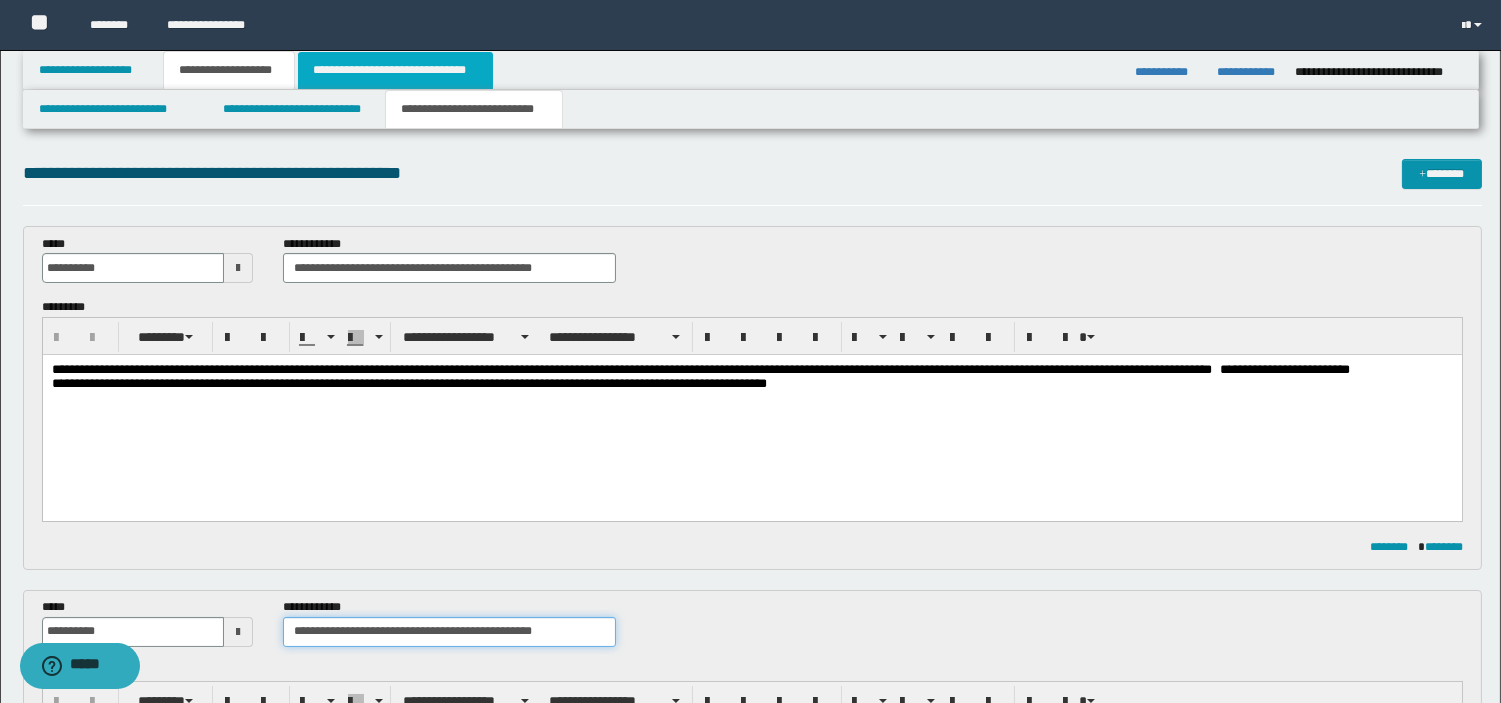 type on "**********" 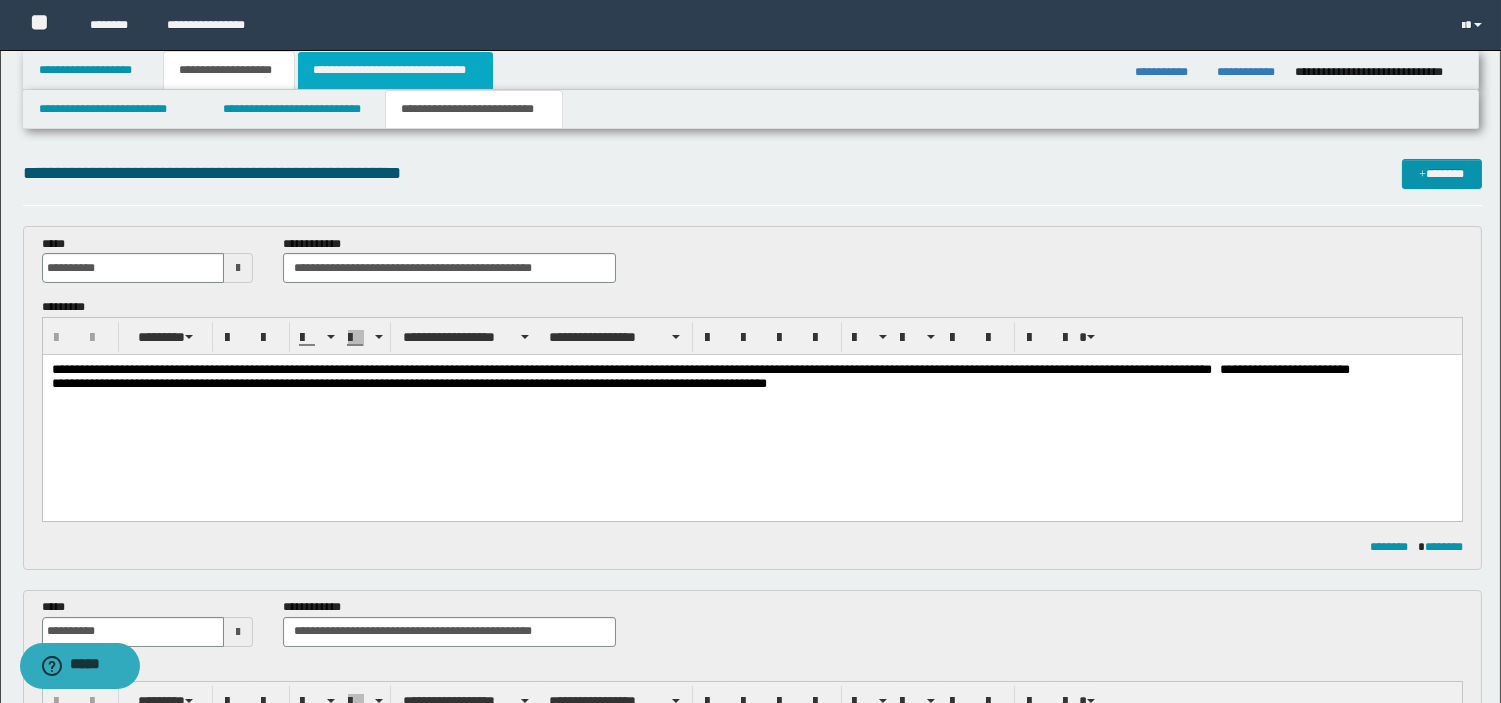 click on "**********" at bounding box center (395, 70) 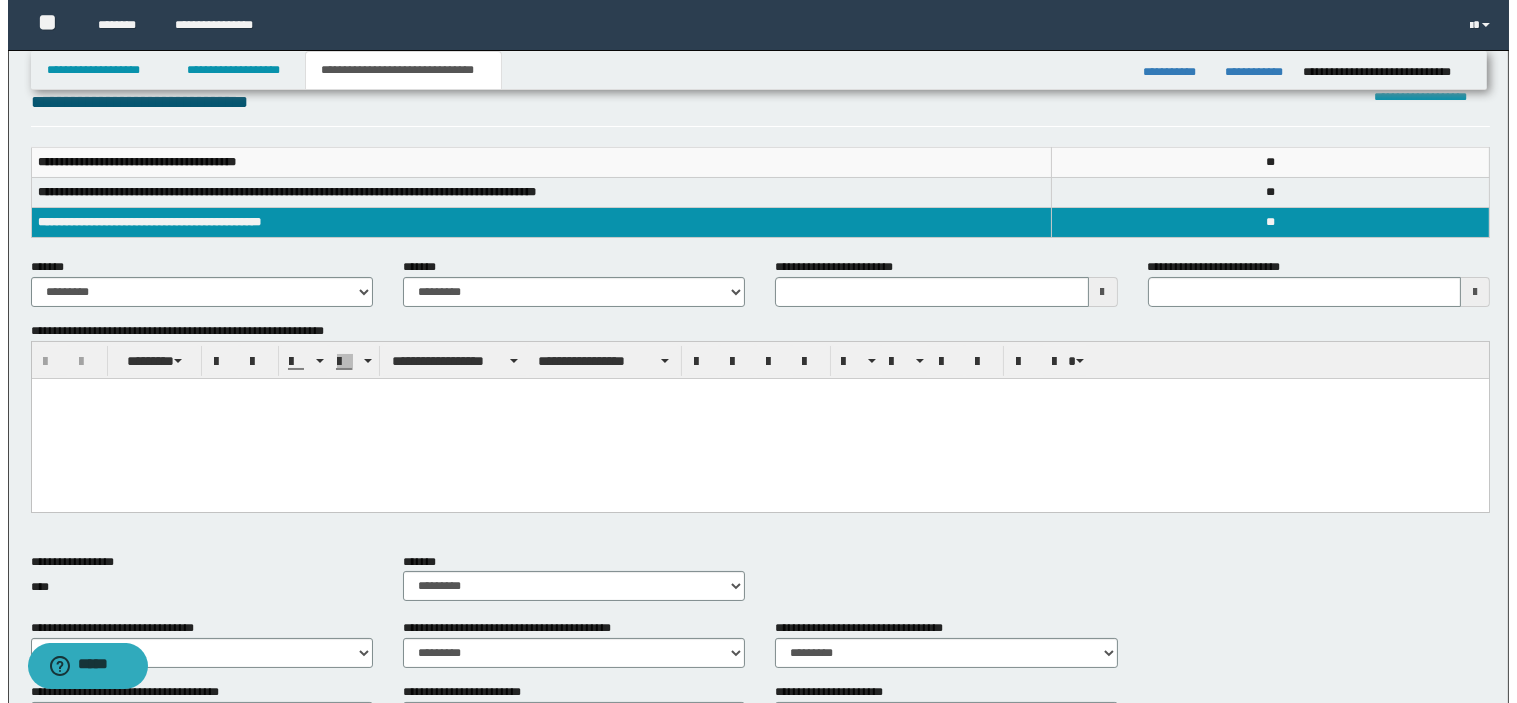 scroll, scrollTop: 0, scrollLeft: 0, axis: both 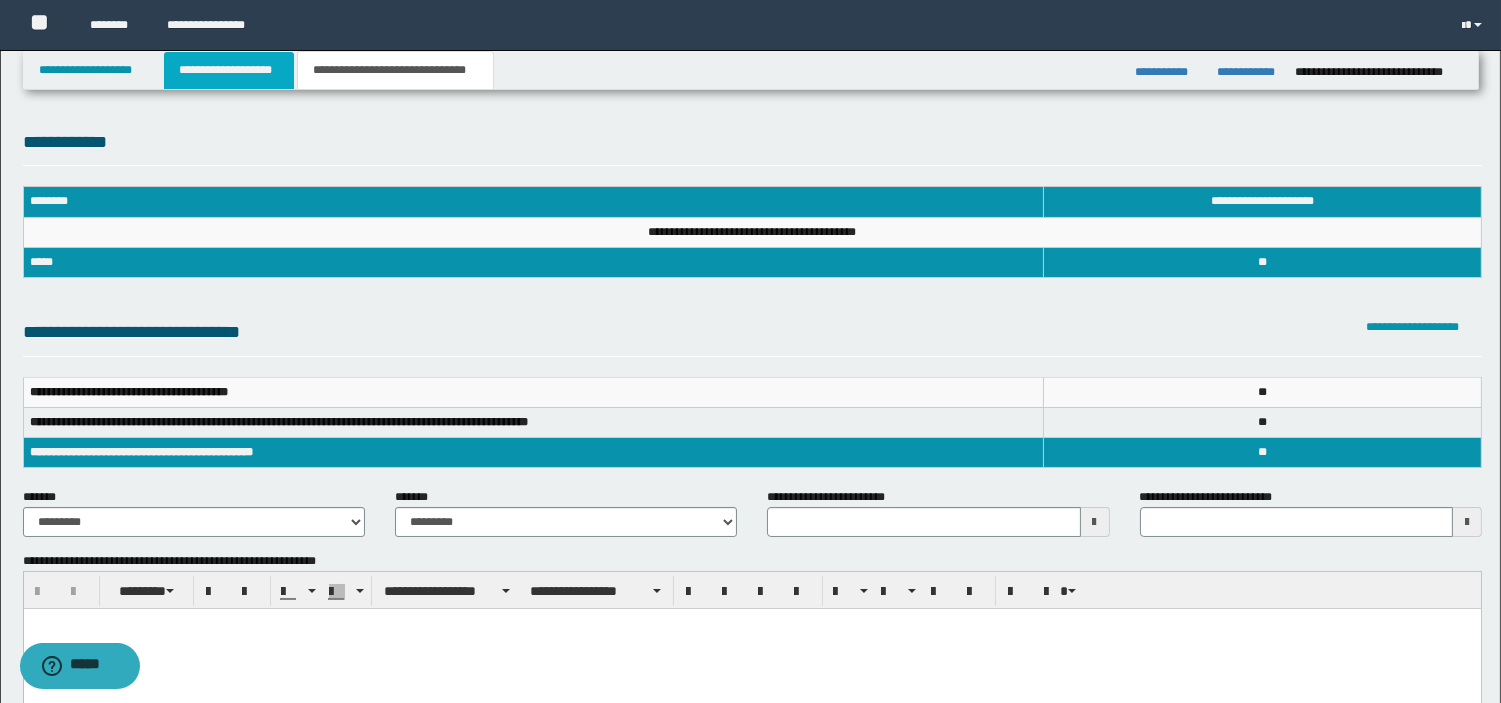 click on "**********" at bounding box center (229, 70) 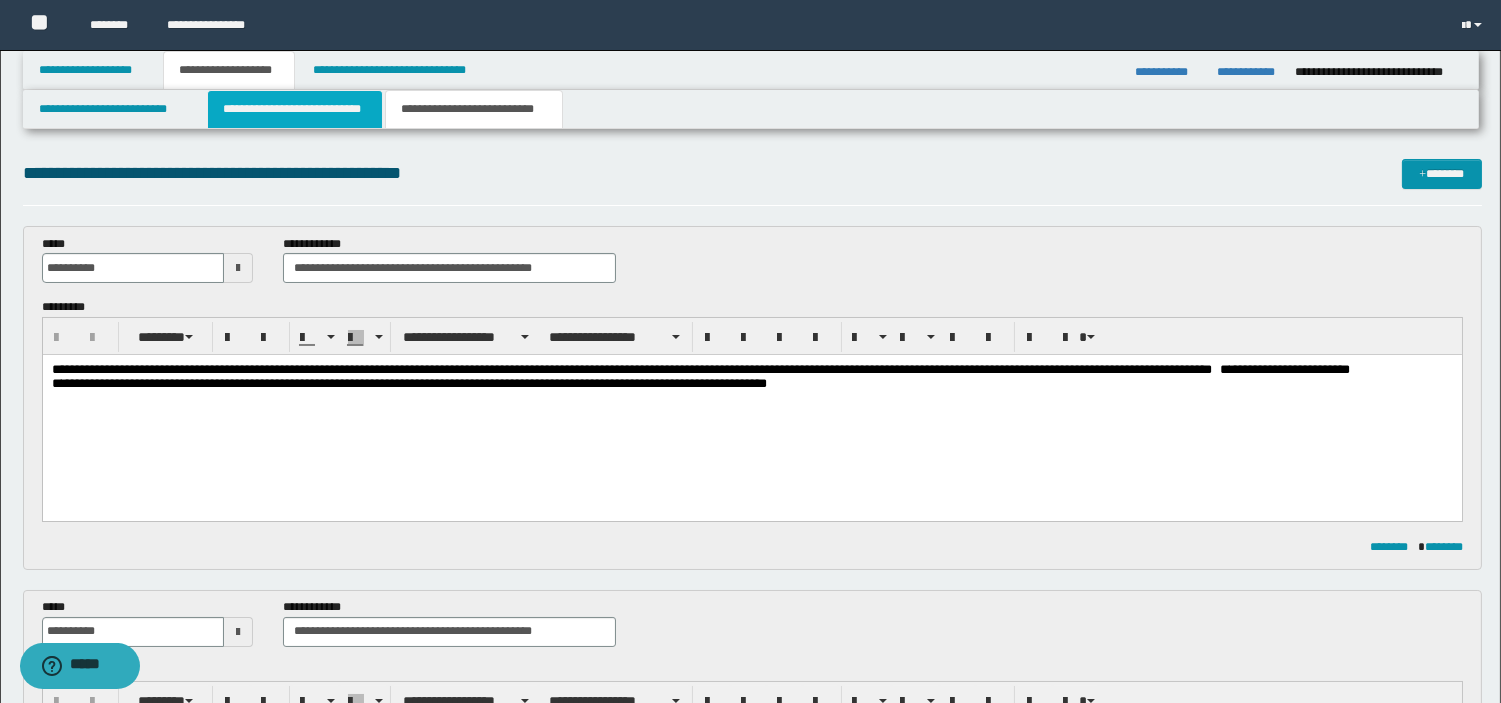 click on "**********" at bounding box center (295, 109) 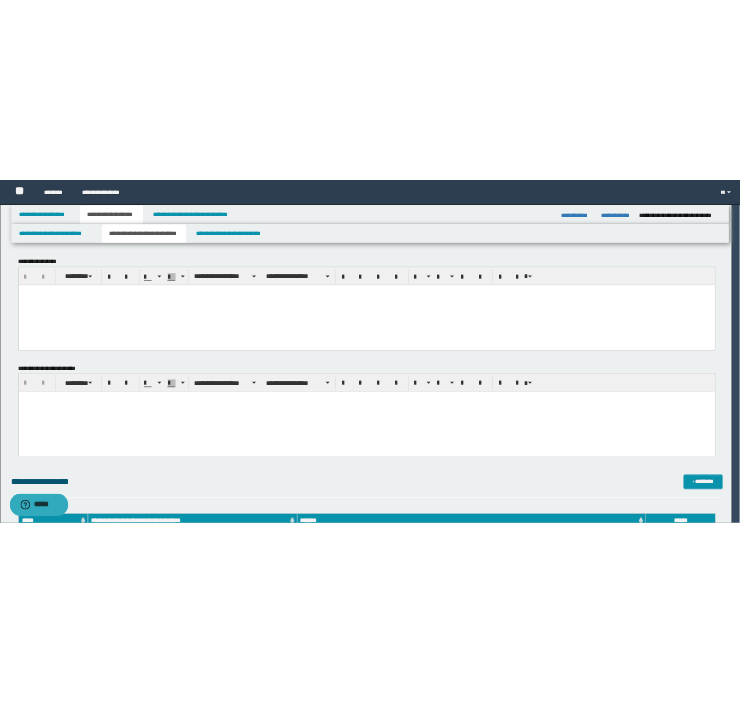 scroll, scrollTop: 0, scrollLeft: 0, axis: both 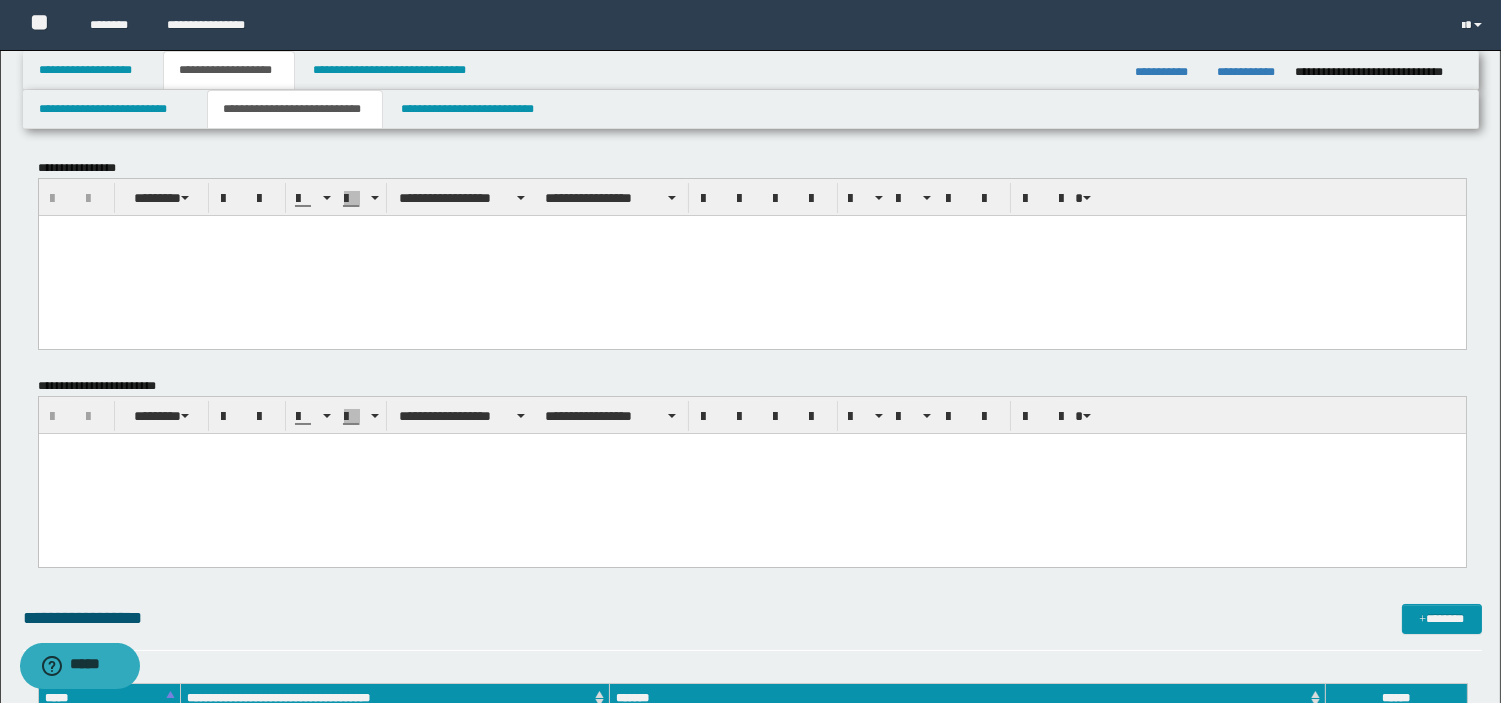 click at bounding box center [751, 255] 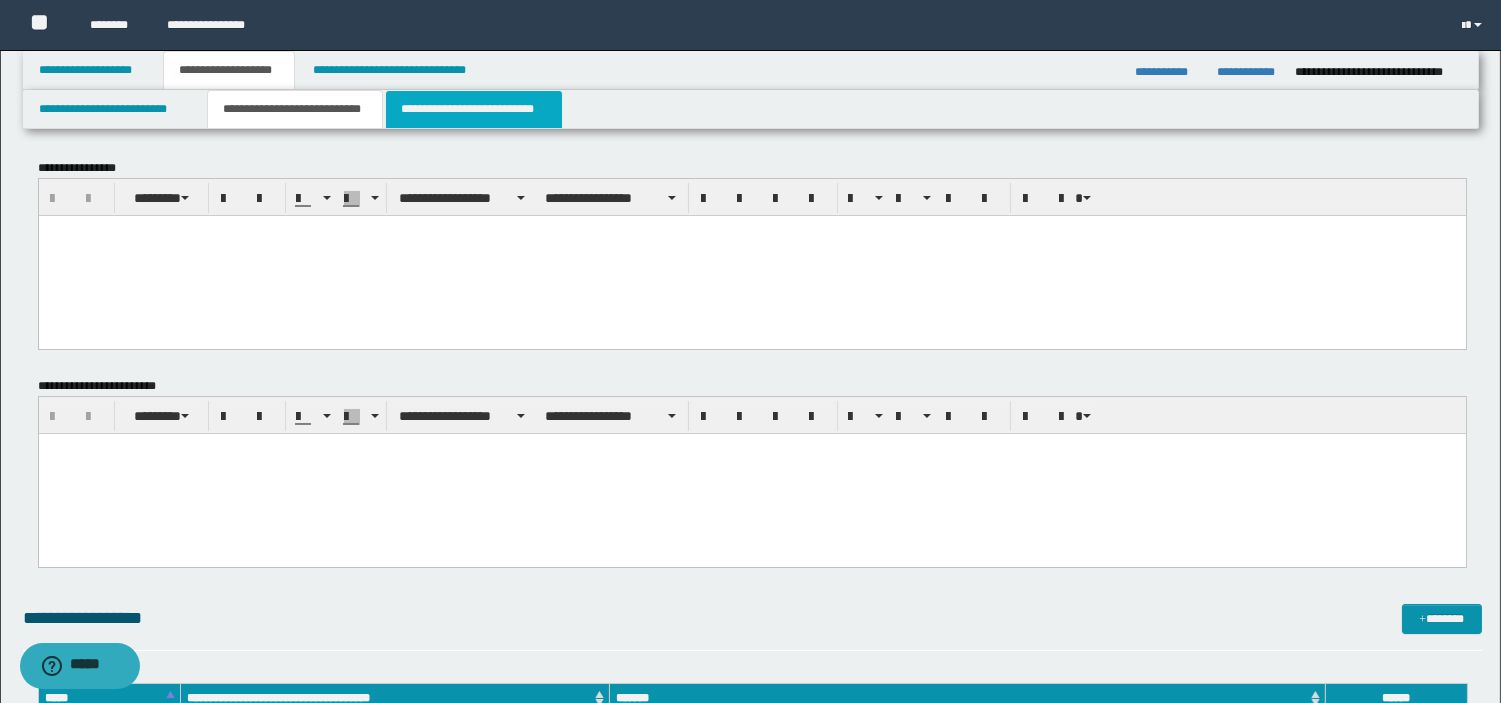 click on "**********" at bounding box center [474, 109] 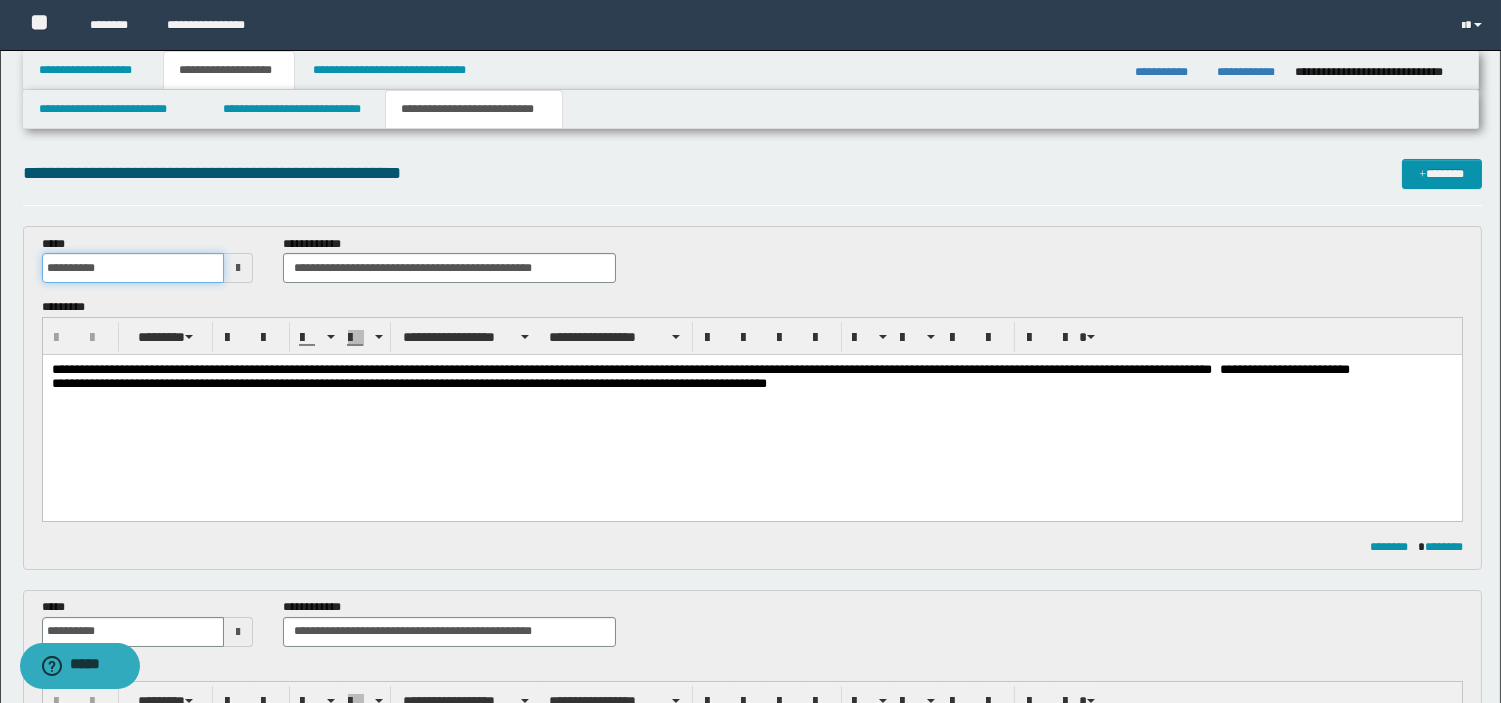 click on "**********" at bounding box center (133, 268) 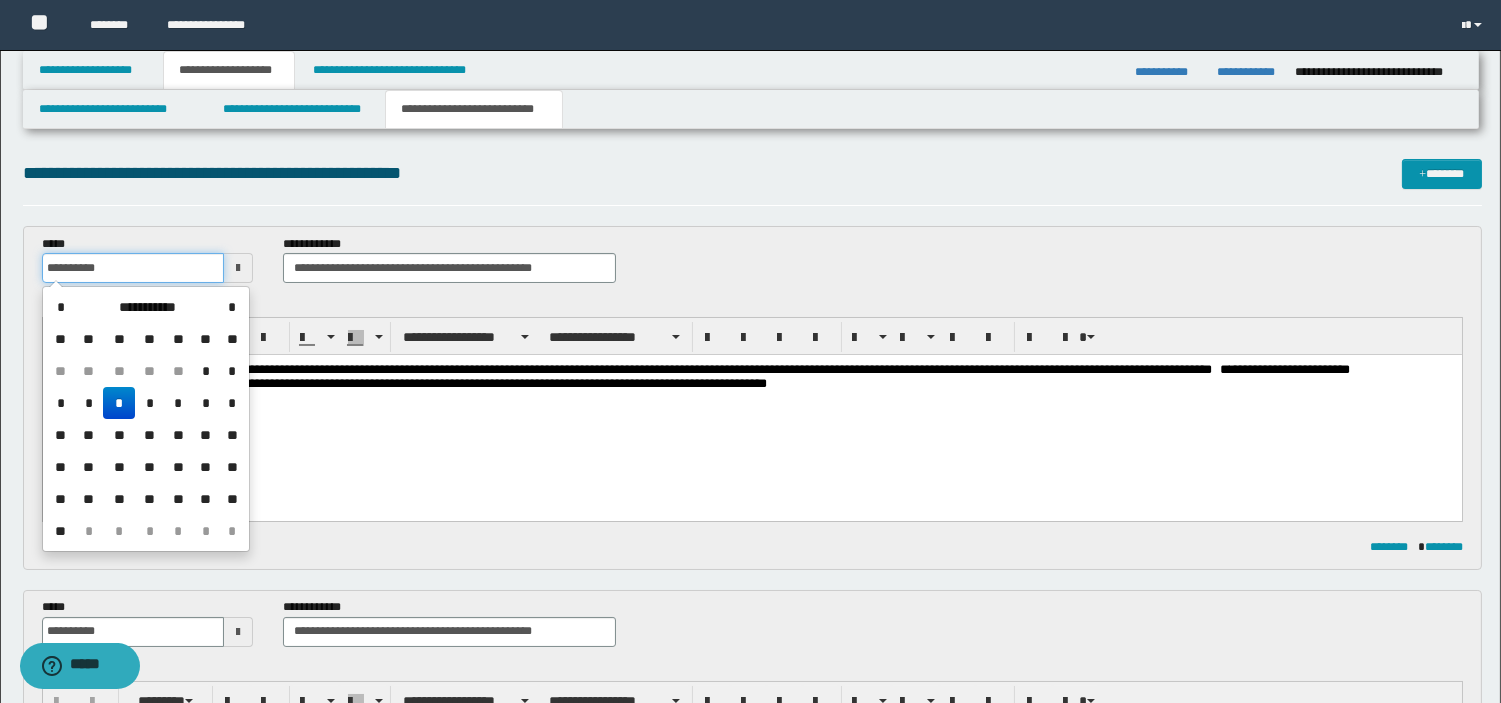 click on "**********" at bounding box center [133, 268] 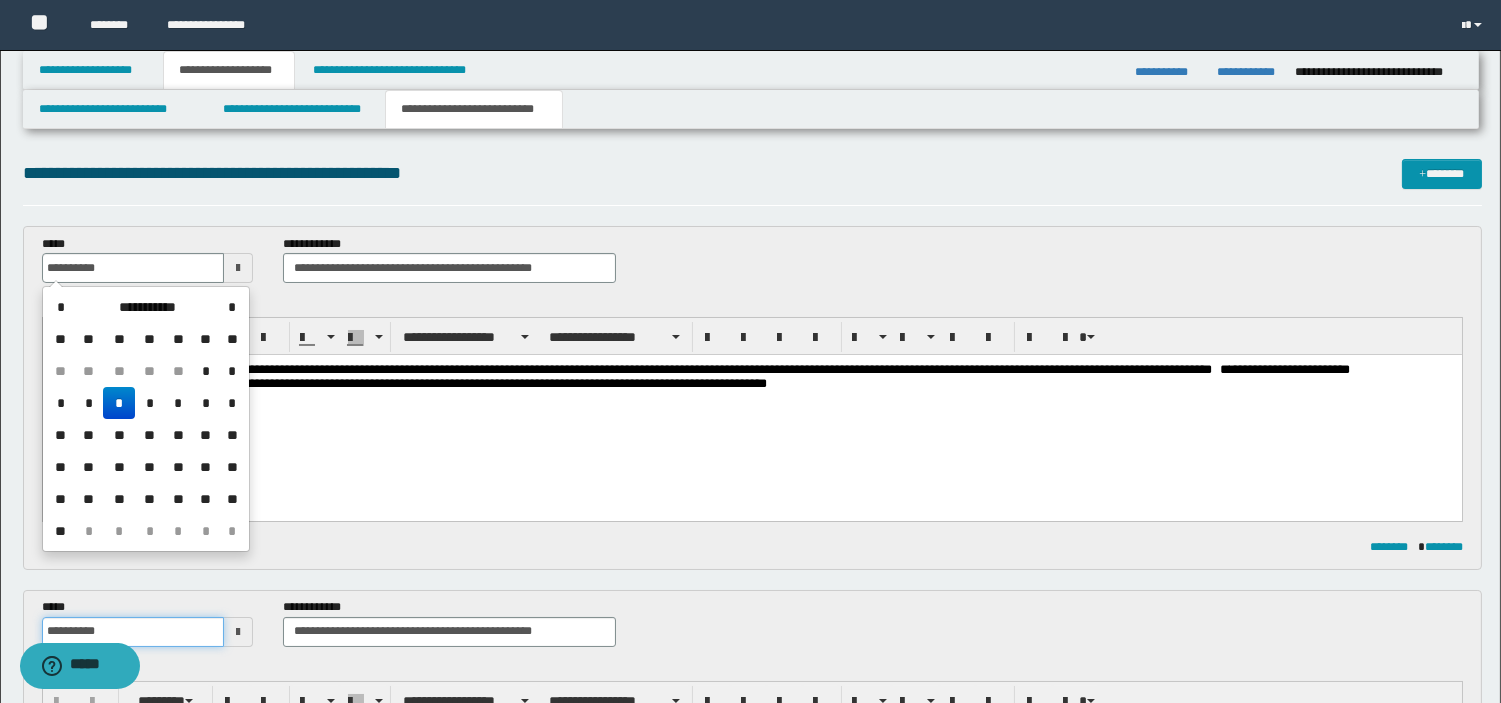 type on "**********" 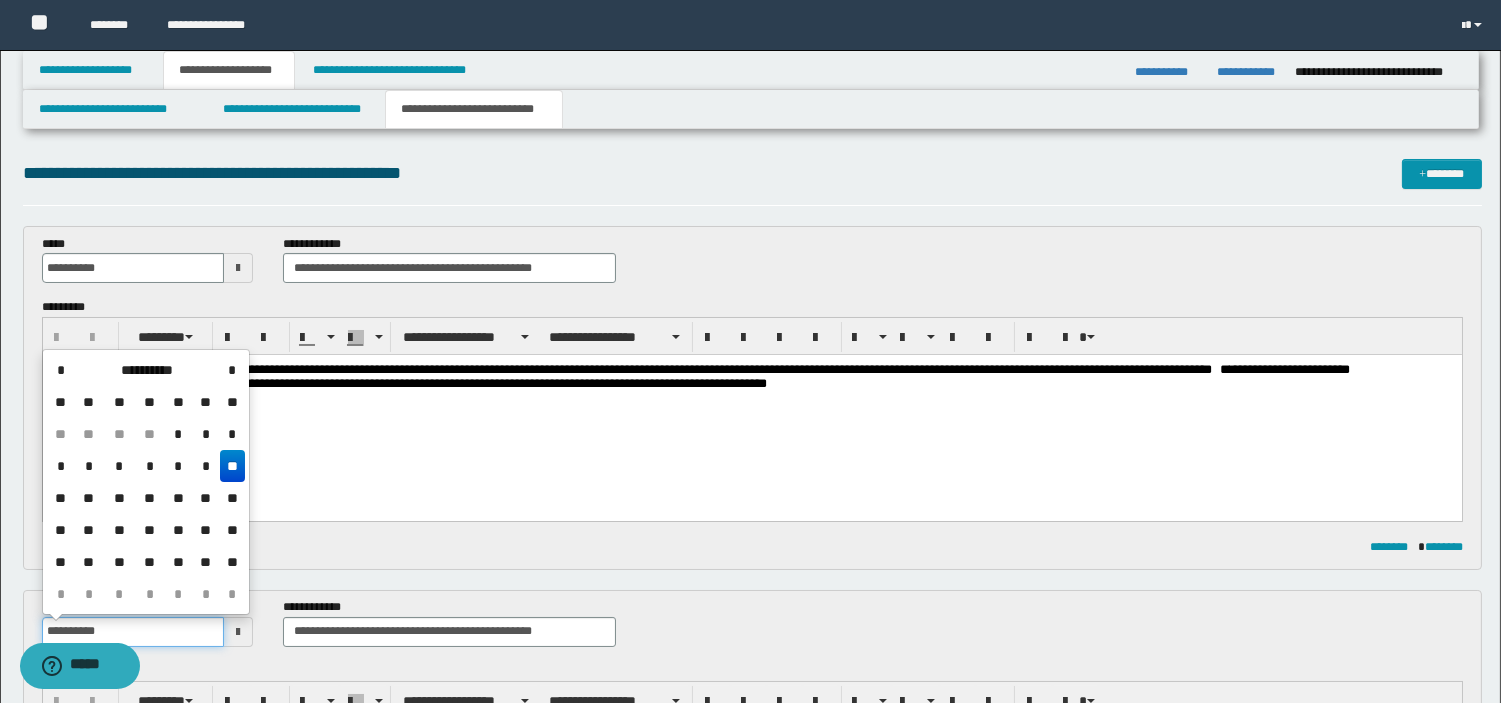 click on "**********" at bounding box center (133, 632) 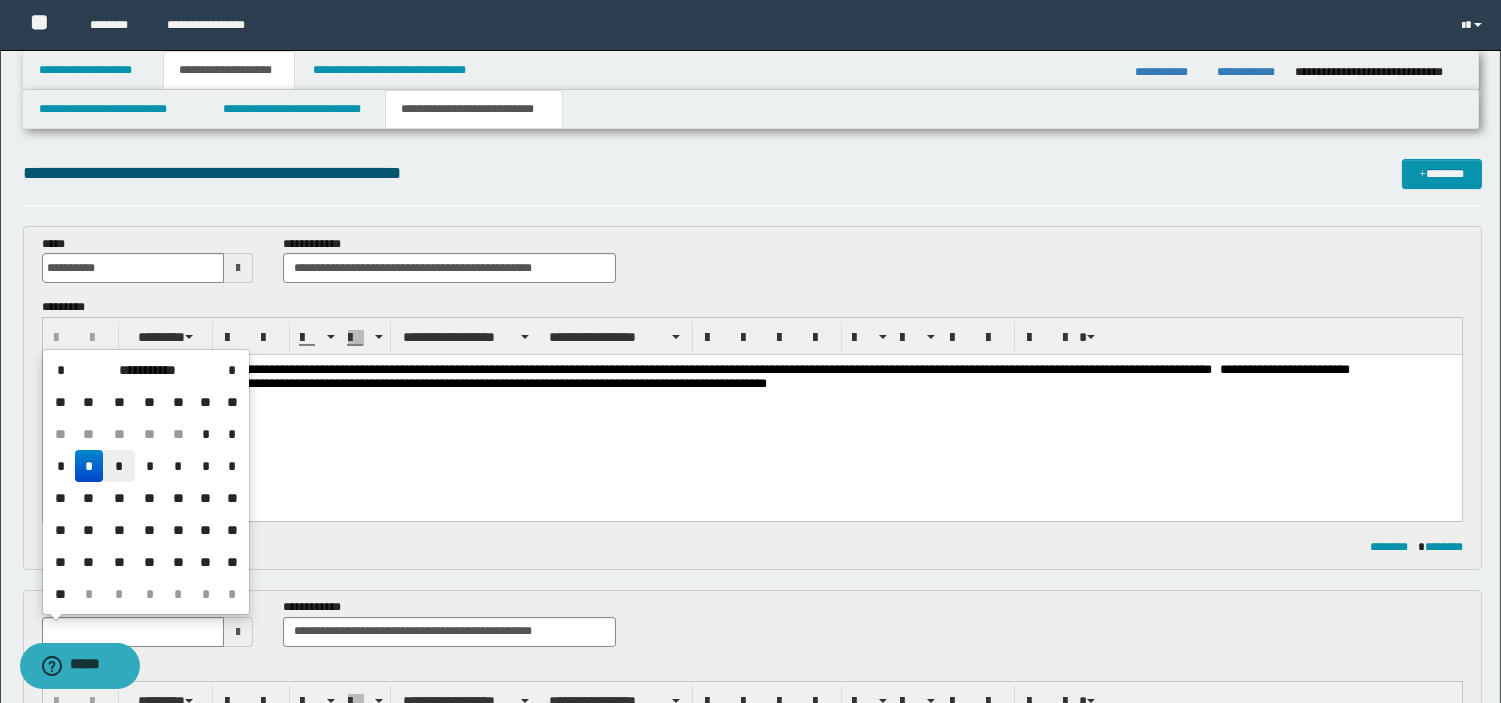 click on "*" at bounding box center [119, 466] 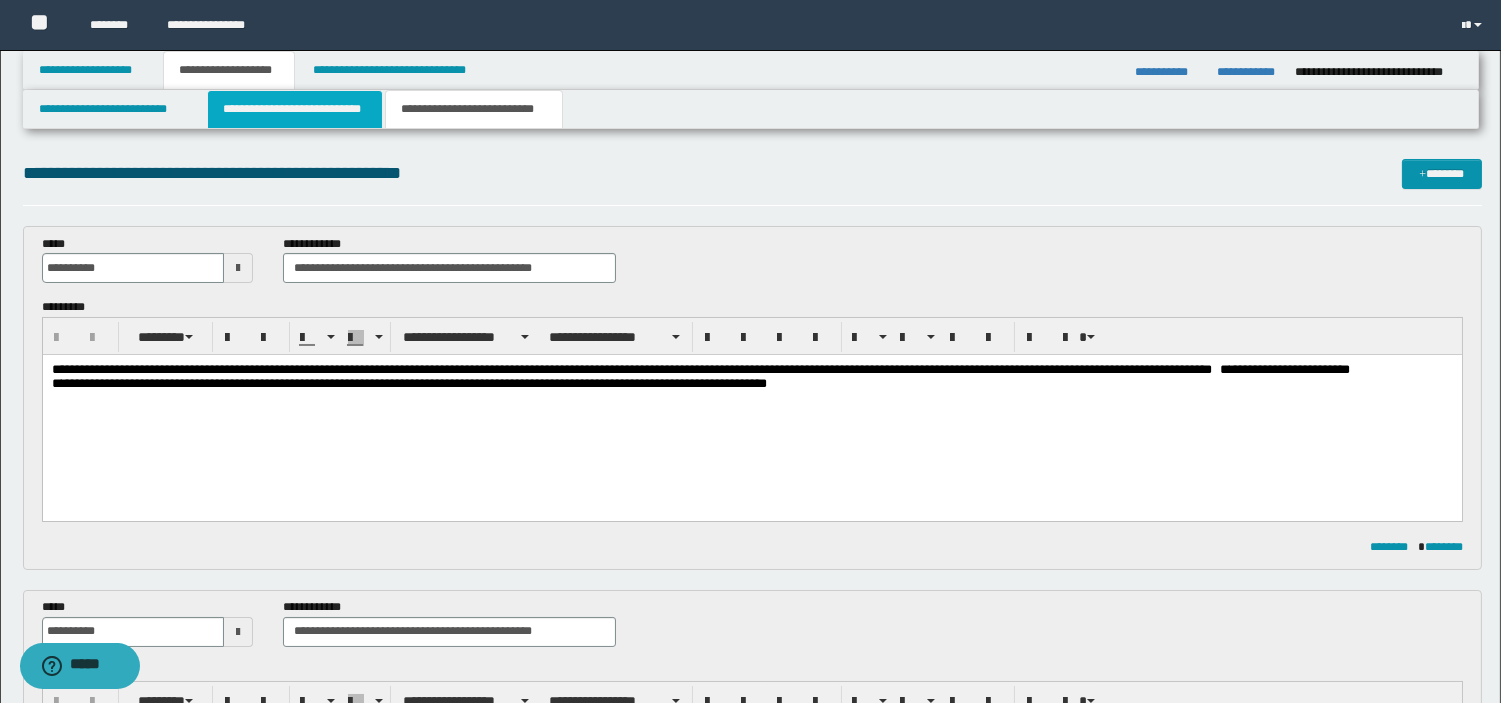 click on "**********" at bounding box center (295, 109) 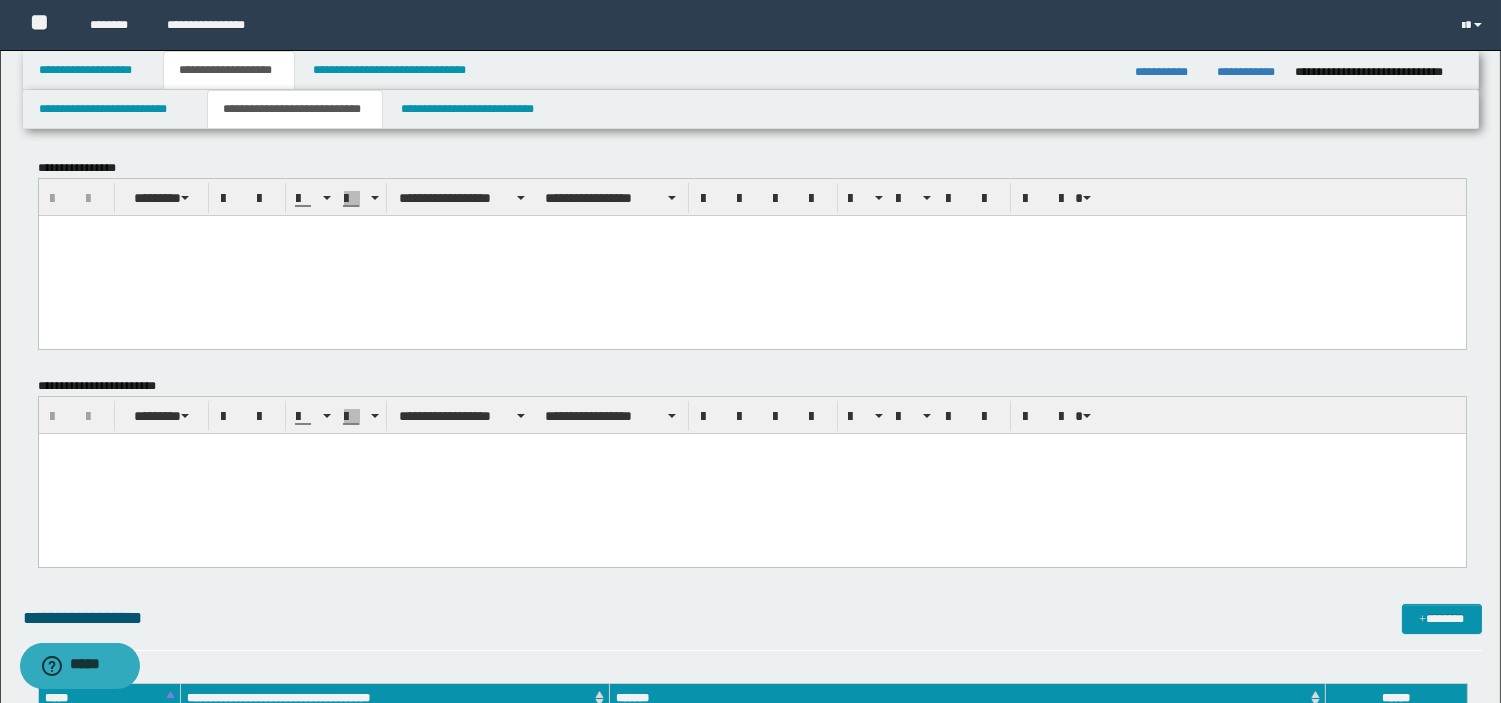 click at bounding box center [751, 255] 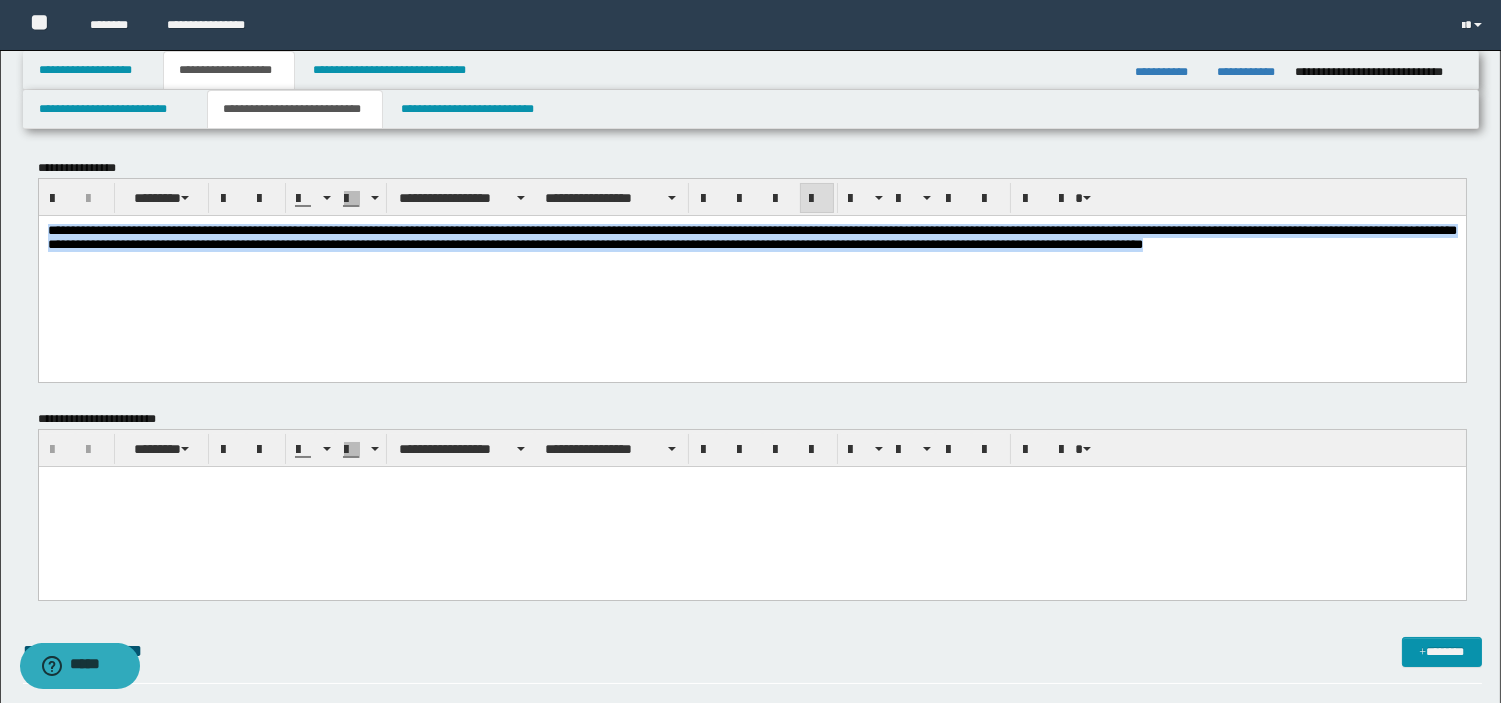 drag, startPoint x: 369, startPoint y: 288, endPoint x: 38, endPoint y: 360, distance: 338.74033 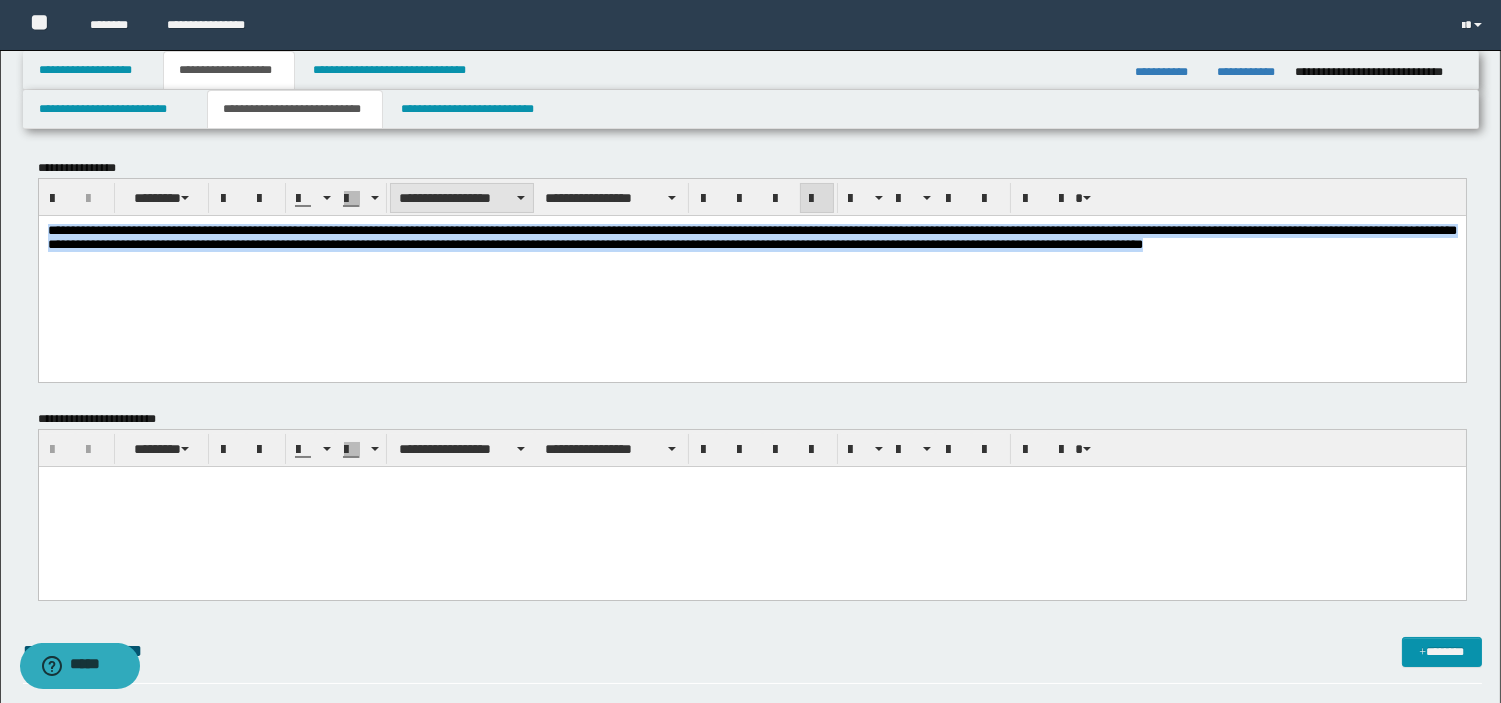 click on "**********" at bounding box center [462, 198] 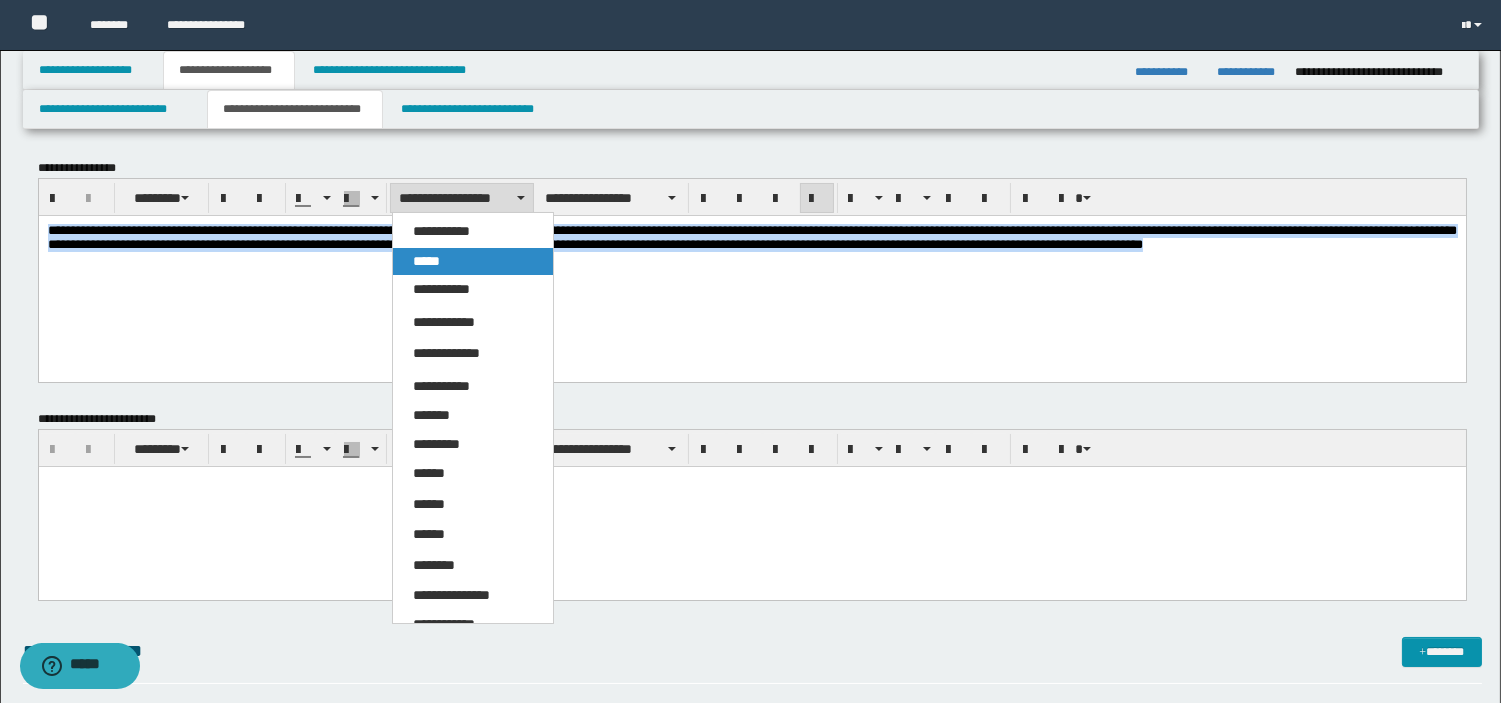 click on "*****" at bounding box center (473, 262) 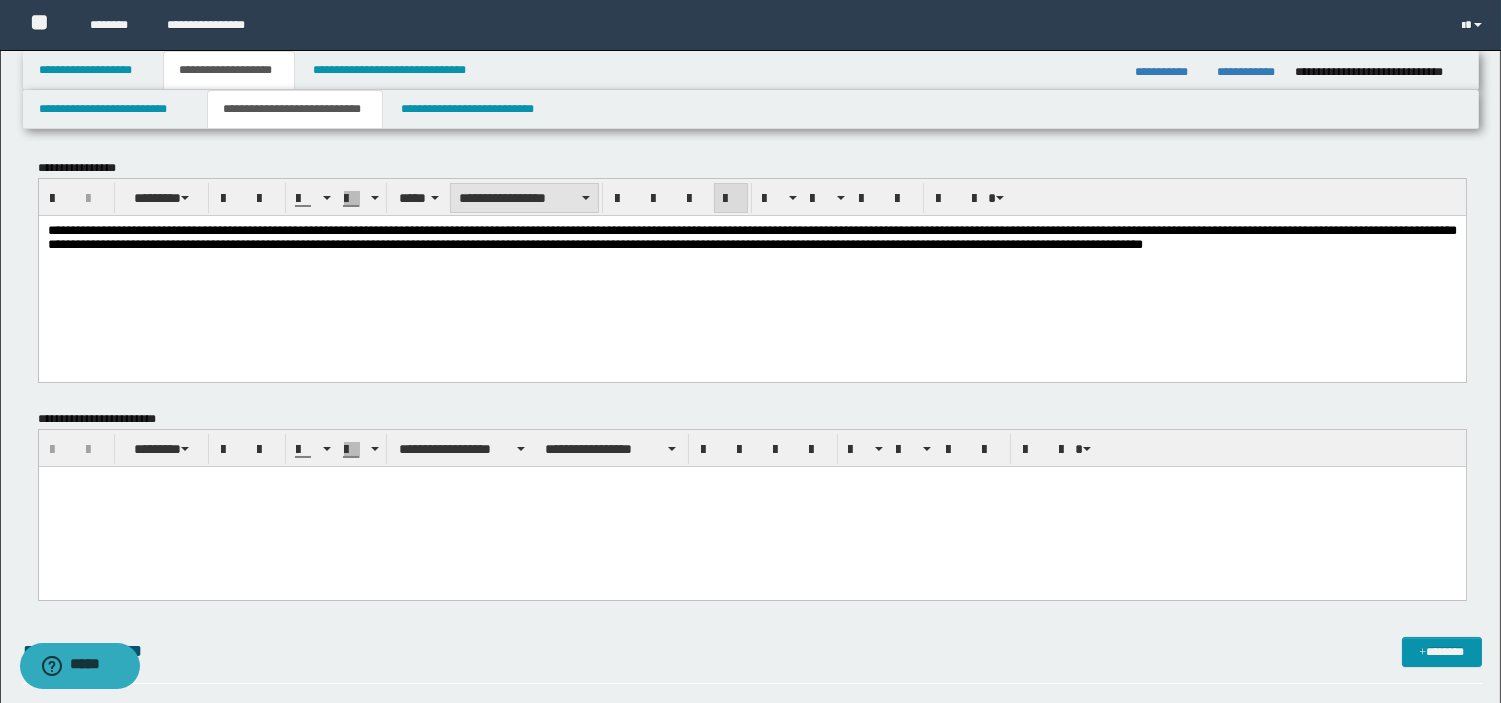 click on "**********" at bounding box center (524, 198) 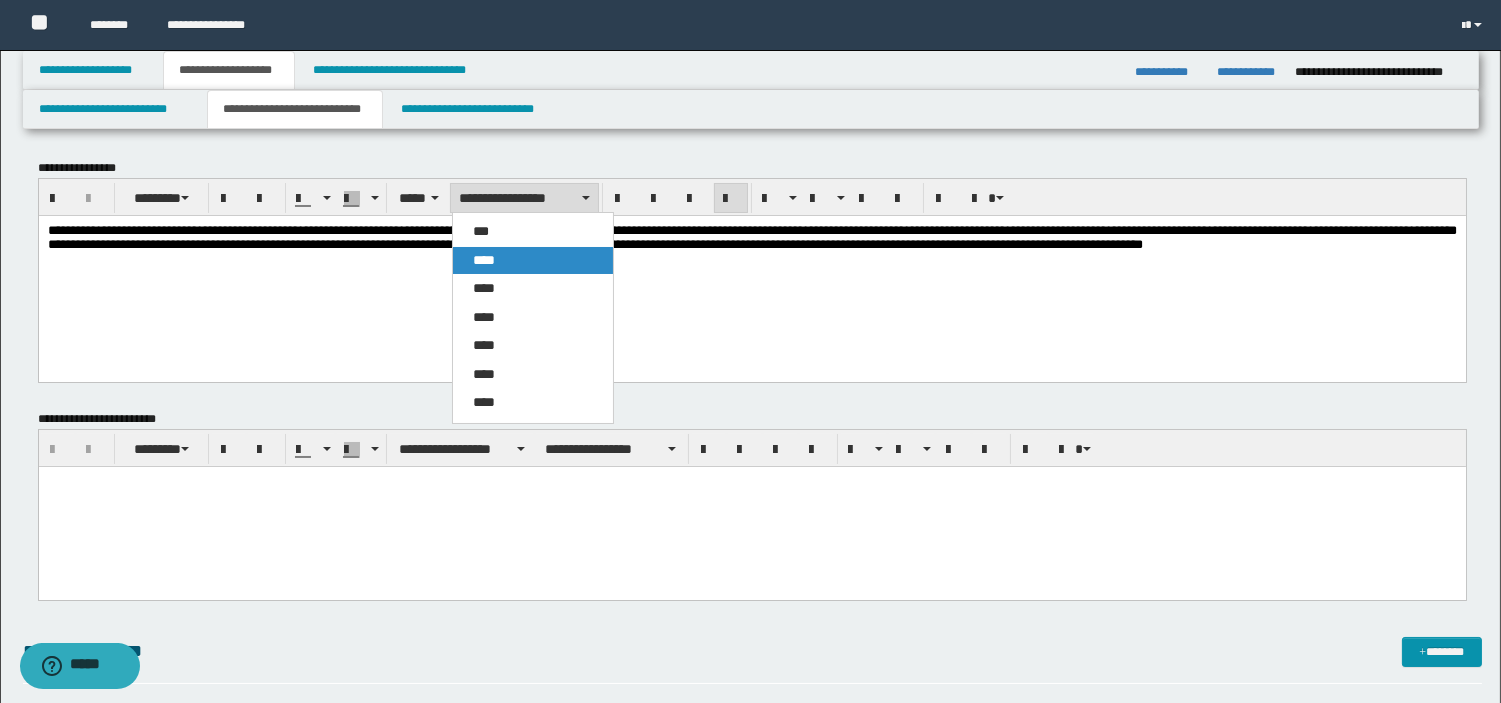 click on "****" at bounding box center [533, 261] 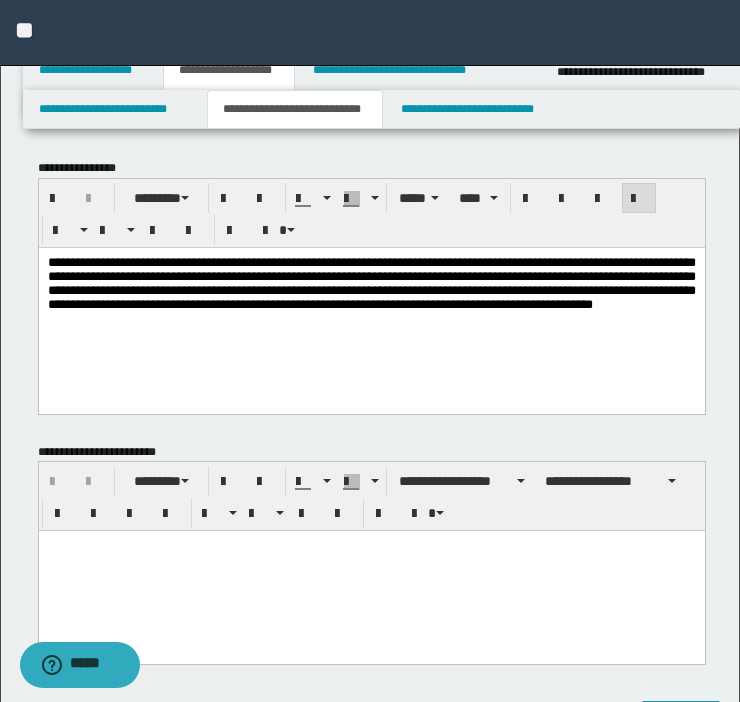 click on "**********" at bounding box center [371, 282] 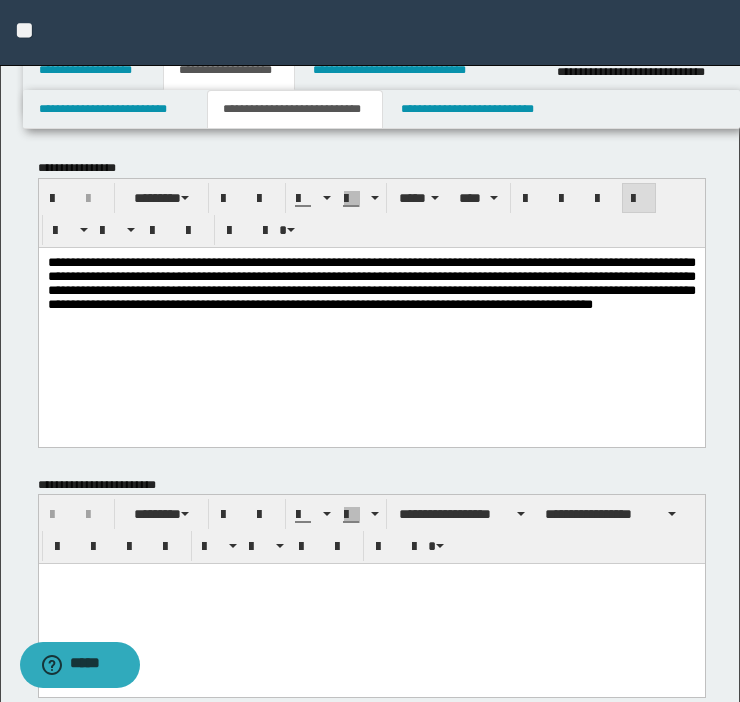 click on "**********" at bounding box center [371, 282] 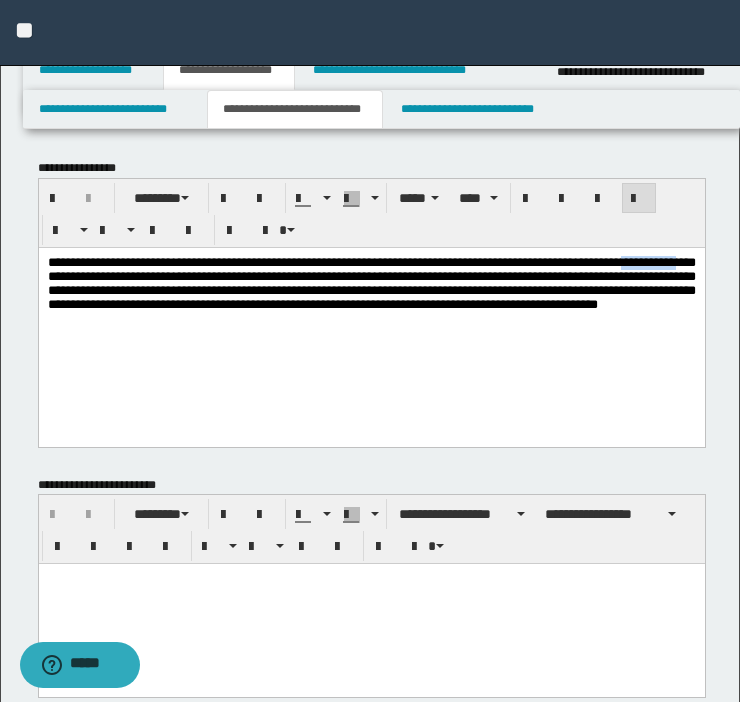drag, startPoint x: 80, startPoint y: 279, endPoint x: 172, endPoint y: 282, distance: 92.0489 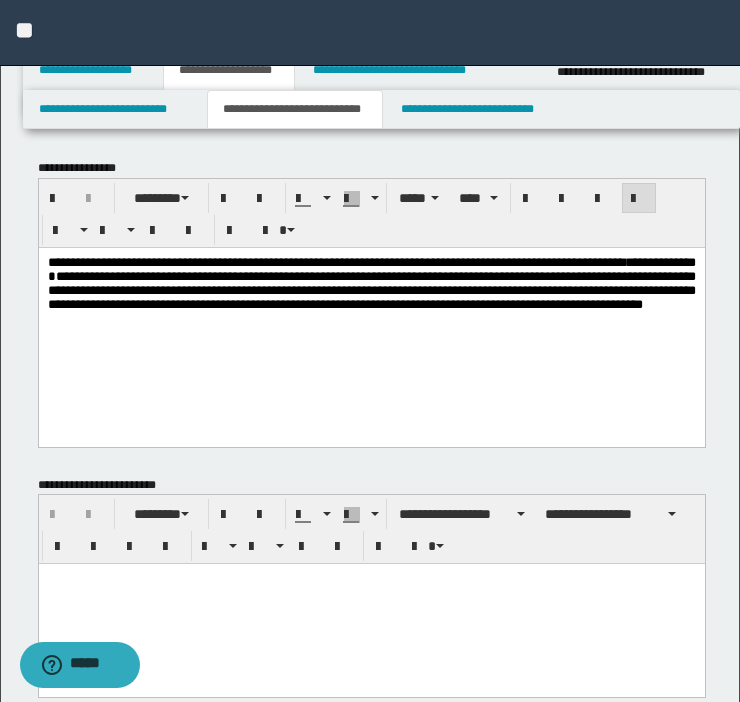 click on "**********" at bounding box center [371, 282] 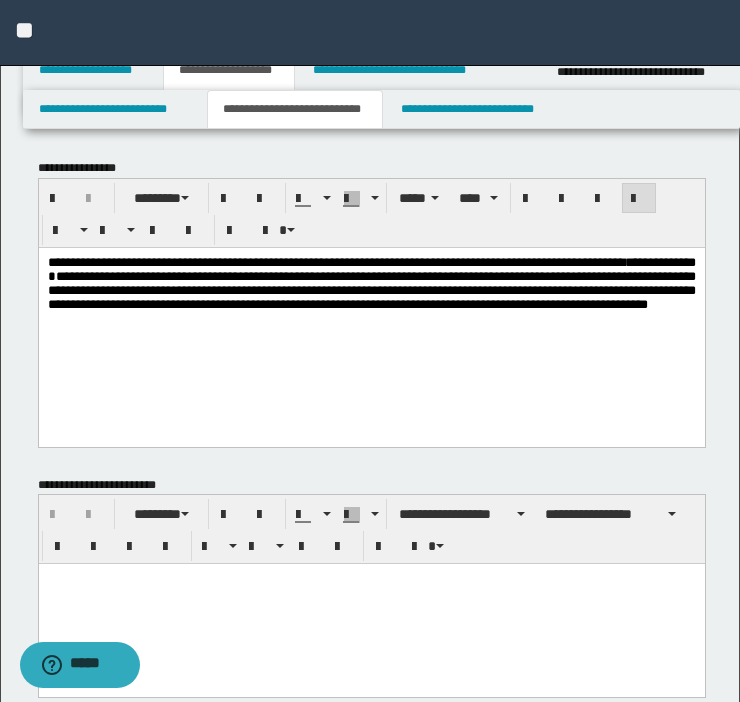click on "**********" at bounding box center [371, 308] 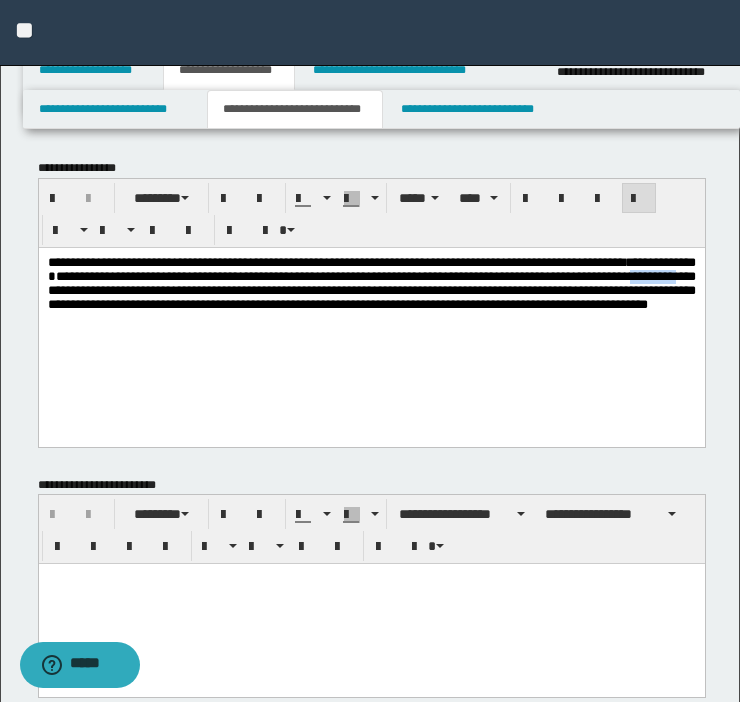 drag, startPoint x: 213, startPoint y: 297, endPoint x: 290, endPoint y: 298, distance: 77.00649 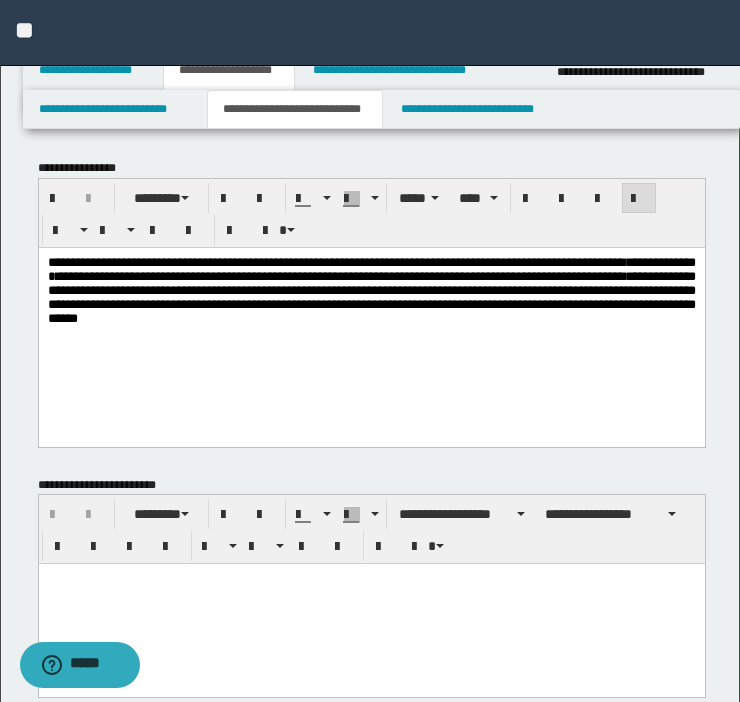 click on "**********" at bounding box center (371, 289) 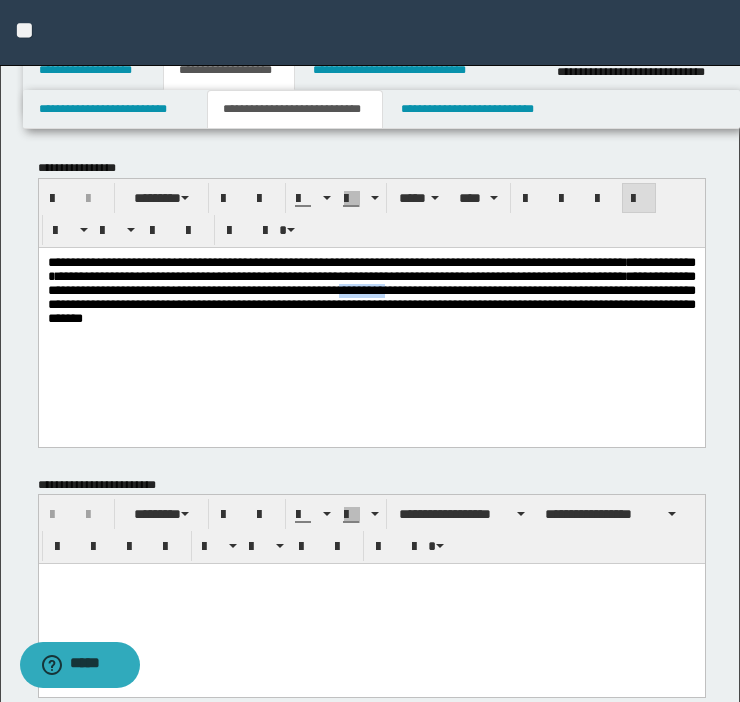 drag, startPoint x: 71, startPoint y: 313, endPoint x: 155, endPoint y: 316, distance: 84.05355 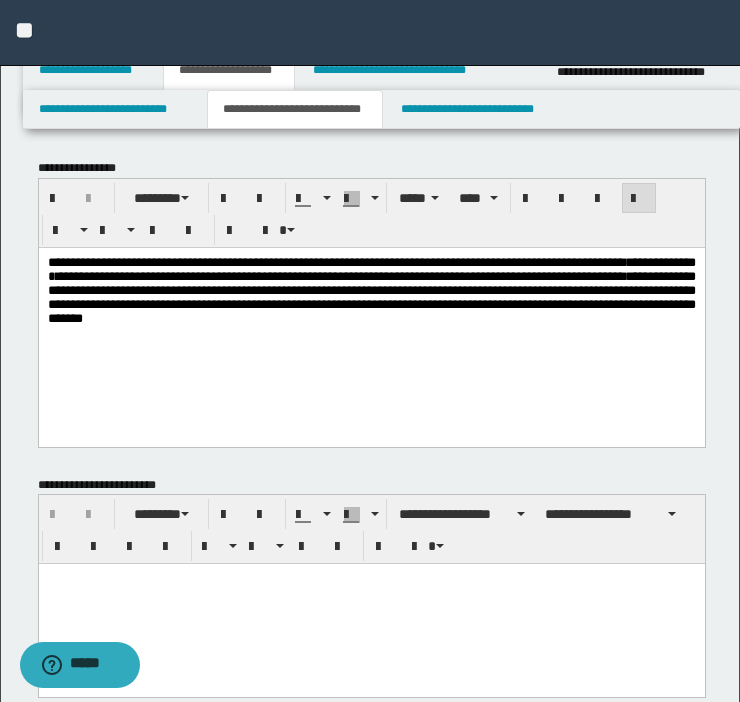 click on "**********" at bounding box center [371, 315] 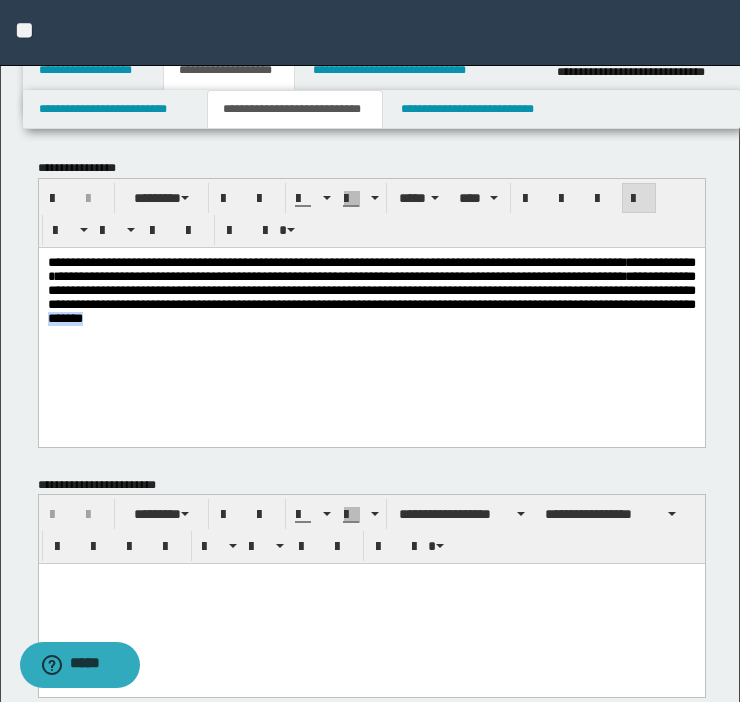 drag, startPoint x: 670, startPoint y: 332, endPoint x: 600, endPoint y: 337, distance: 70.178345 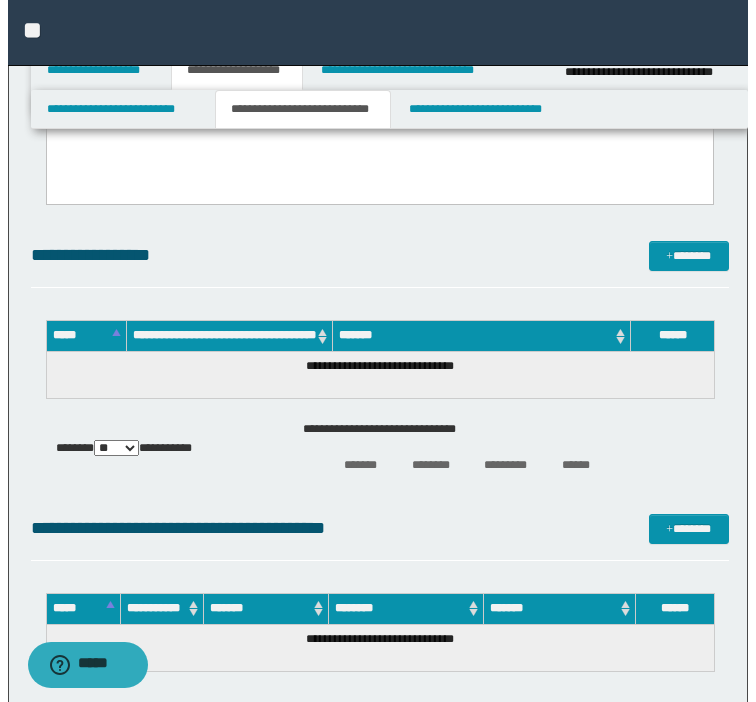 scroll, scrollTop: 533, scrollLeft: 0, axis: vertical 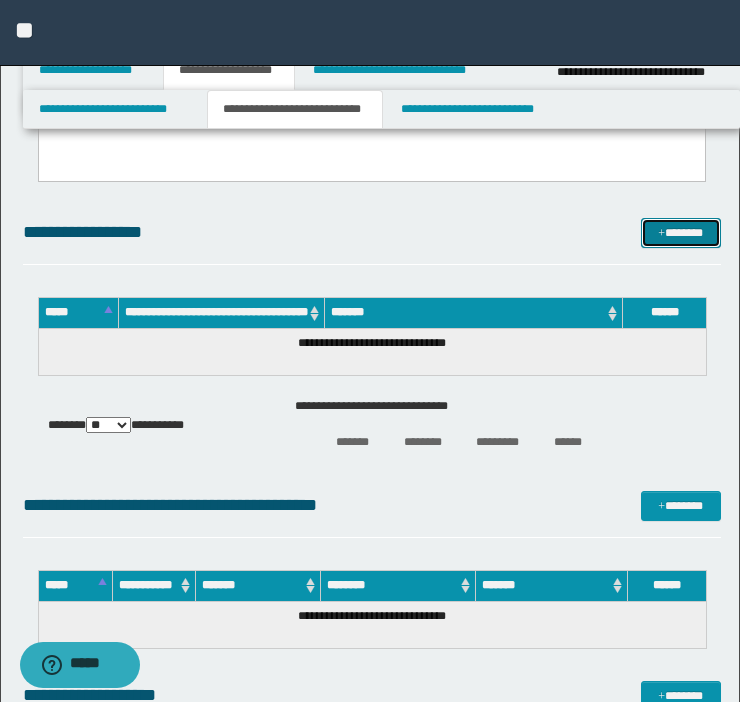 click on "*******" at bounding box center [681, 233] 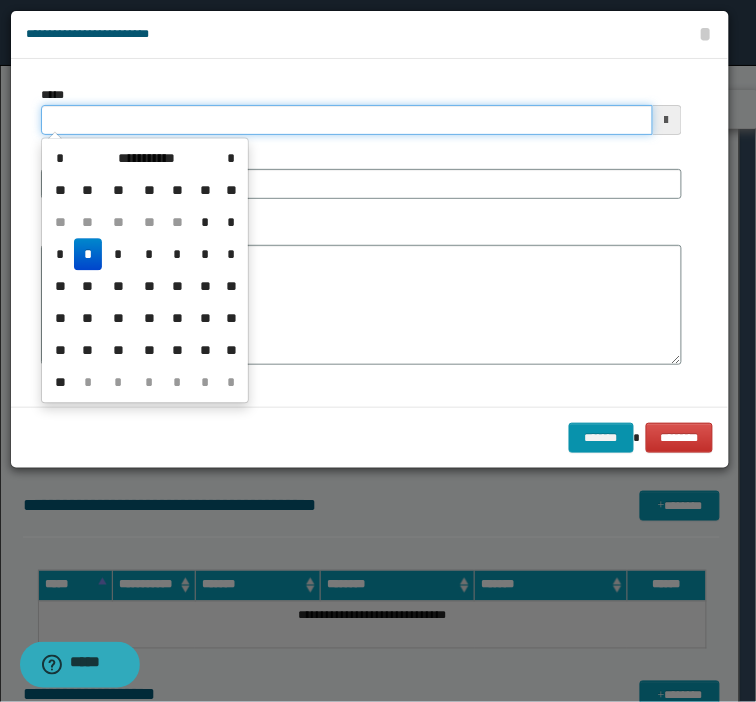 click on "*****" at bounding box center [347, 120] 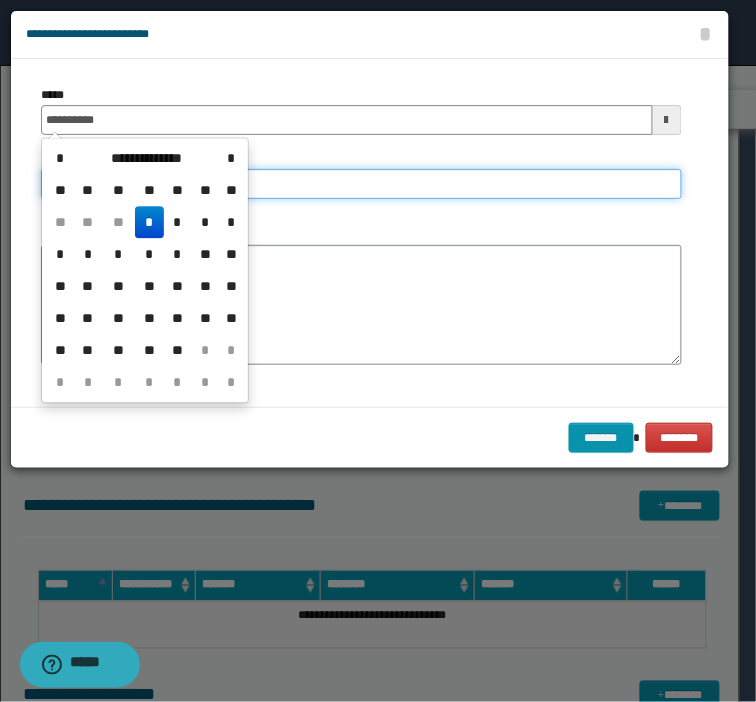 type on "**********" 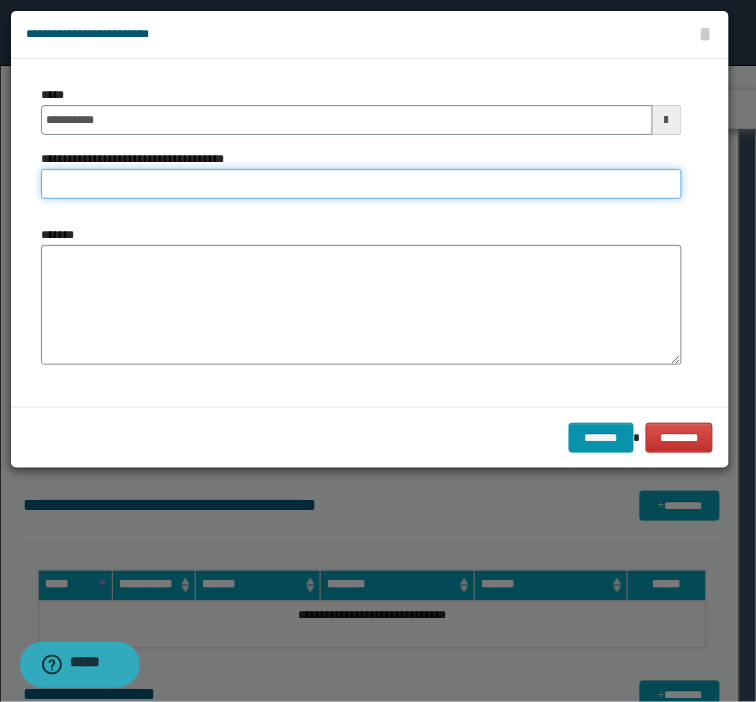 click on "**********" at bounding box center [361, 184] 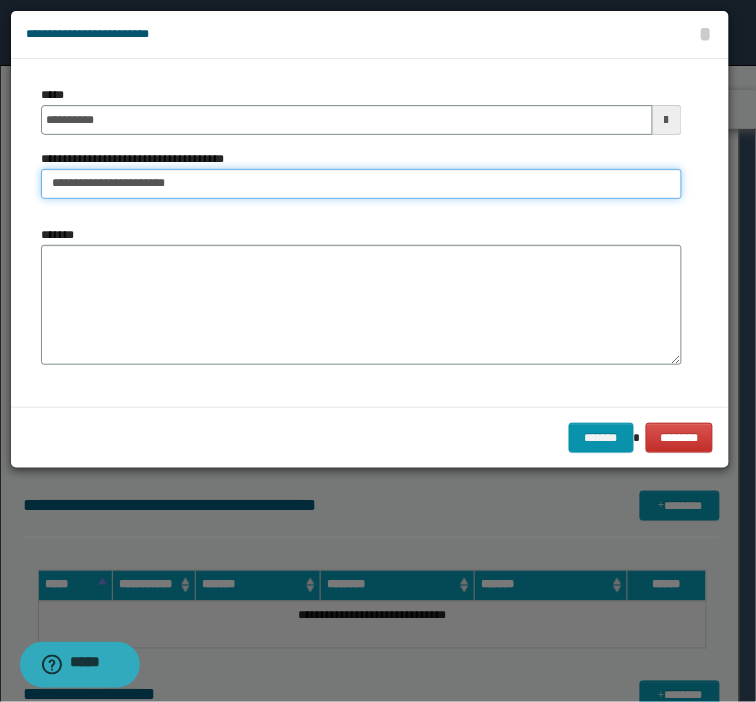 type on "**********" 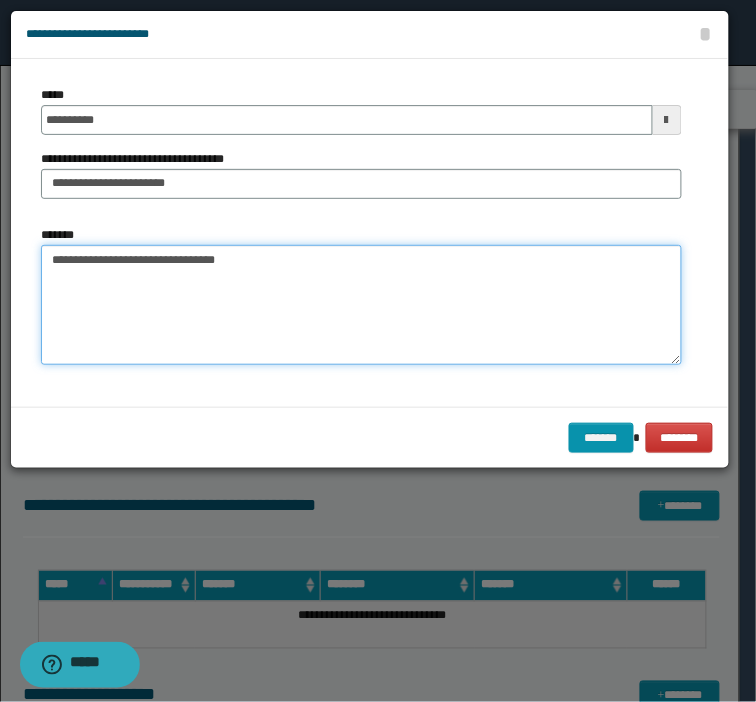 click on "**********" at bounding box center [361, 305] 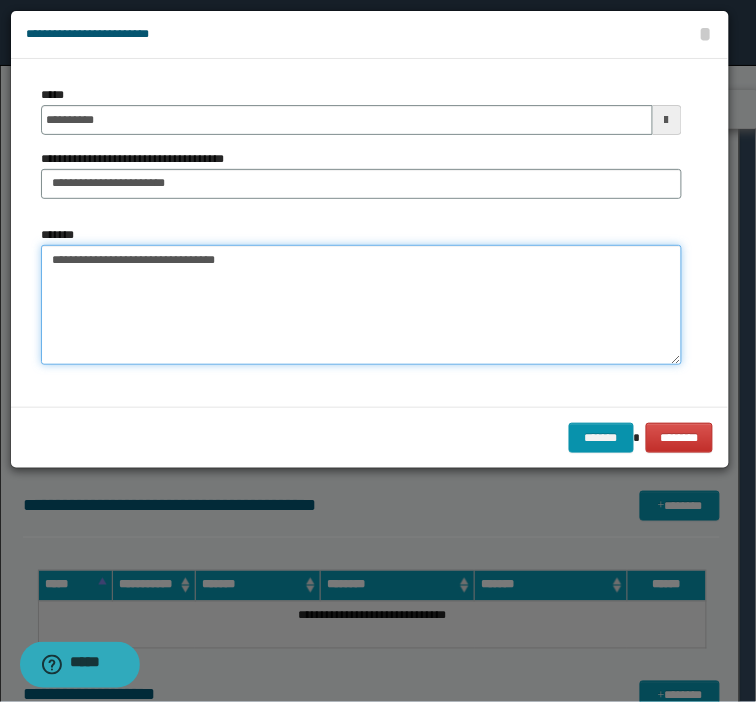 paste on "**********" 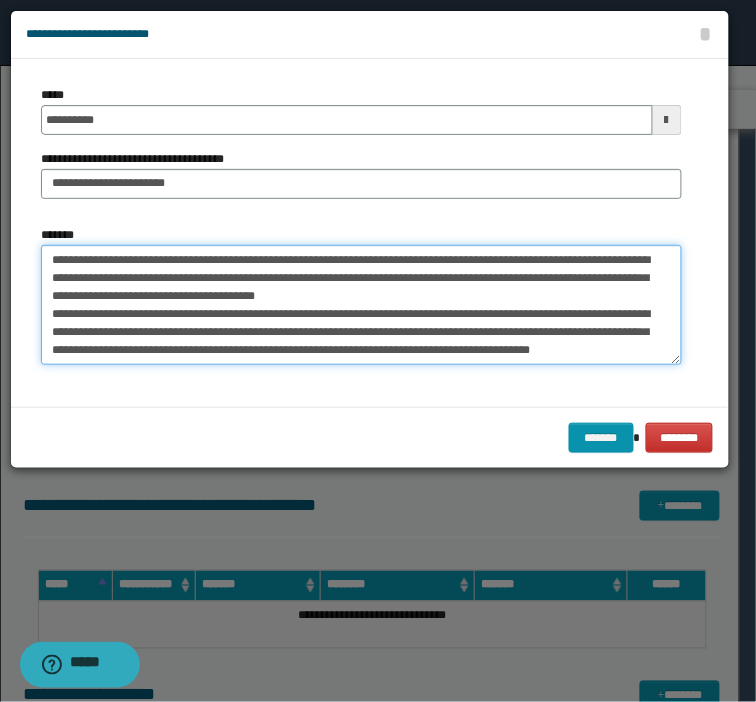 scroll, scrollTop: 31, scrollLeft: 0, axis: vertical 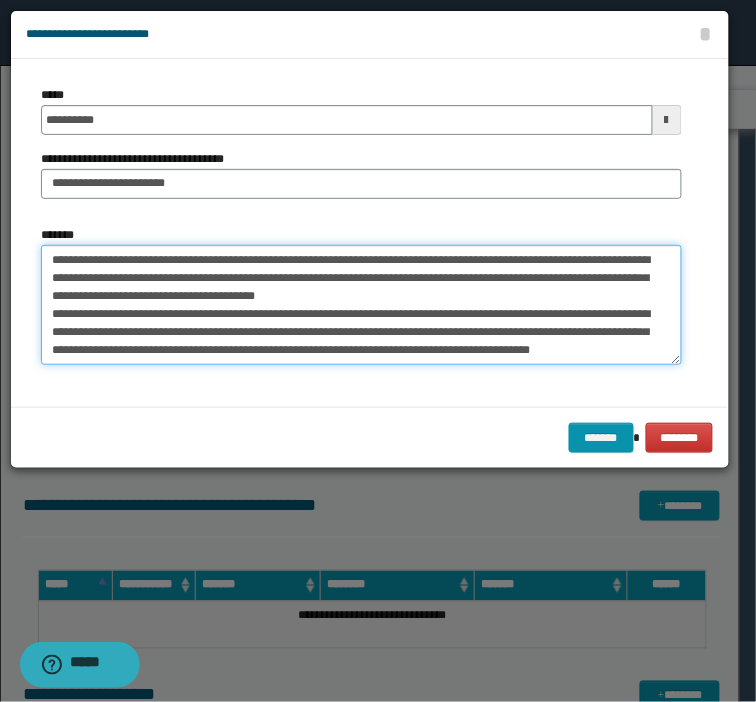click on "**********" at bounding box center (361, 305) 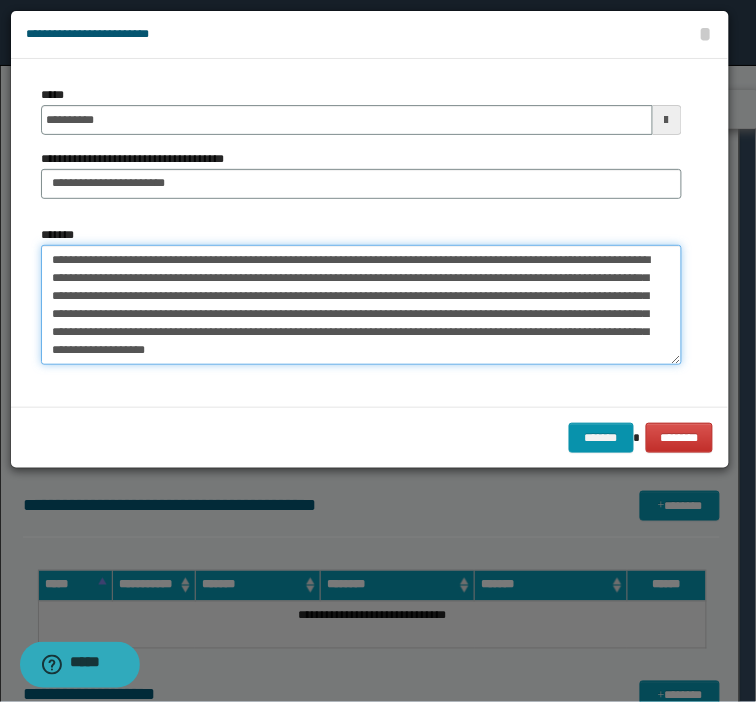scroll, scrollTop: 13, scrollLeft: 0, axis: vertical 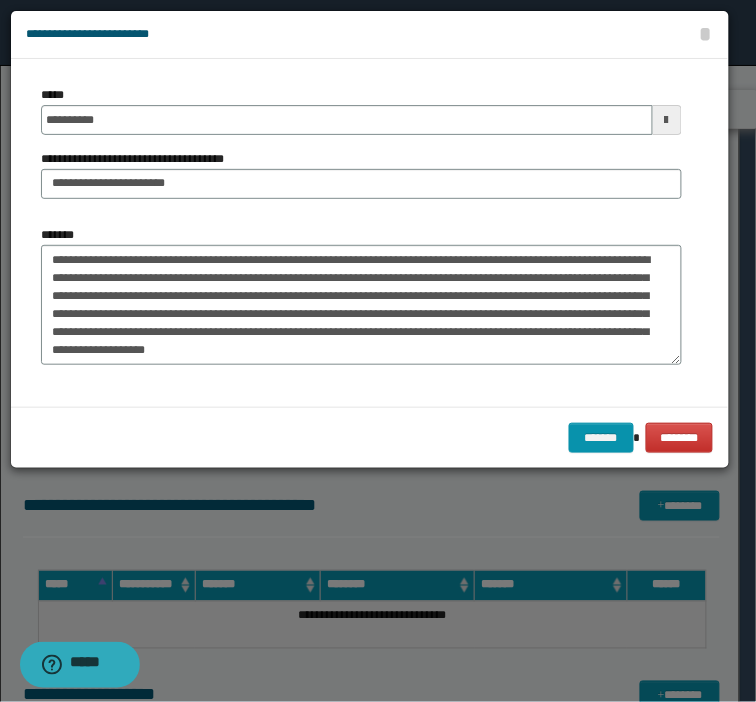 drag, startPoint x: 368, startPoint y: 365, endPoint x: 370, endPoint y: 355, distance: 10.198039 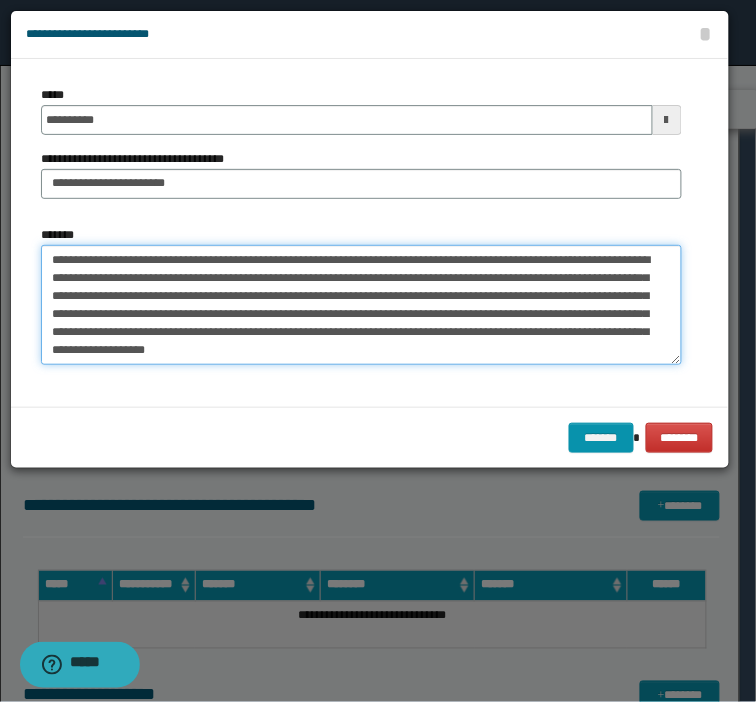 click on "**********" at bounding box center (361, 305) 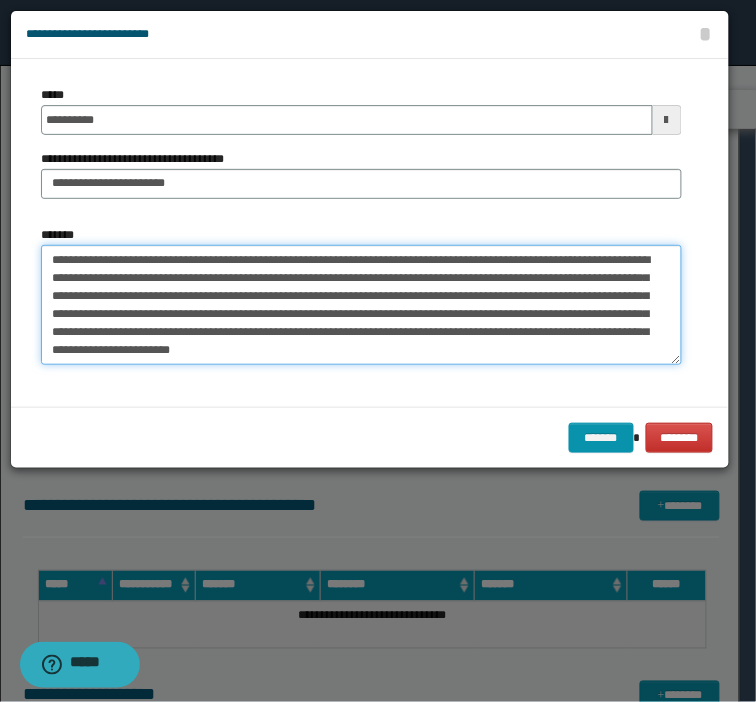 paste on "**********" 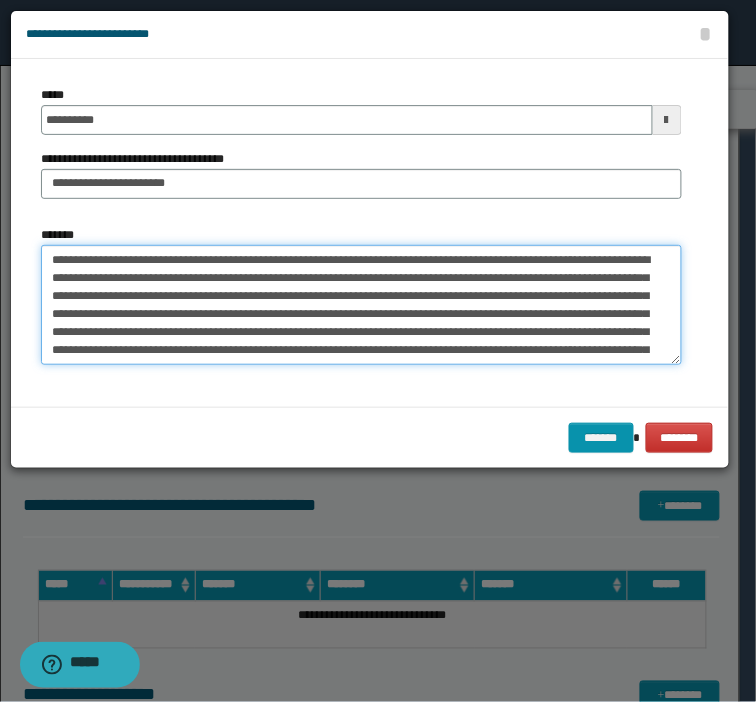 scroll, scrollTop: 246, scrollLeft: 0, axis: vertical 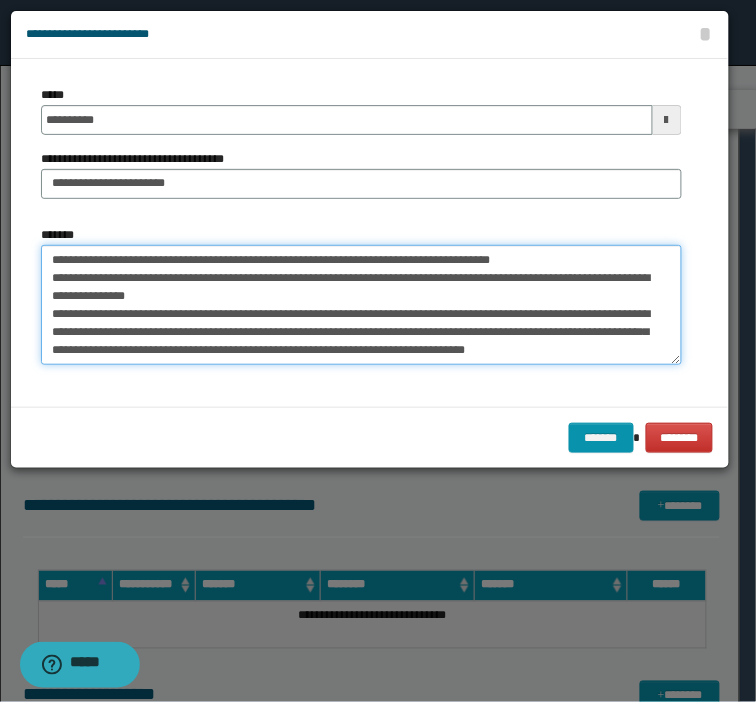 click on "*******" at bounding box center (361, 305) 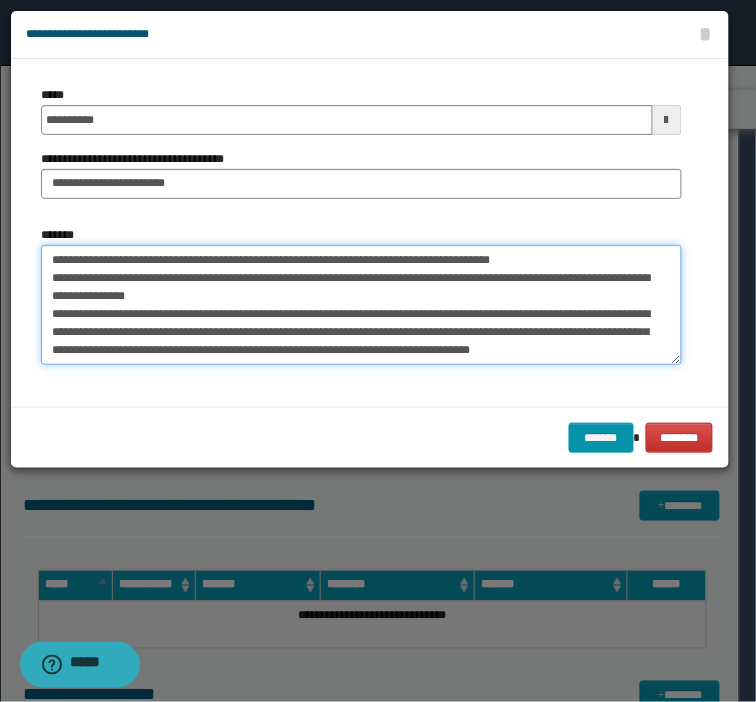 click on "*******" at bounding box center [361, 305] 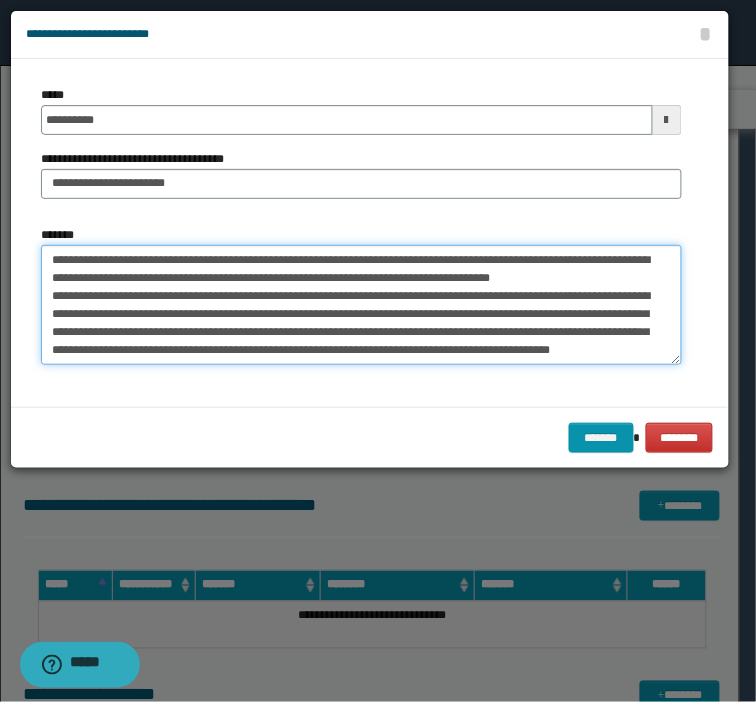 drag, startPoint x: 616, startPoint y: 284, endPoint x: 245, endPoint y: 305, distance: 371.59387 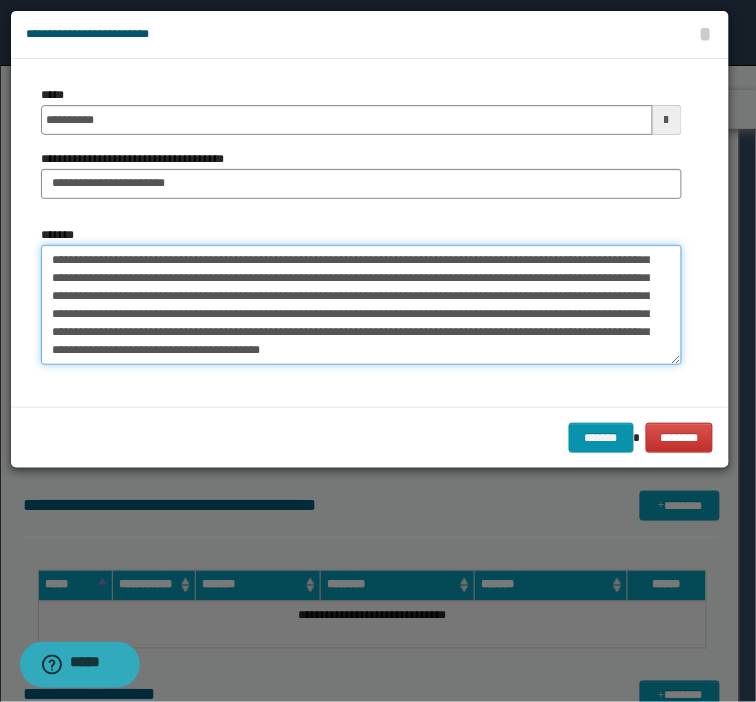 scroll, scrollTop: 0, scrollLeft: 0, axis: both 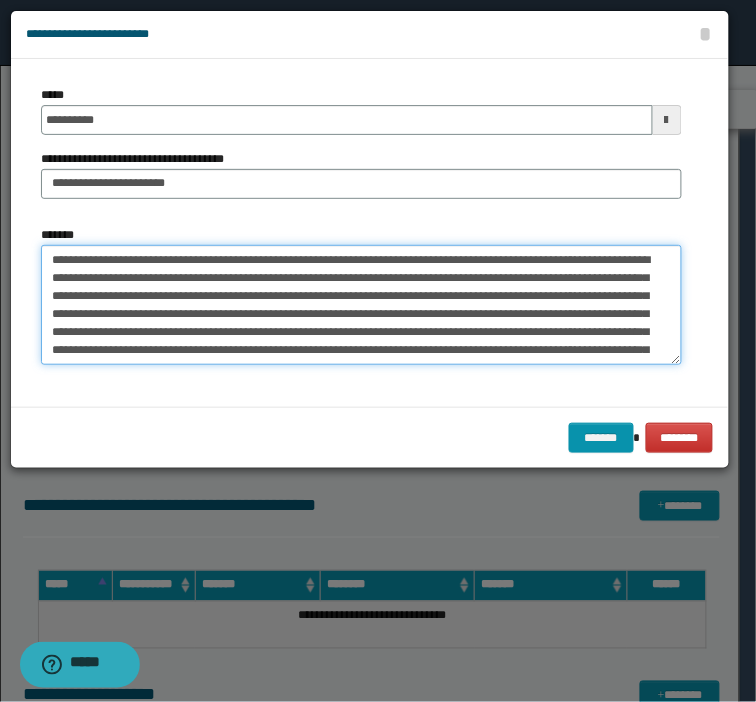 drag, startPoint x: 582, startPoint y: 342, endPoint x: 137, endPoint y: 248, distance: 454.81973 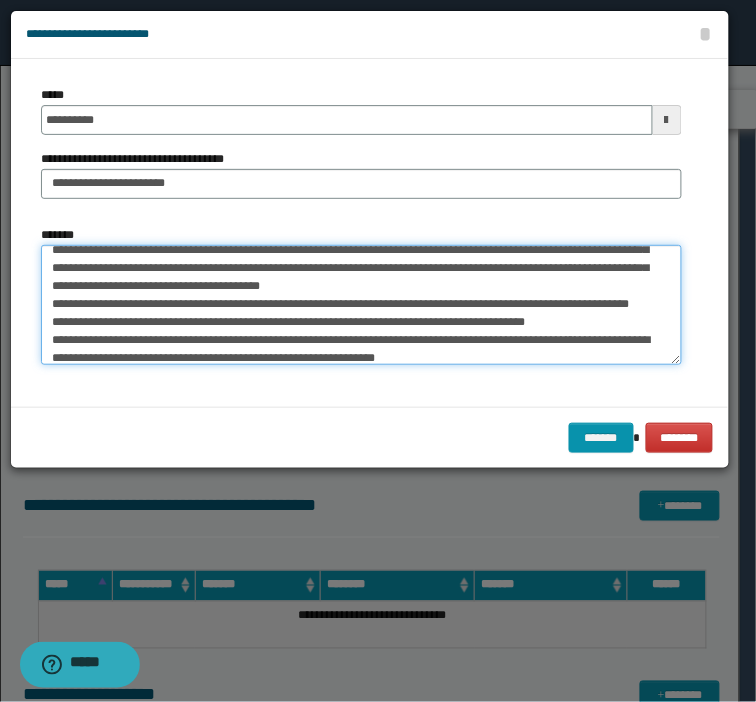 scroll, scrollTop: 88, scrollLeft: 0, axis: vertical 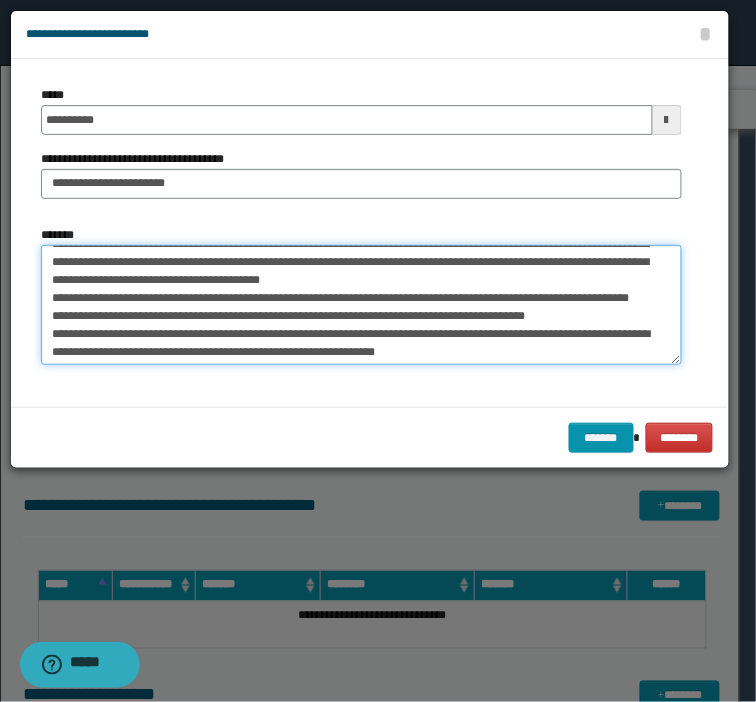 click on "*******" at bounding box center (361, 305) 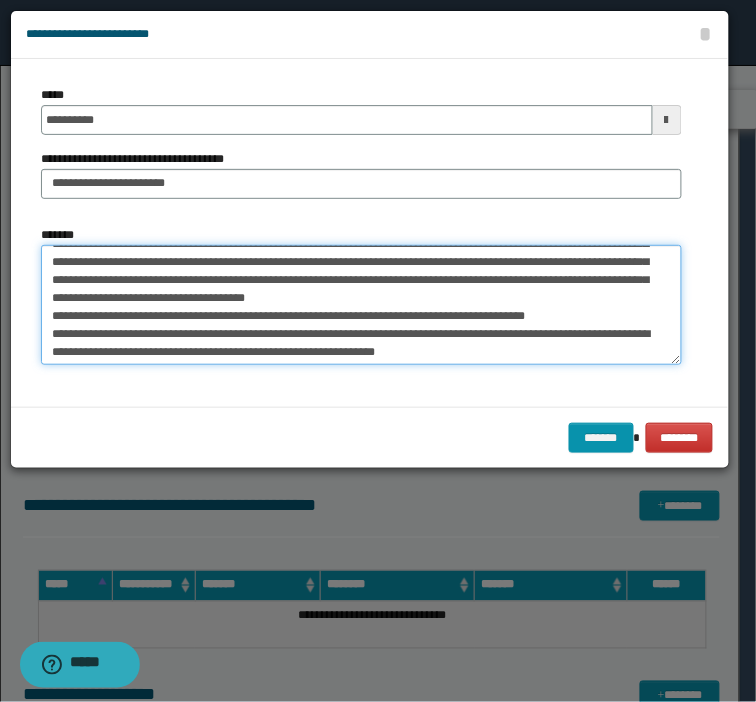 scroll, scrollTop: 71, scrollLeft: 0, axis: vertical 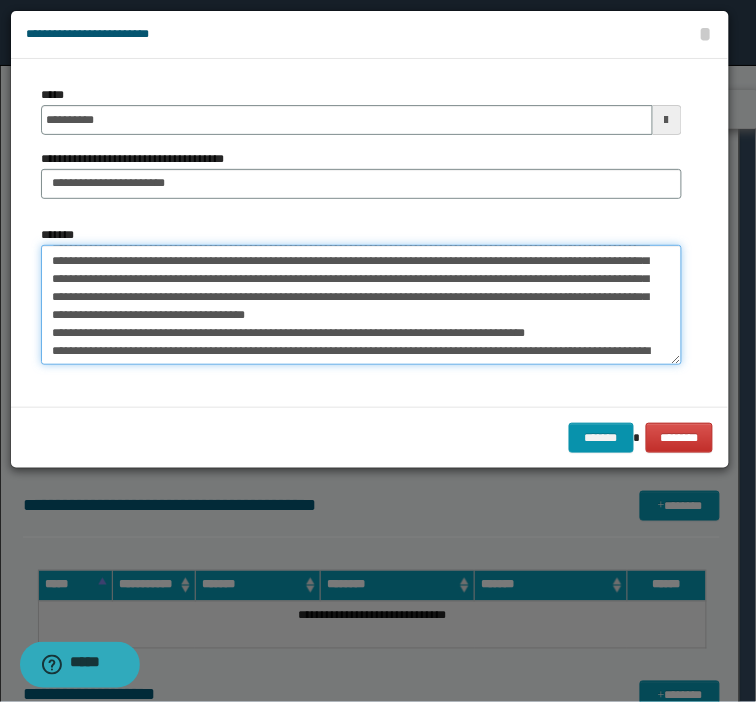 click on "*******" at bounding box center [361, 305] 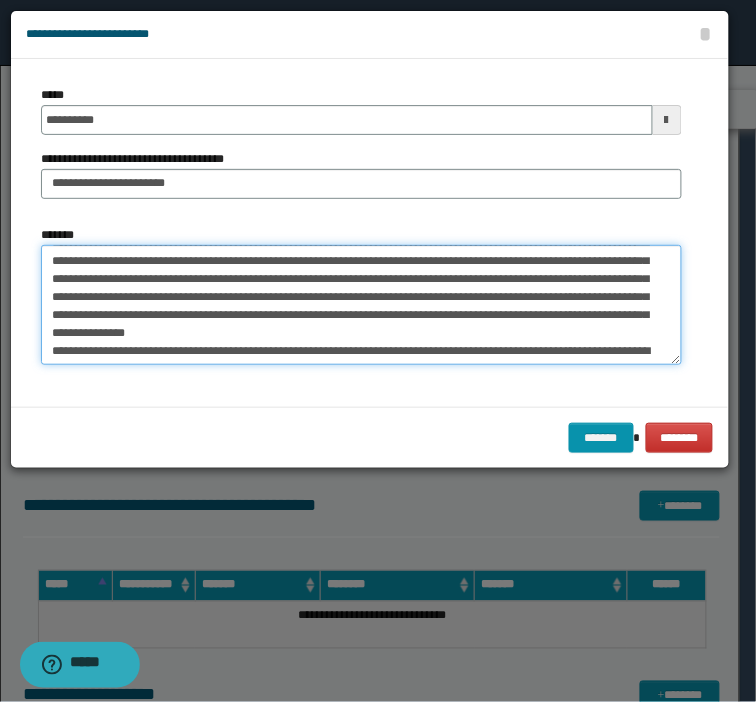scroll, scrollTop: 53, scrollLeft: 0, axis: vertical 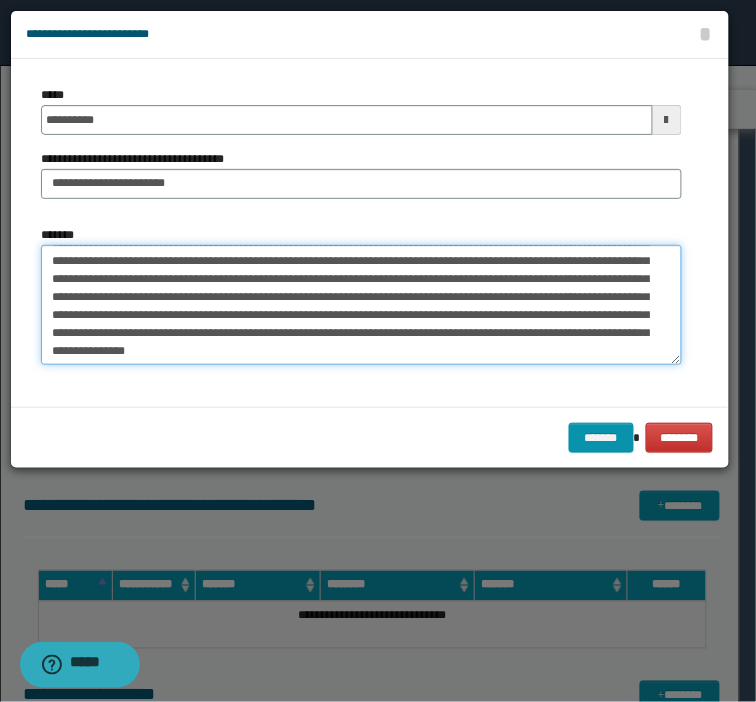 click on "*******" at bounding box center [361, 305] 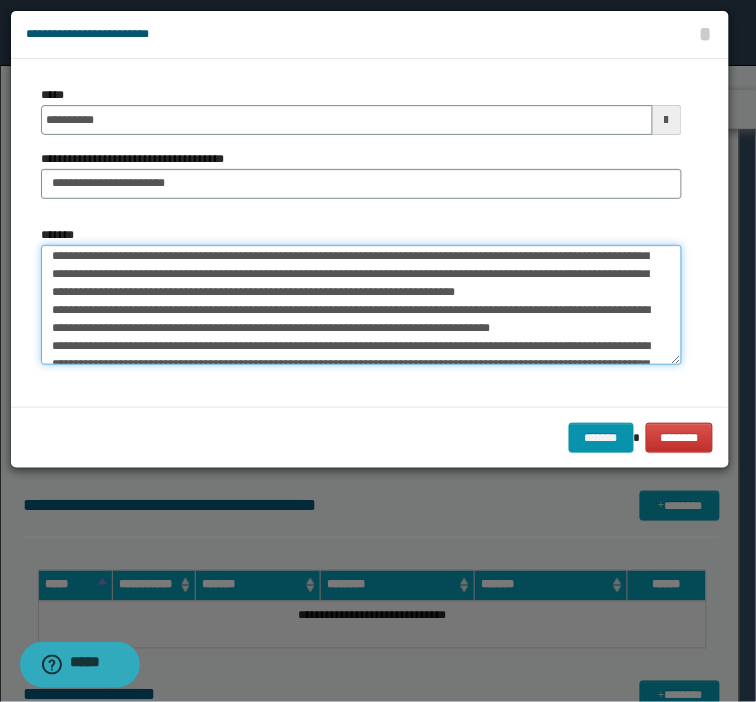 scroll, scrollTop: 137, scrollLeft: 0, axis: vertical 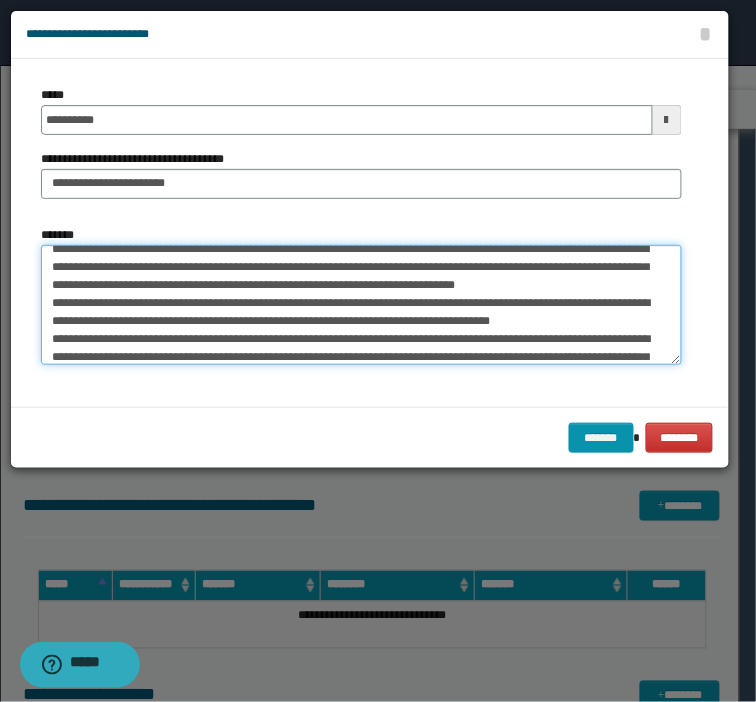 click on "*******" at bounding box center (361, 305) 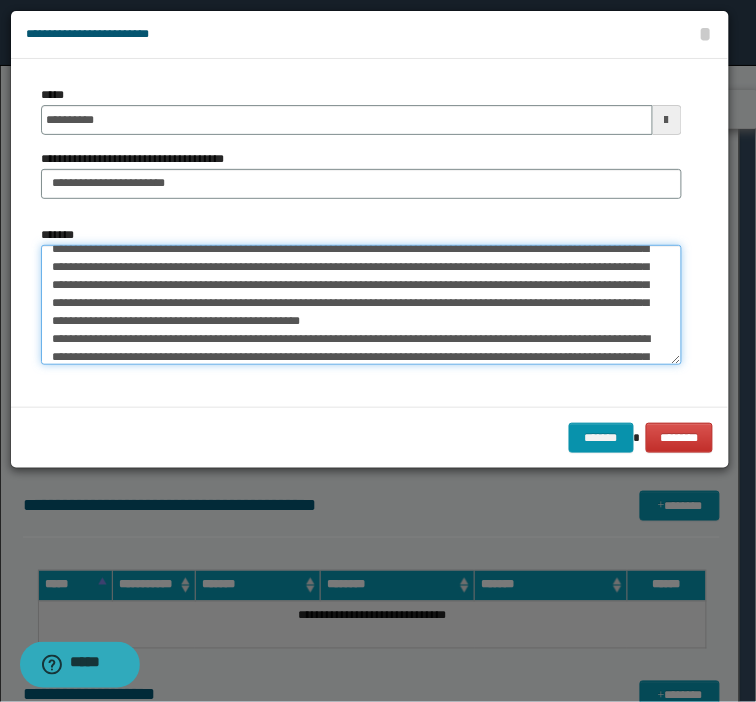 scroll, scrollTop: 118, scrollLeft: 0, axis: vertical 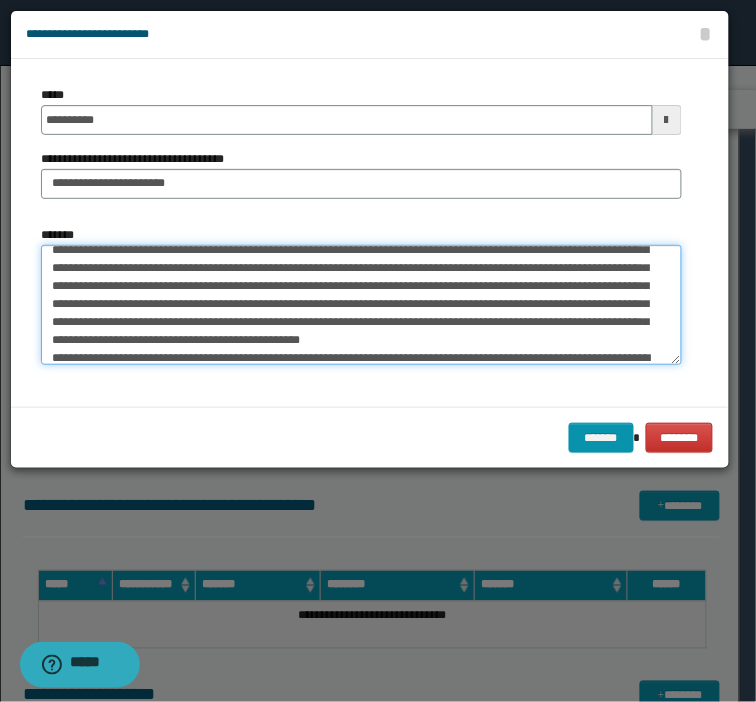 click on "*******" at bounding box center (361, 305) 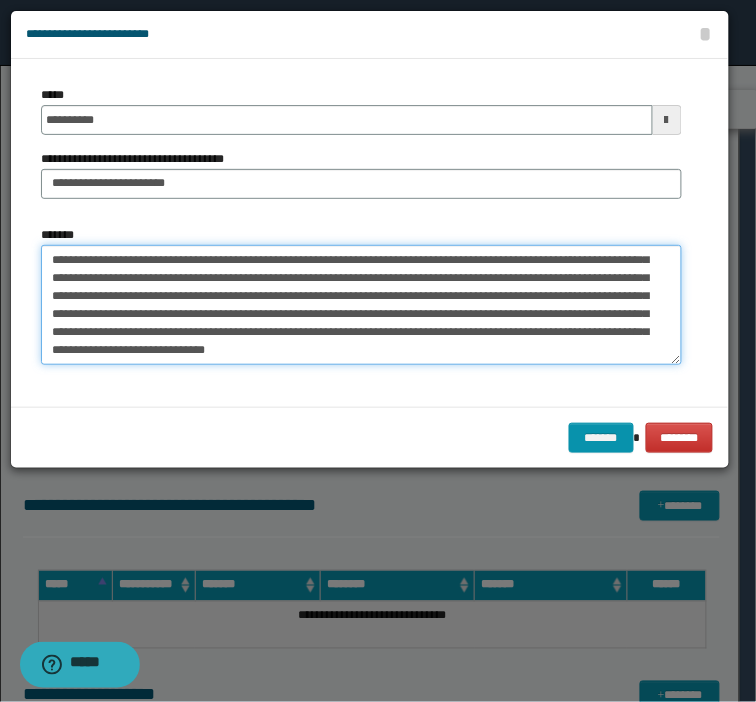 scroll, scrollTop: 233, scrollLeft: 0, axis: vertical 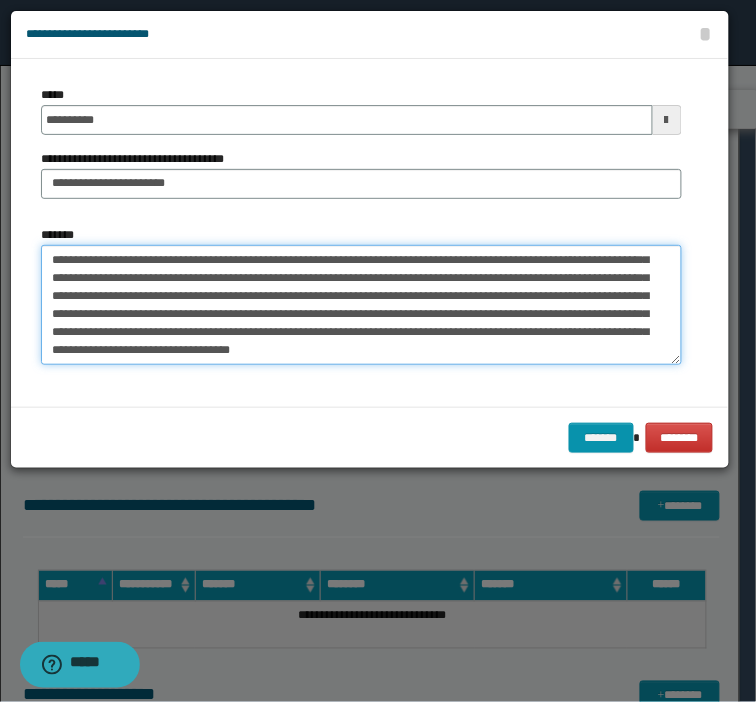 type on "**********" 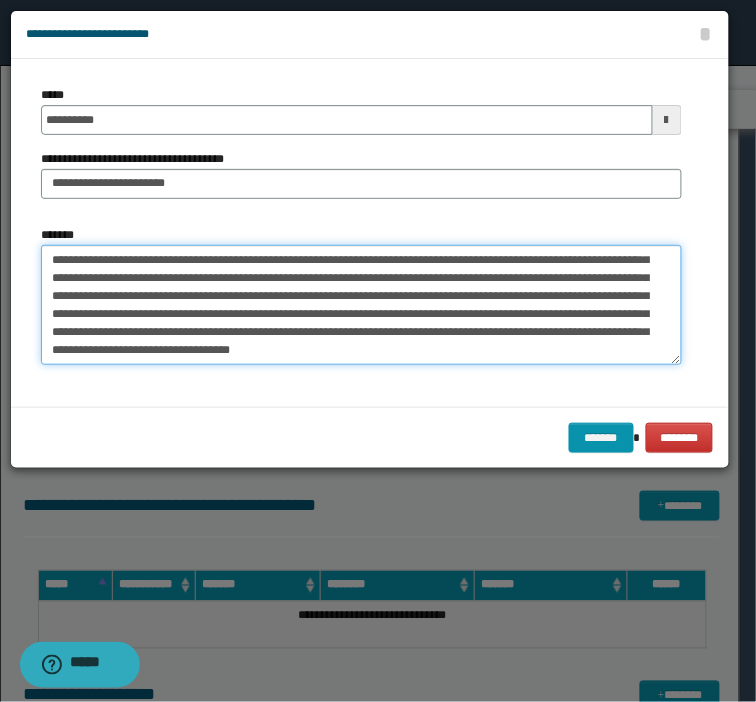 click on "*******" at bounding box center (361, 305) 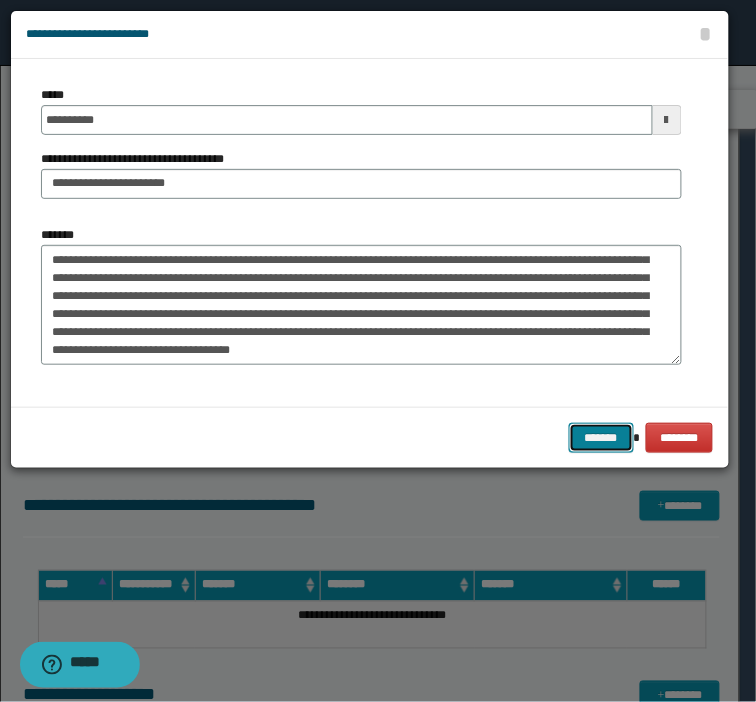 click on "*******" at bounding box center [601, 438] 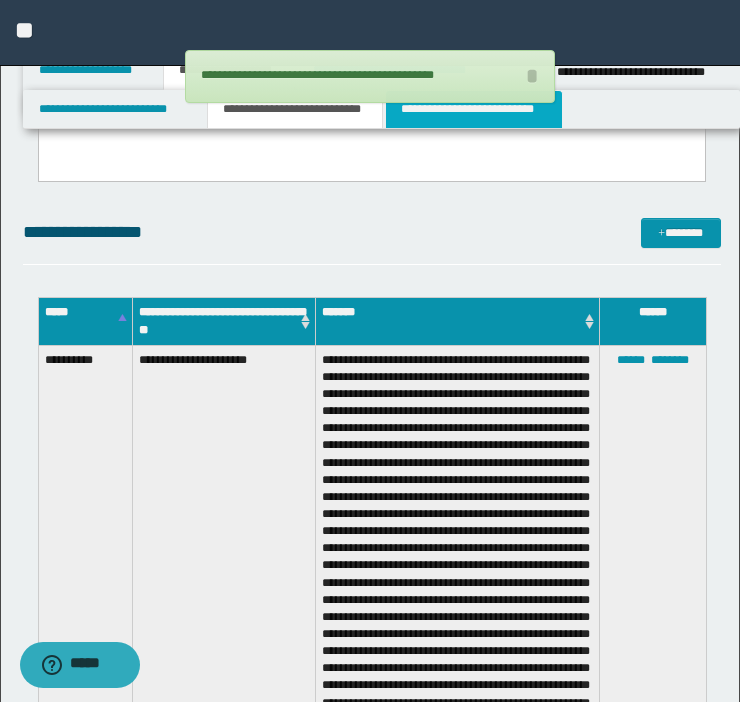 click on "**********" at bounding box center (474, 109) 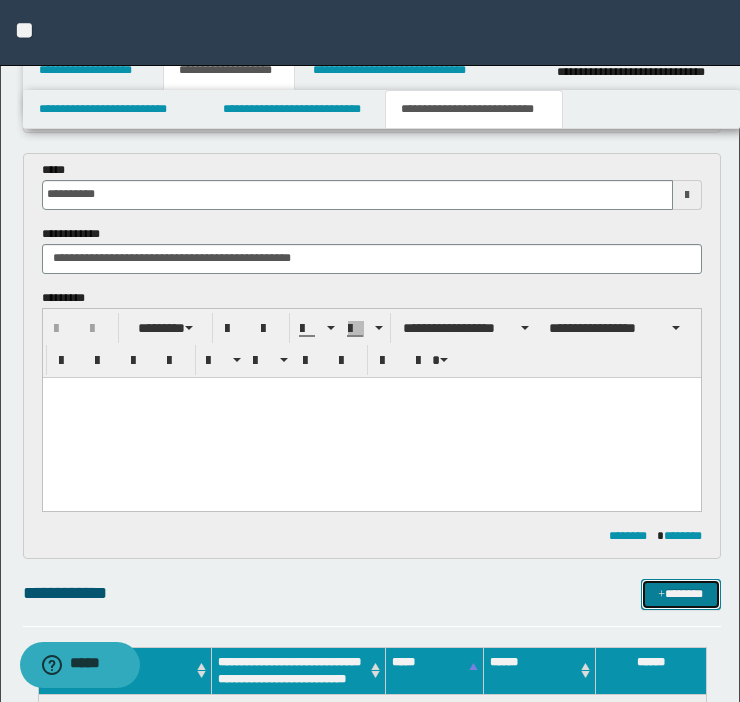 click on "*******" at bounding box center [681, 594] 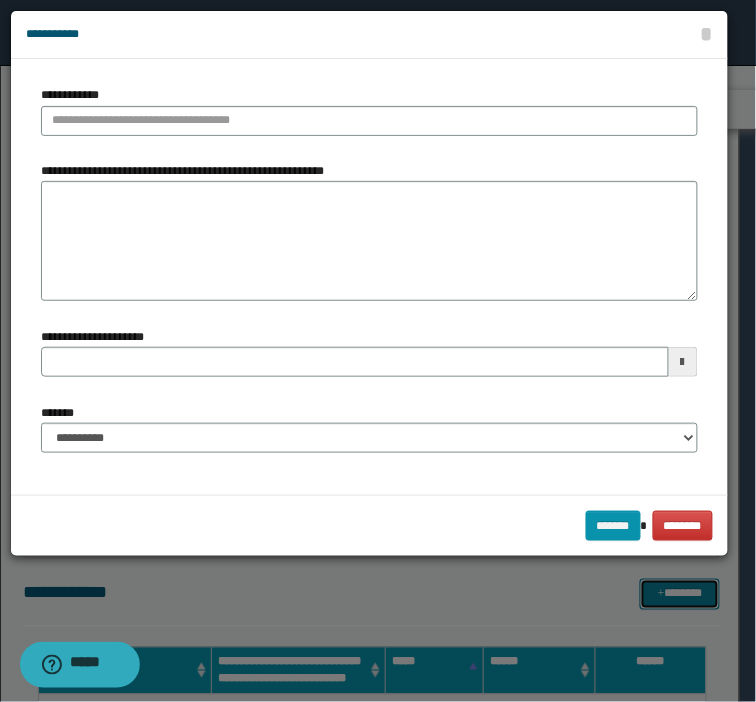 type 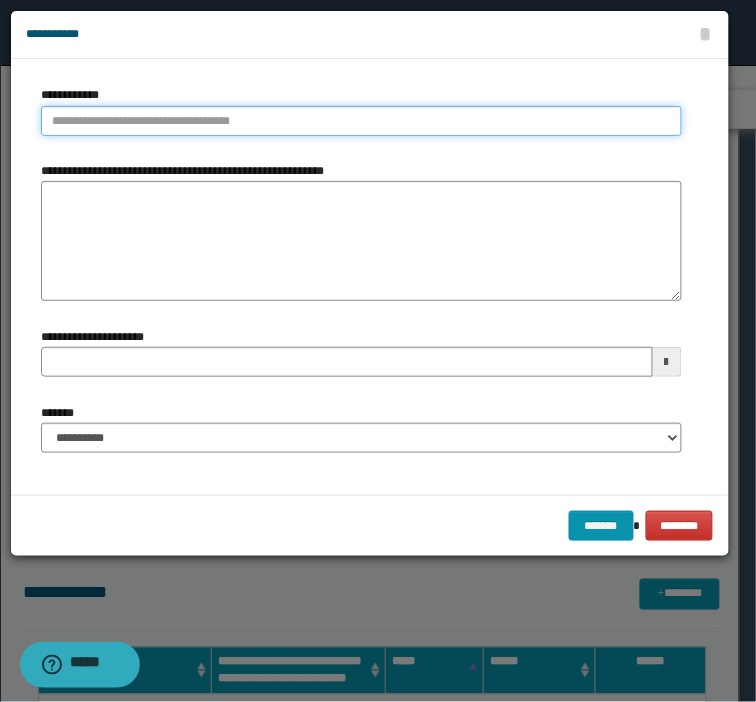 click on "**********" at bounding box center [361, 121] 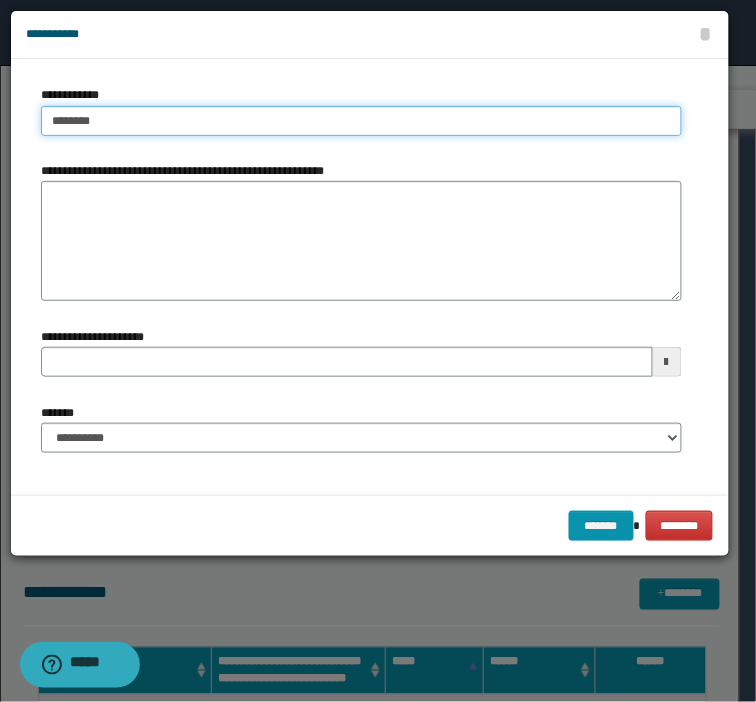 type on "********" 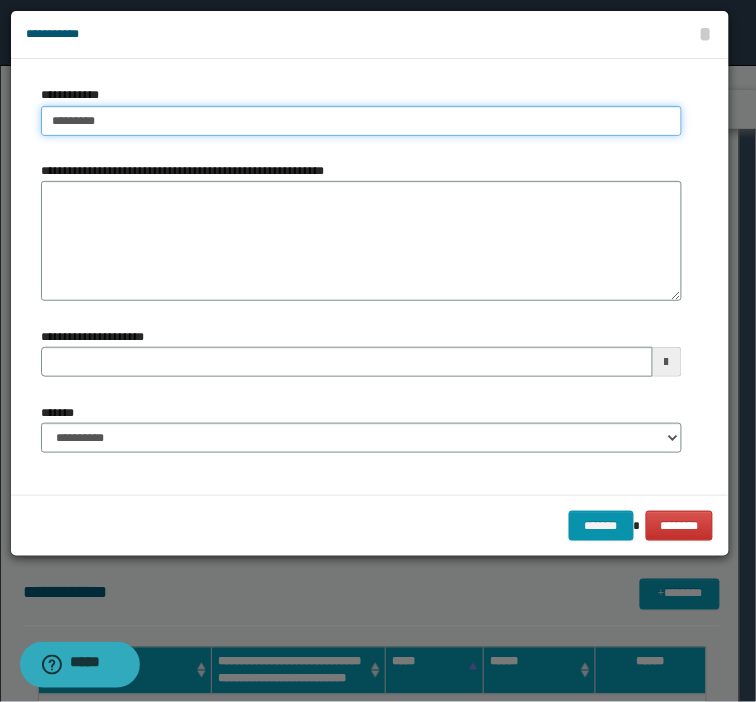 type on "**********" 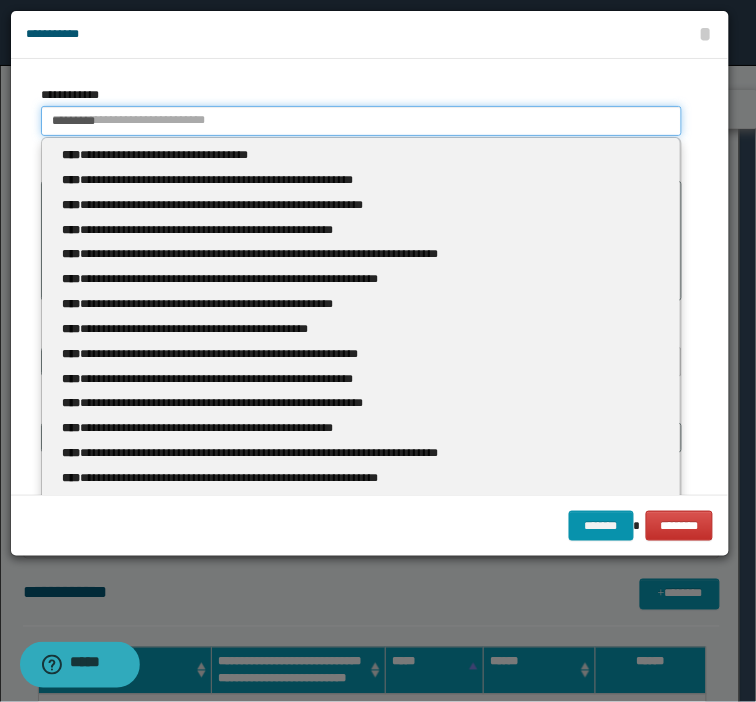 type 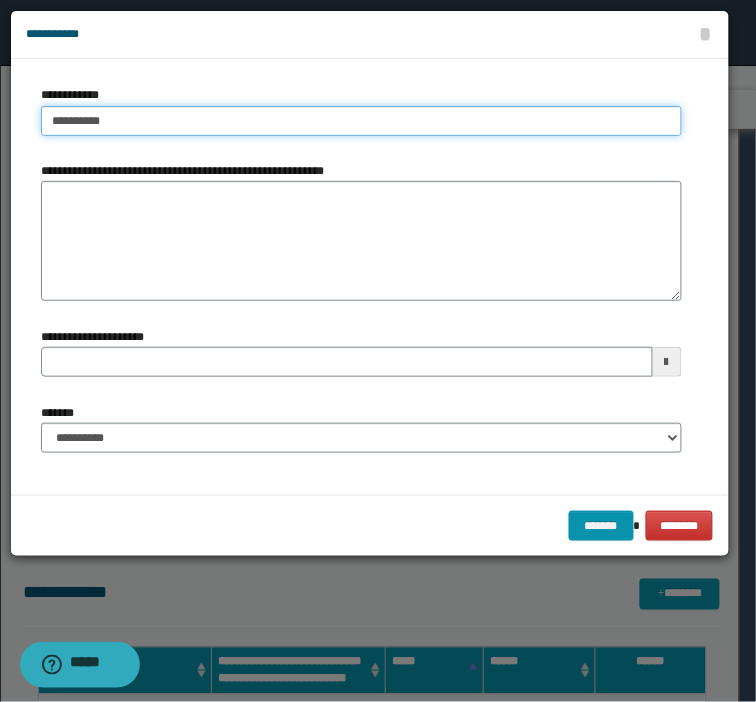 type on "**********" 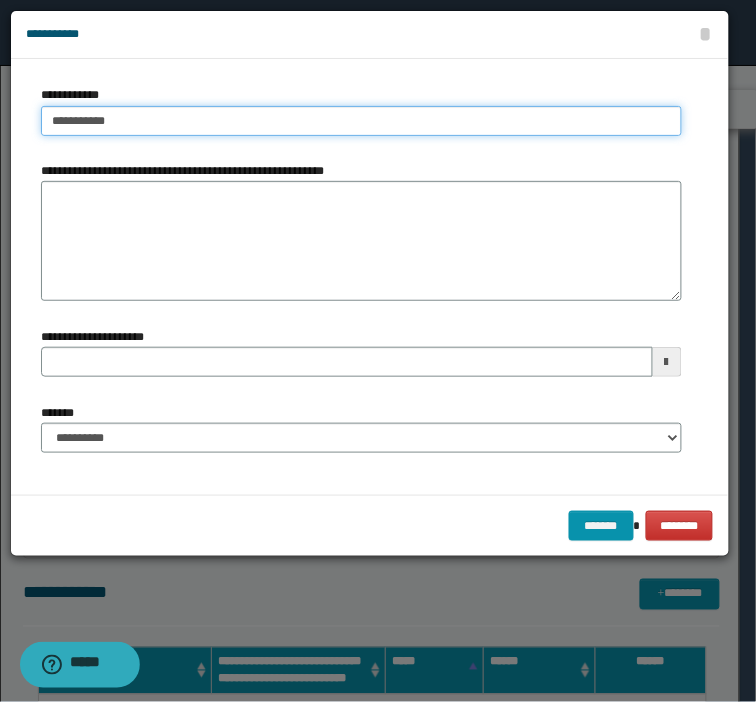 type on "**********" 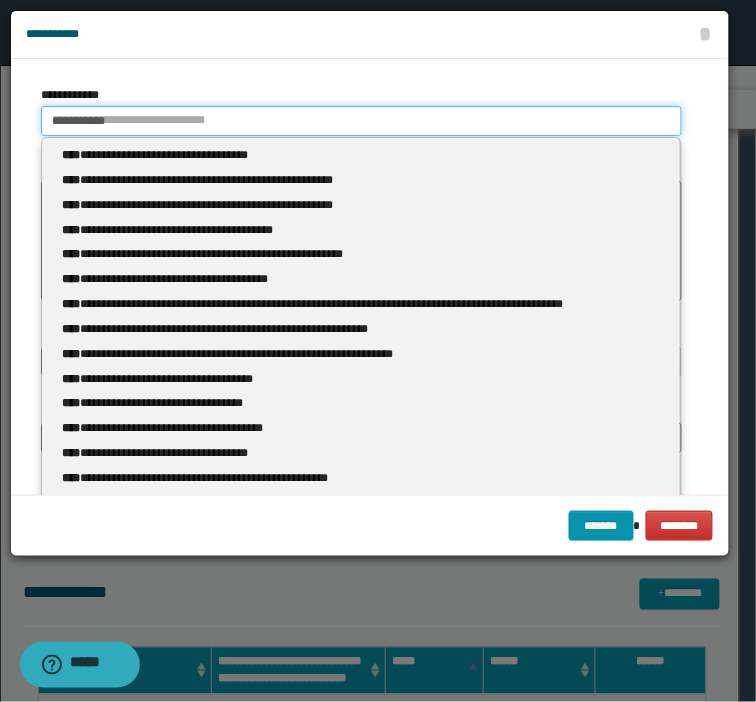 type 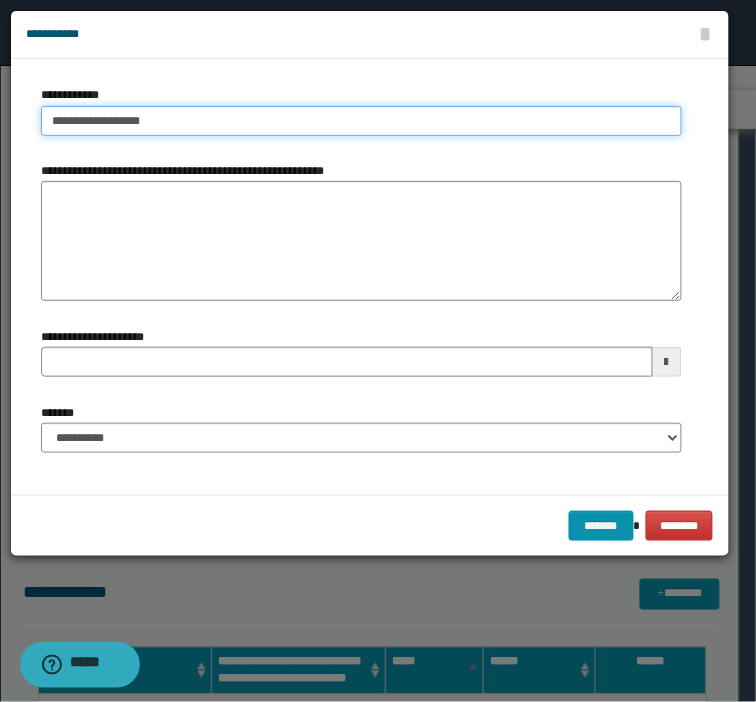 type on "**********" 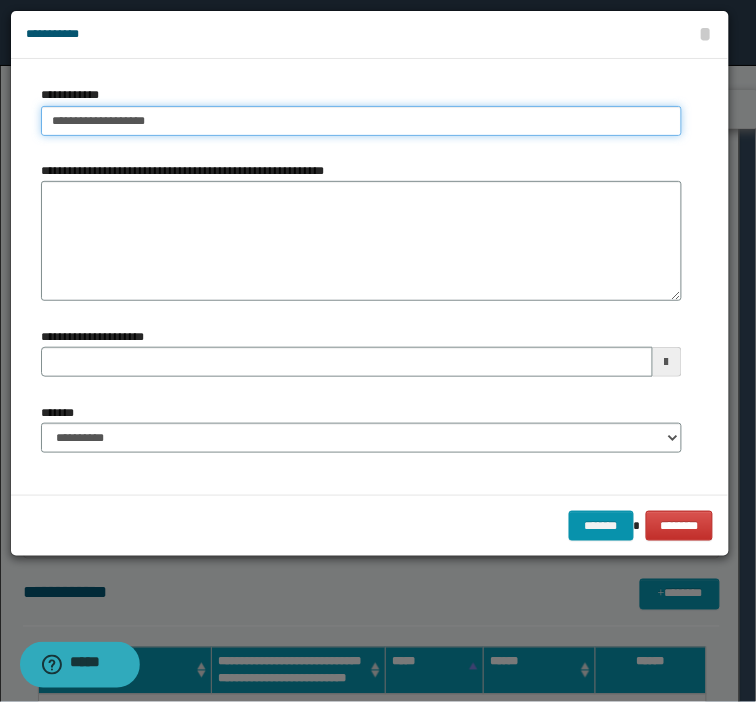 type on "**********" 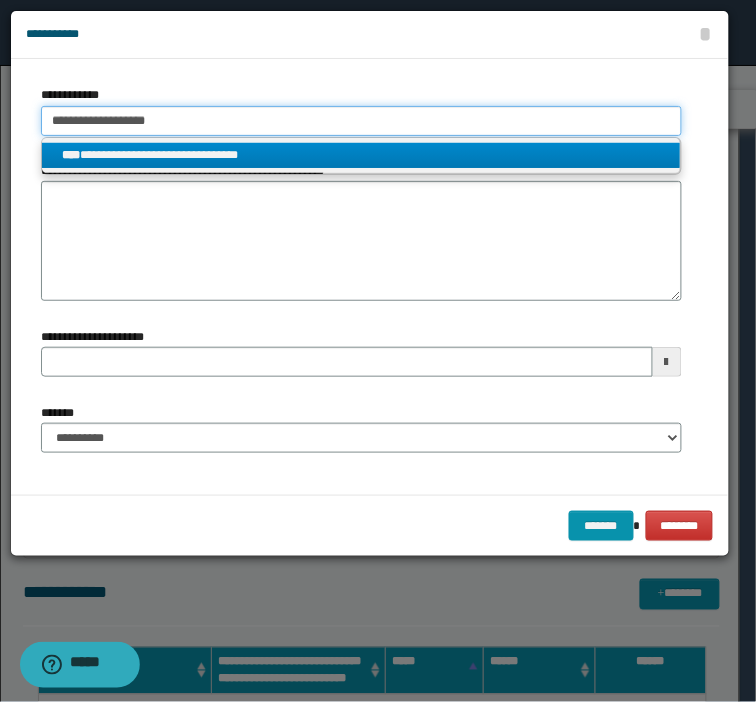 click on "**********" at bounding box center [361, 121] 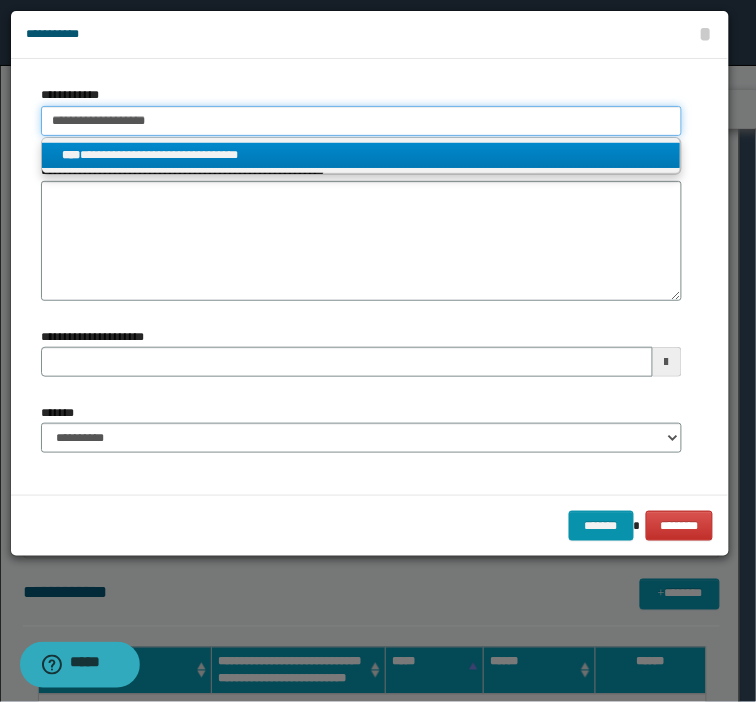 click on "**********" at bounding box center (361, 121) 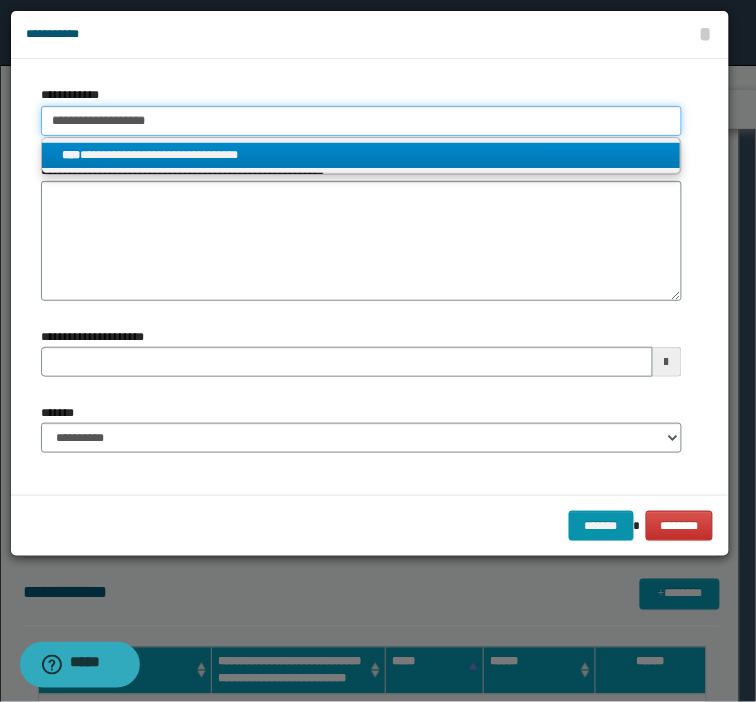 drag, startPoint x: 171, startPoint y: 114, endPoint x: 97, endPoint y: 122, distance: 74.431175 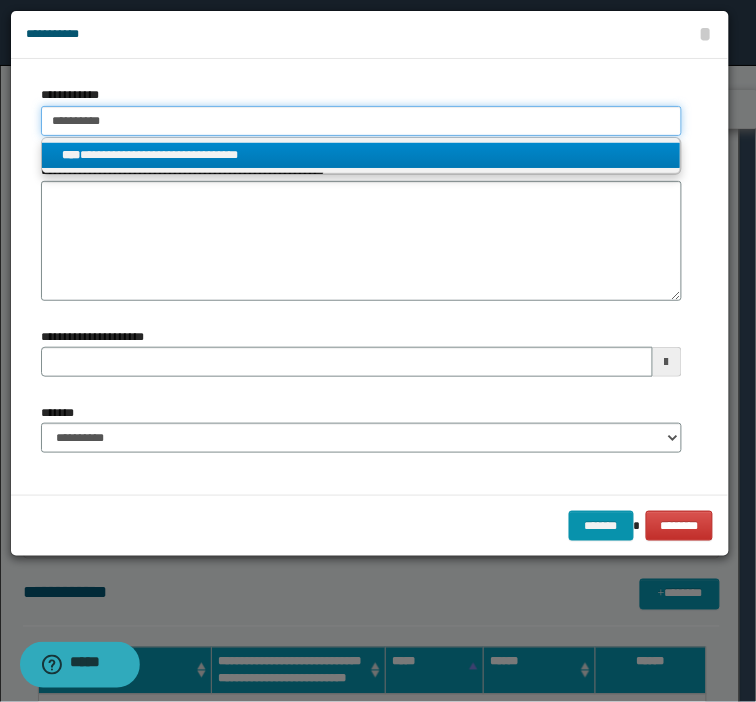 type on "**********" 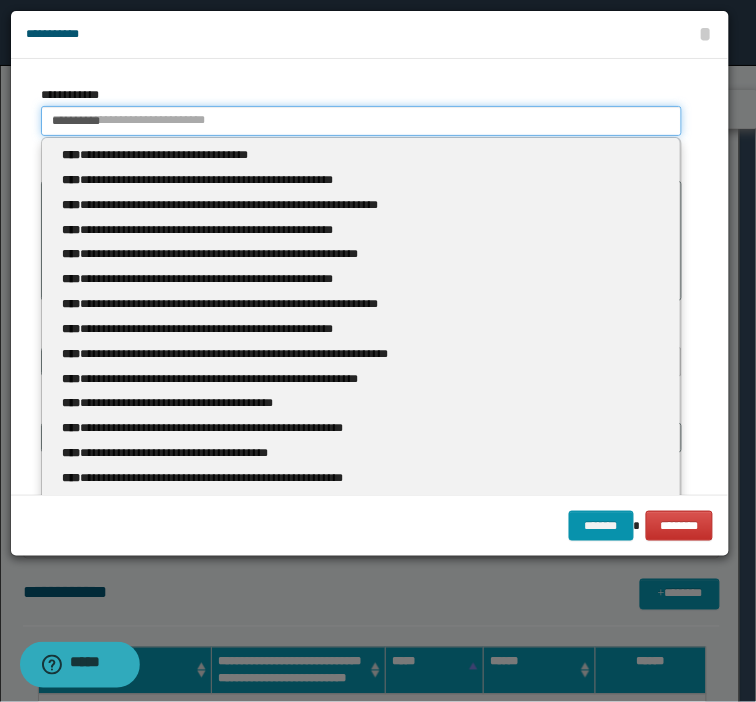 type 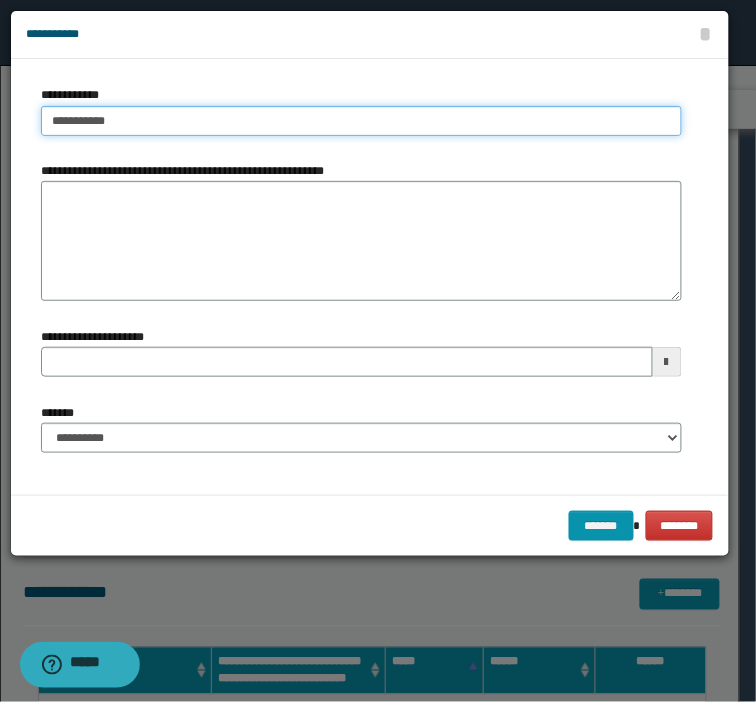 type on "**********" 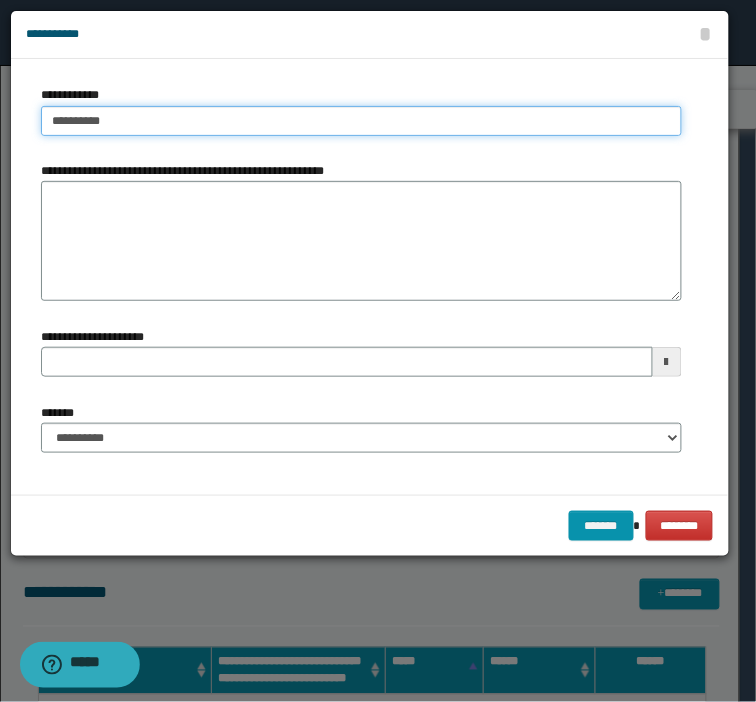 type on "**********" 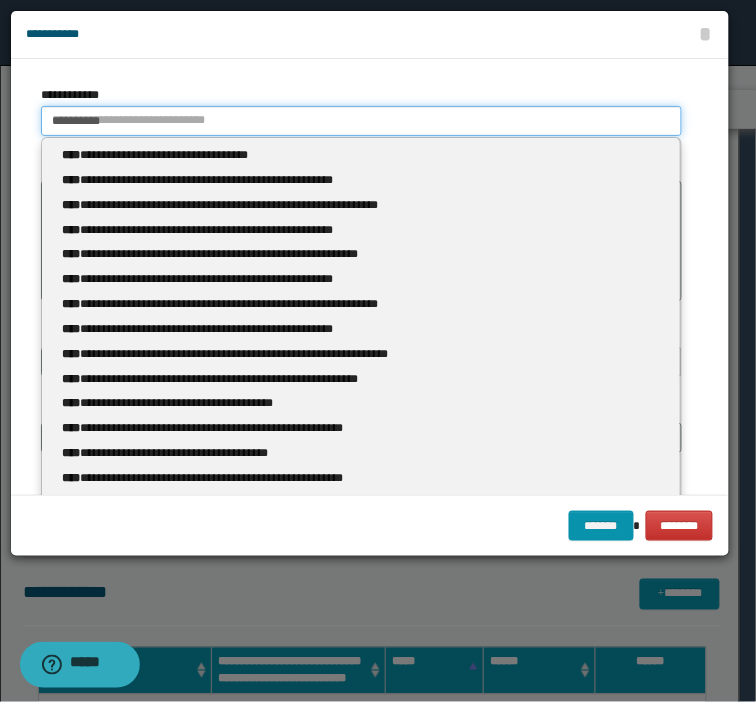 type 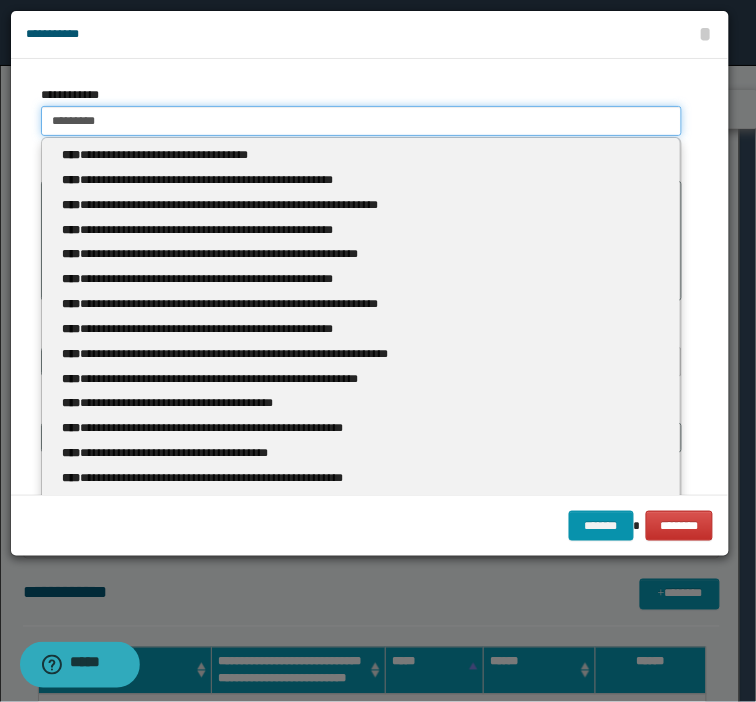 type on "**********" 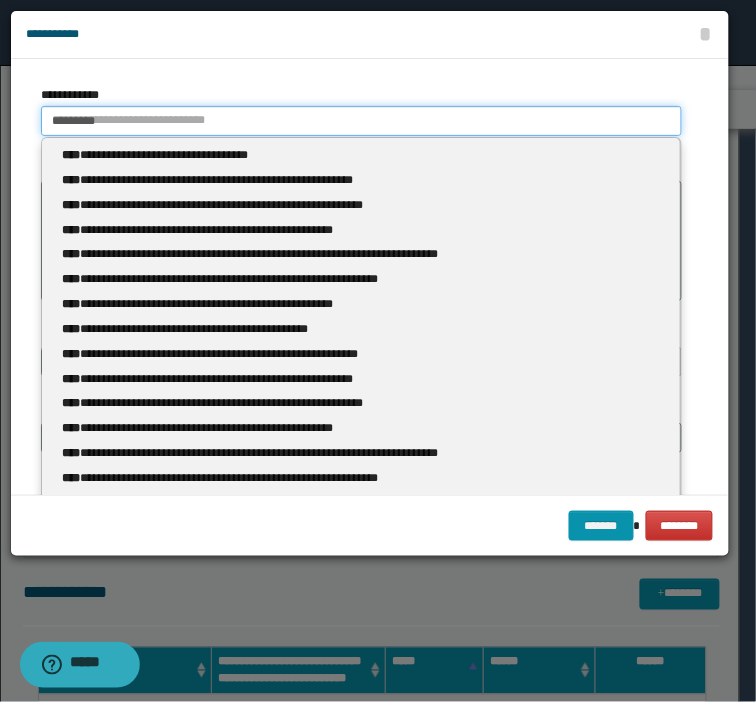 type 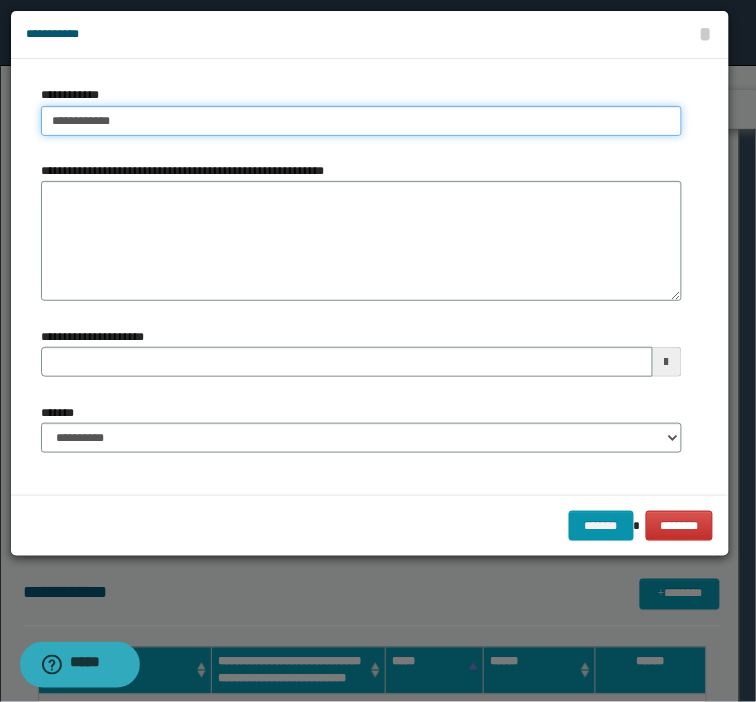 type on "**********" 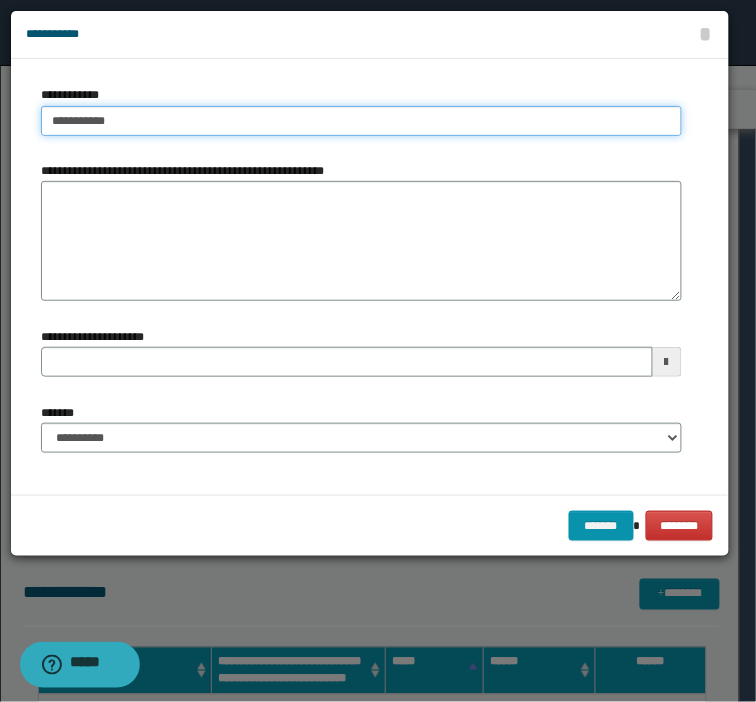 type 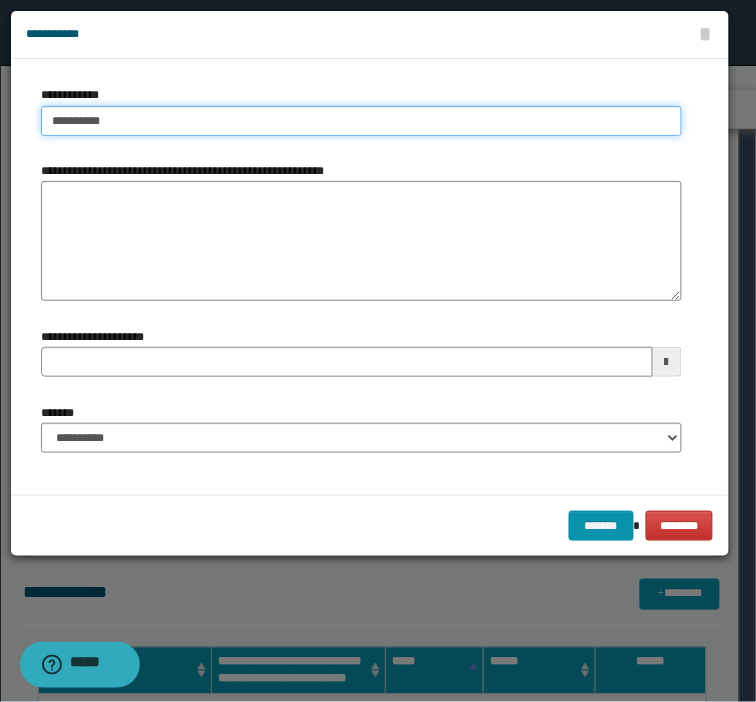 type on "********" 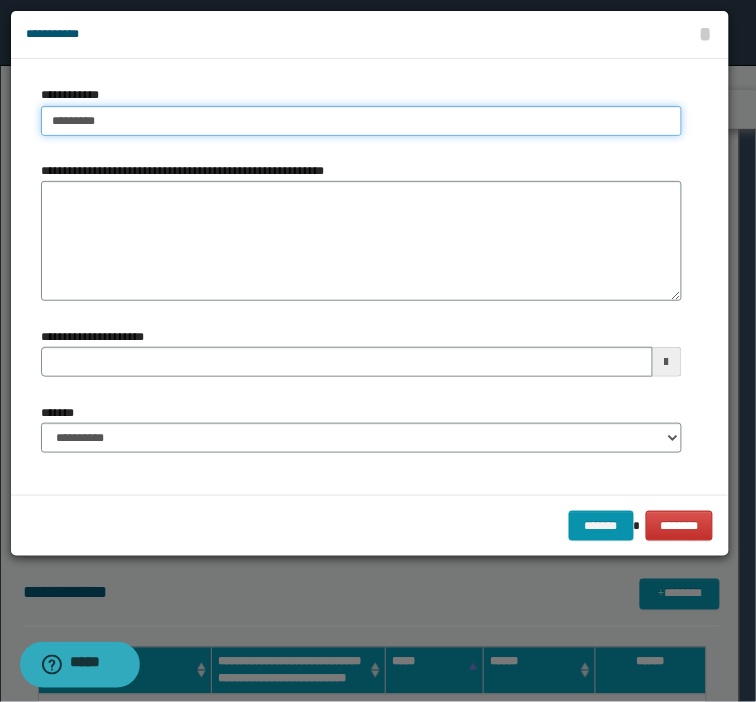 type 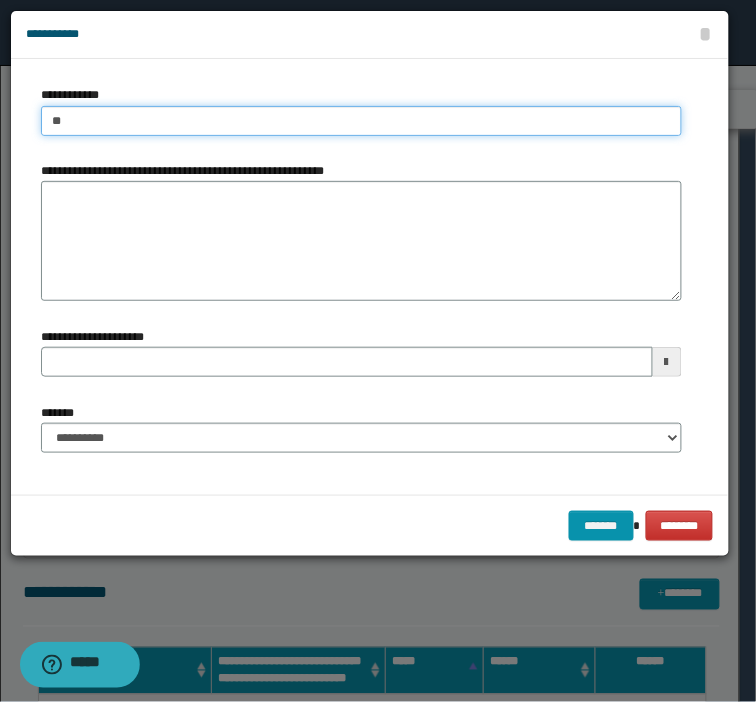type on "*" 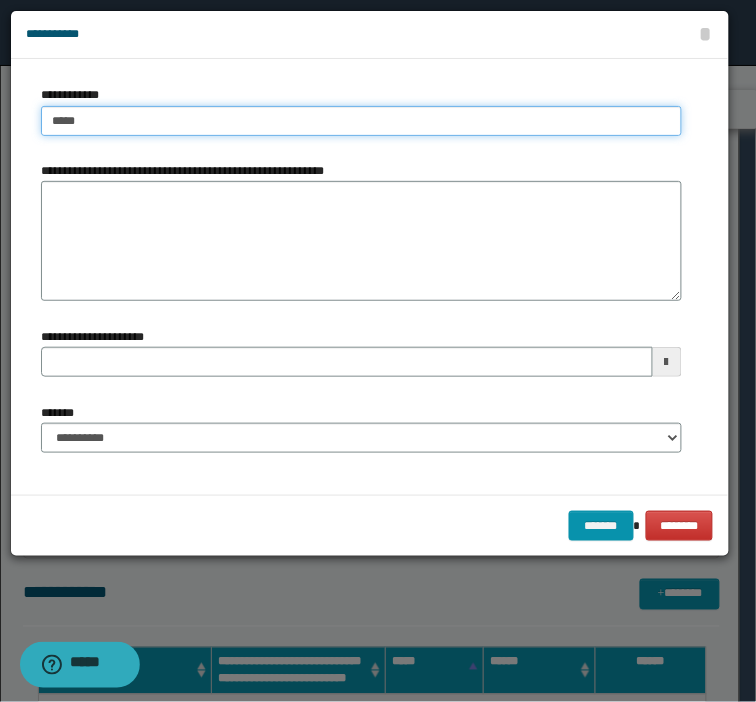 type on "******" 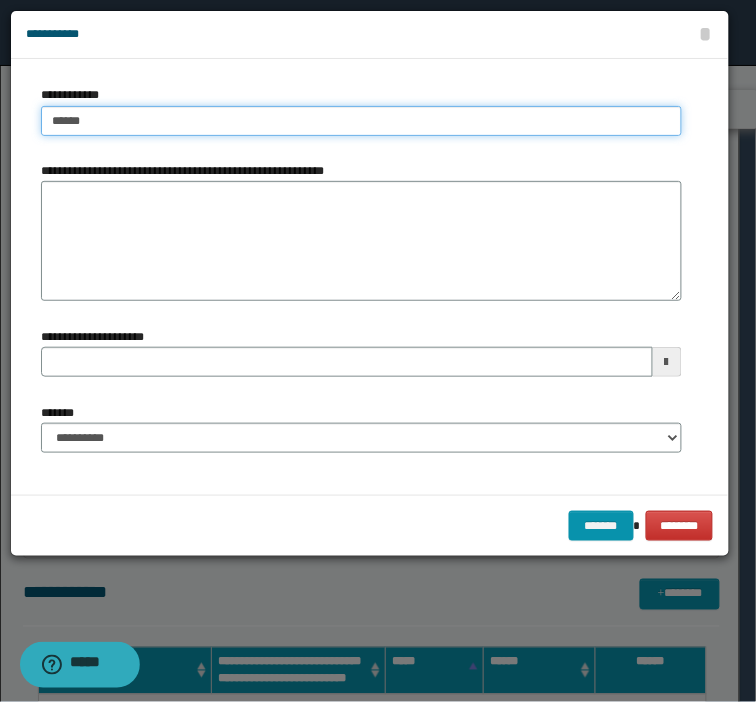 type on "******" 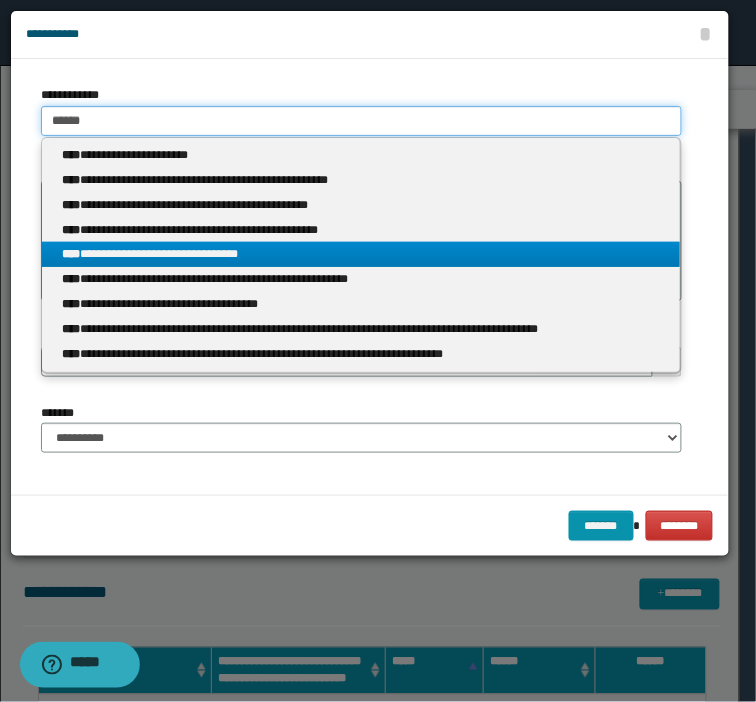 type on "******" 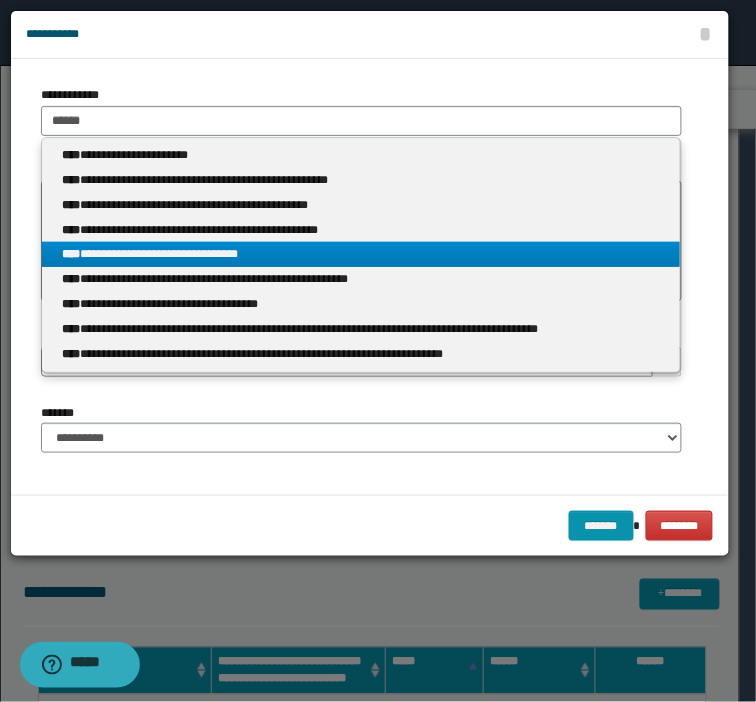 click on "**********" at bounding box center [361, 254] 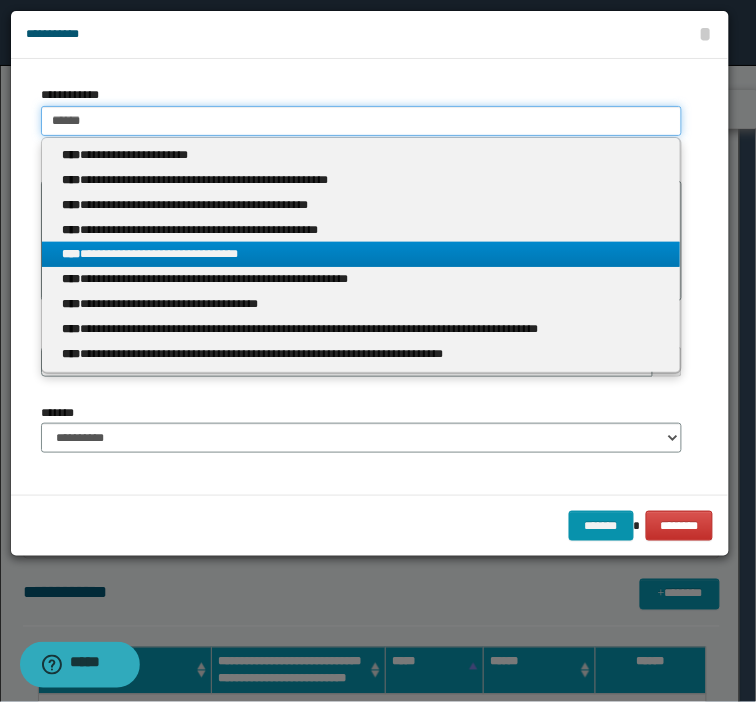 type 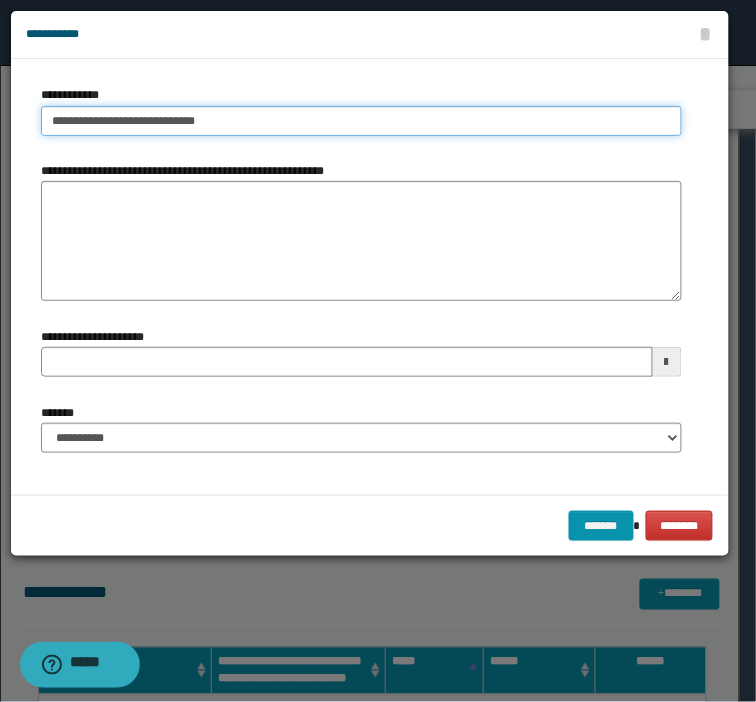 type 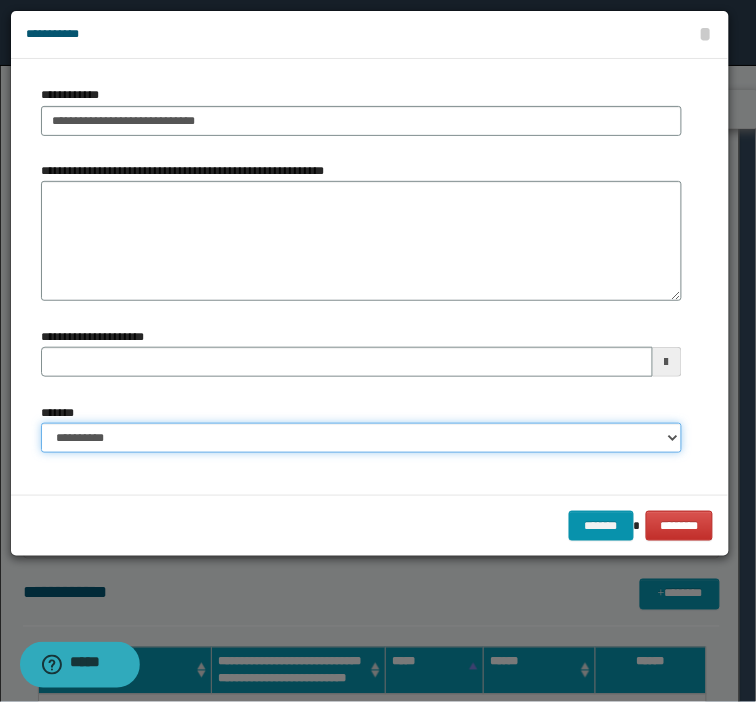 click on "**********" at bounding box center [361, 438] 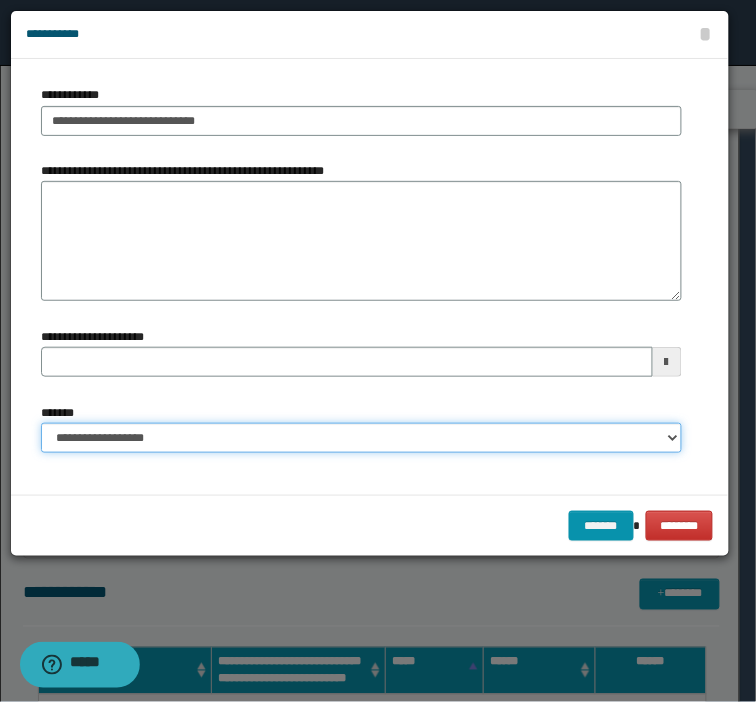 click on "**********" at bounding box center (361, 438) 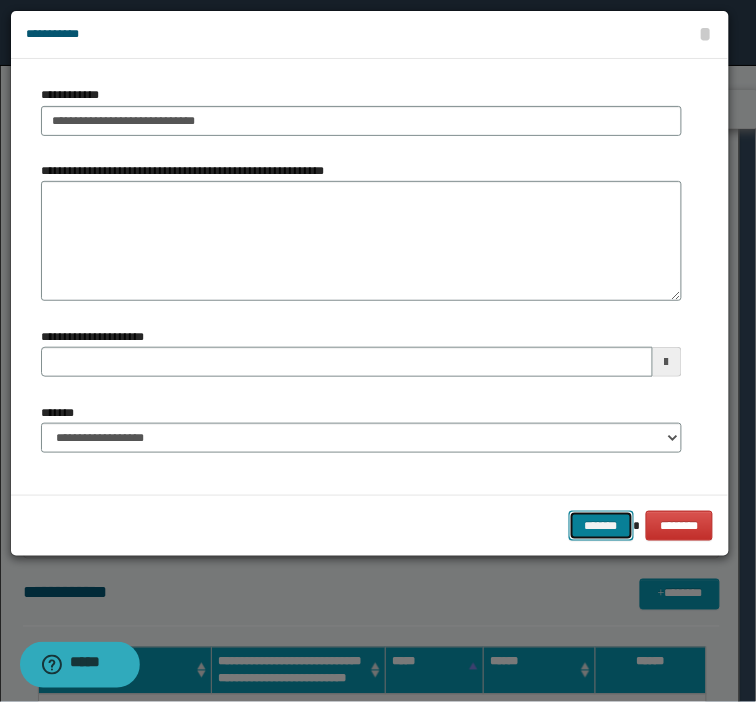click on "*******" at bounding box center (601, 526) 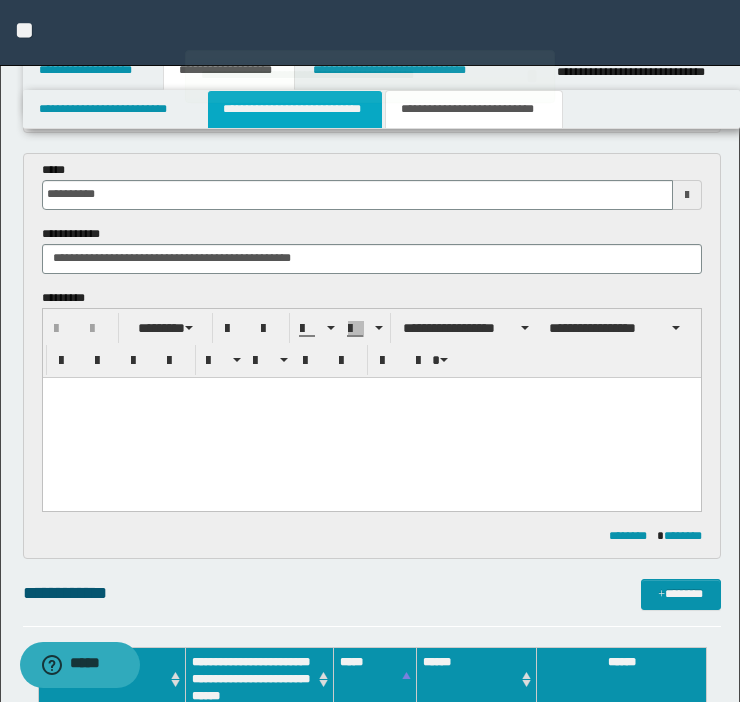 click on "**********" at bounding box center [295, 109] 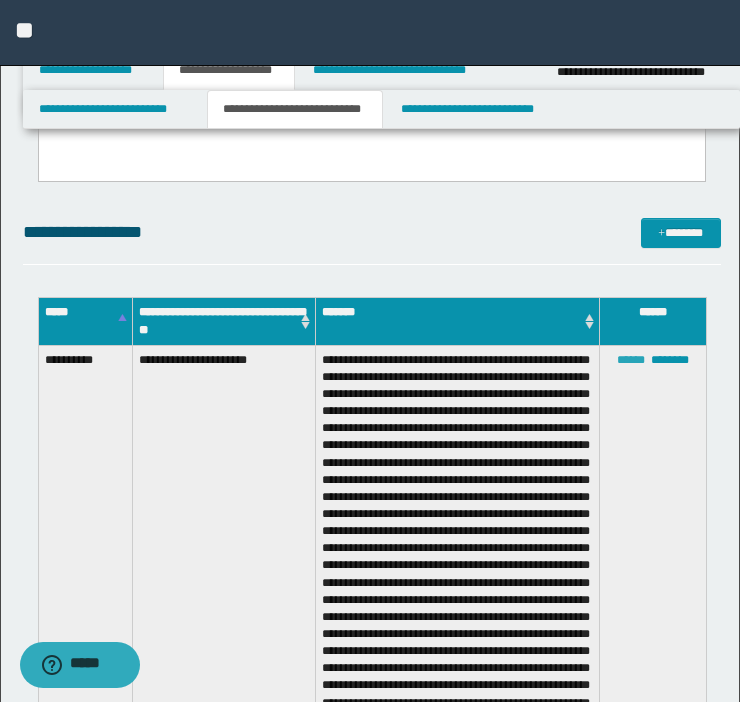 click on "******" at bounding box center (631, 360) 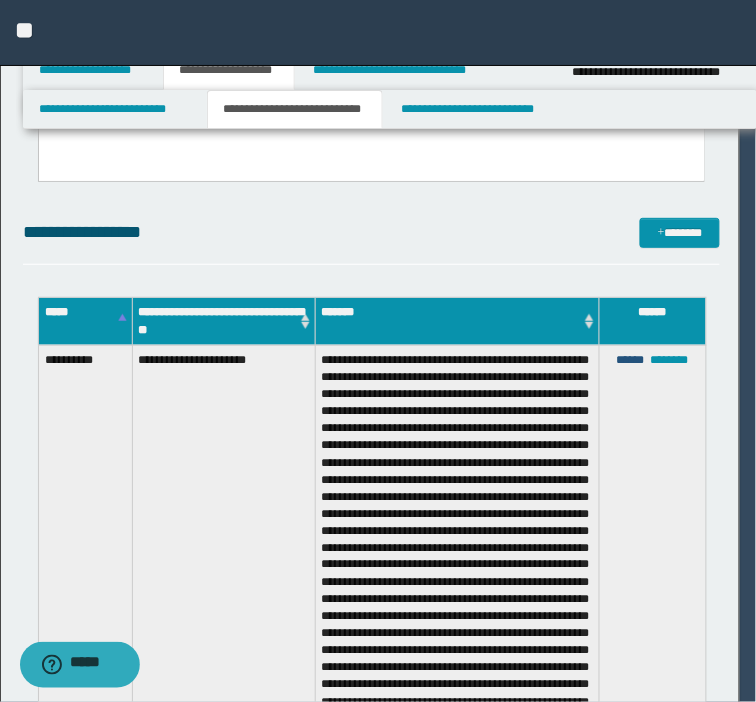 scroll, scrollTop: 180, scrollLeft: 0, axis: vertical 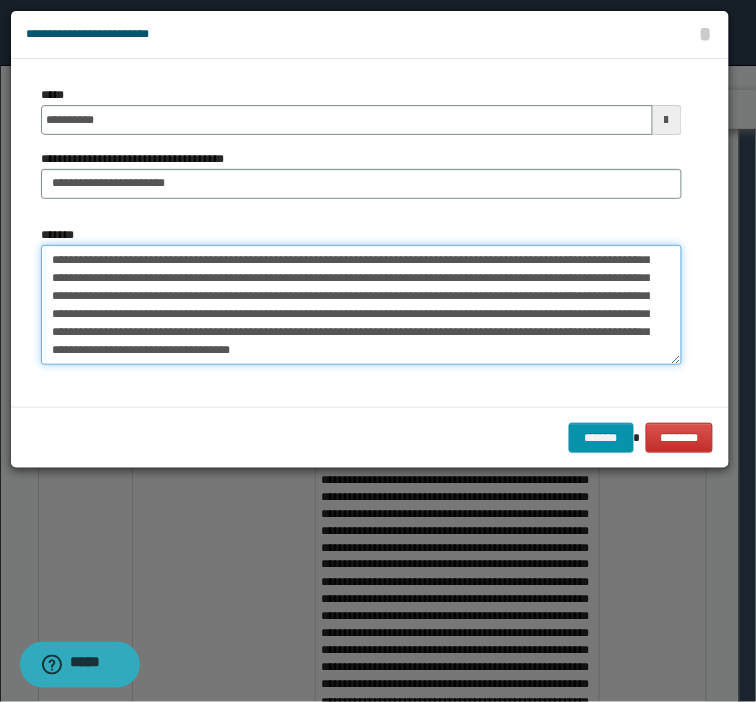 click on "*******" at bounding box center (361, 305) 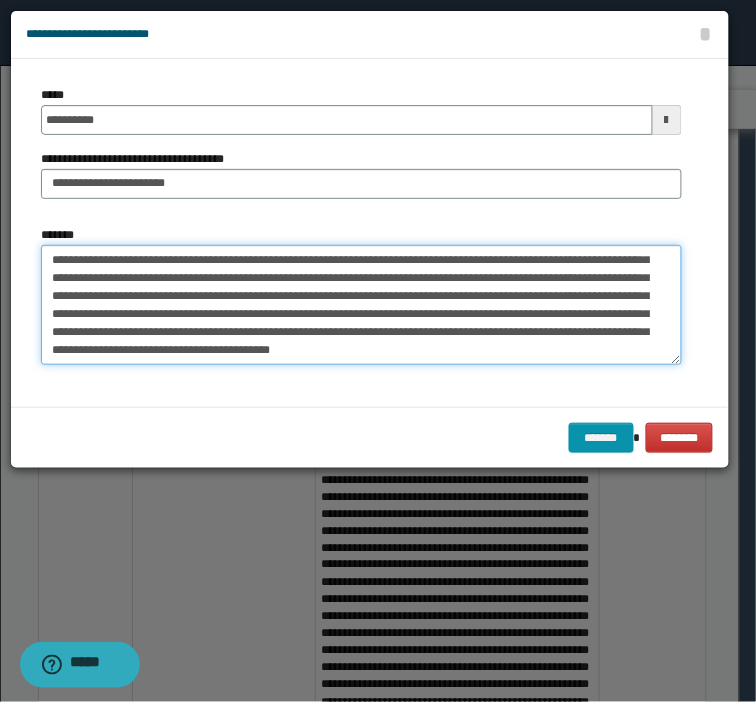 paste on "**********" 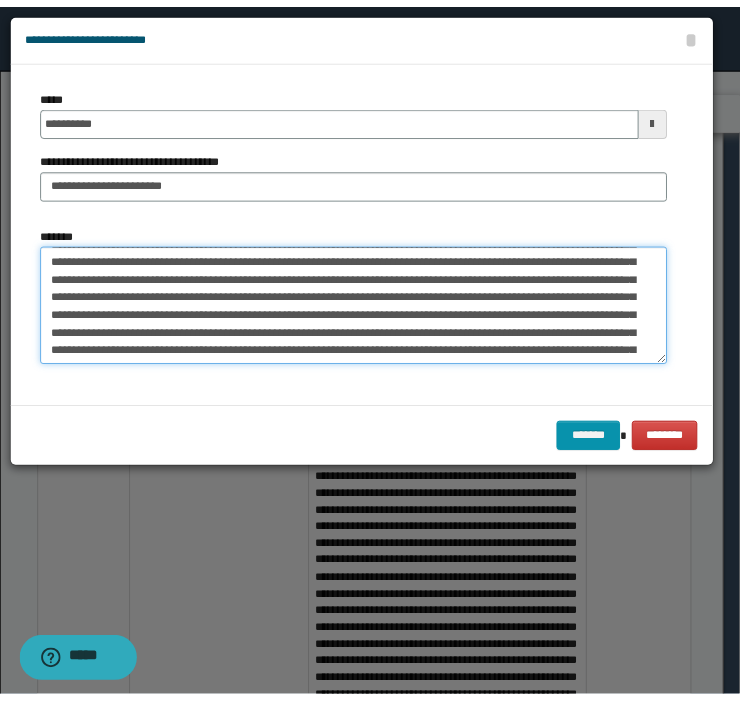 scroll, scrollTop: 264, scrollLeft: 0, axis: vertical 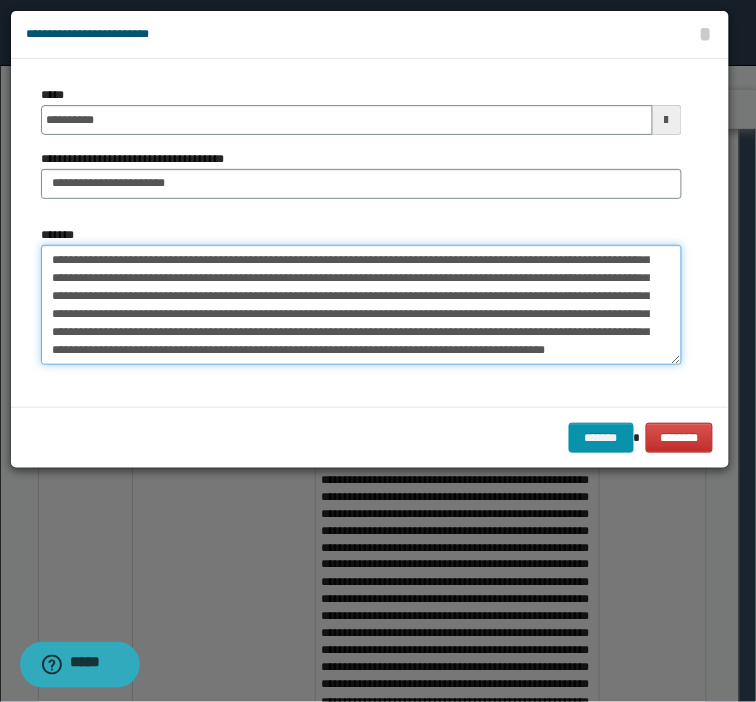 click on "*******" at bounding box center (361, 305) 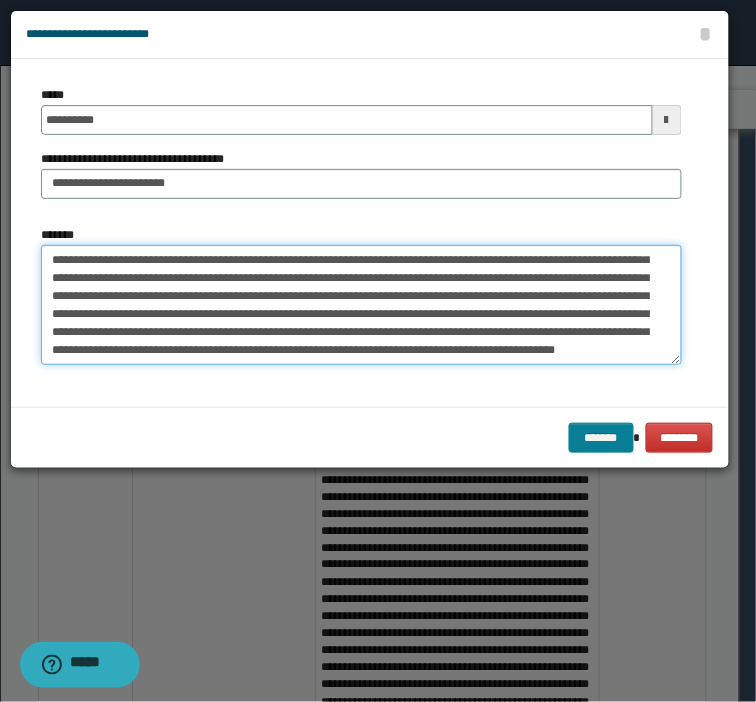 type on "**********" 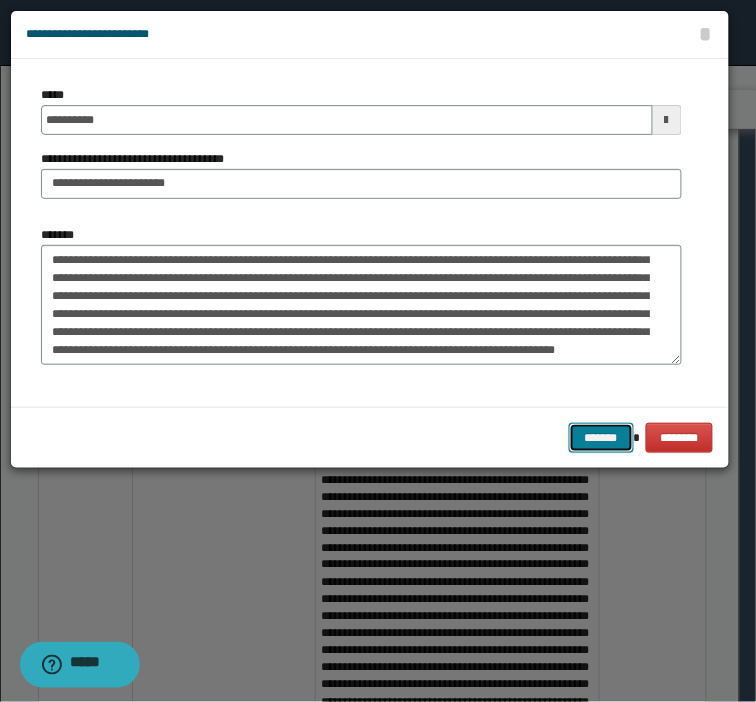 click on "*******" at bounding box center [601, 438] 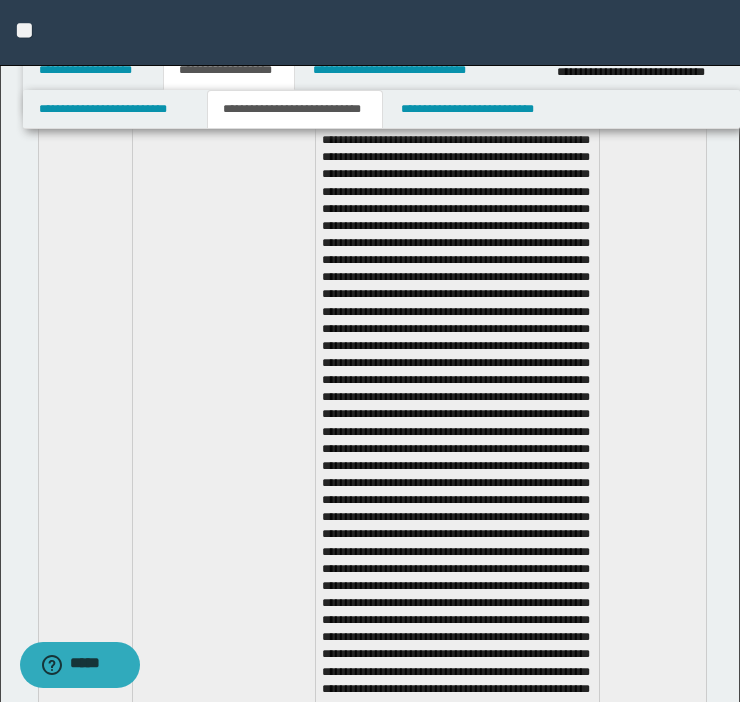 scroll, scrollTop: 814, scrollLeft: 0, axis: vertical 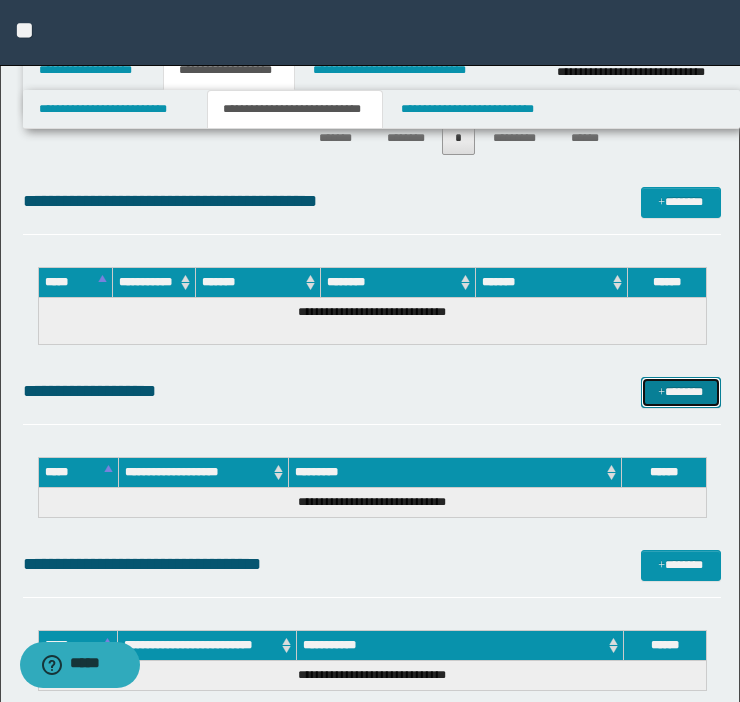 click on "*******" at bounding box center [681, 392] 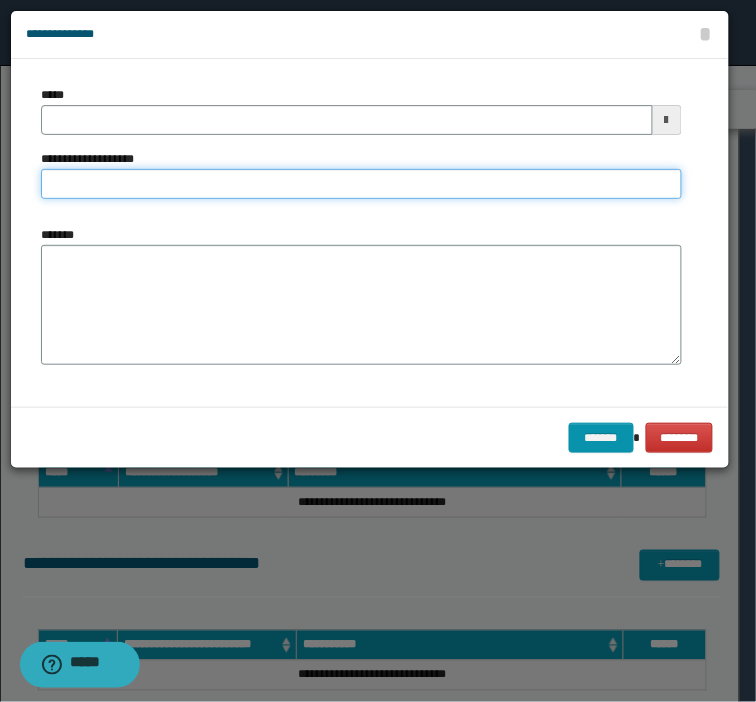 click on "**********" at bounding box center [361, 184] 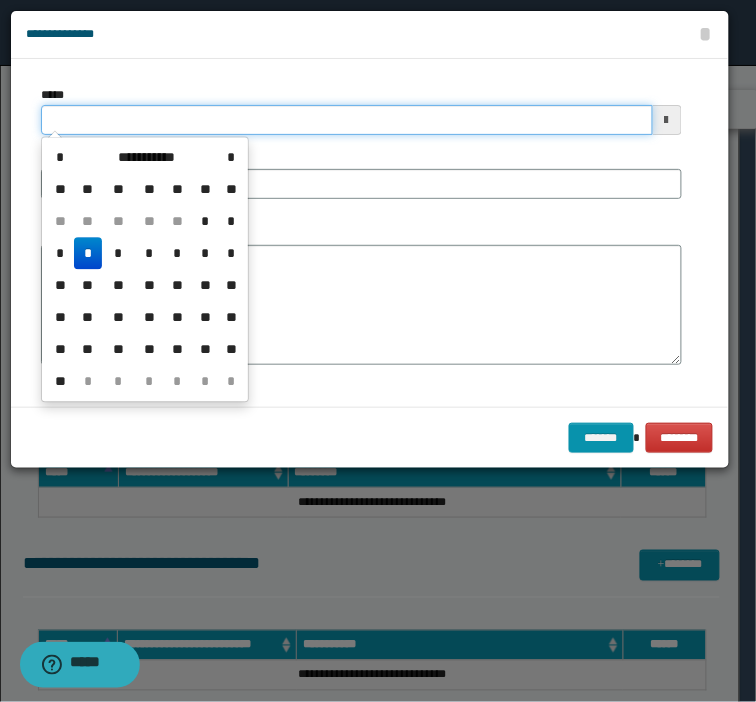 click on "*****" at bounding box center [347, 120] 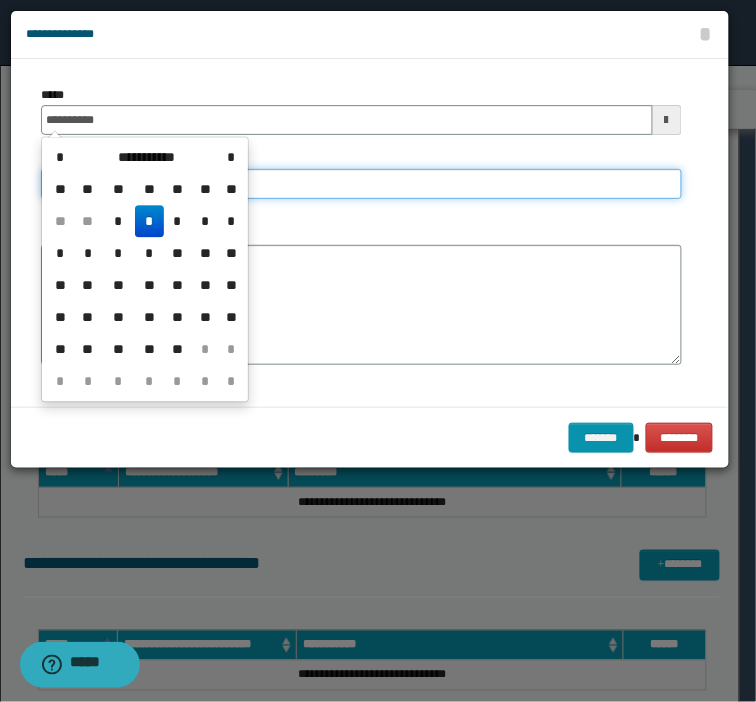 type on "**********" 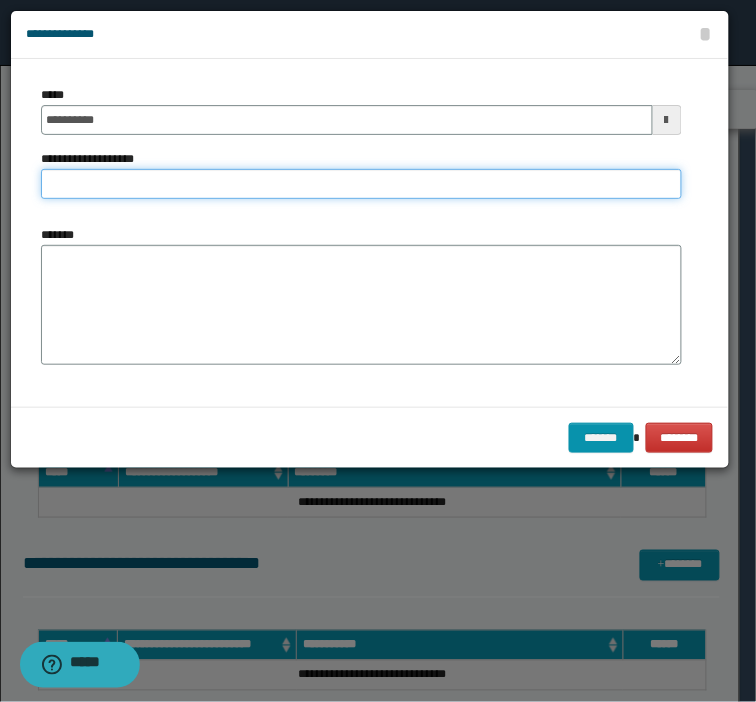 click on "**********" at bounding box center (361, 184) 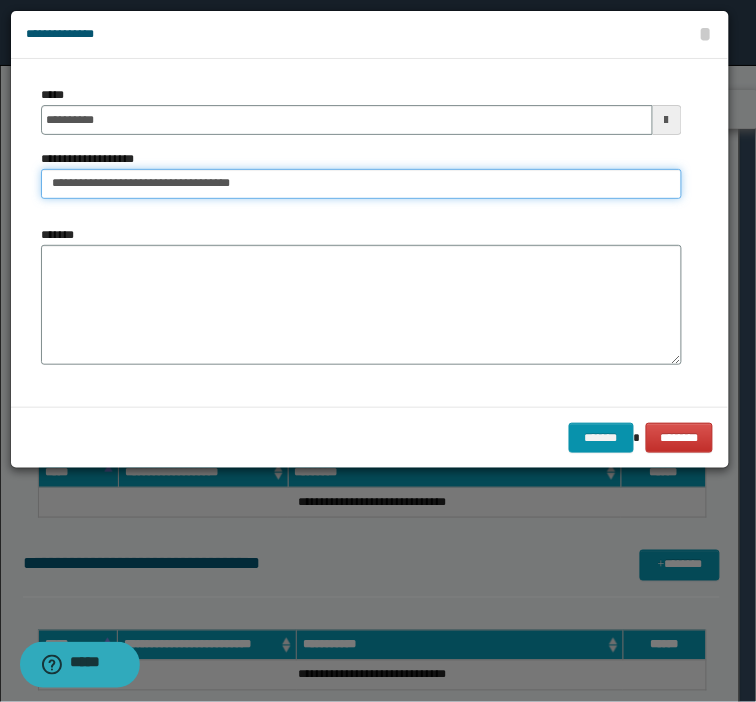 type on "**********" 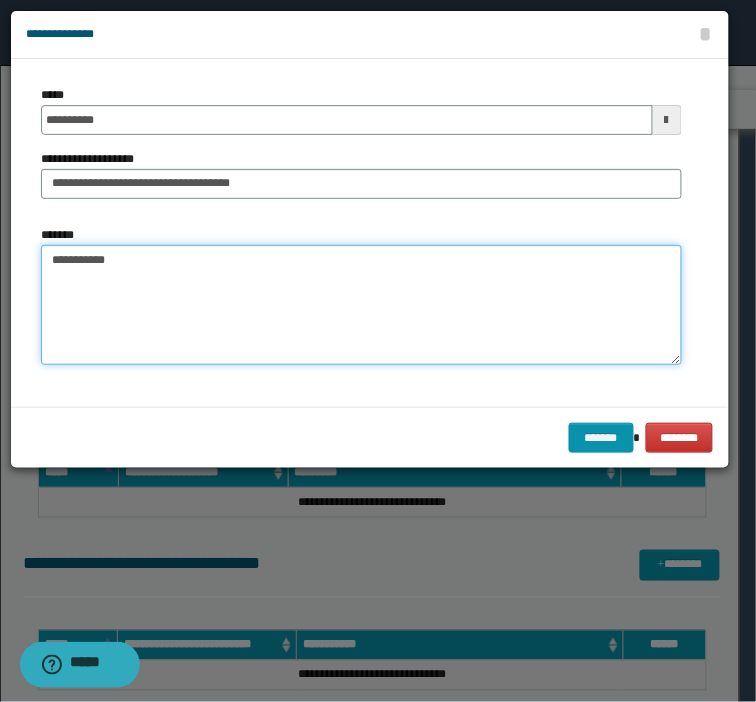 click on "**********" at bounding box center [361, 305] 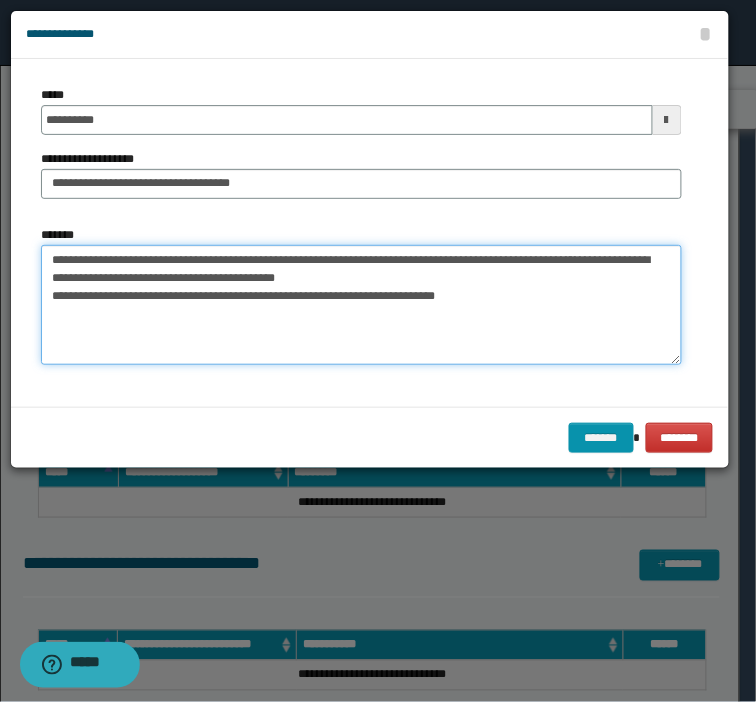 click on "**********" at bounding box center [361, 305] 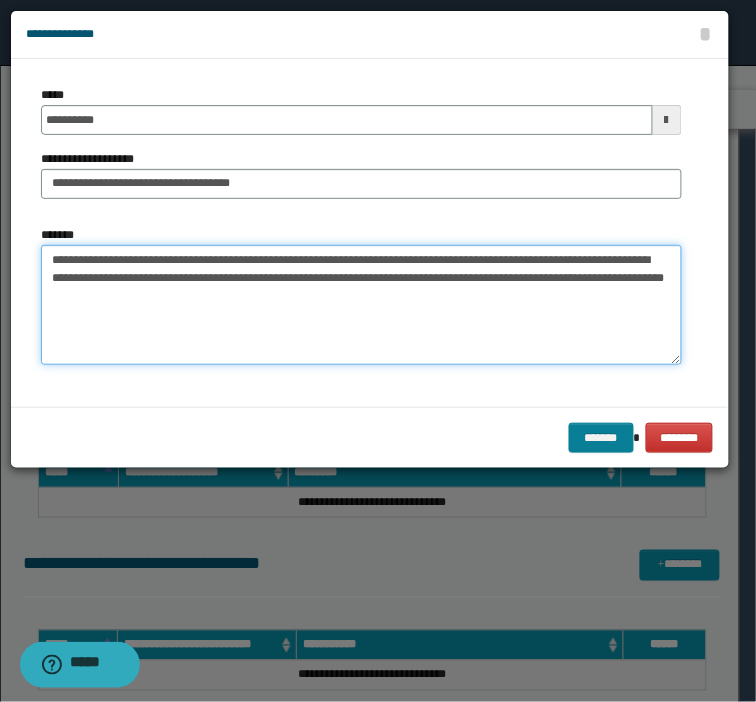 type on "**********" 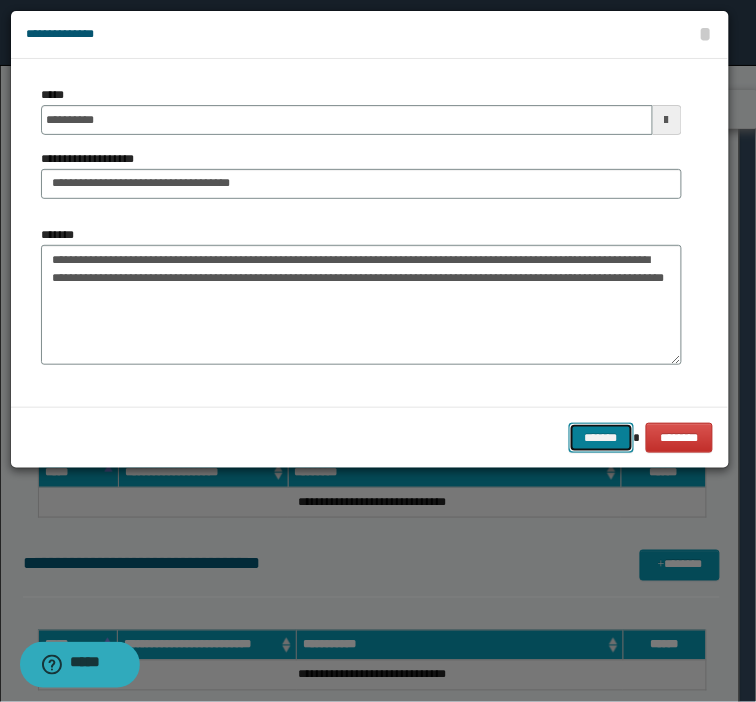 click on "*******" at bounding box center (601, 438) 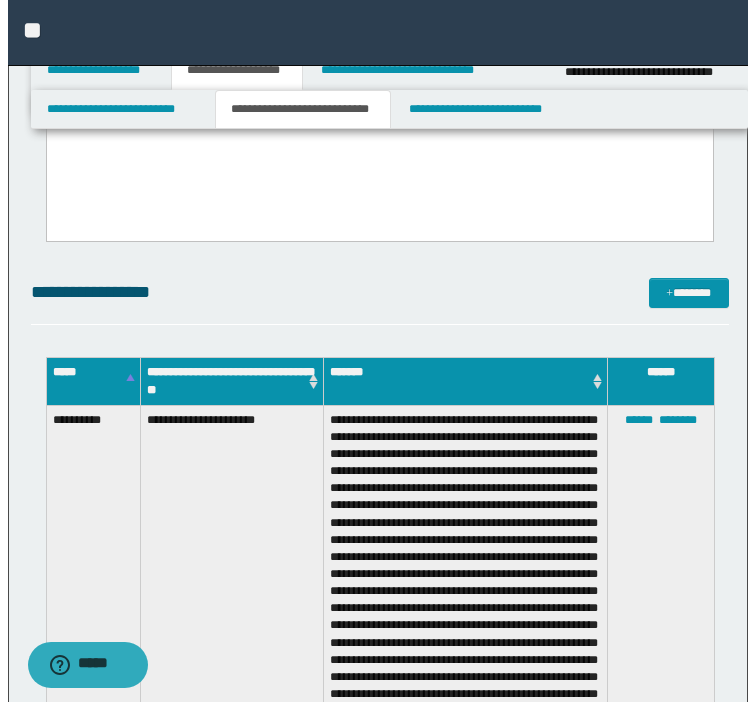 scroll, scrollTop: 478, scrollLeft: 0, axis: vertical 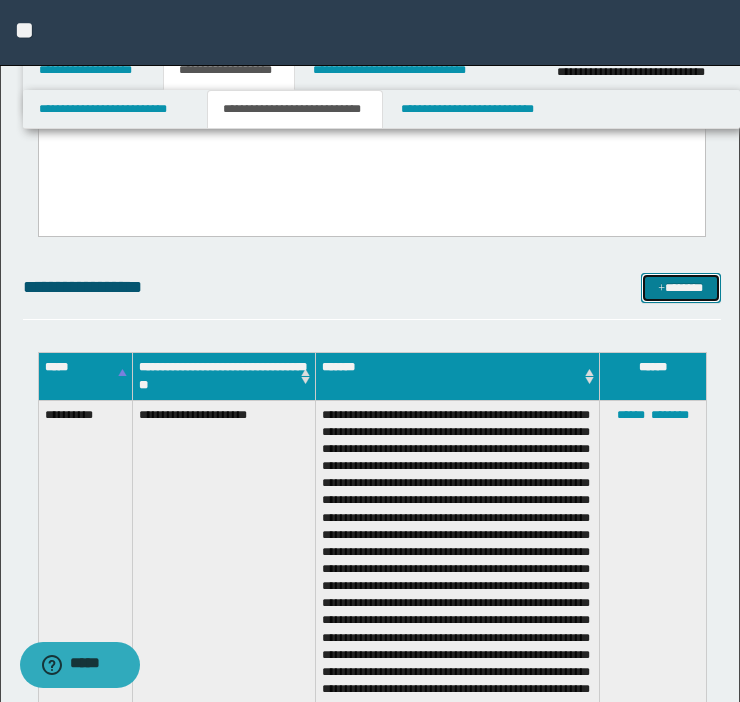 click on "*******" at bounding box center [681, 288] 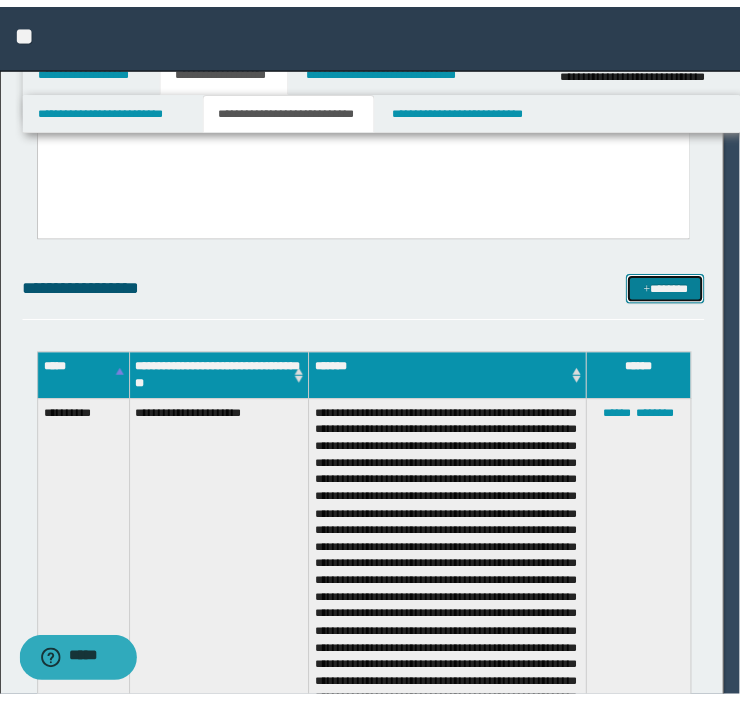scroll, scrollTop: 0, scrollLeft: 0, axis: both 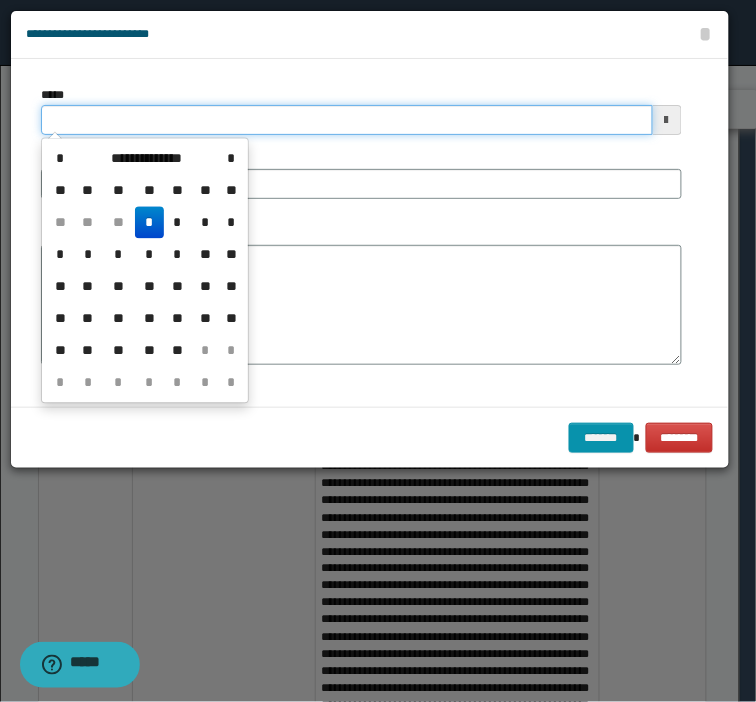 click on "*****" at bounding box center (347, 120) 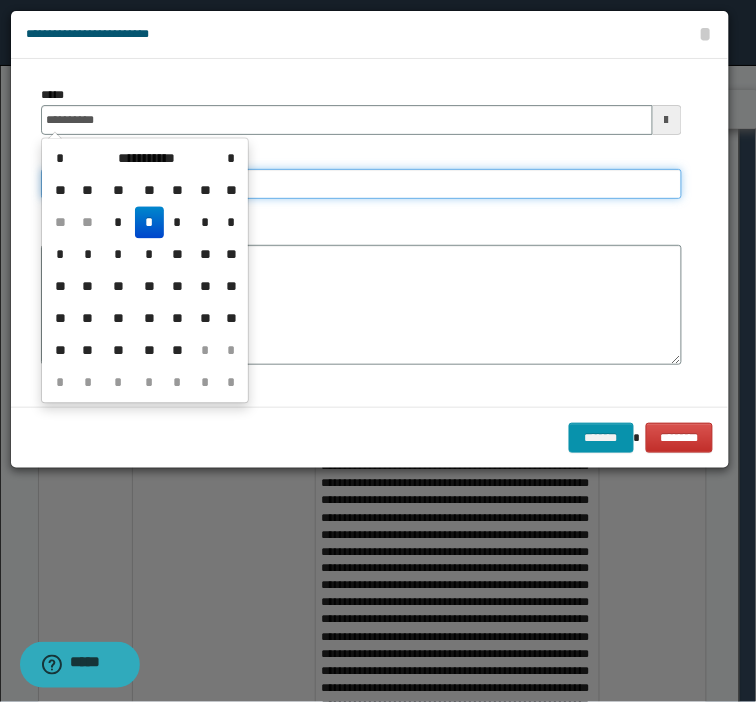 type on "**********" 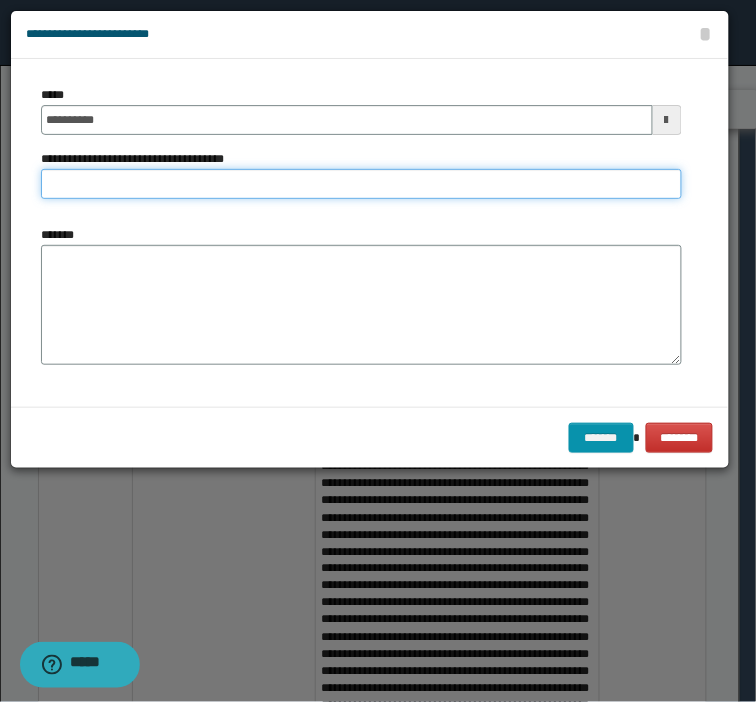 type on "*" 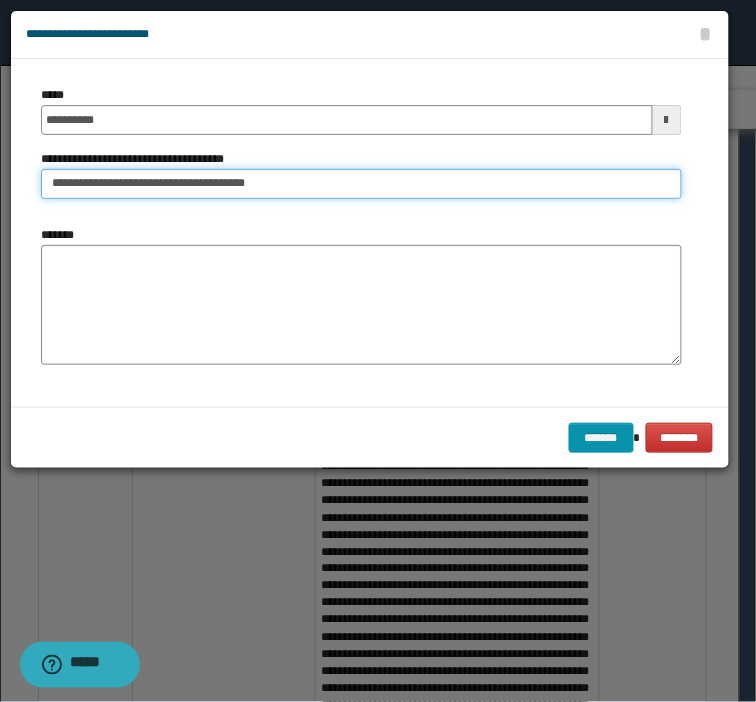 click on "**********" at bounding box center [361, 184] 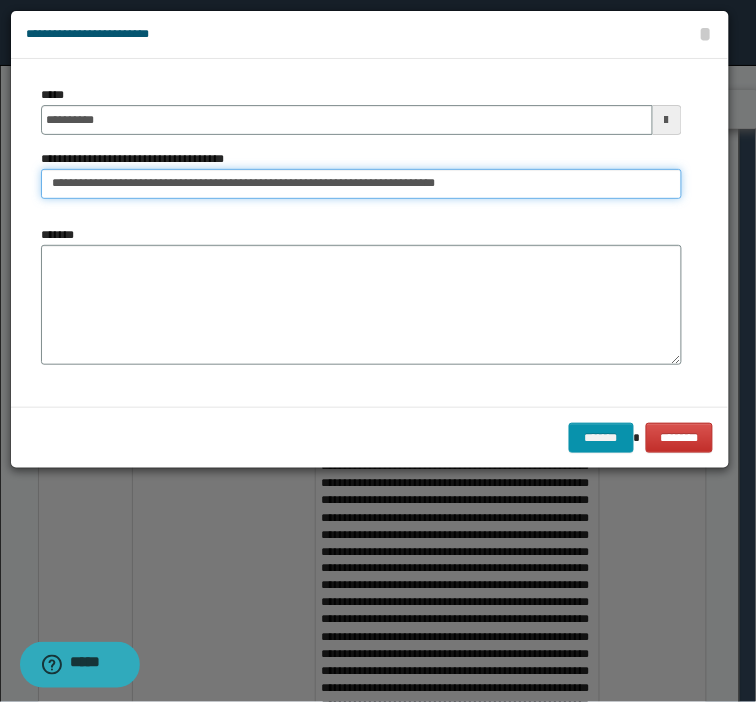 type on "**********" 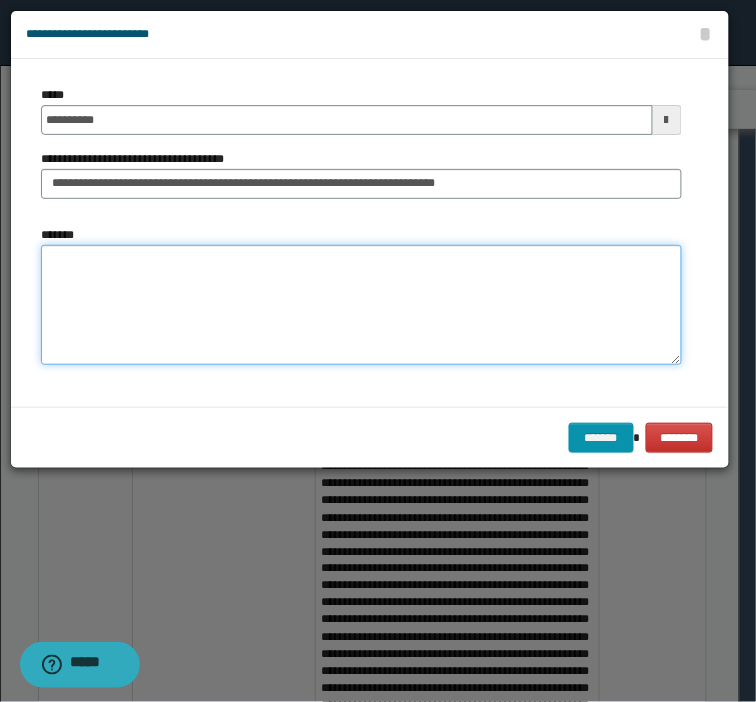 click on "*******" at bounding box center (361, 305) 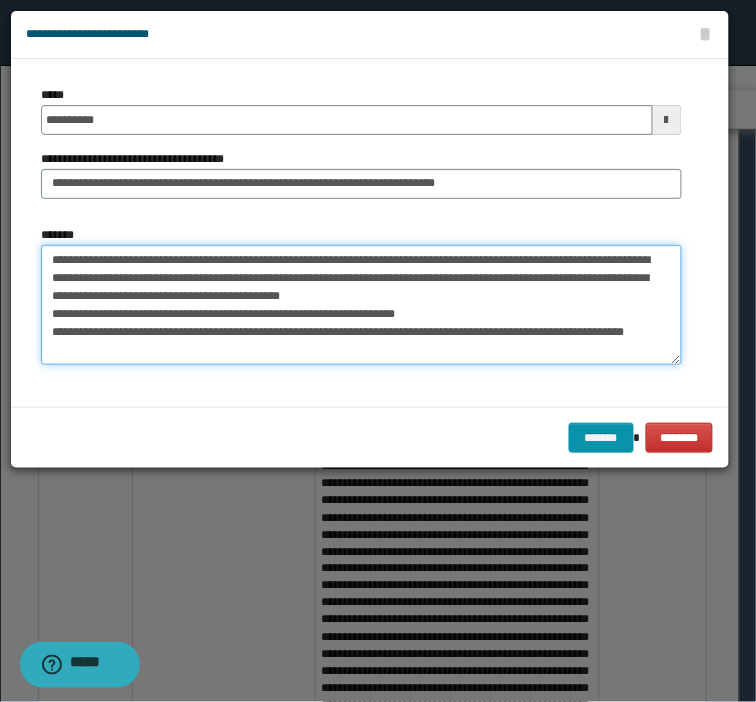 click on "**********" at bounding box center [361, 305] 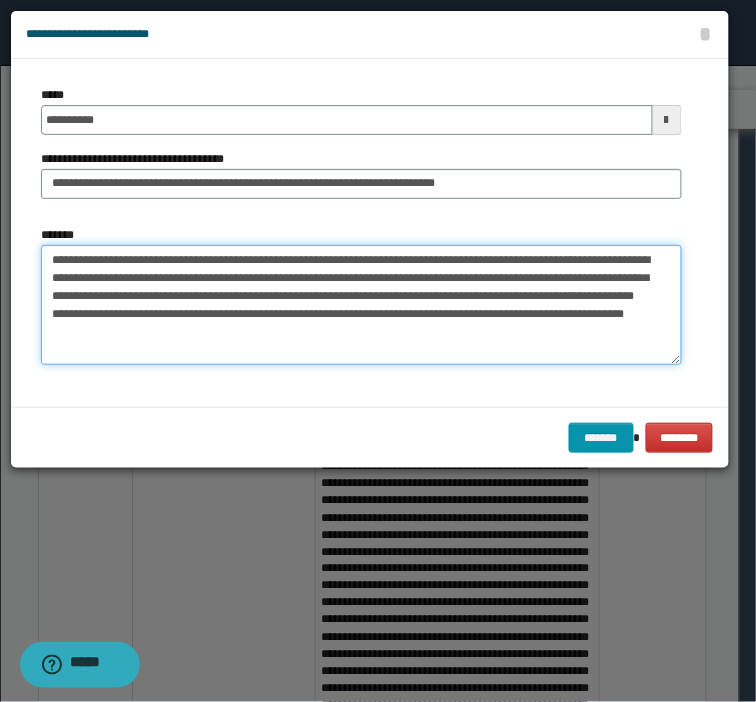 click on "**********" at bounding box center [361, 305] 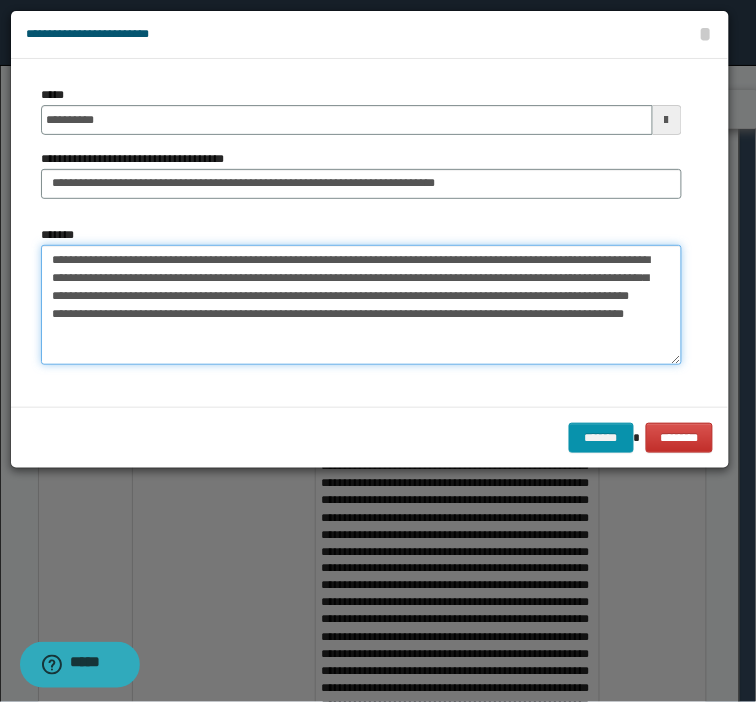 click on "**********" at bounding box center [361, 305] 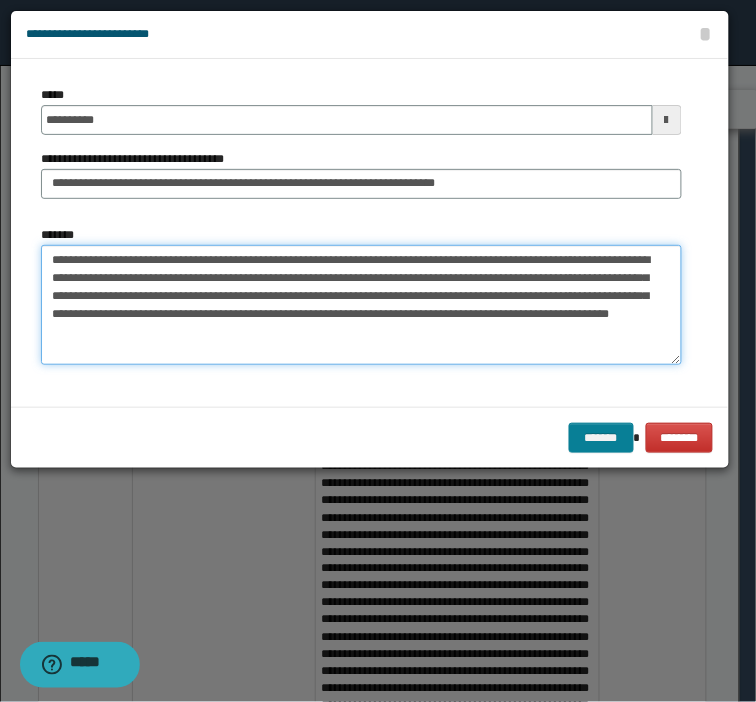 type on "**********" 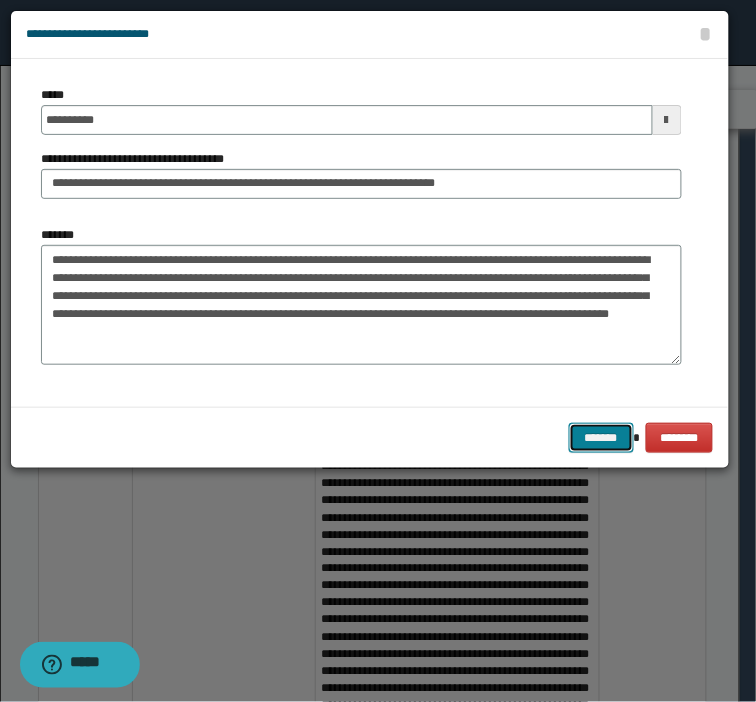 click on "*******" at bounding box center (601, 438) 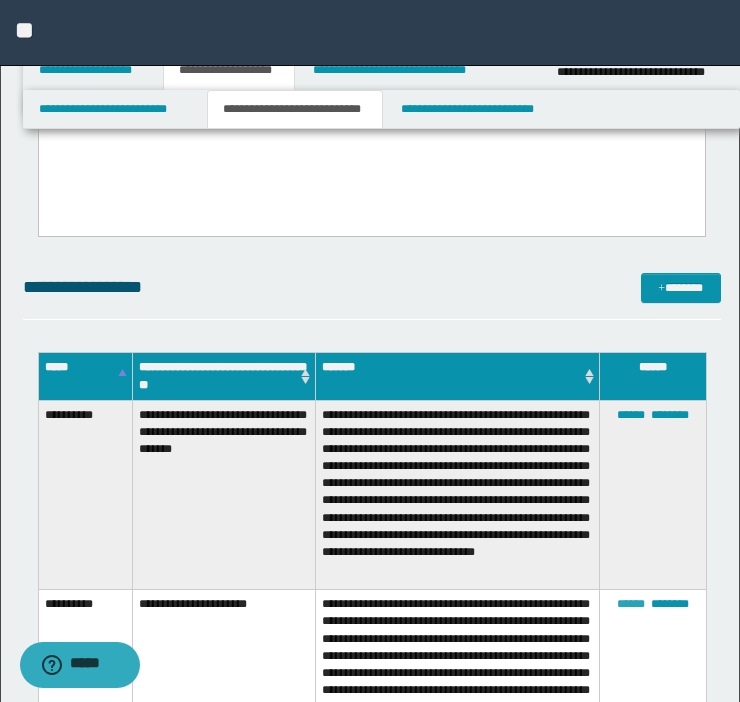 click on "******" at bounding box center [631, 604] 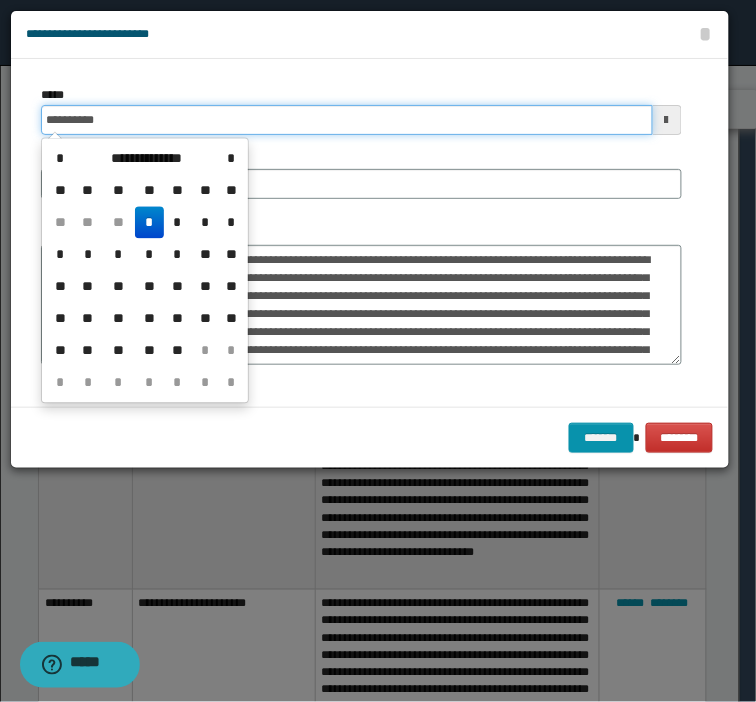 click on "**********" at bounding box center (378, -127) 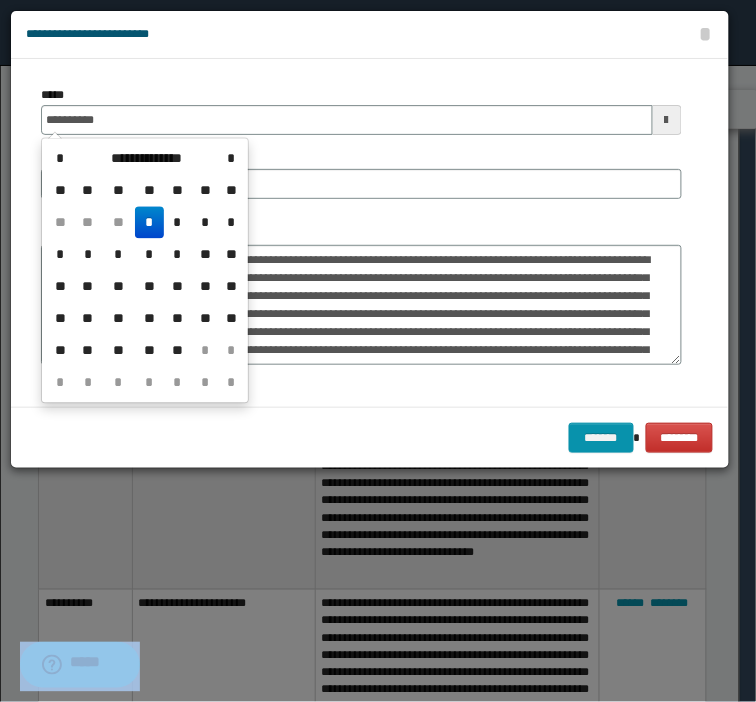 click on "**********" at bounding box center [145, 271] 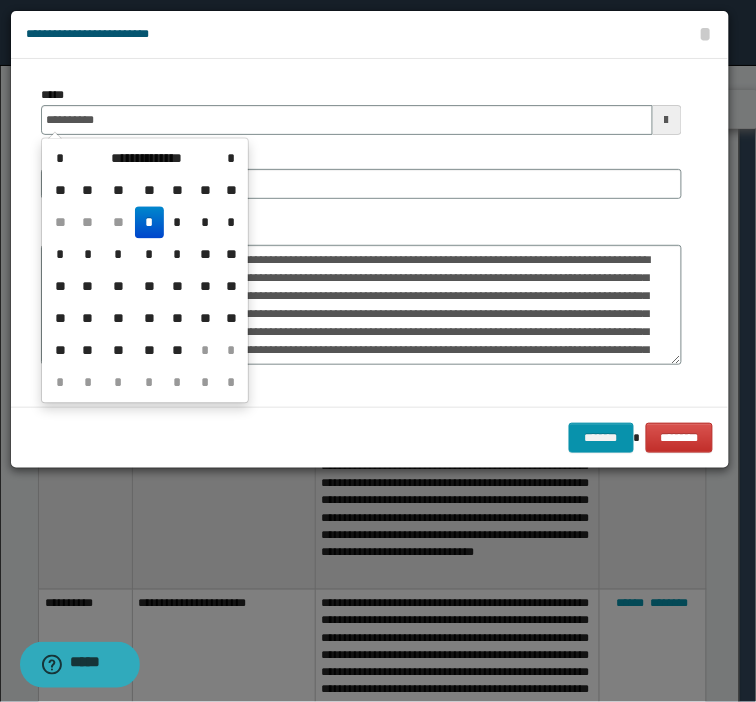 click on "**********" at bounding box center (145, 271) 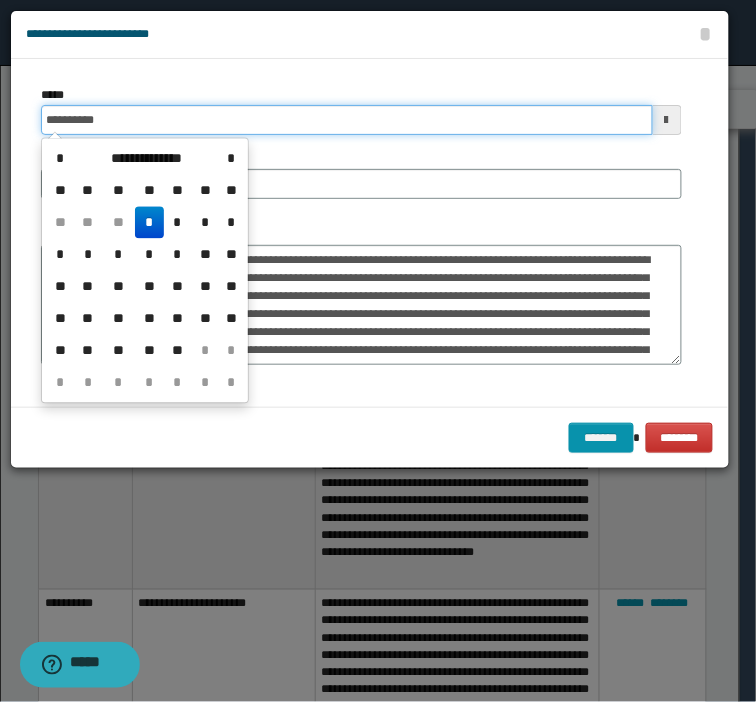 click on "**********" at bounding box center (347, 120) 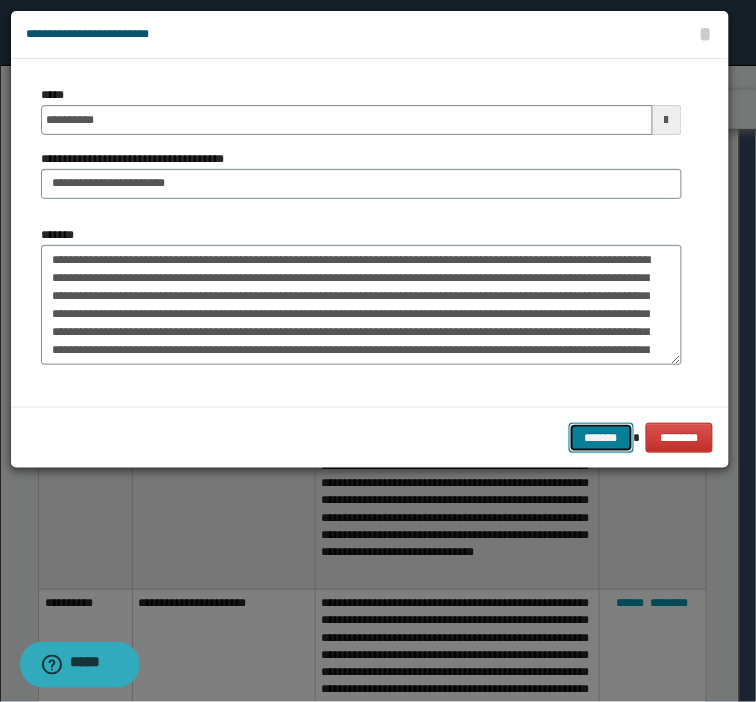 click on "*******" at bounding box center (601, 438) 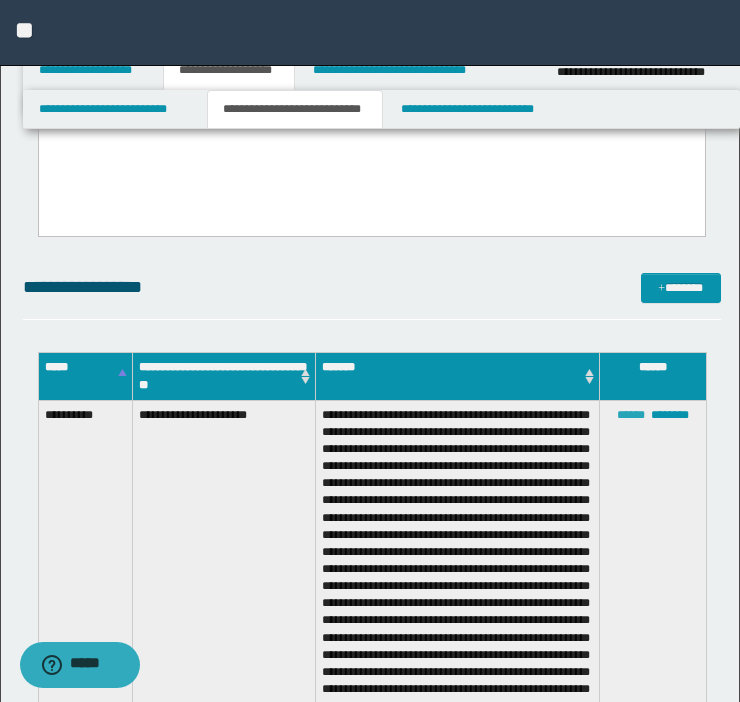 click on "******" at bounding box center (631, 415) 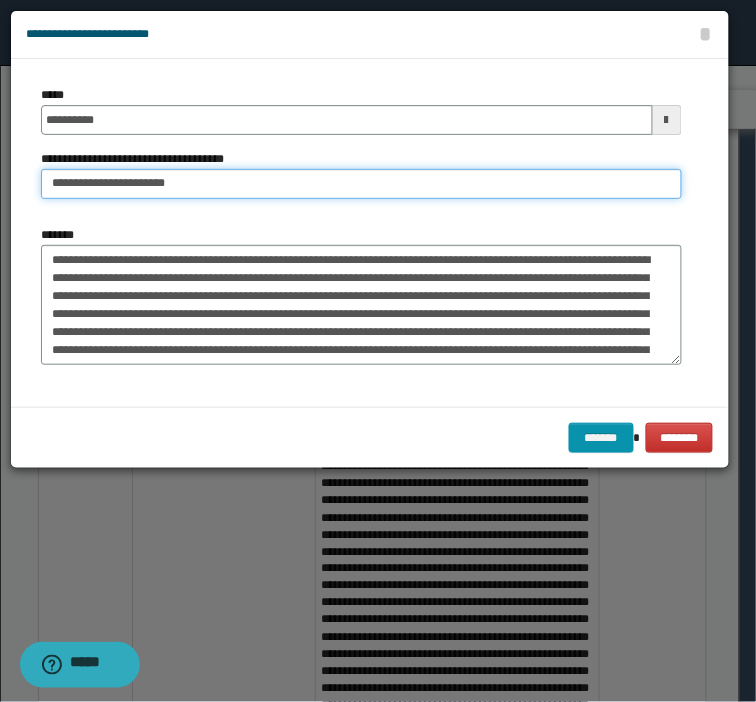 click on "**********" at bounding box center [361, 184] 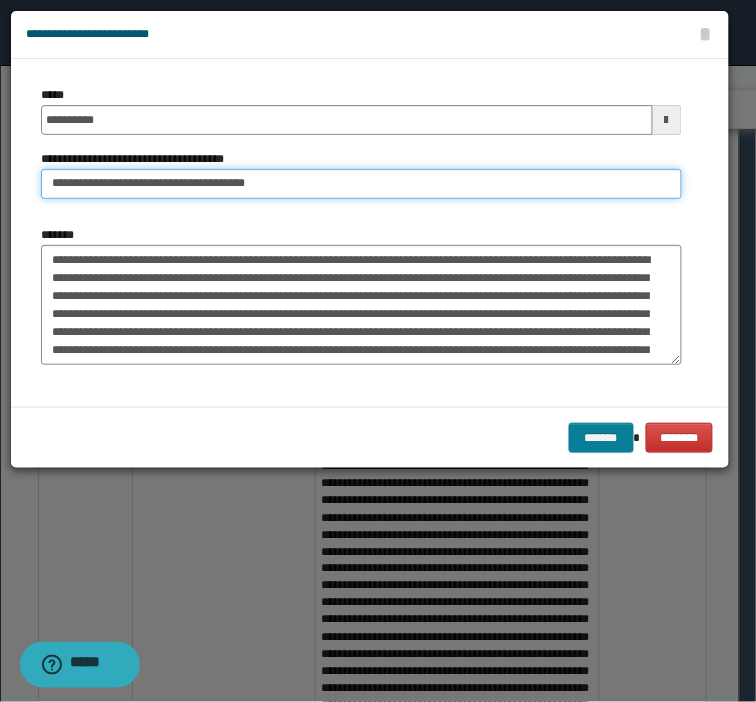 type on "**********" 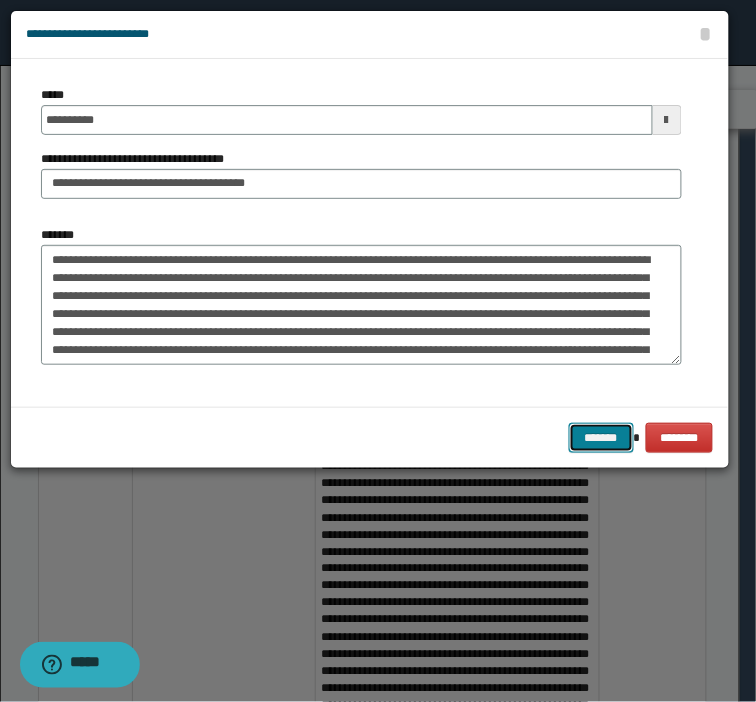 click on "*******" at bounding box center (601, 438) 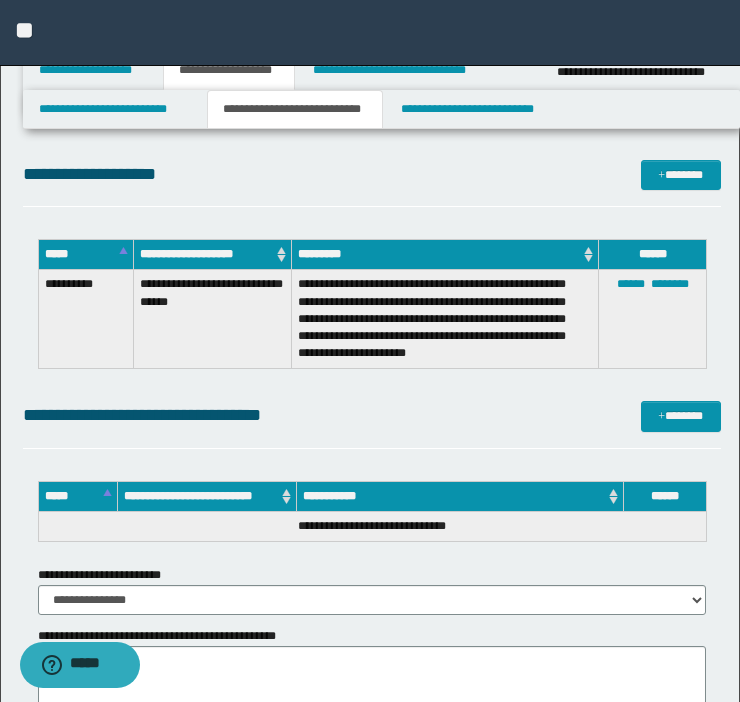 scroll, scrollTop: 2054, scrollLeft: 0, axis: vertical 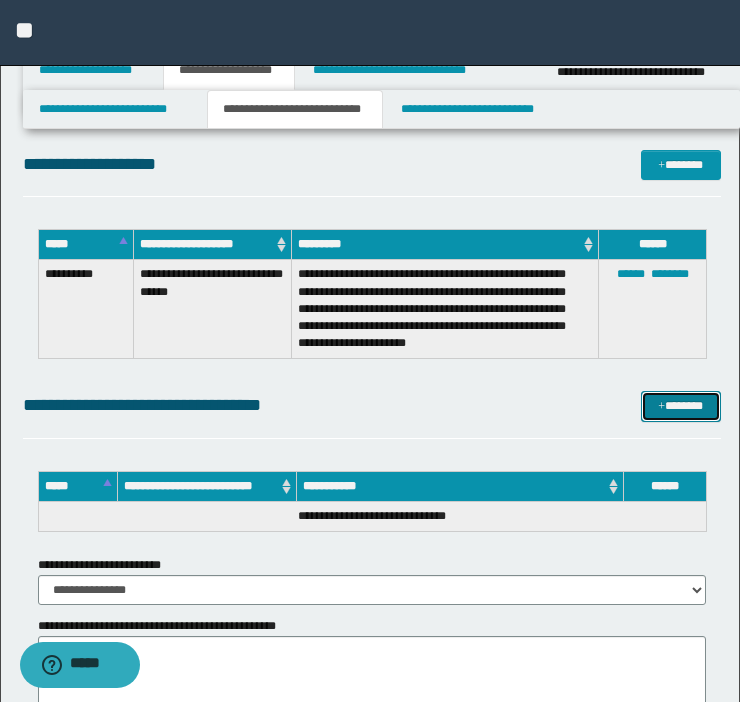 click on "*******" at bounding box center (681, 406) 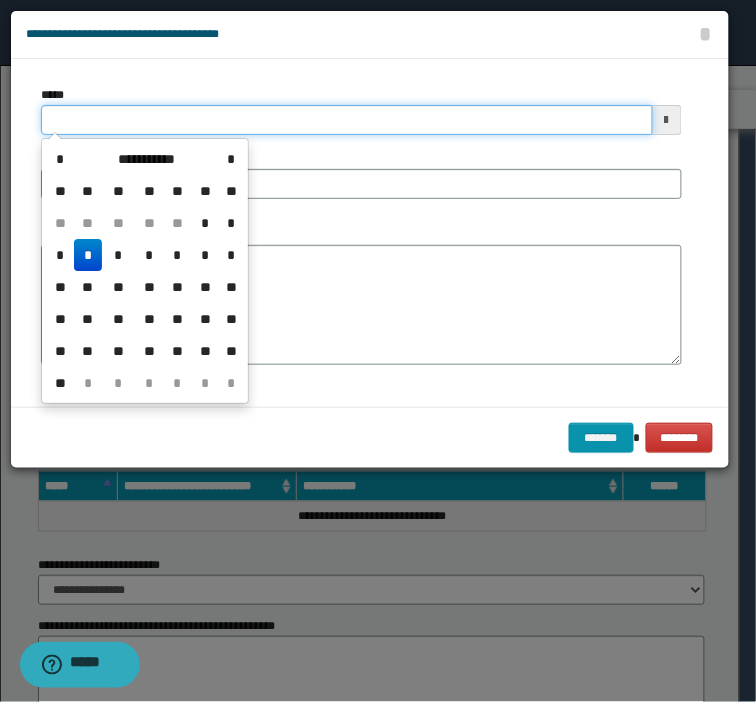 click on "*****" at bounding box center [347, 120] 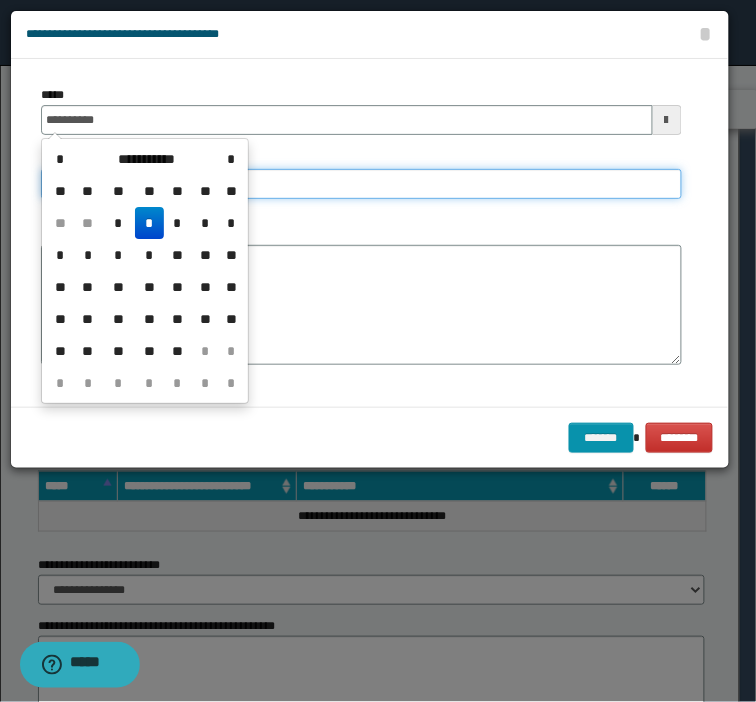 type on "**********" 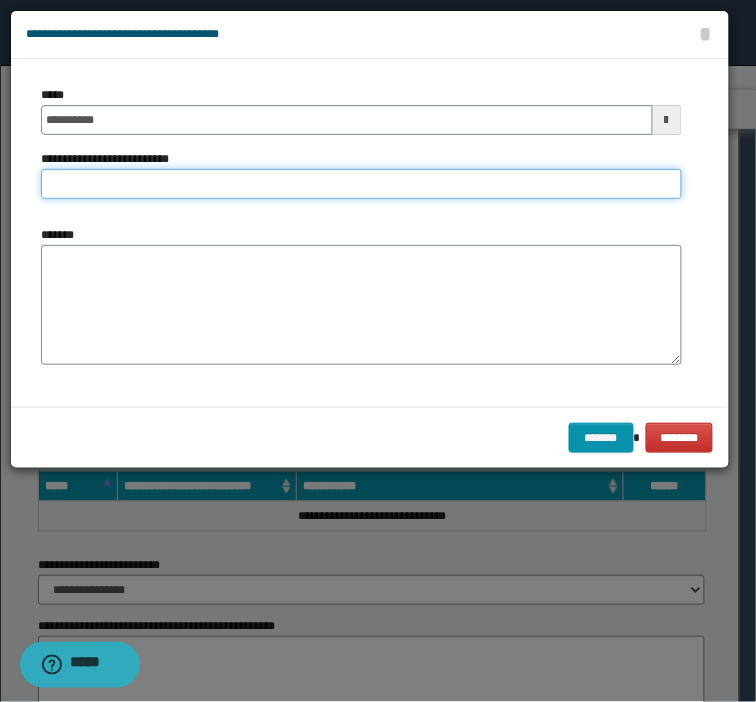 type on "*" 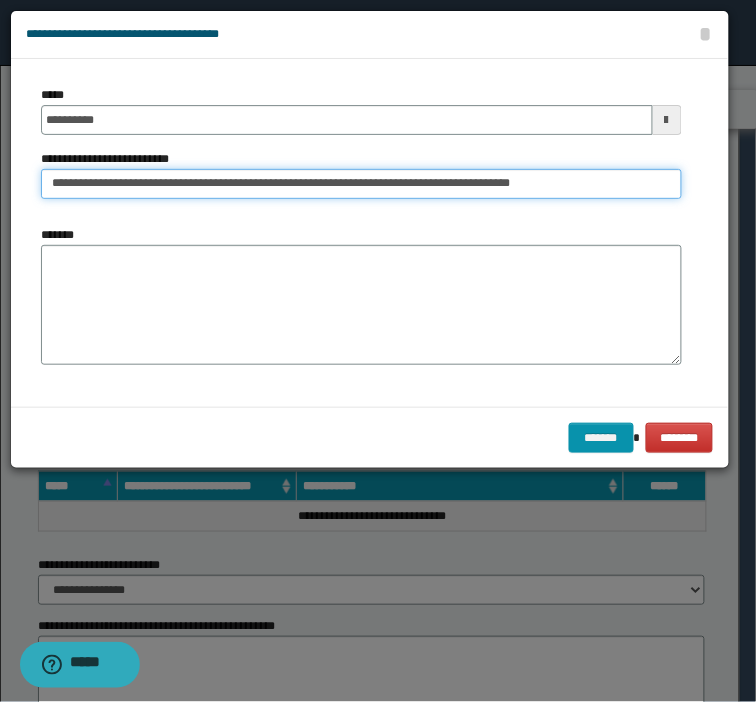 type on "**********" 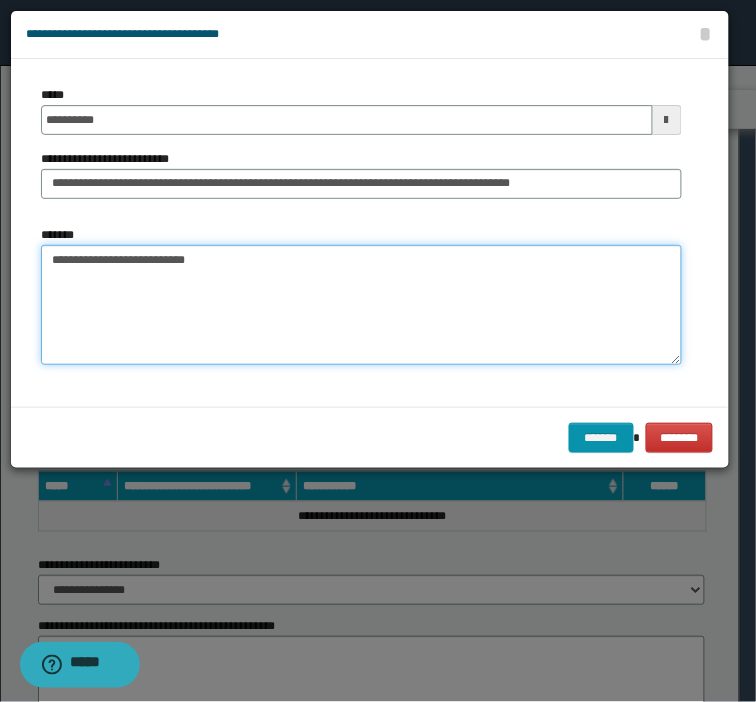 click on "**********" at bounding box center (361, 305) 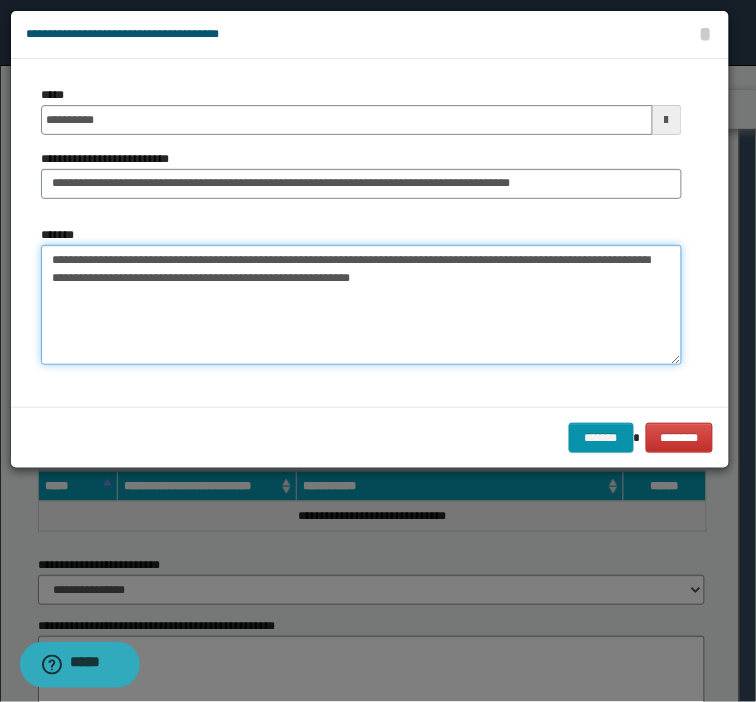 click on "**********" at bounding box center [361, 305] 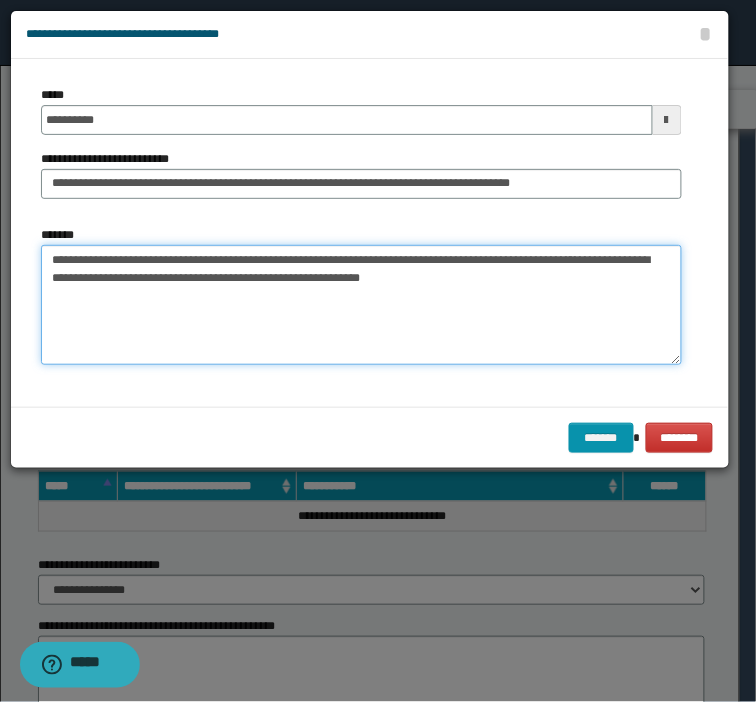 drag, startPoint x: 455, startPoint y: 276, endPoint x: -264, endPoint y: 196, distance: 723.43695 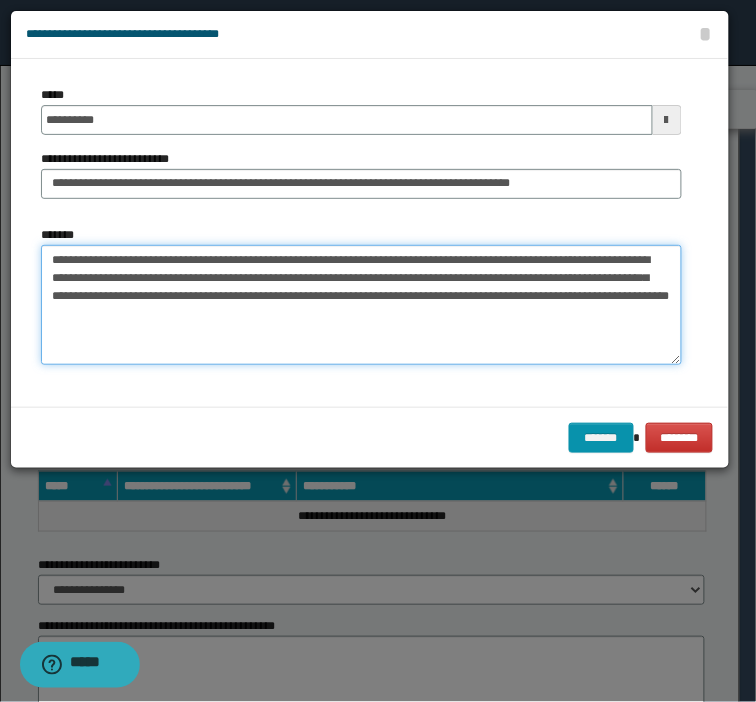 click on "**********" at bounding box center [361, 305] 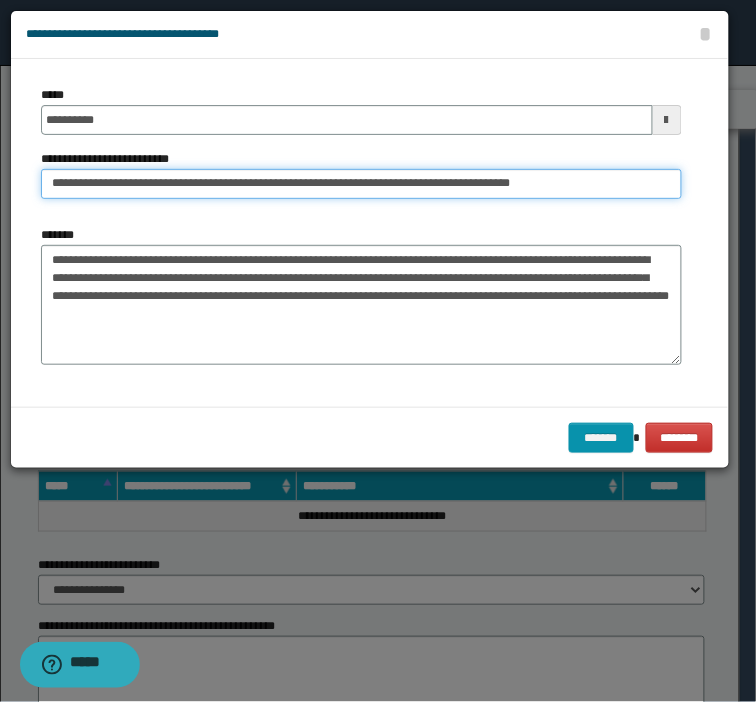 click on "**********" at bounding box center [361, 184] 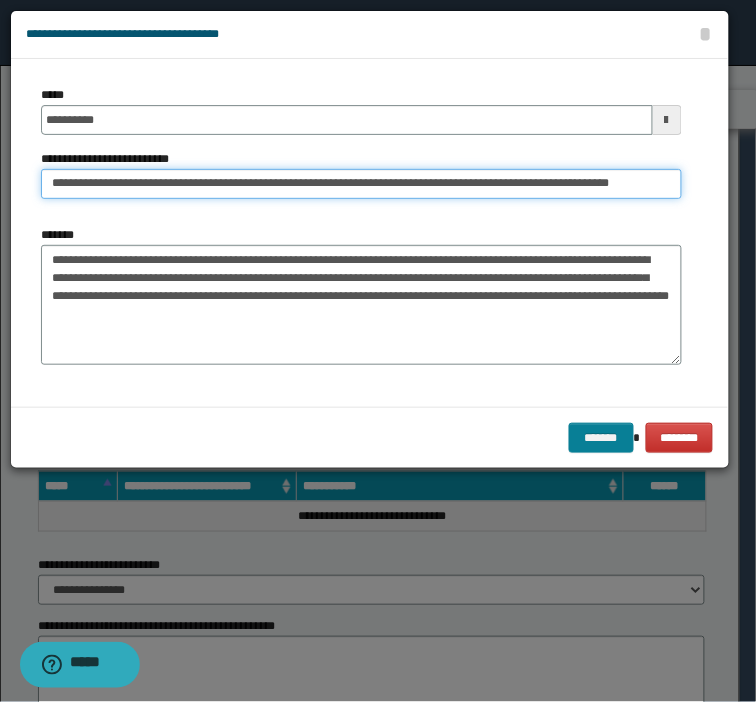 type on "**********" 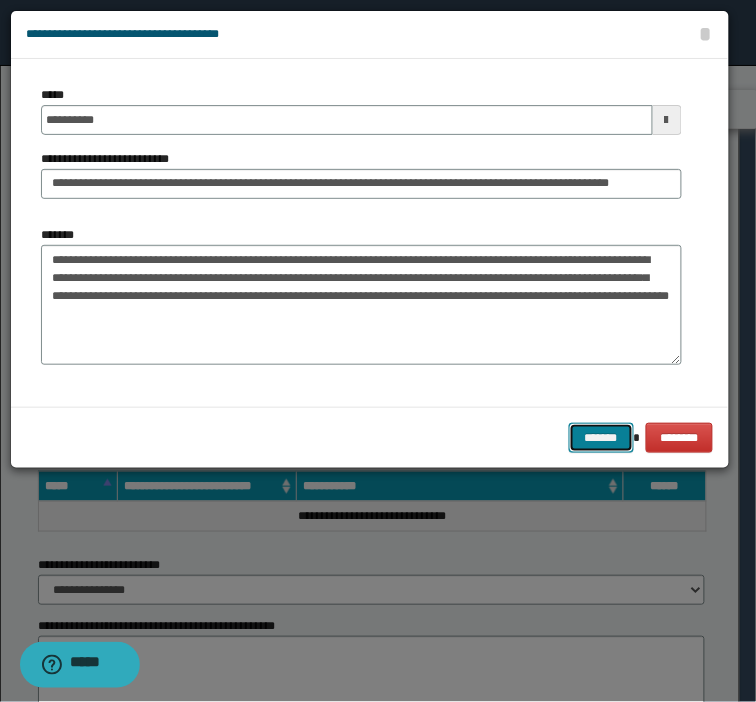 click on "*******" at bounding box center (601, 438) 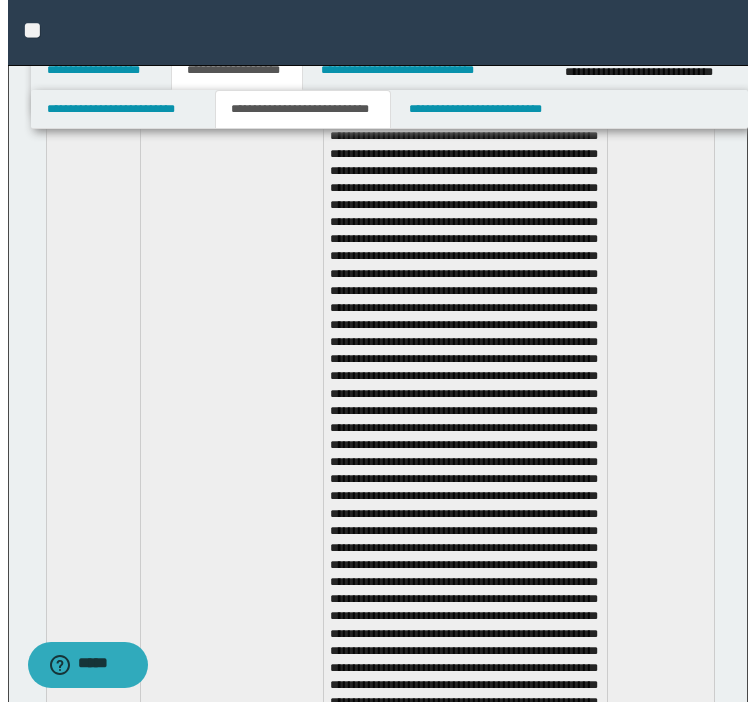 scroll, scrollTop: 514, scrollLeft: 0, axis: vertical 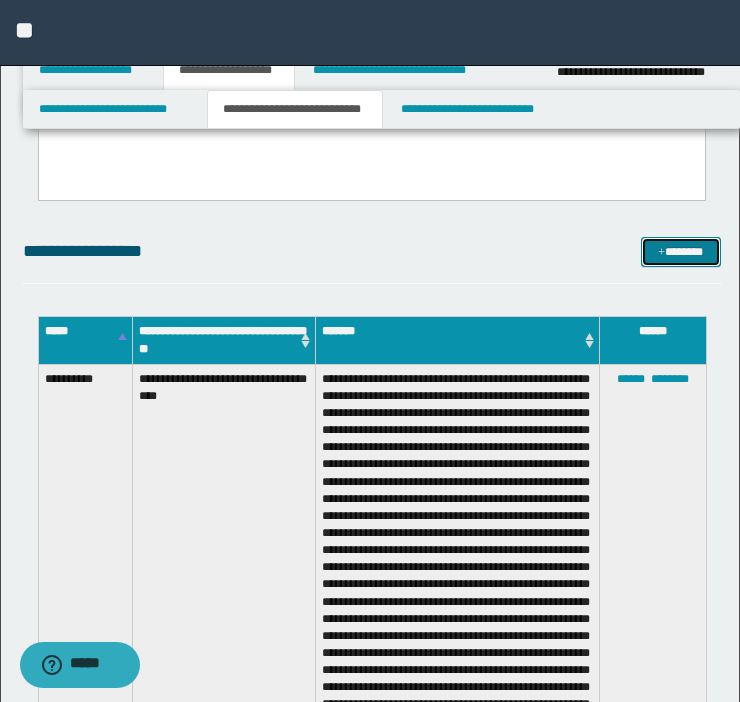 click on "*******" at bounding box center [681, 252] 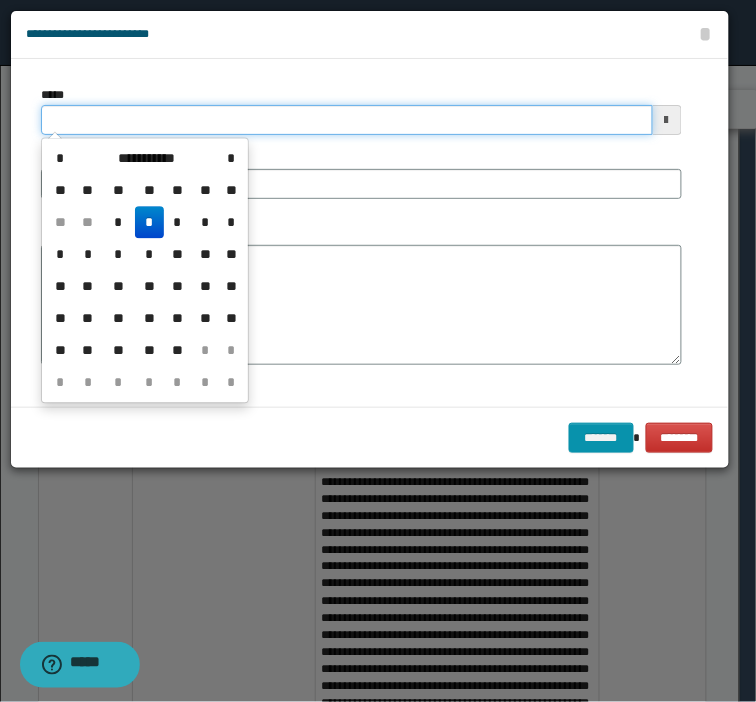 click on "*****" at bounding box center [347, 120] 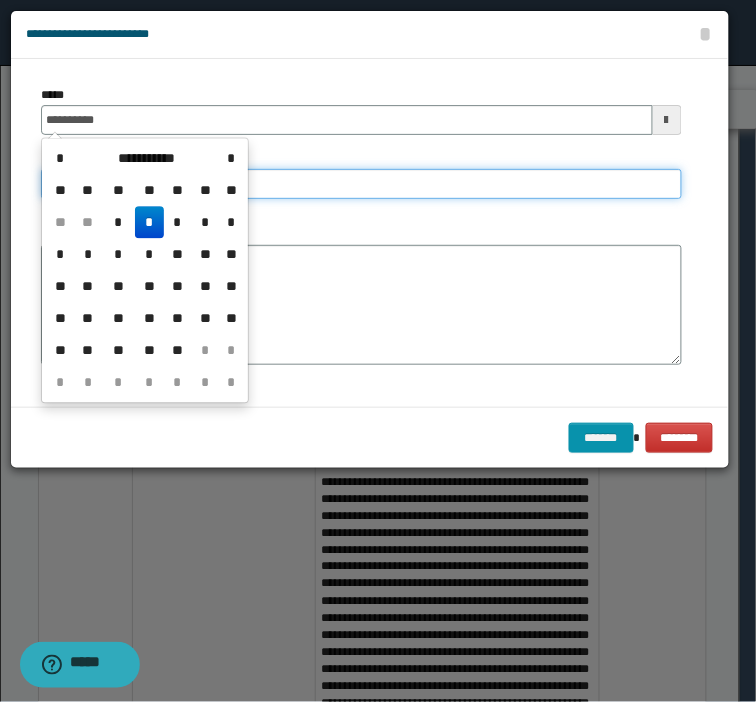 type on "**********" 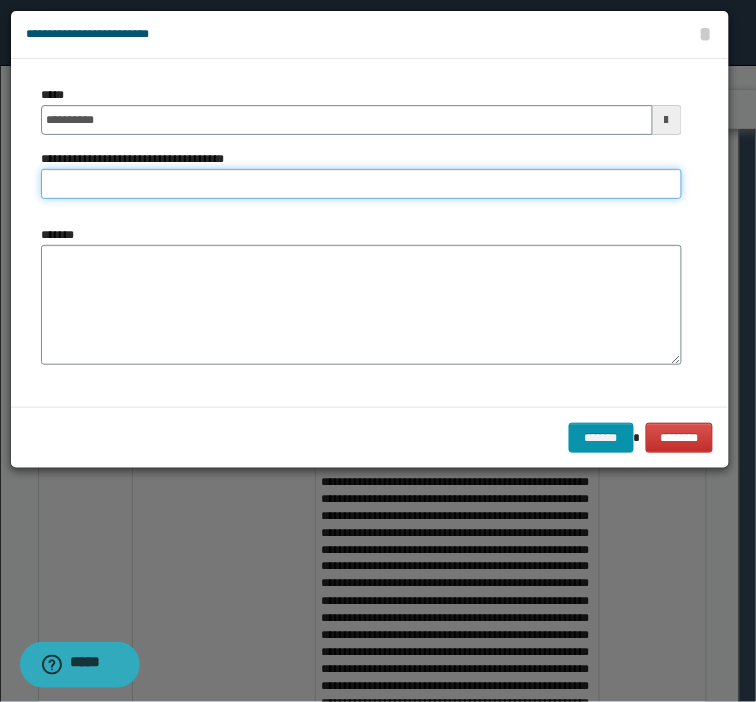click on "**********" at bounding box center [361, 184] 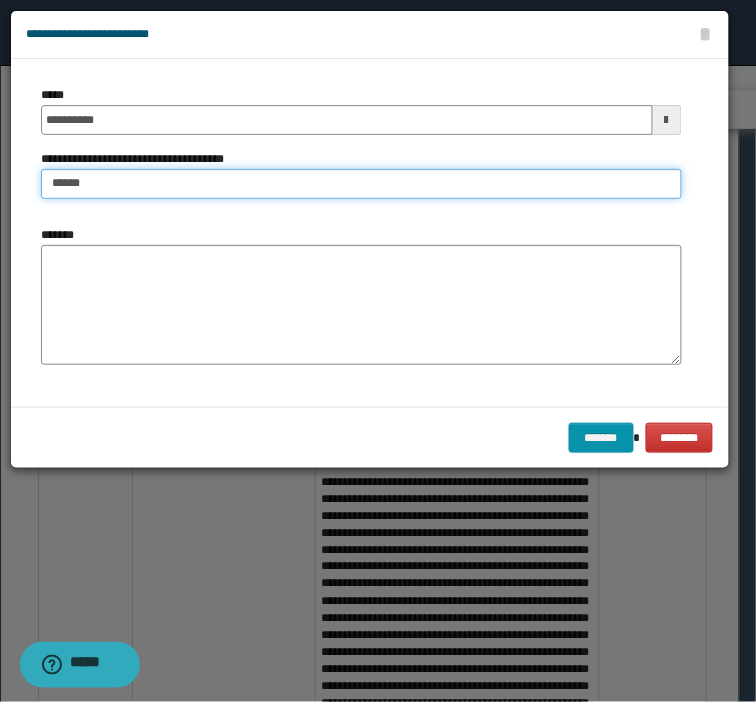 type on "**********" 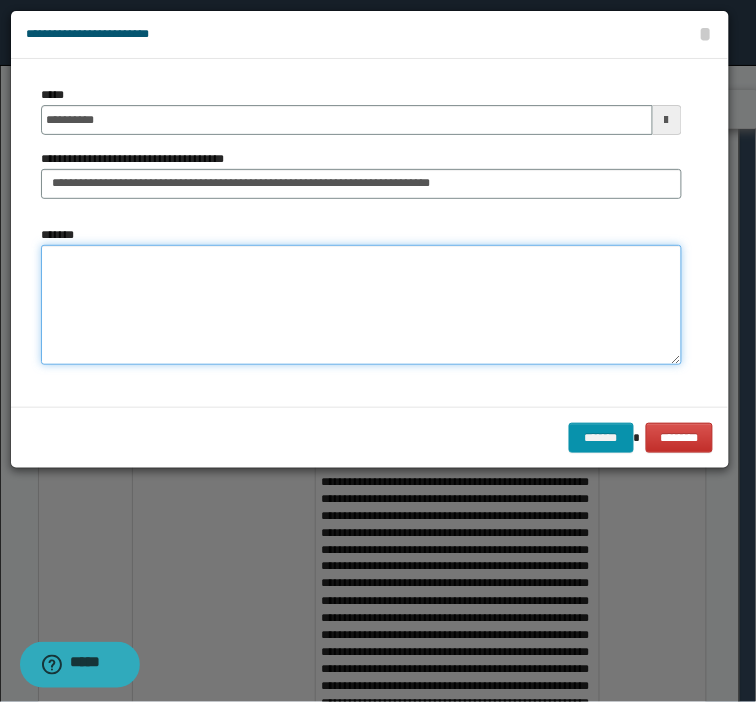 click on "*******" at bounding box center (361, 305) 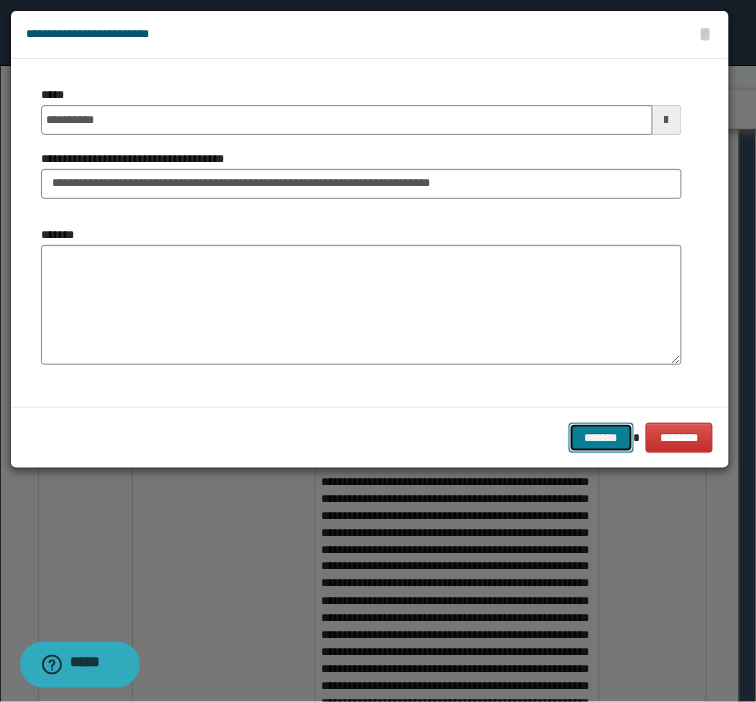 click on "*******" at bounding box center (601, 438) 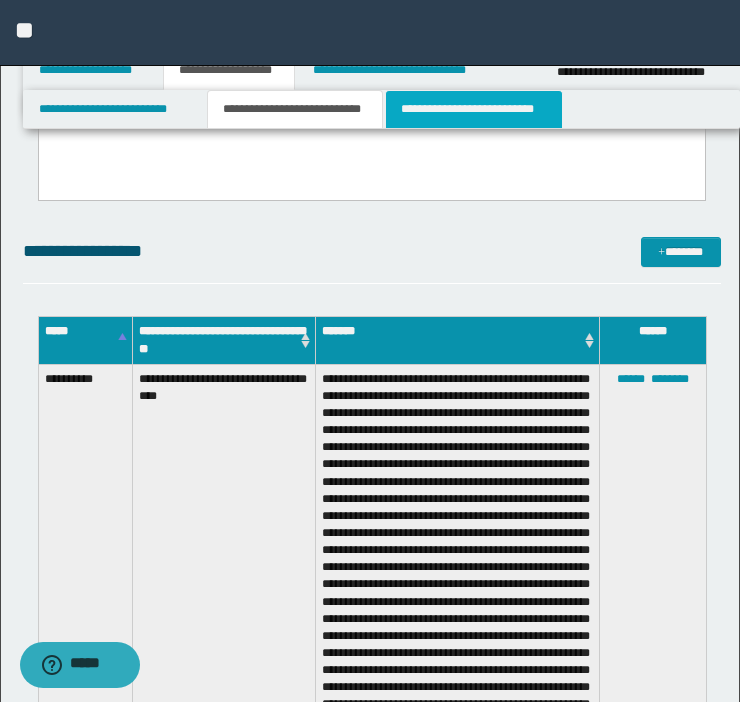 click on "**********" at bounding box center (474, 109) 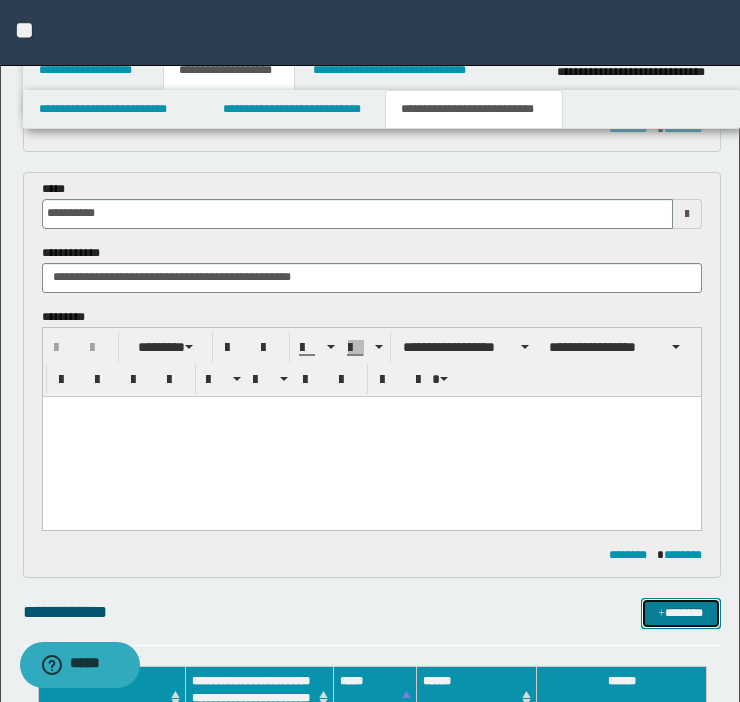 click at bounding box center (661, 614) 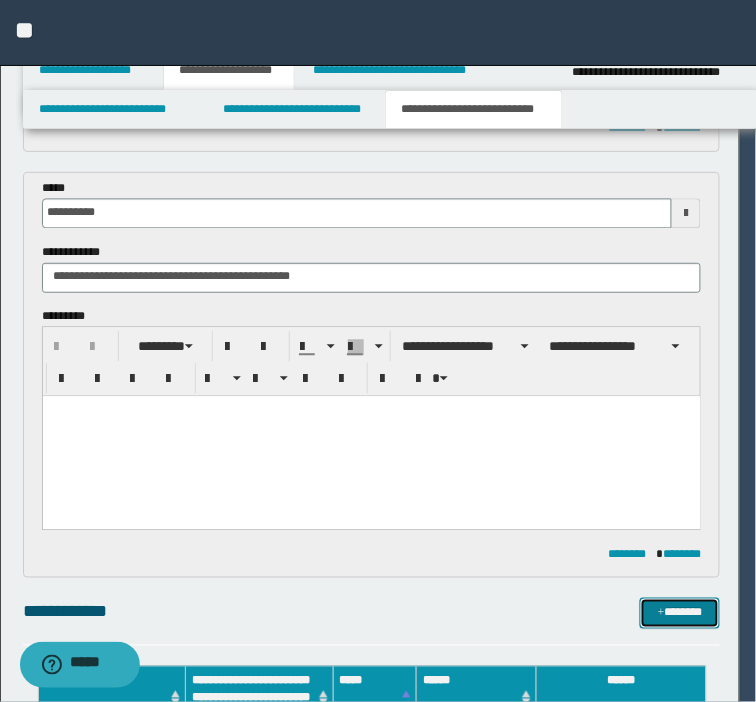 type 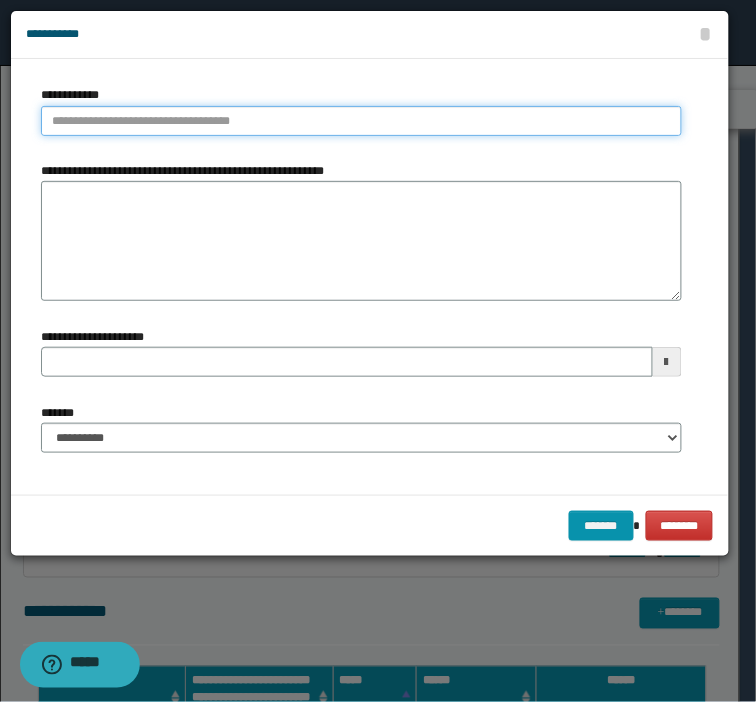 type on "**********" 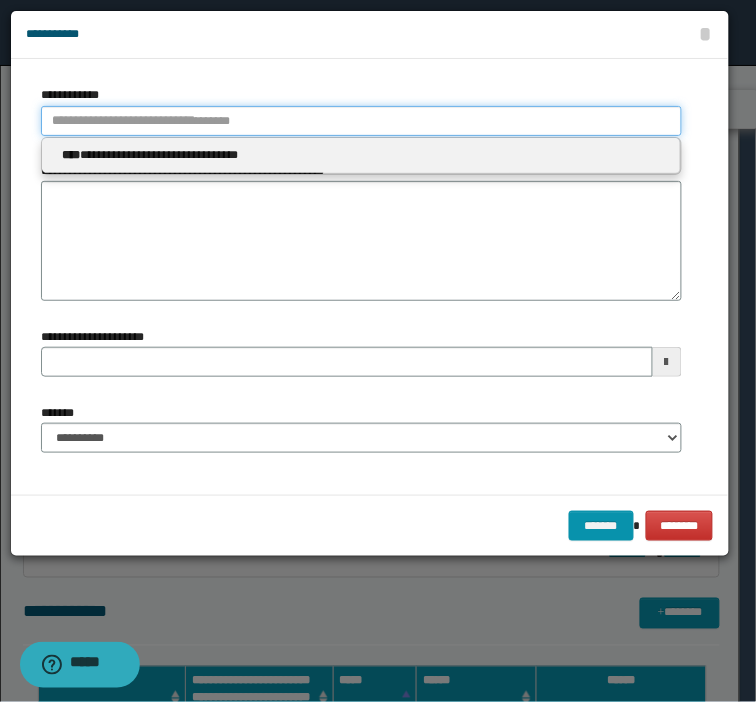 click on "**********" at bounding box center (361, 121) 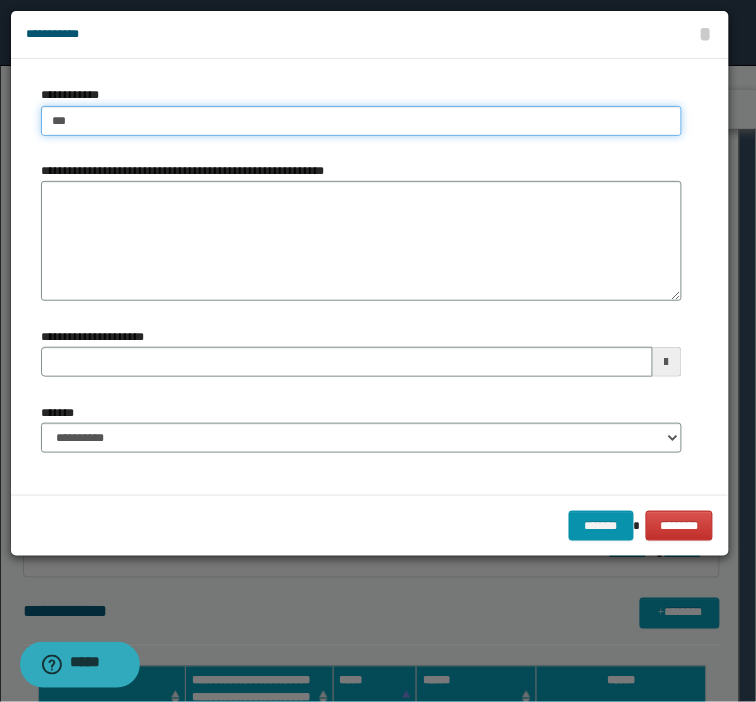 type on "****" 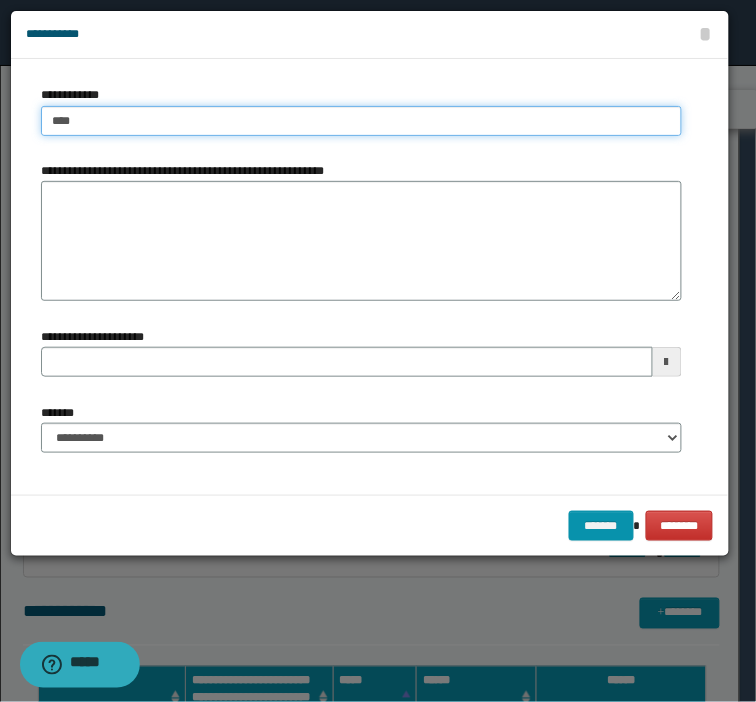 type on "****" 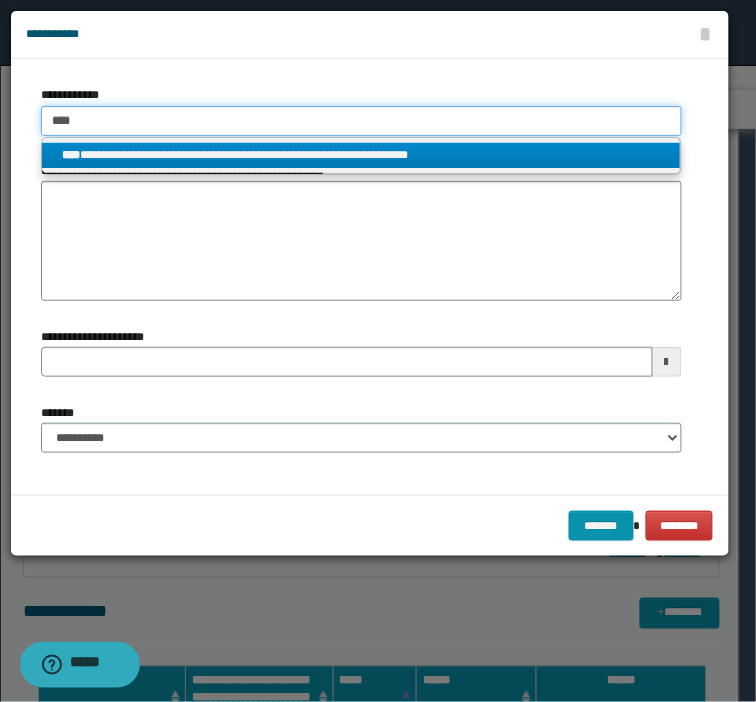 type on "****" 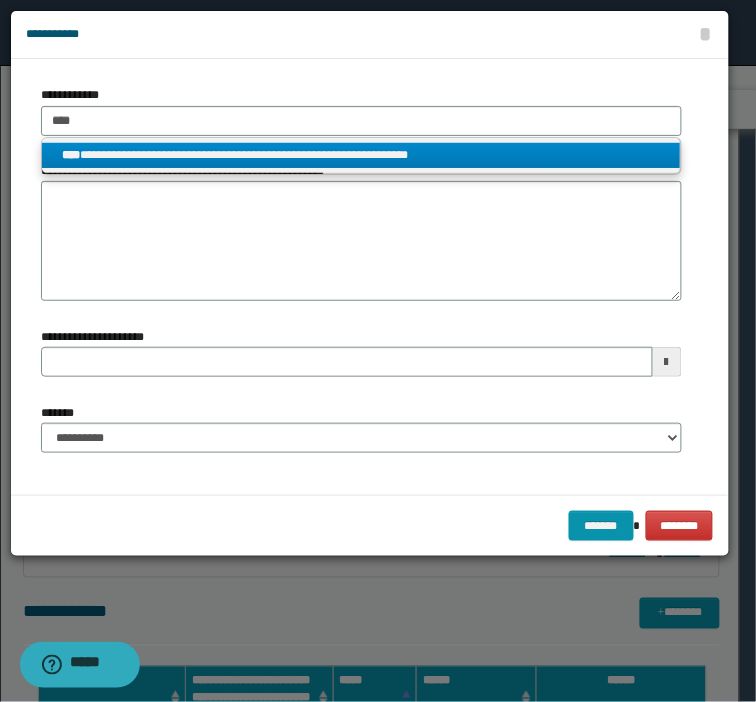 click on "**********" at bounding box center (361, 155) 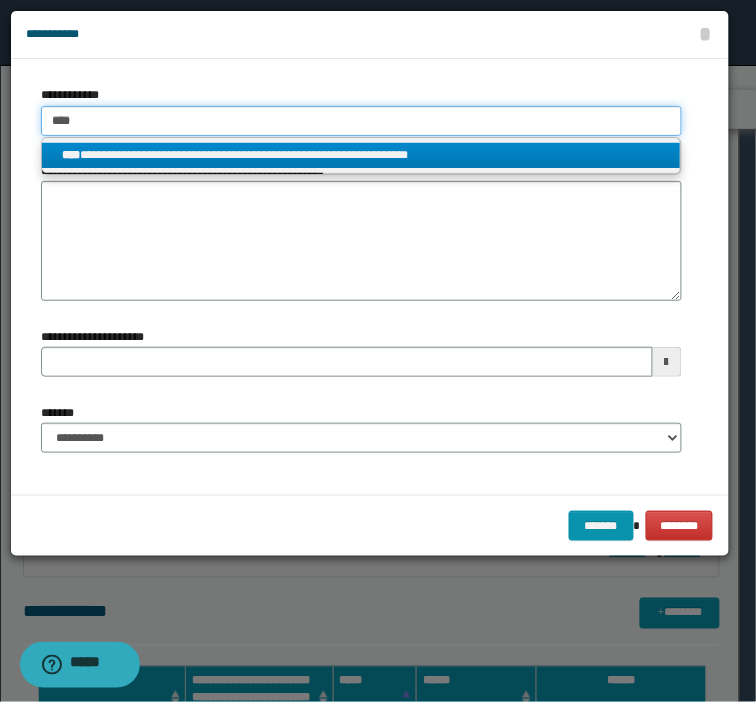 type 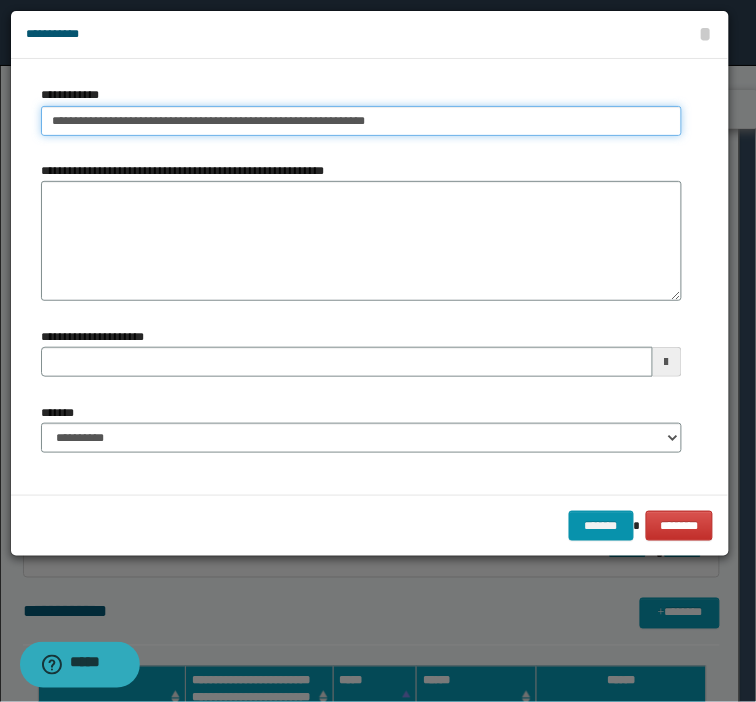 drag, startPoint x: -23, startPoint y: 74, endPoint x: -192, endPoint y: 108, distance: 172.3862 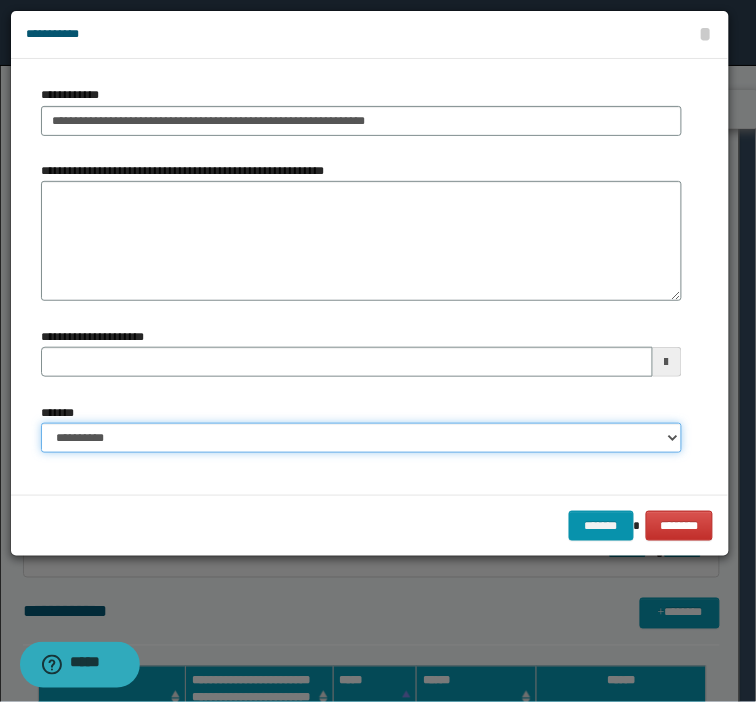 click on "**********" at bounding box center (361, 438) 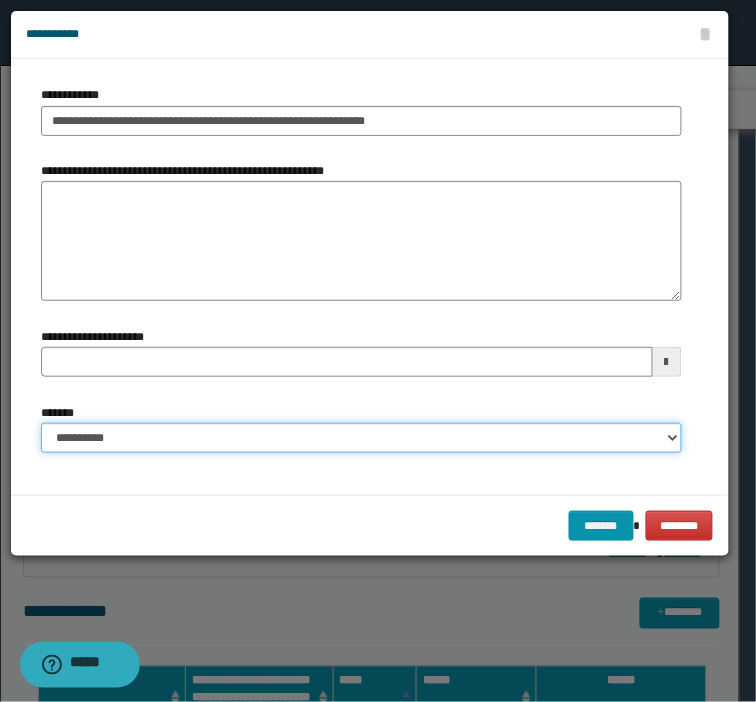 select on "*" 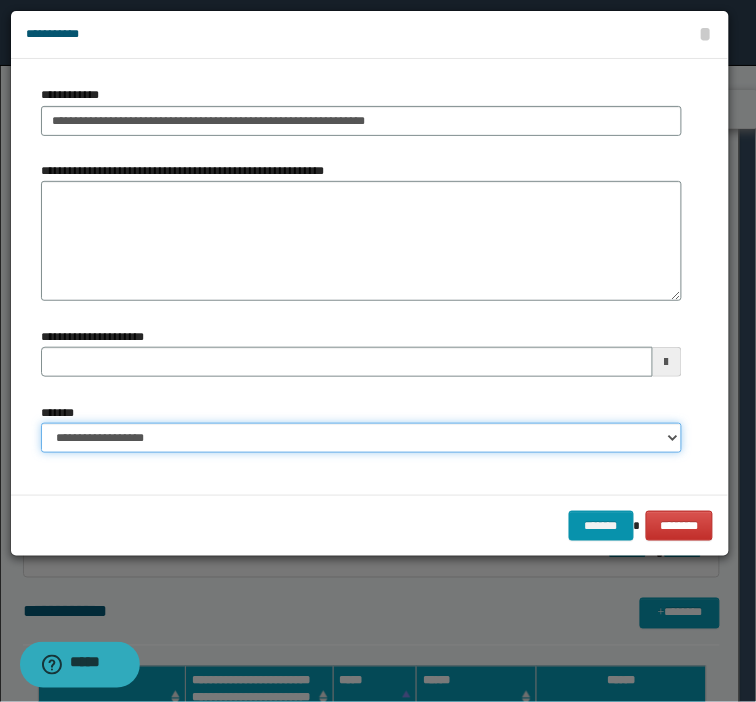 click on "**********" at bounding box center (361, 438) 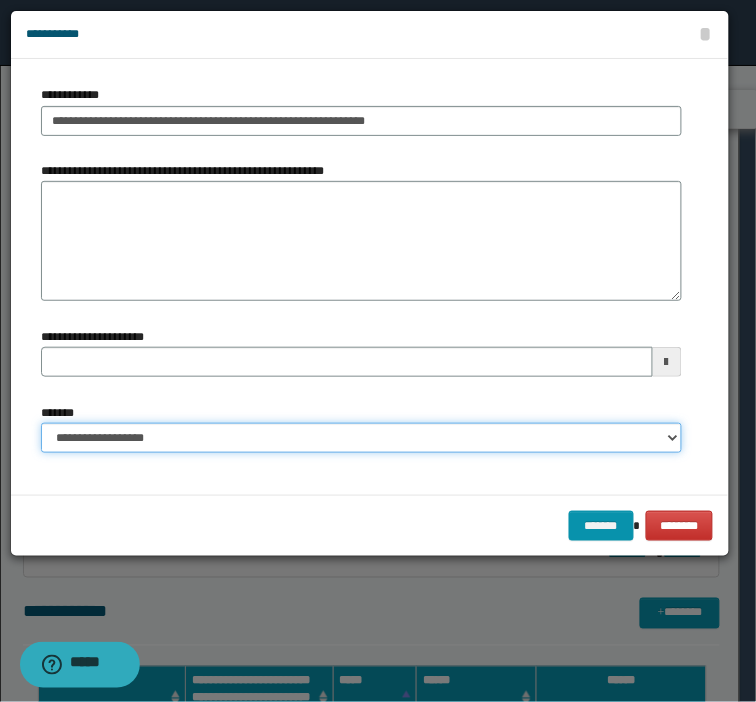click on "**********" at bounding box center [361, 438] 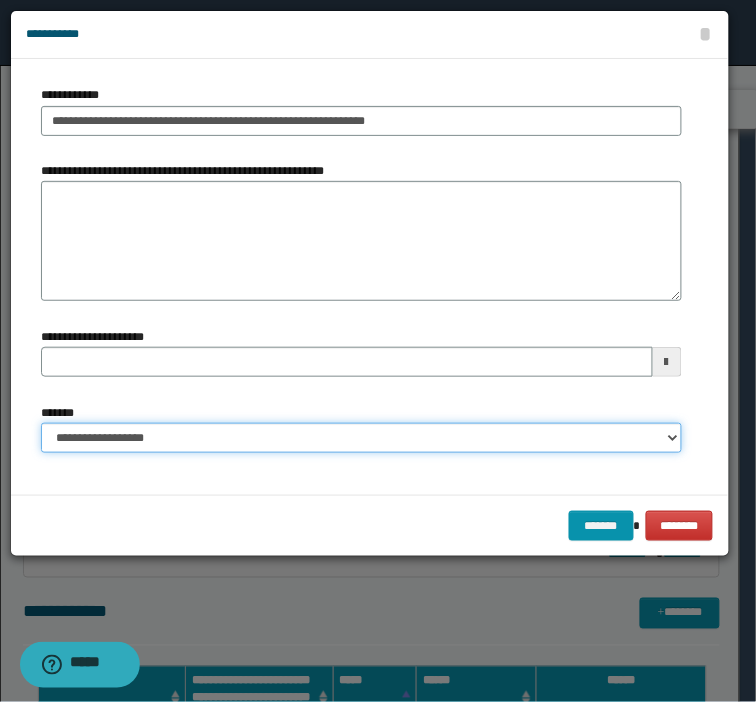select 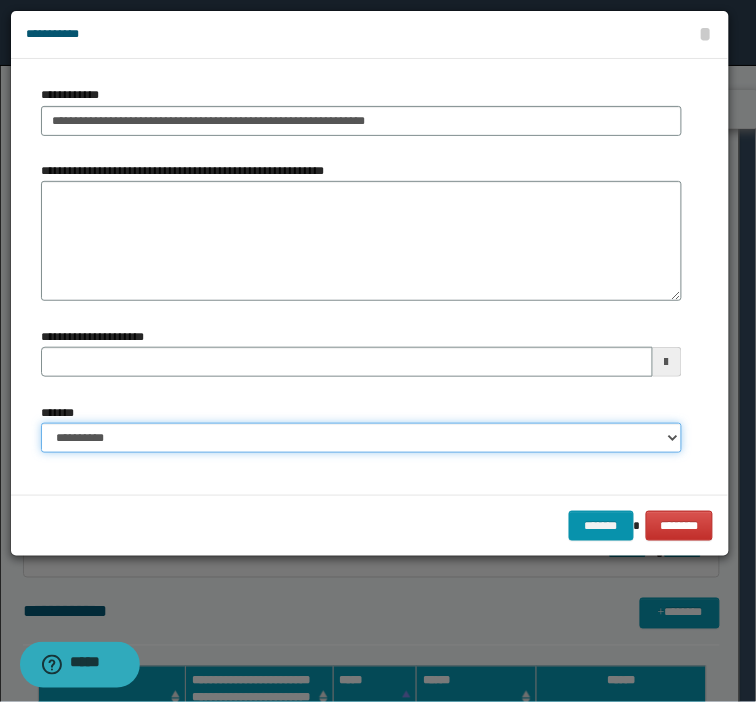 click on "**********" at bounding box center (361, 438) 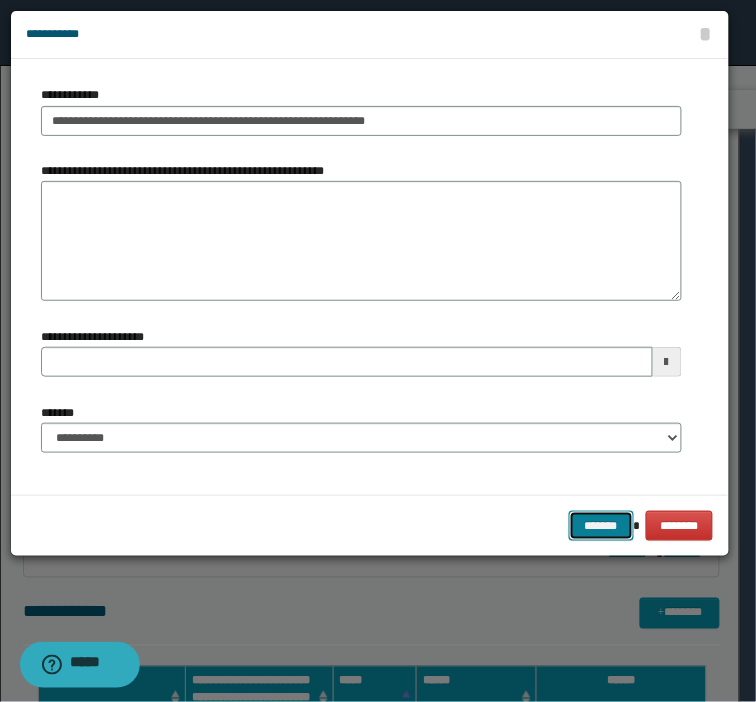 click on "*******" at bounding box center [601, 526] 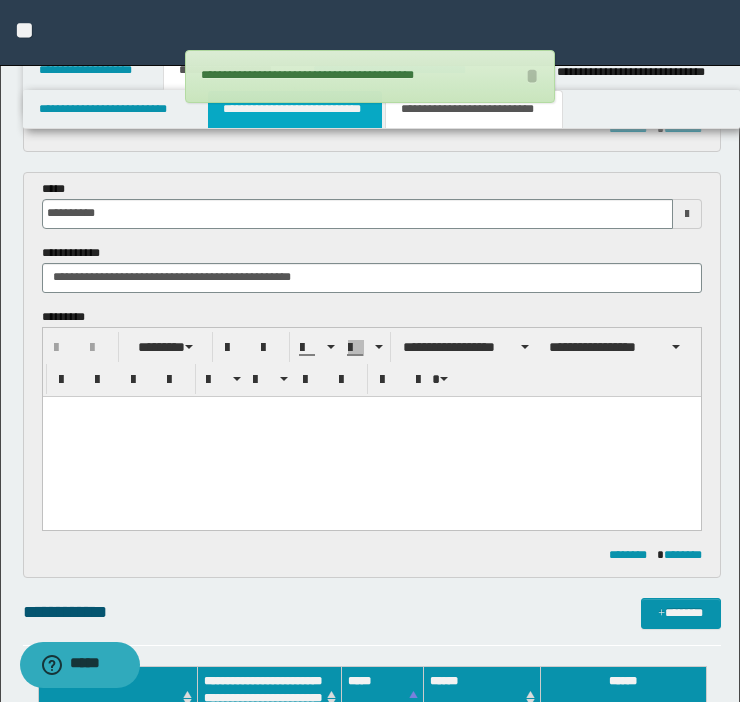 click on "**********" at bounding box center (295, 109) 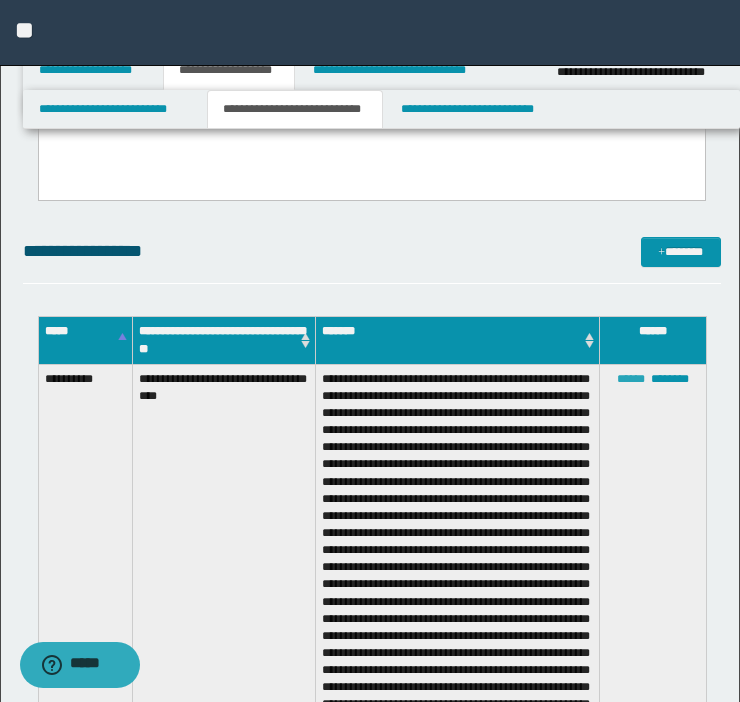 click on "******" at bounding box center (631, 379) 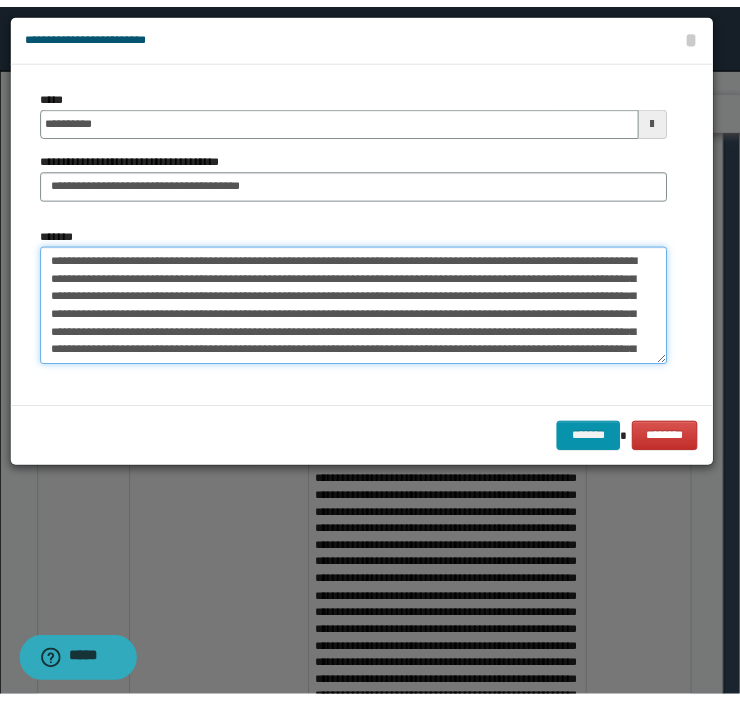 scroll, scrollTop: 268, scrollLeft: 0, axis: vertical 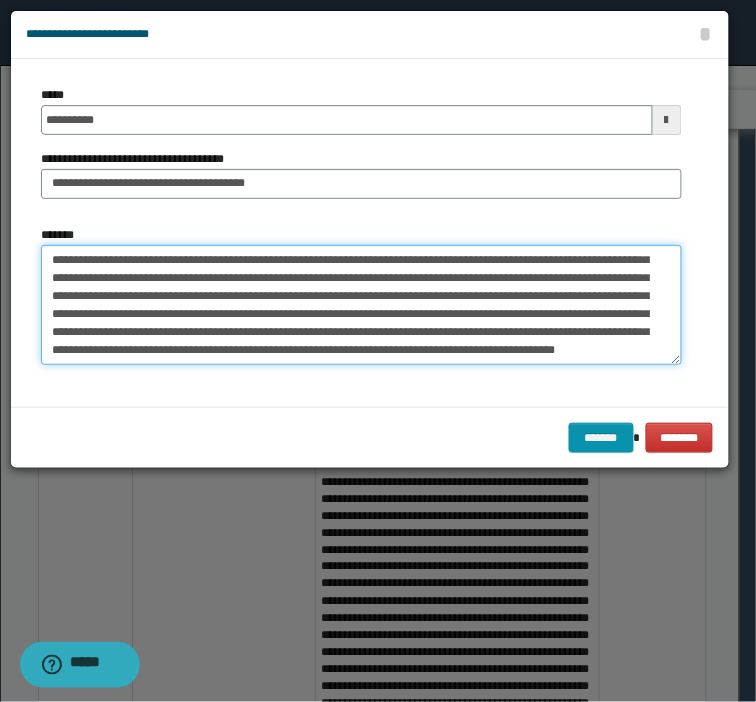 click on "*******" at bounding box center (361, 305) 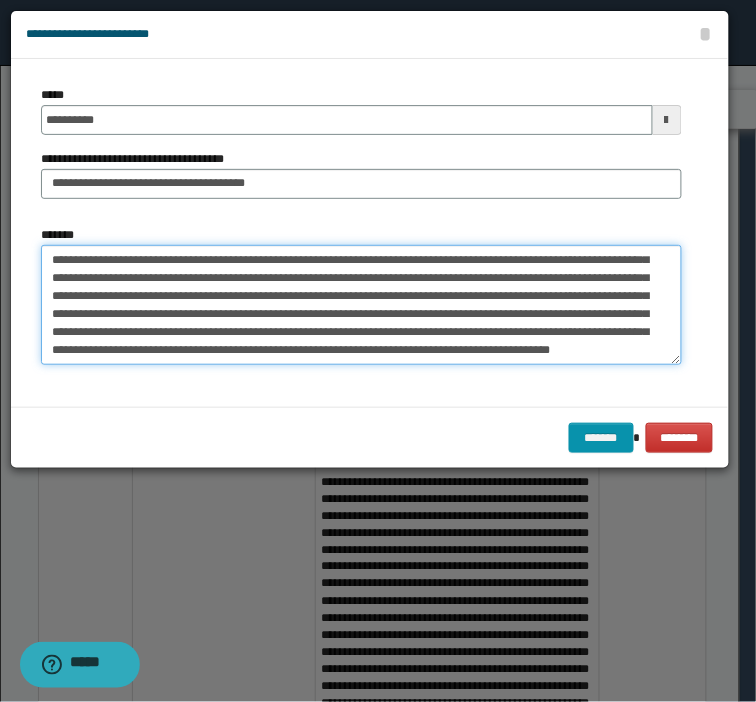 click on "*******" at bounding box center (361, 305) 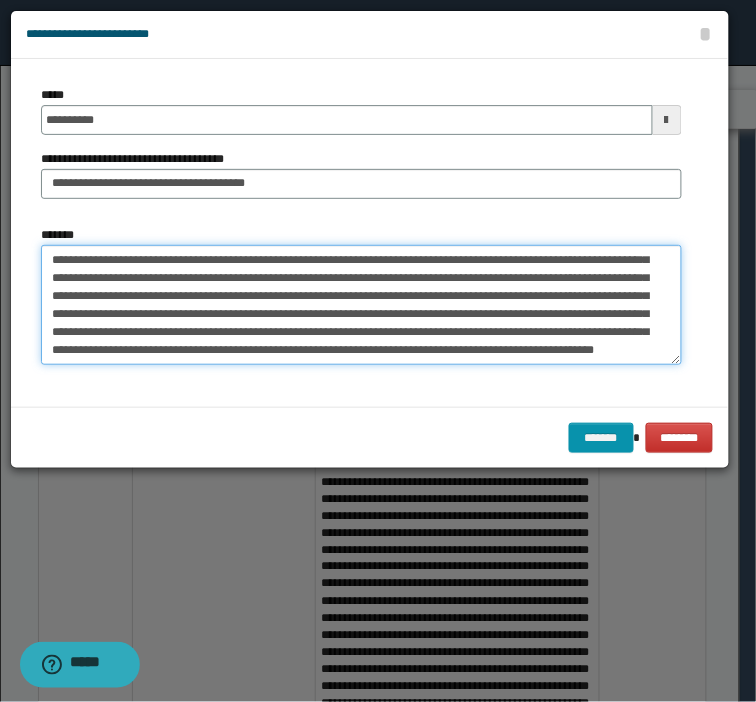 paste on "**********" 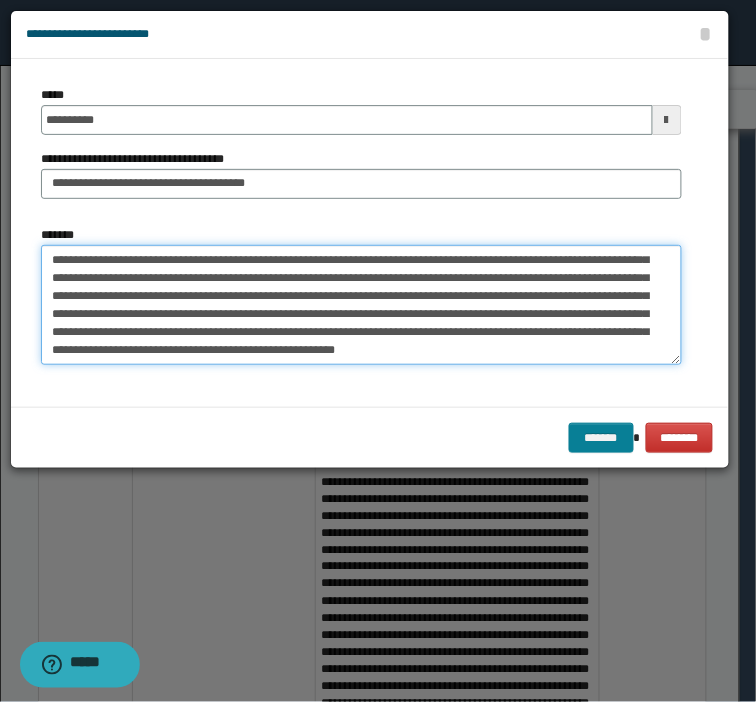 type on "**********" 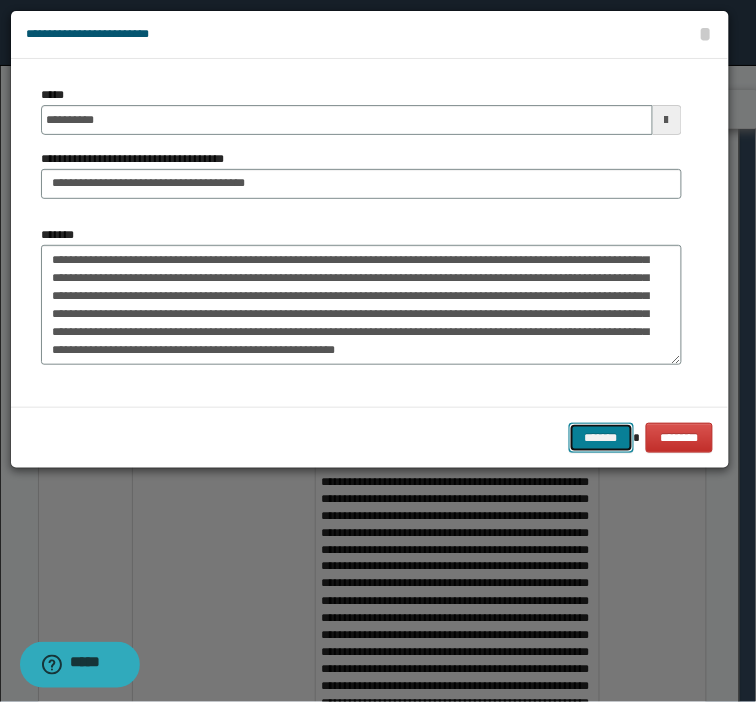 click on "*******" at bounding box center [601, 438] 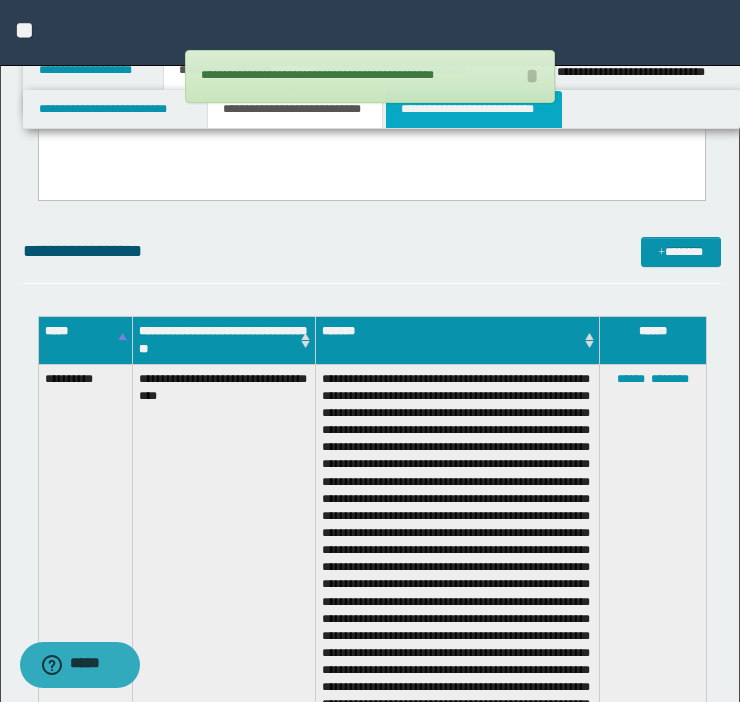 click on "**********" at bounding box center (474, 109) 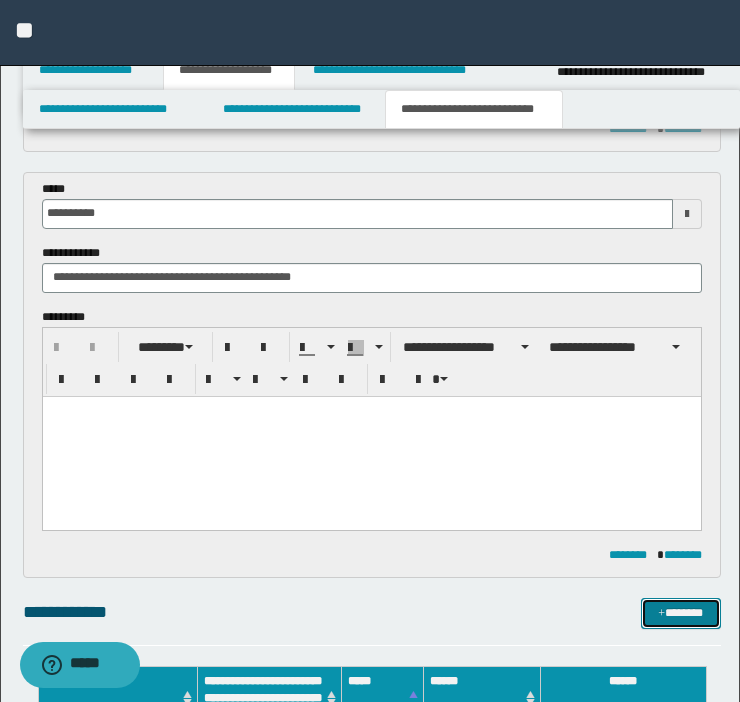 click on "*******" at bounding box center [681, 613] 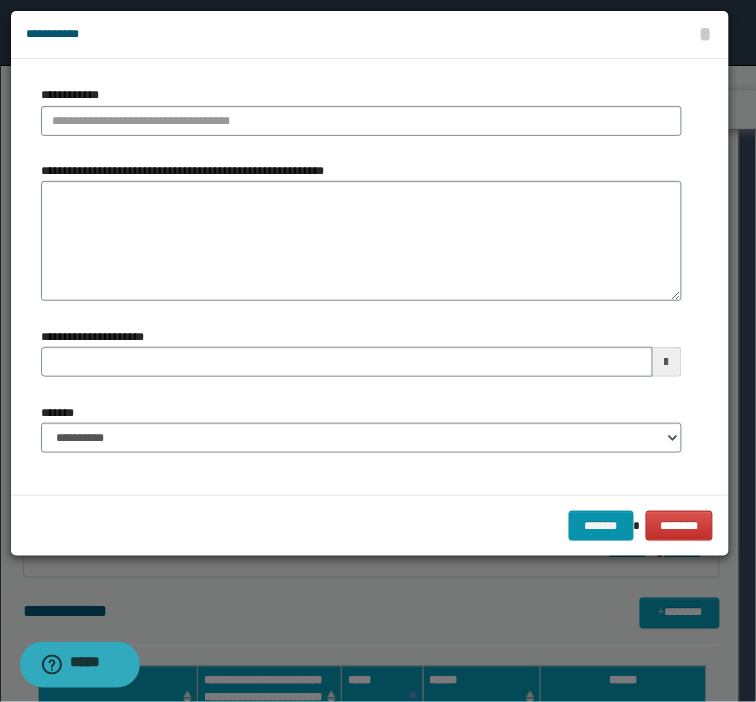 type 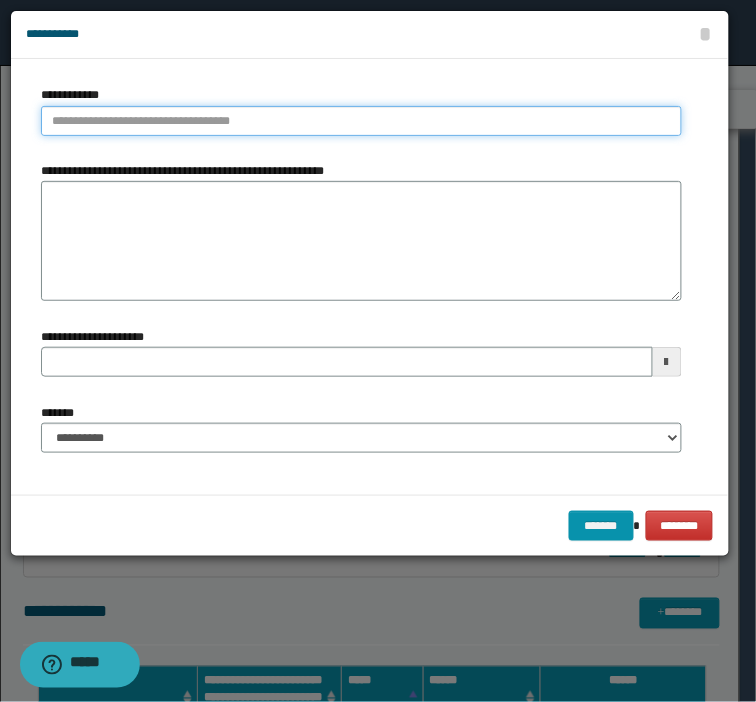 type on "**********" 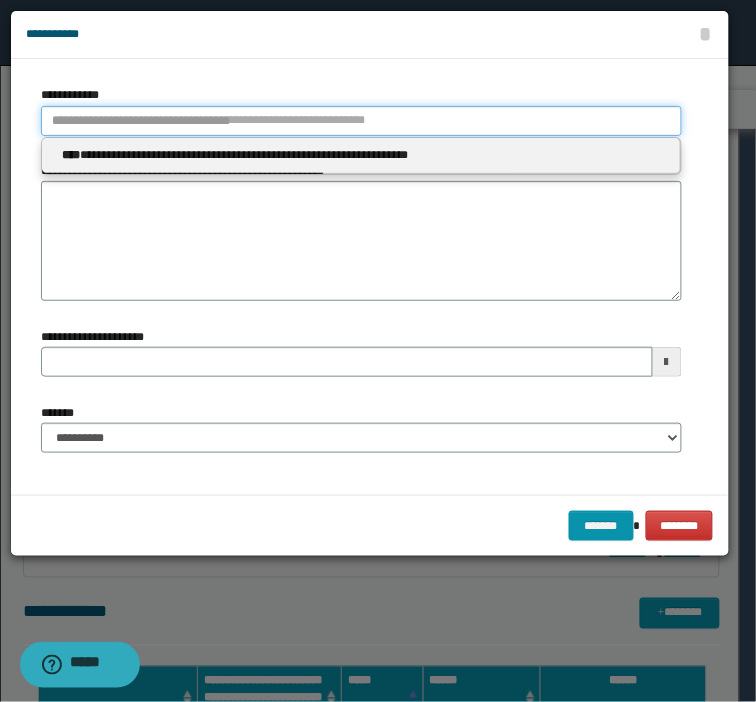 click on "**********" at bounding box center [361, 121] 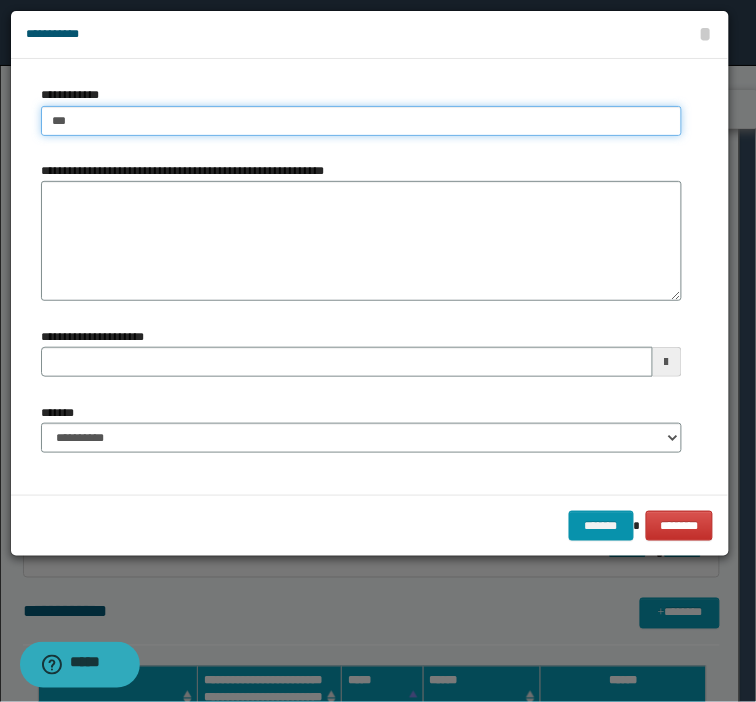 type on "****" 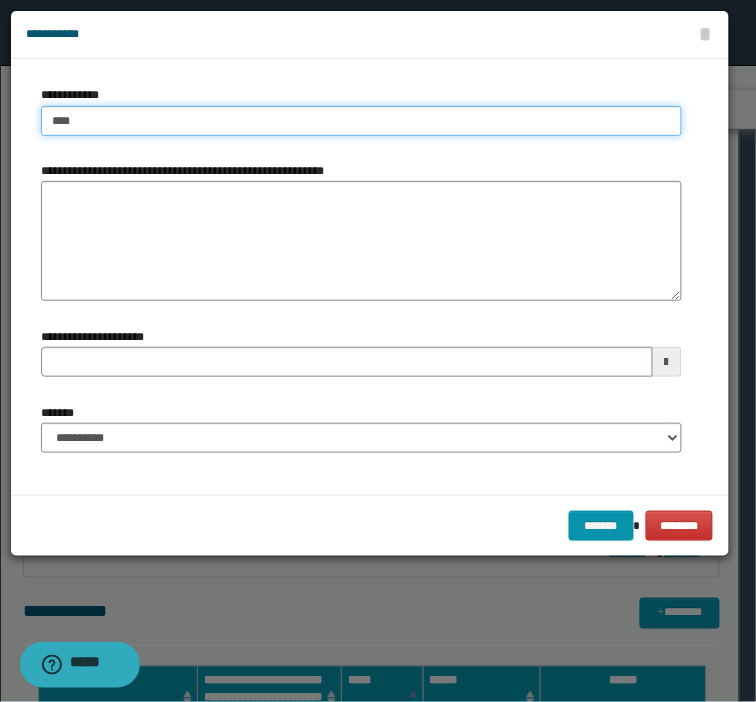 type on "****" 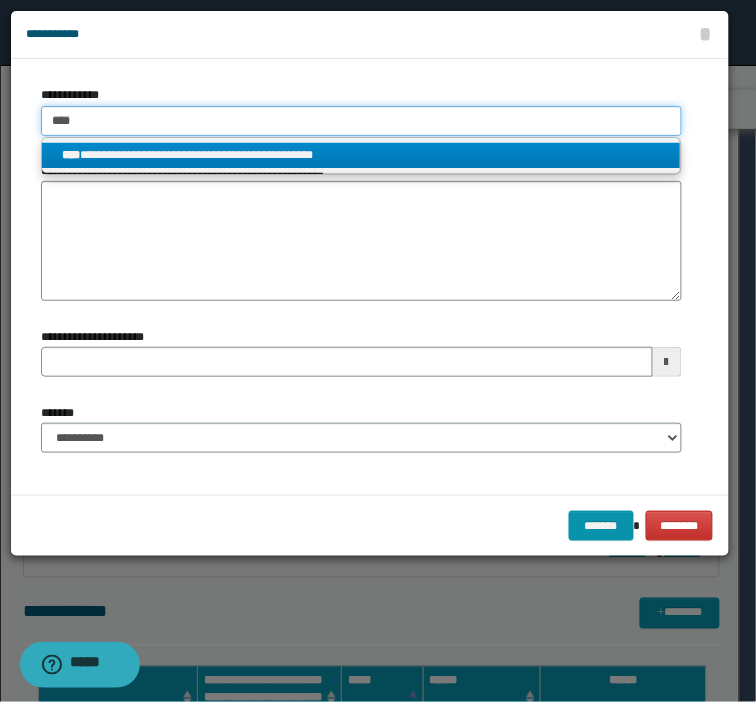 type on "****" 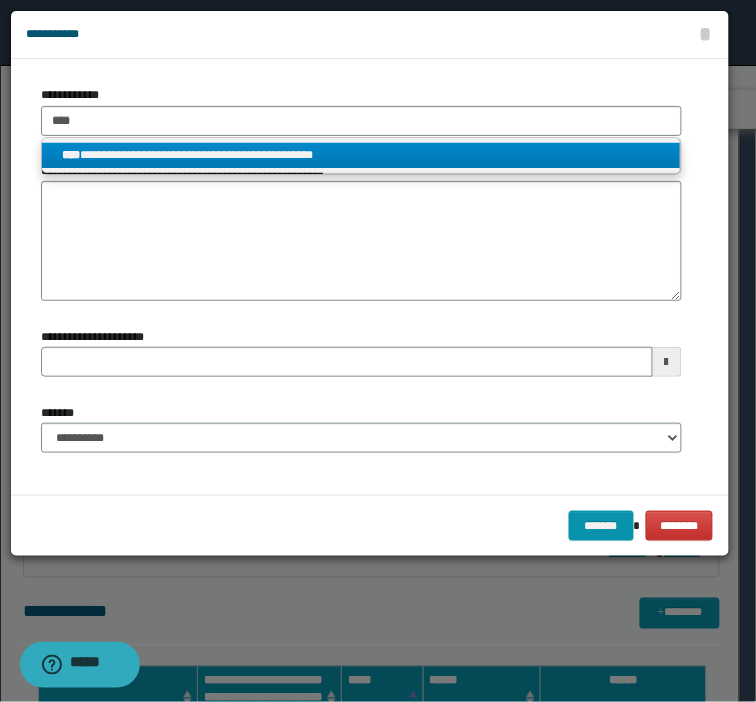 click on "**********" at bounding box center [361, 155] 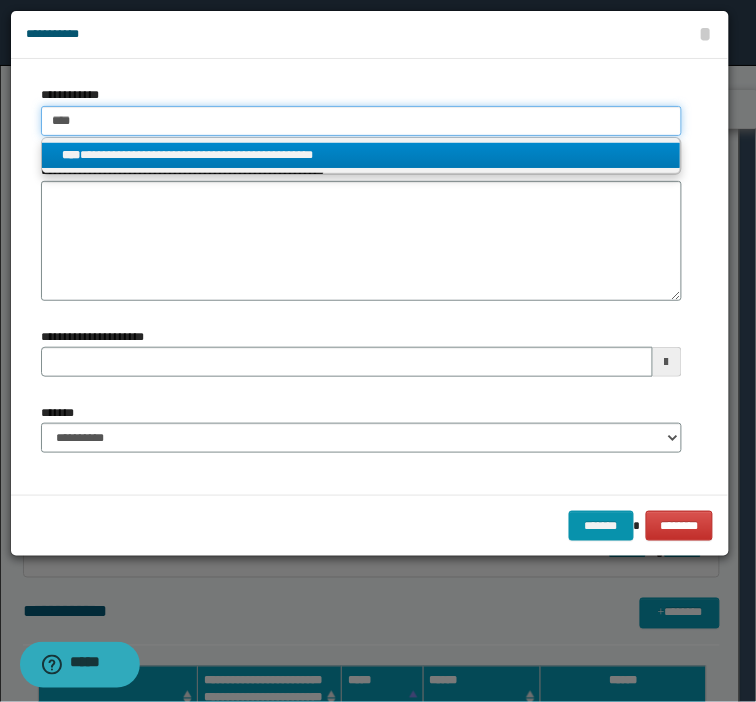 type 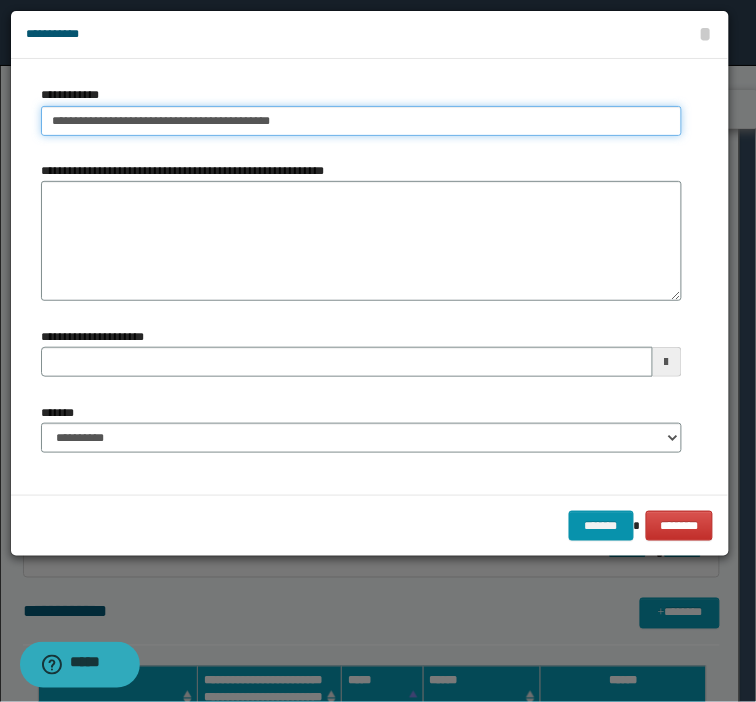 drag, startPoint x: 307, startPoint y: 125, endPoint x: -270, endPoint y: 33, distance: 584.28845 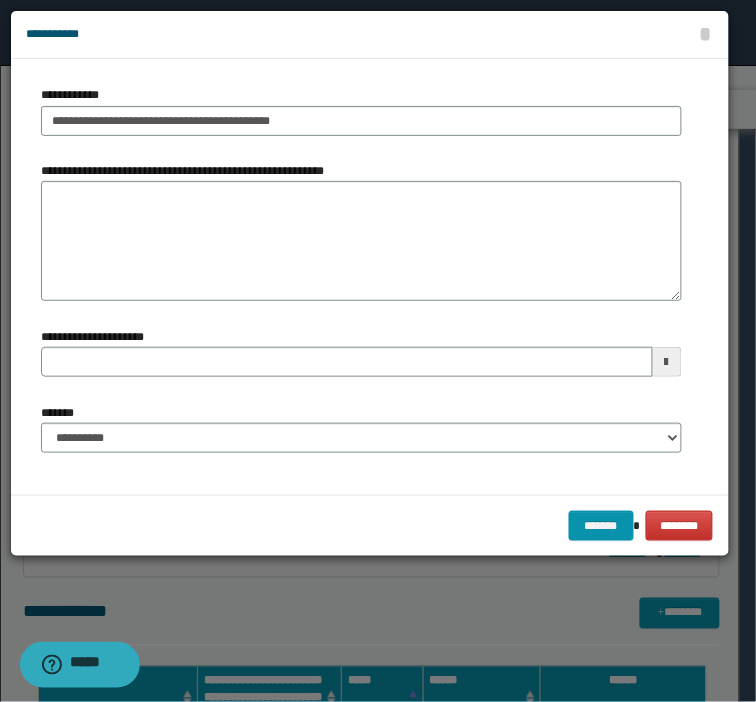 click on "**********" at bounding box center (361, 436) 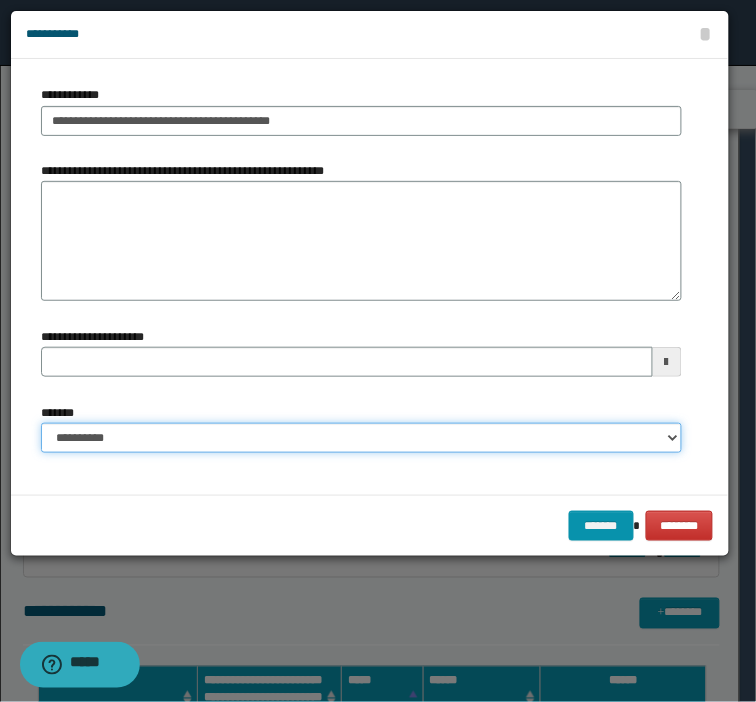 click on "**********" at bounding box center (361, 438) 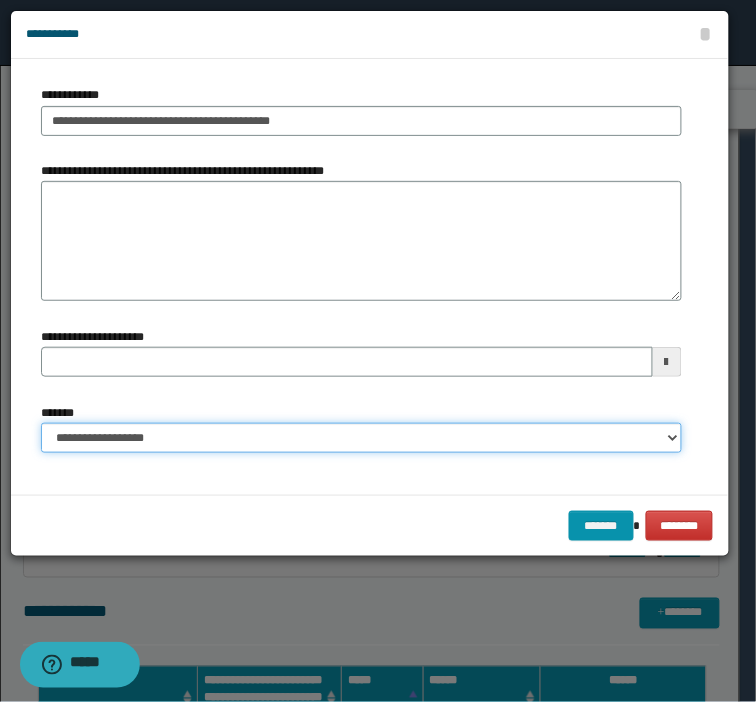click on "**********" at bounding box center [361, 438] 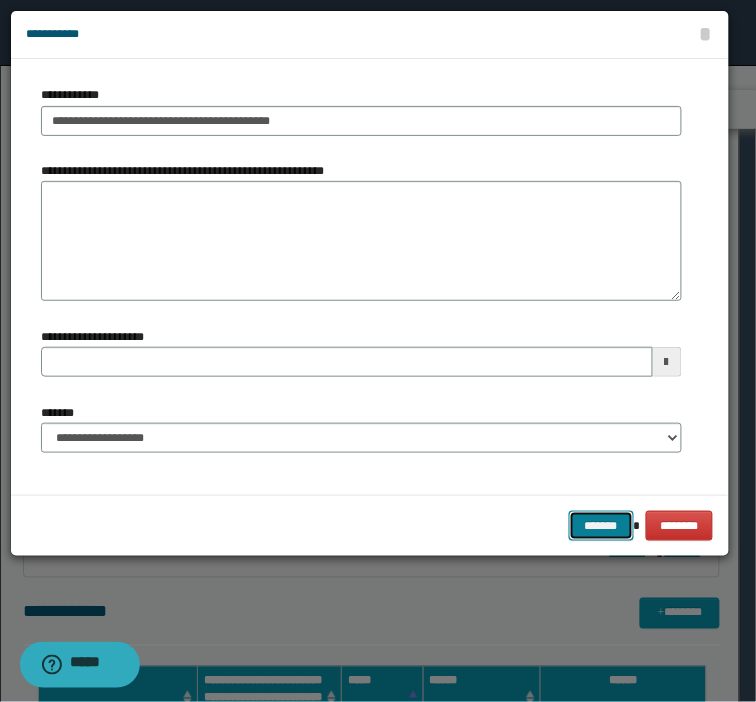 click on "*******" at bounding box center (601, 526) 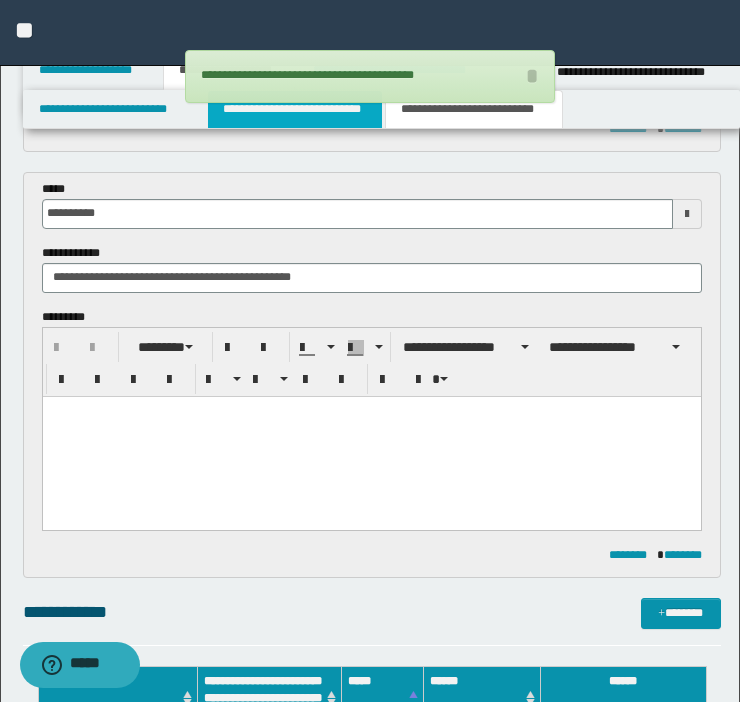 click on "**********" at bounding box center [295, 109] 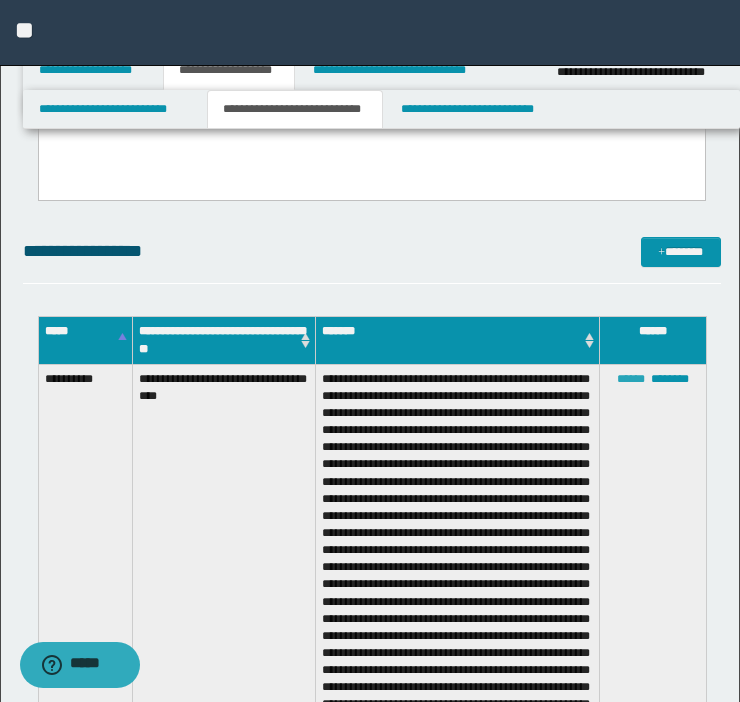 click on "******" at bounding box center (631, 379) 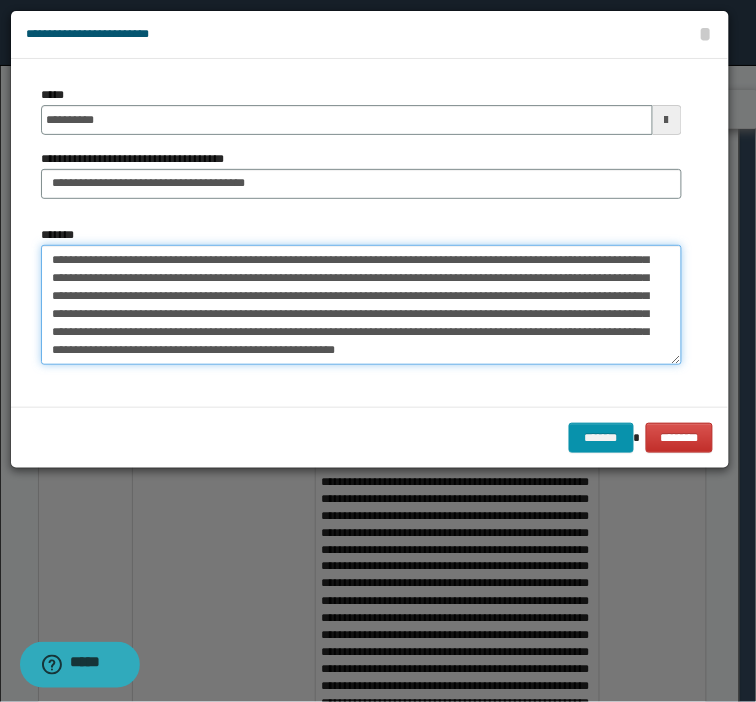 click on "*******" at bounding box center [361, 305] 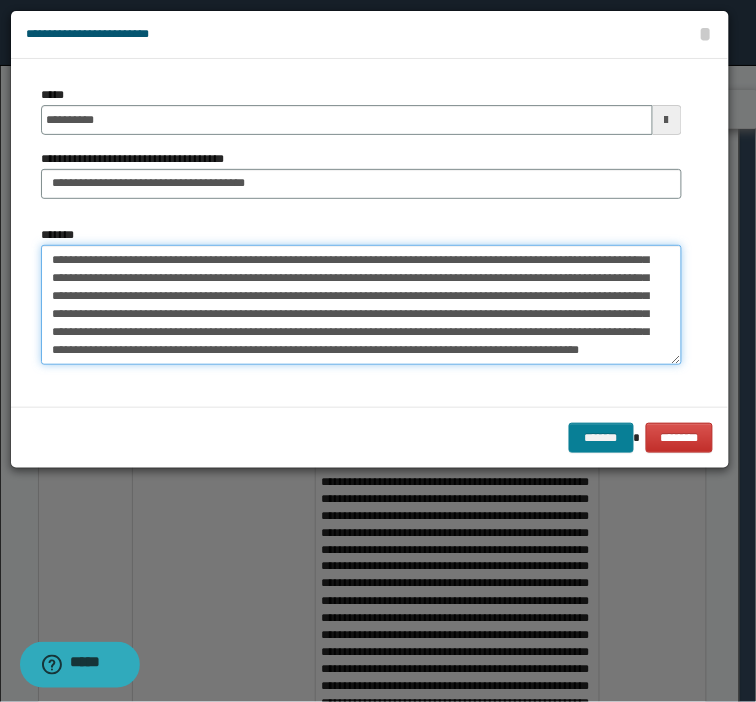 type on "**********" 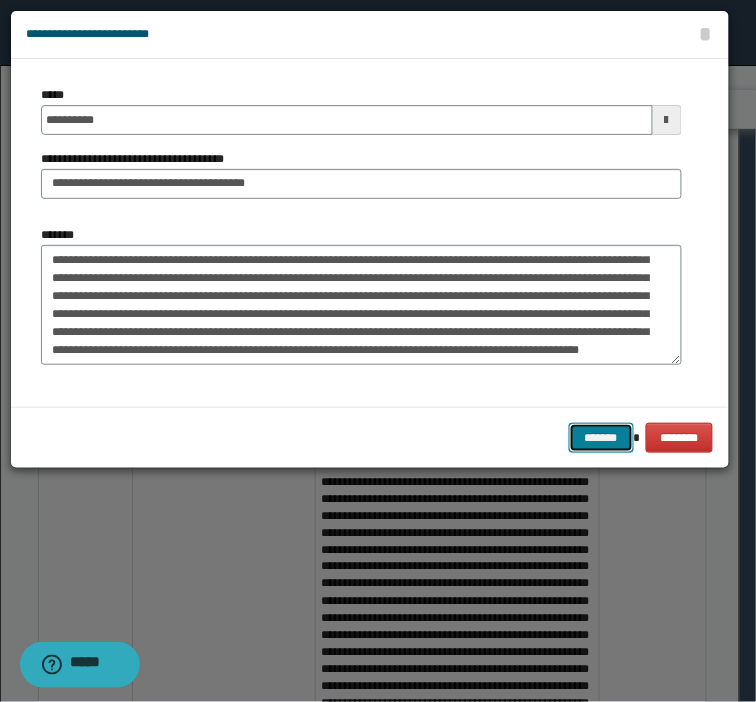 click on "*******" at bounding box center (601, 438) 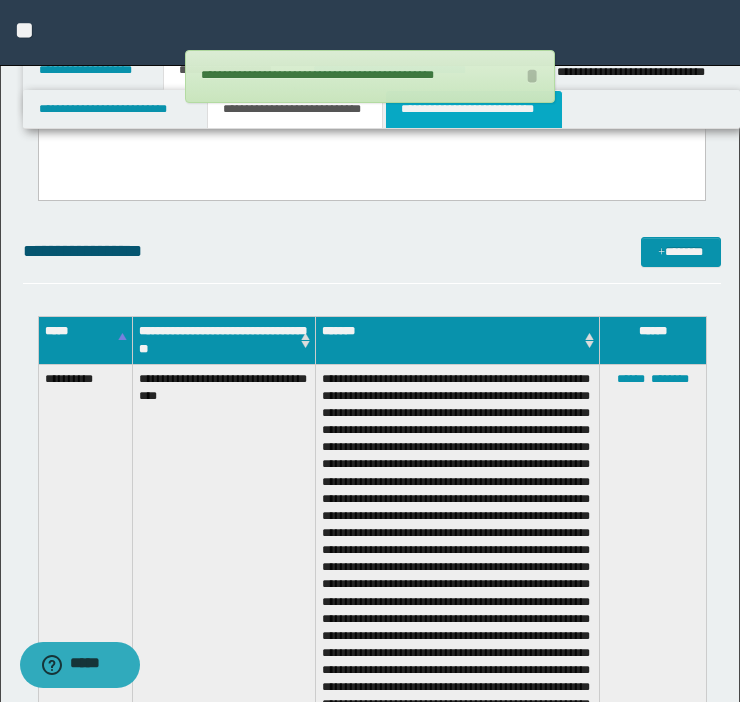 click on "**********" at bounding box center (474, 109) 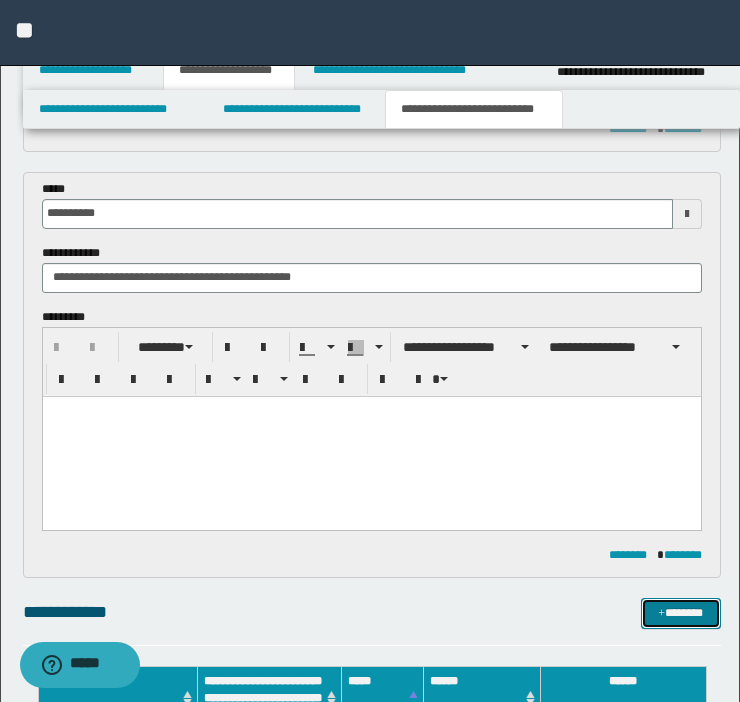 click on "*******" at bounding box center (681, 613) 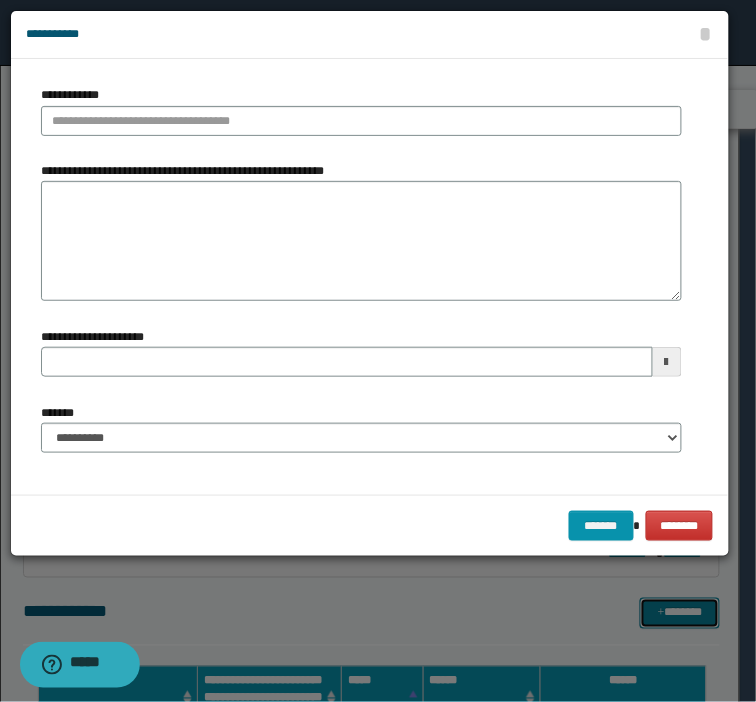type 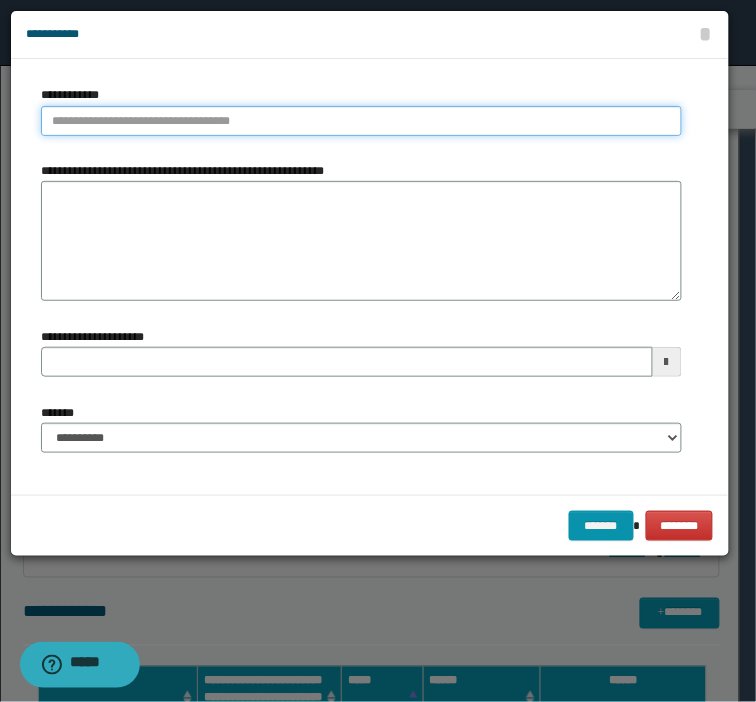 type on "**********" 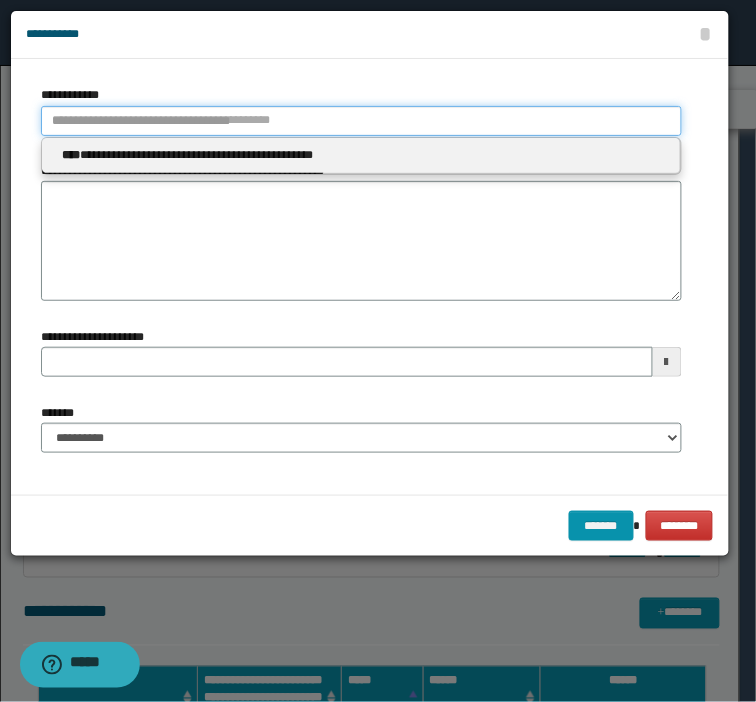 click on "**********" at bounding box center [361, 121] 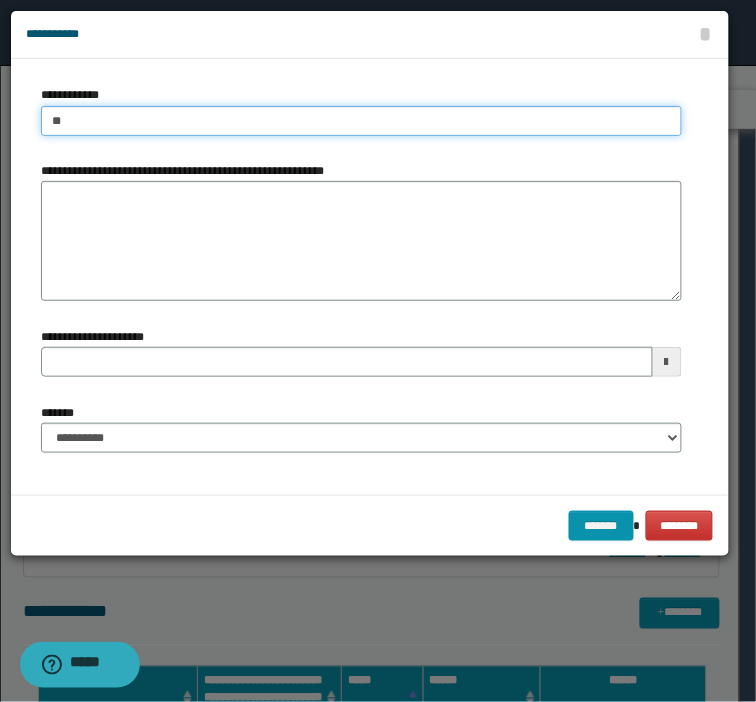 type on "***" 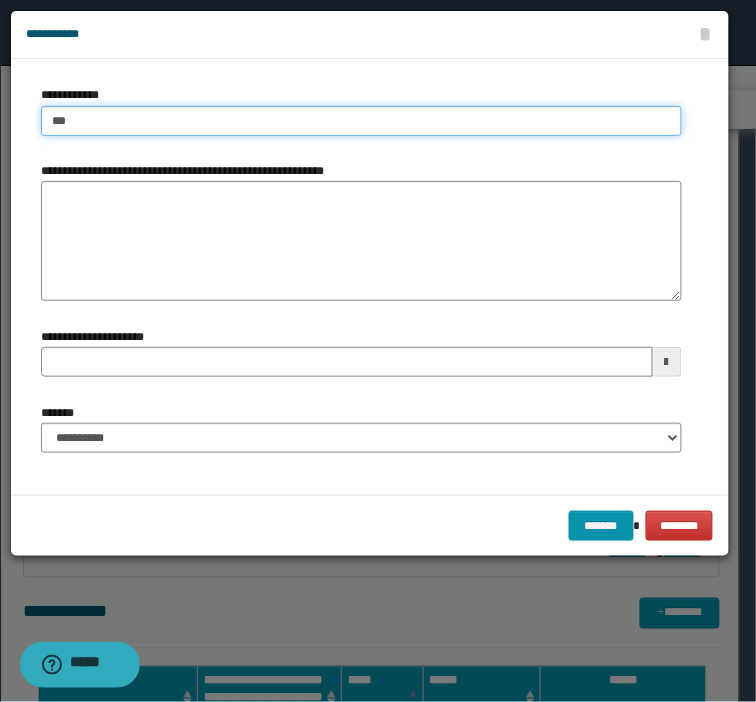 type on "***" 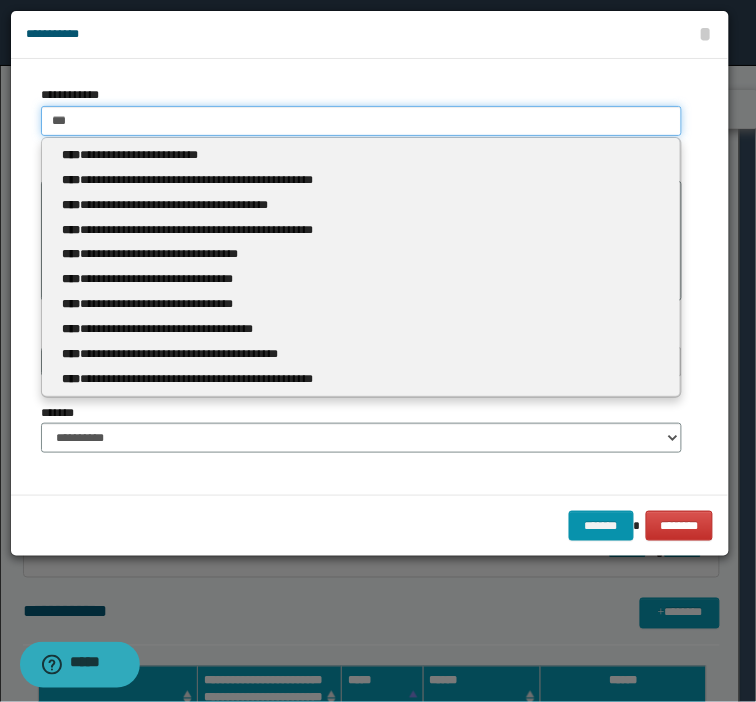 type 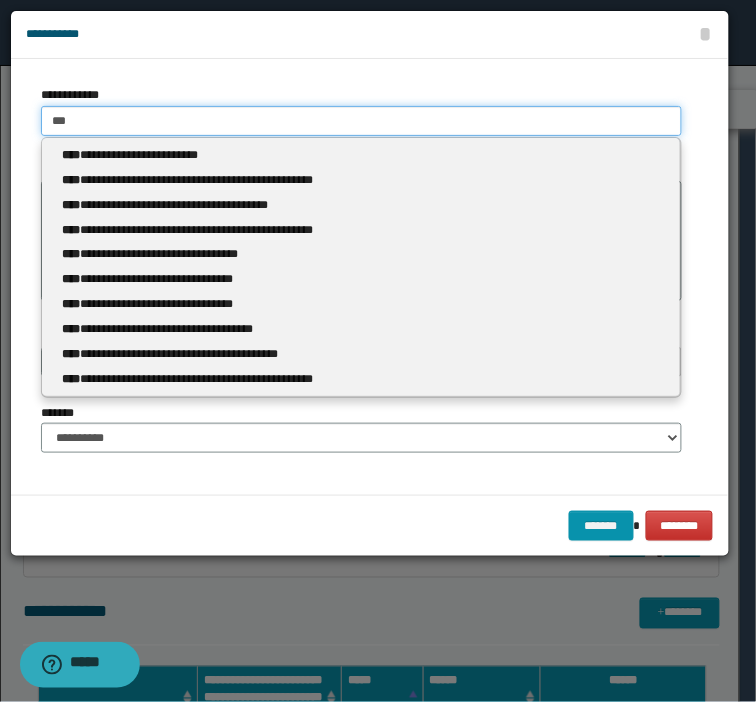 type on "****" 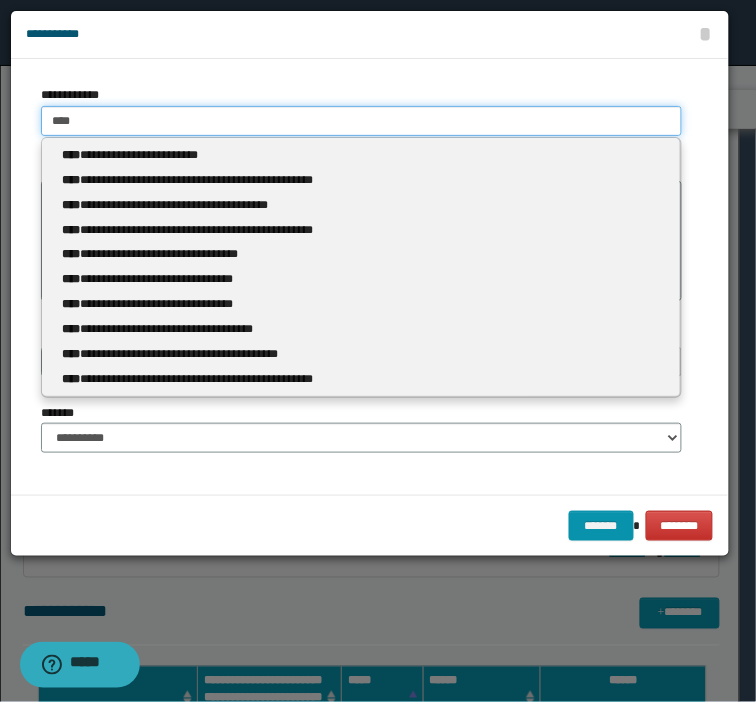 type on "****" 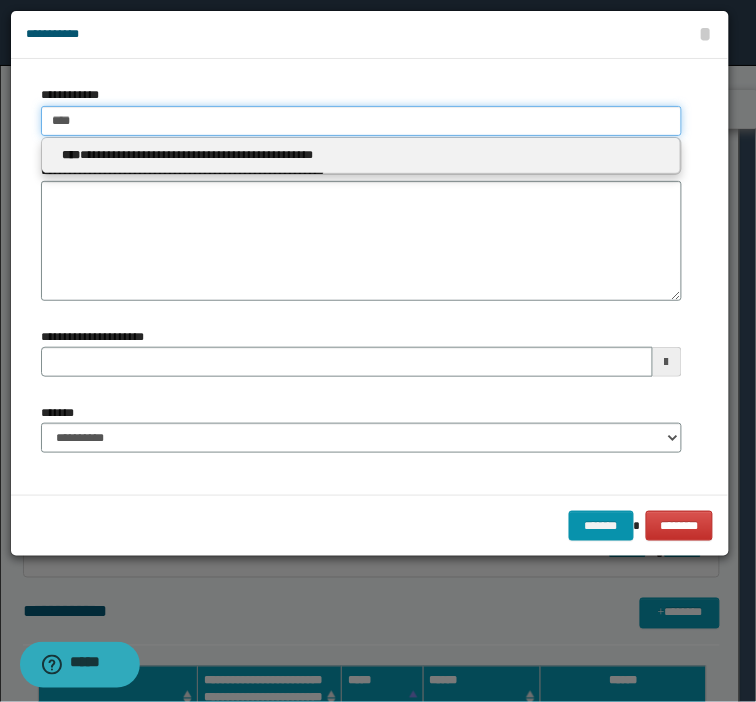 type 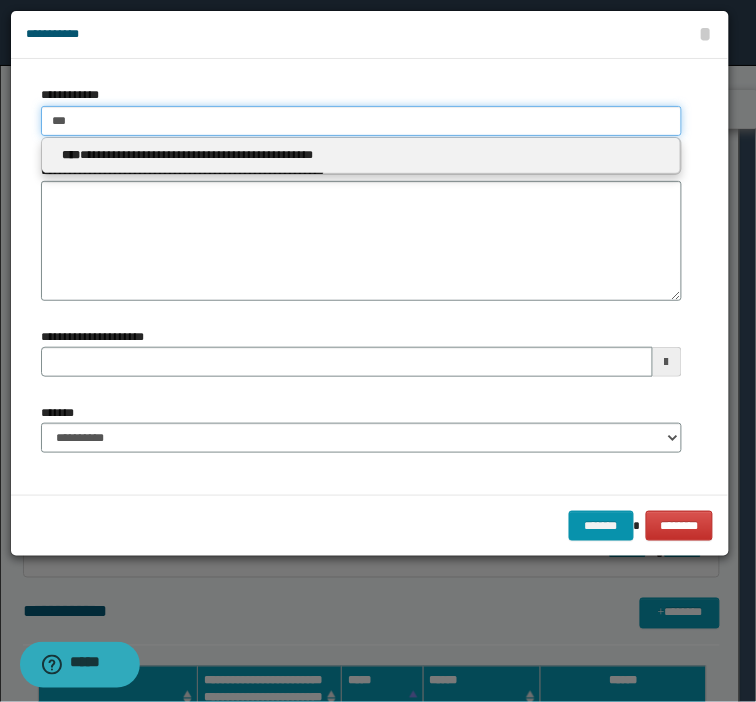 type on "***" 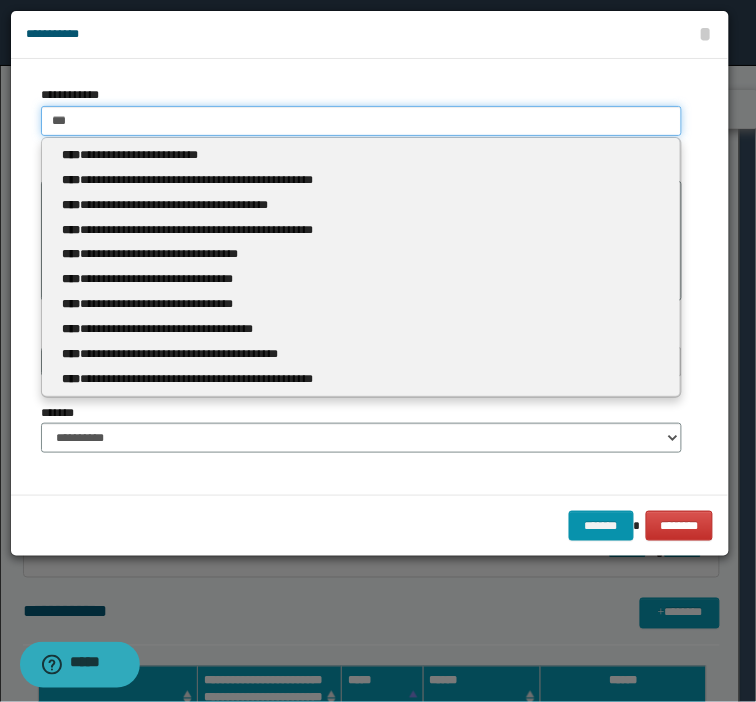 type 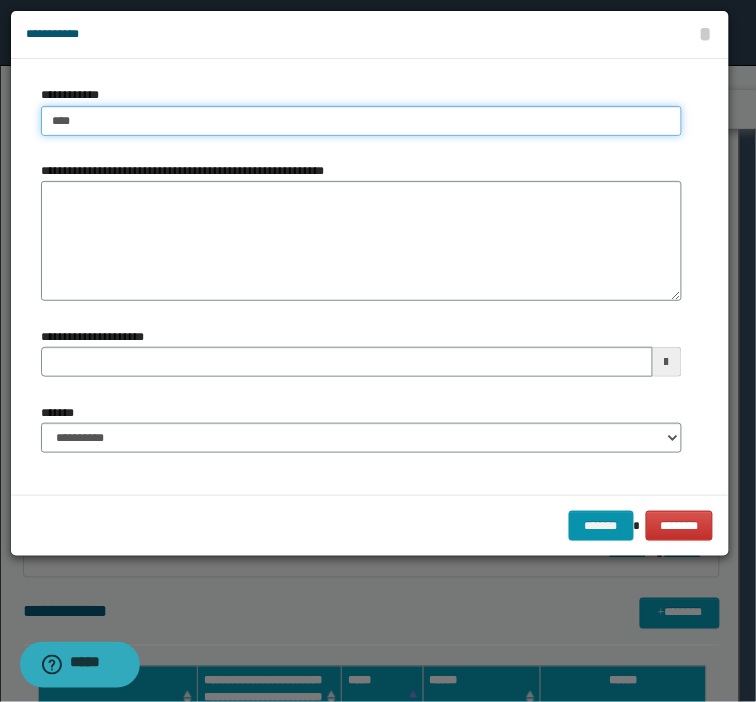 type on "****" 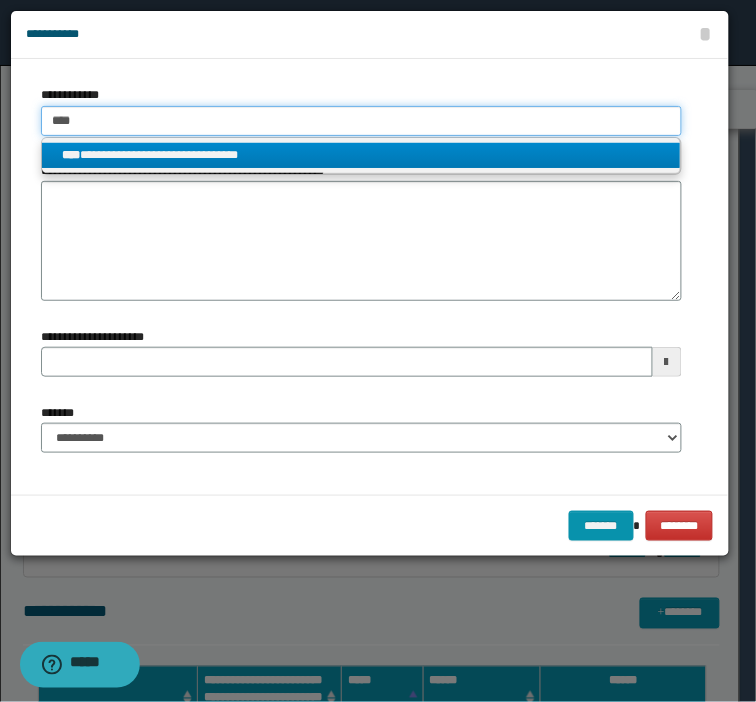 type on "****" 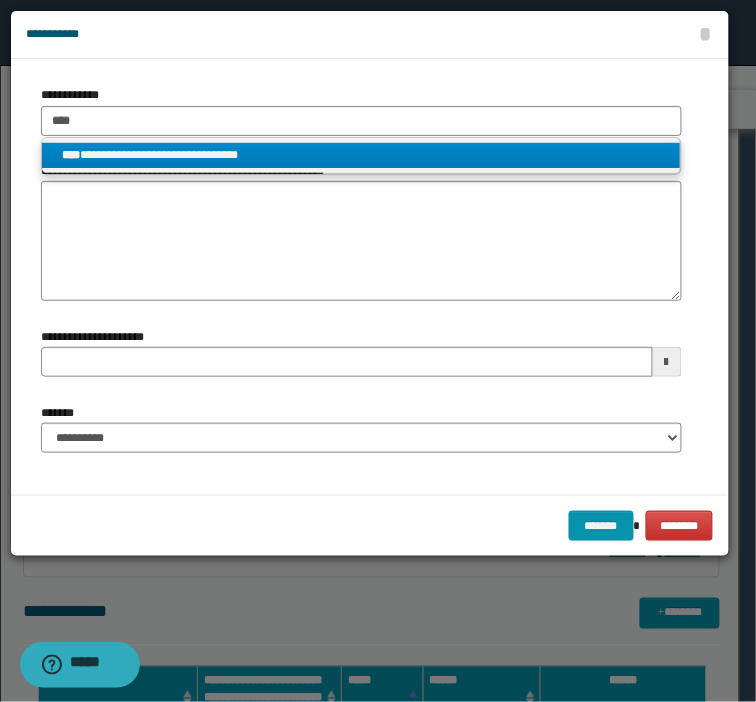 click on "**********" at bounding box center (361, 155) 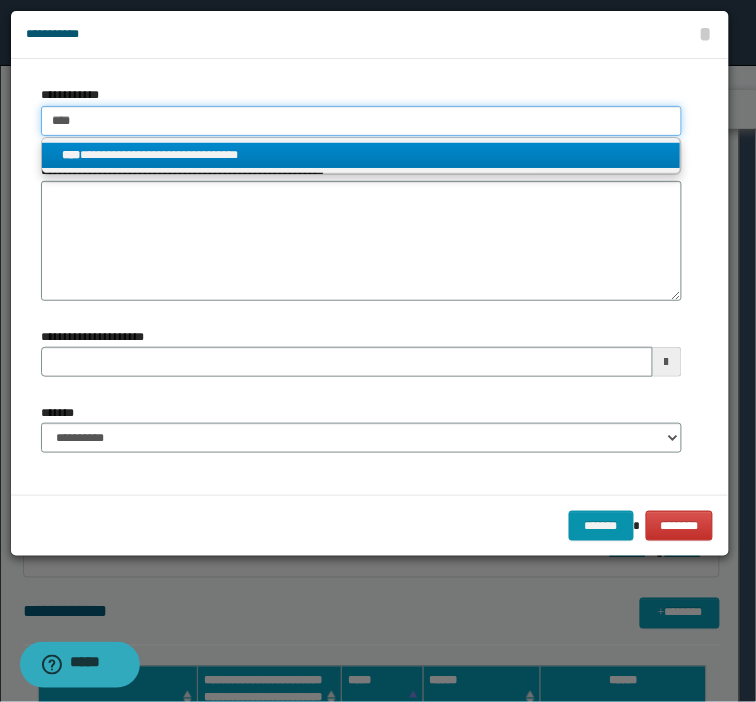 type 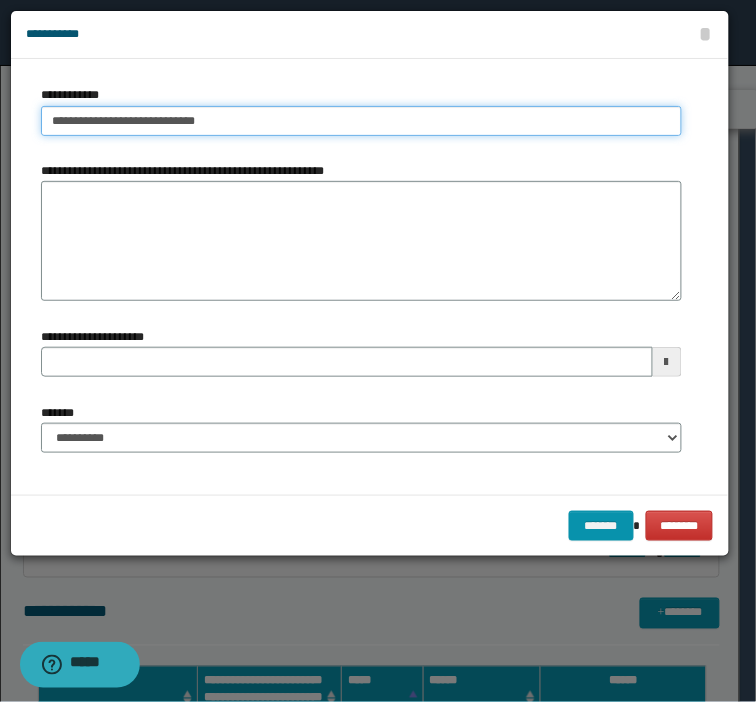drag, startPoint x: 378, startPoint y: 118, endPoint x: -56, endPoint y: 121, distance: 434.01038 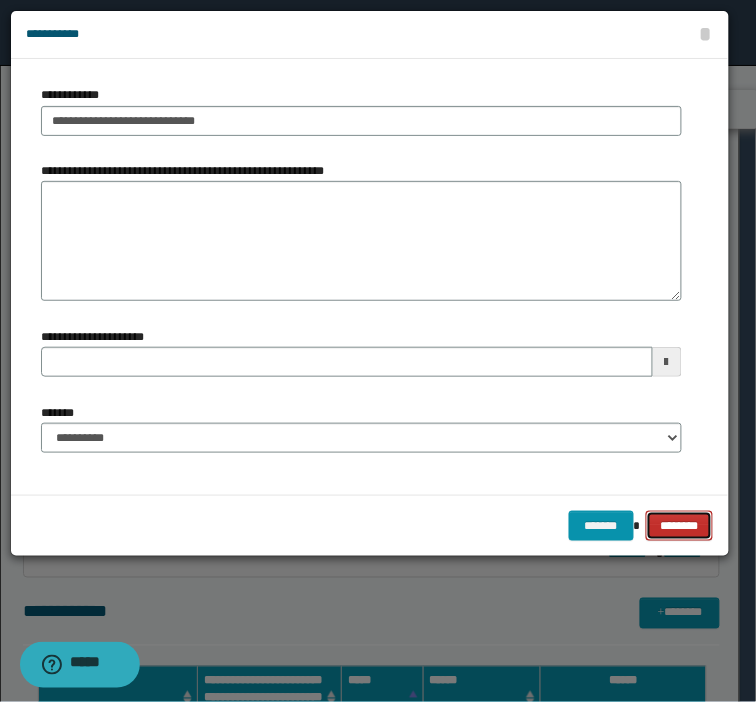 click on "********" at bounding box center (680, 526) 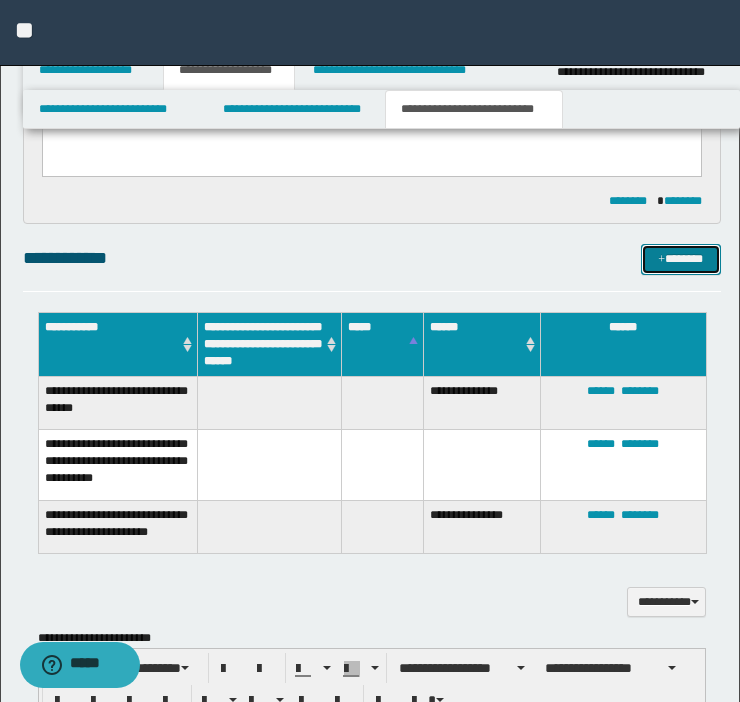scroll, scrollTop: 406, scrollLeft: 0, axis: vertical 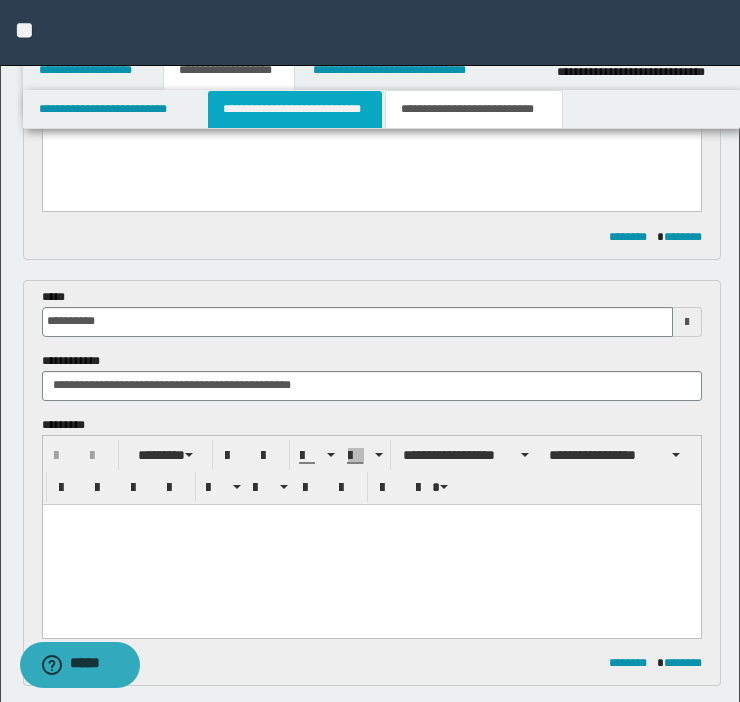 click on "**********" at bounding box center (295, 109) 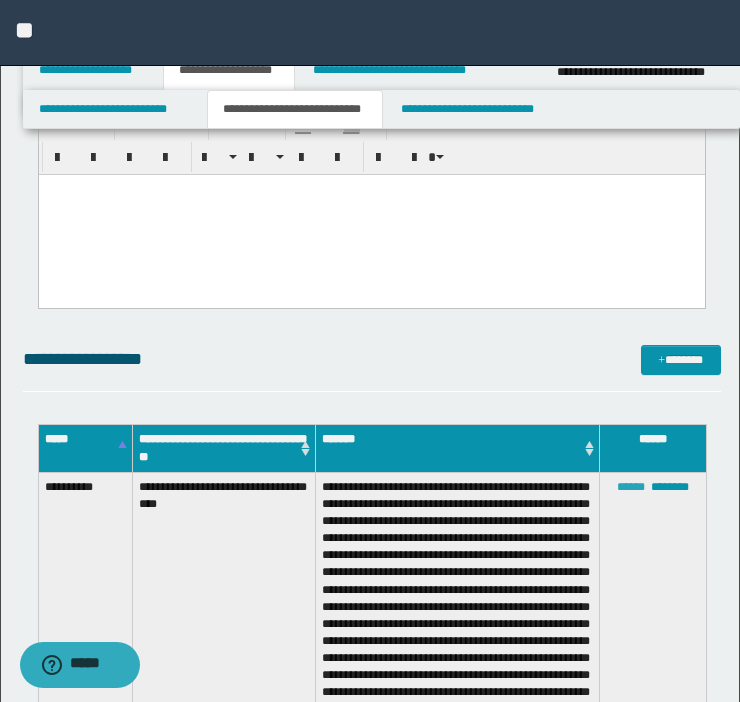 click on "******" at bounding box center (631, 487) 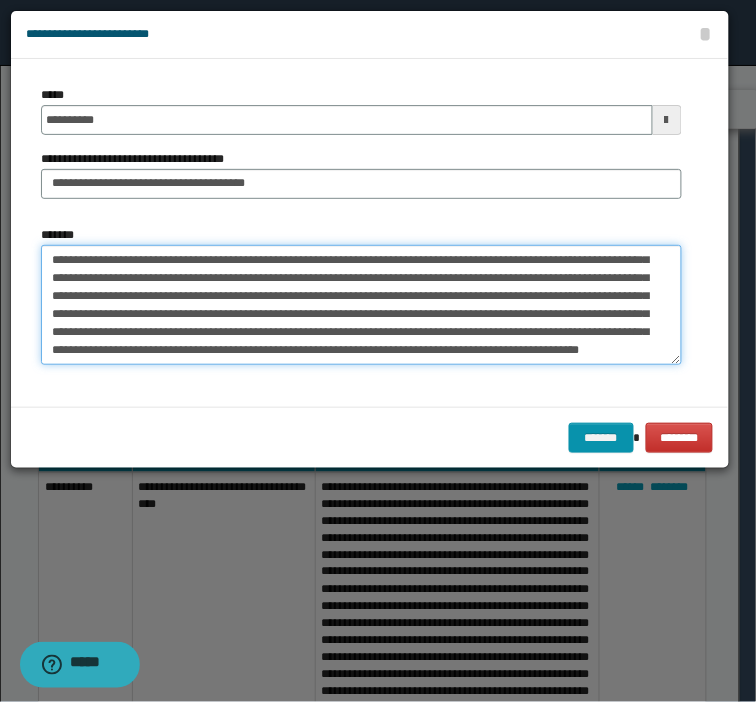 click on "*******" at bounding box center (361, 305) 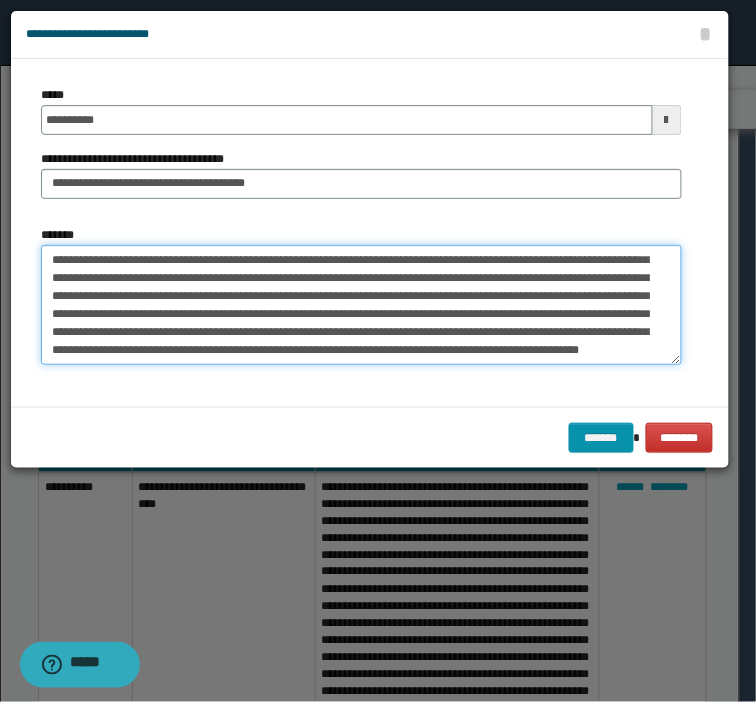 paste on "**********" 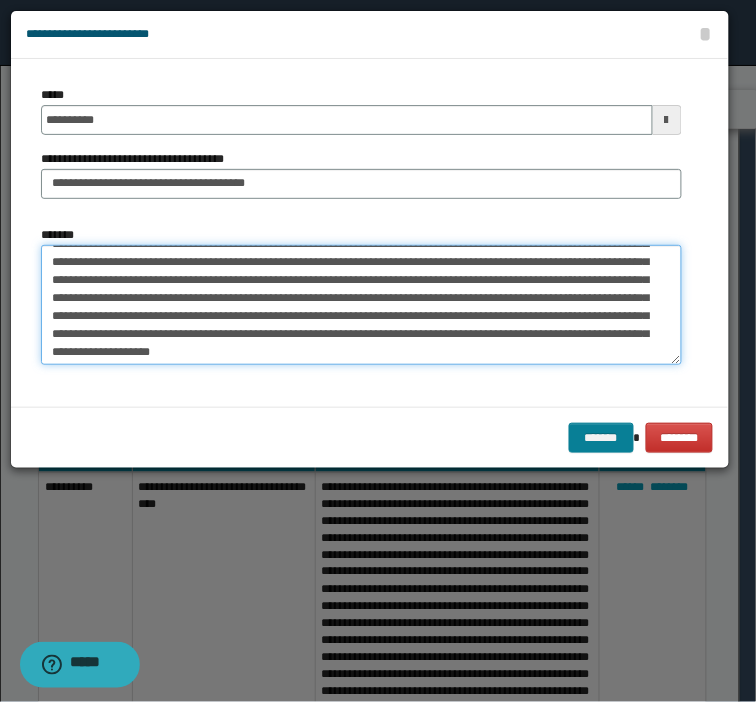 type on "**********" 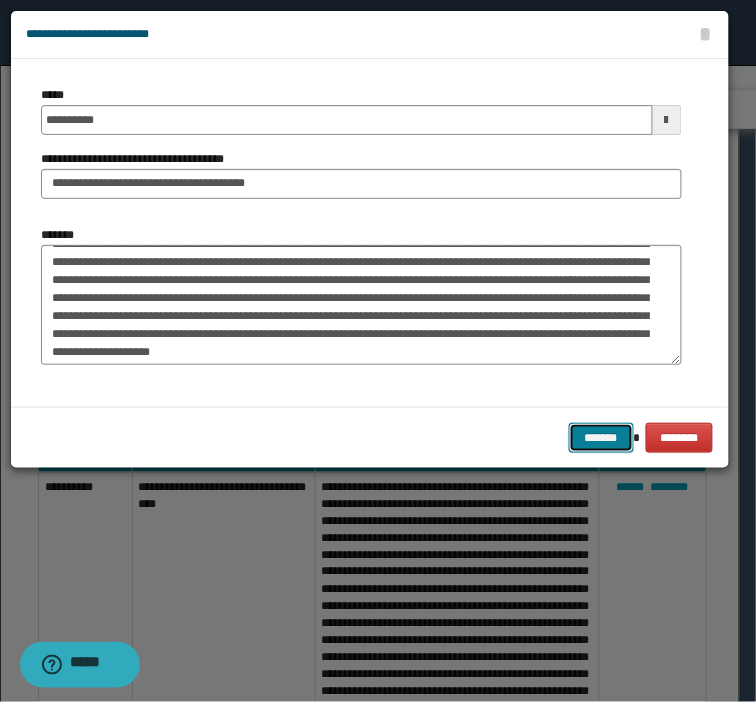 click on "*******" at bounding box center (601, 438) 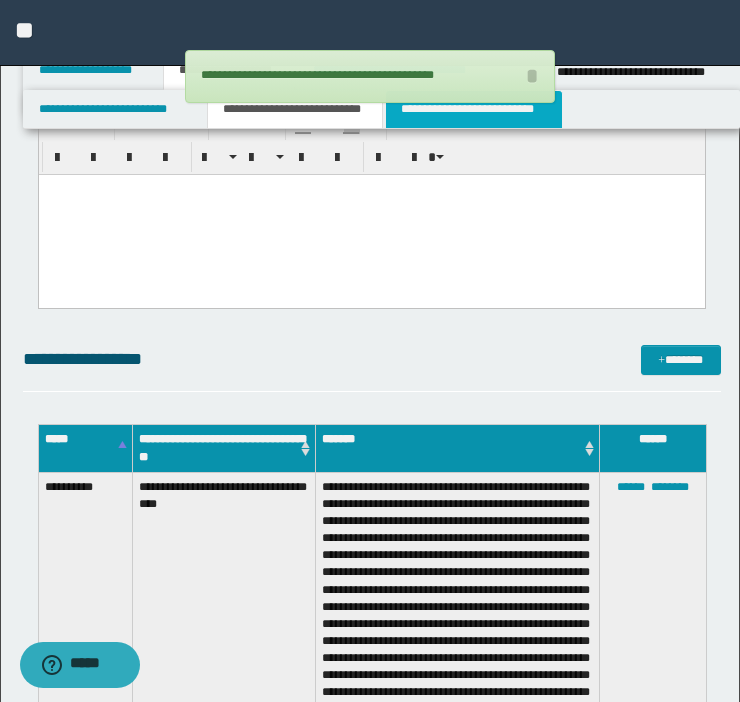 click on "**********" at bounding box center [474, 109] 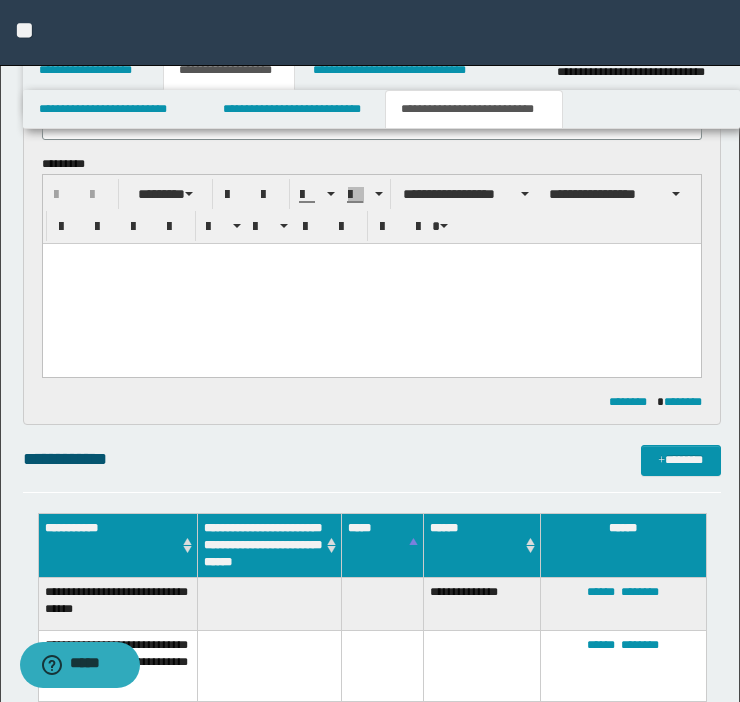 scroll, scrollTop: 722, scrollLeft: 0, axis: vertical 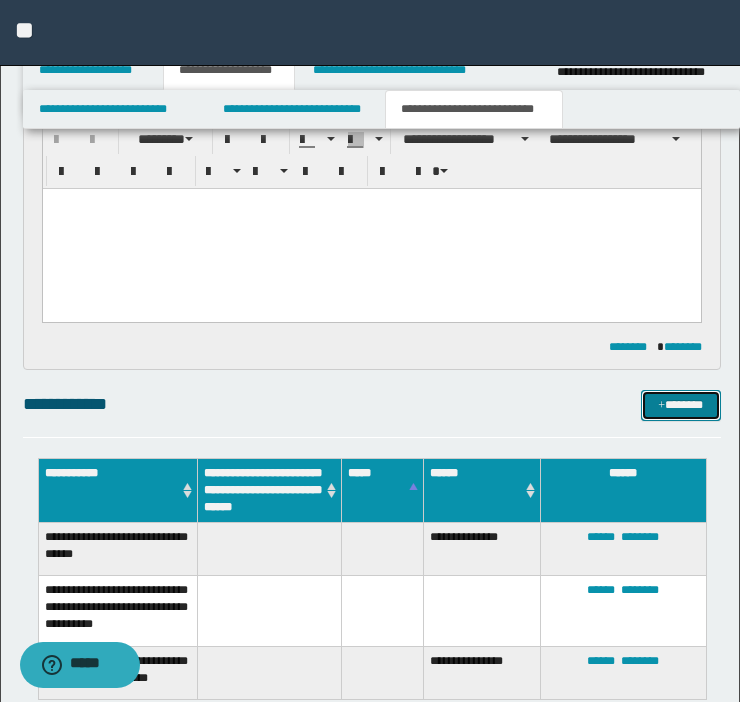 click on "*******" at bounding box center [681, 405] 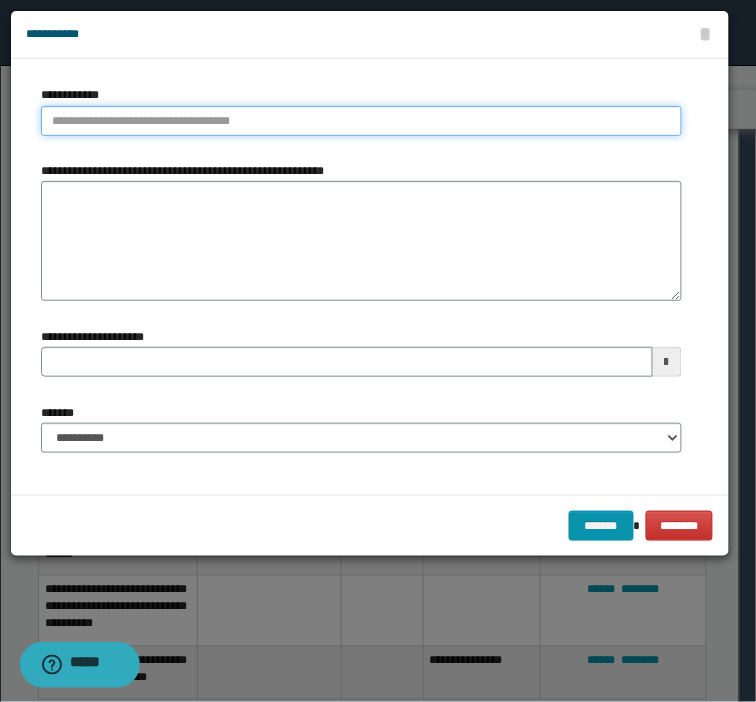 type on "**********" 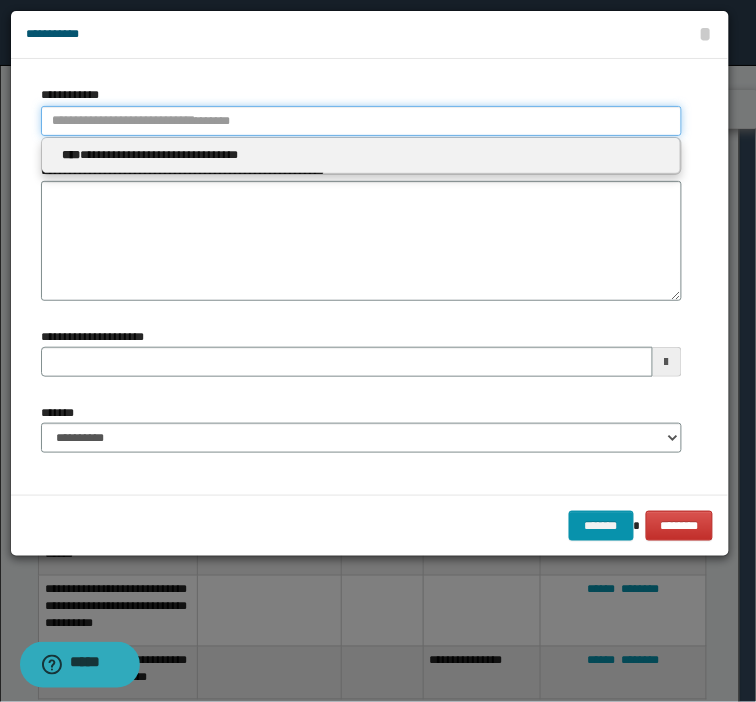 click on "**********" at bounding box center (361, 121) 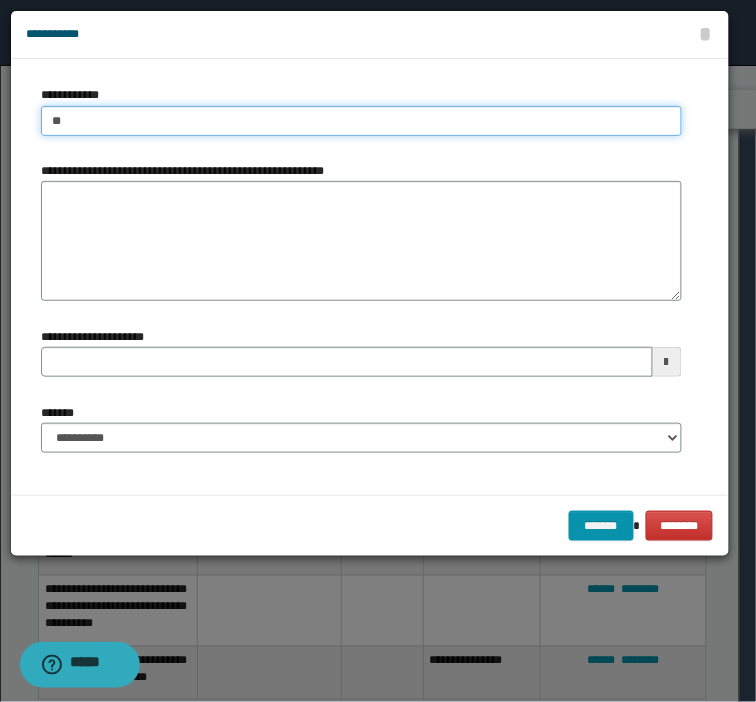 type on "***" 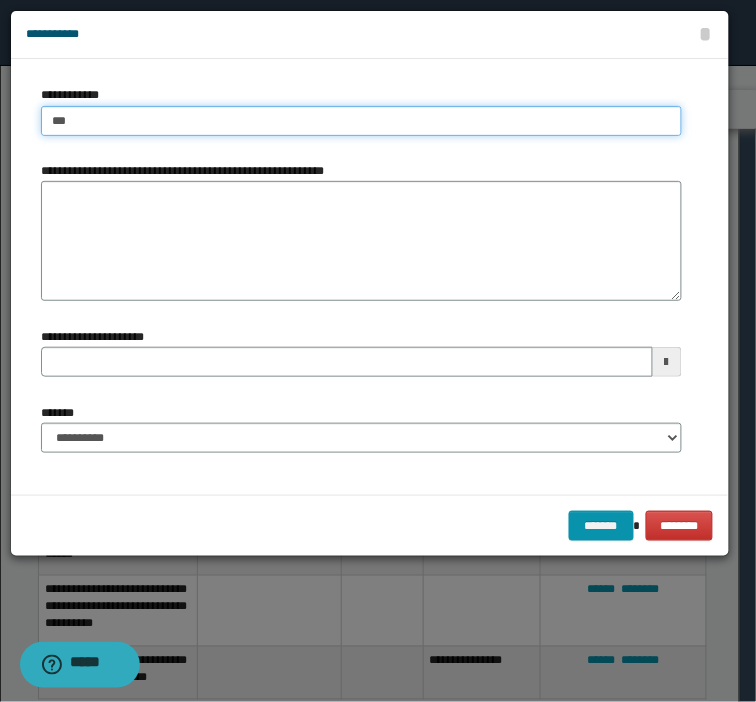 type on "***" 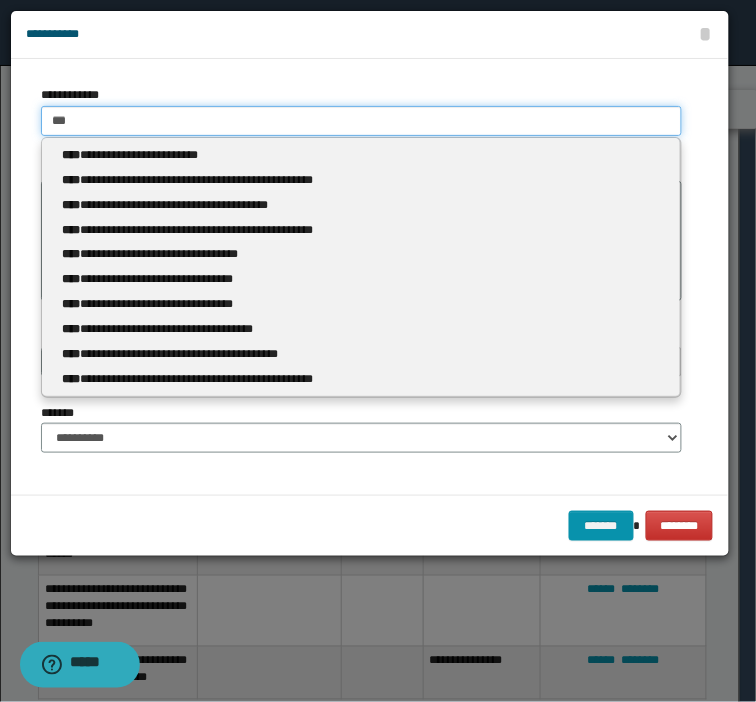 type 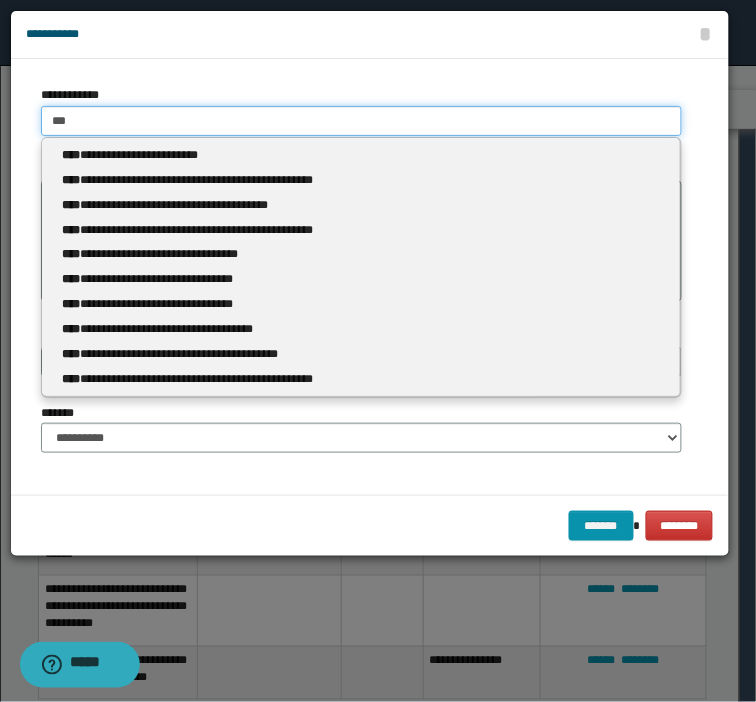 type on "****" 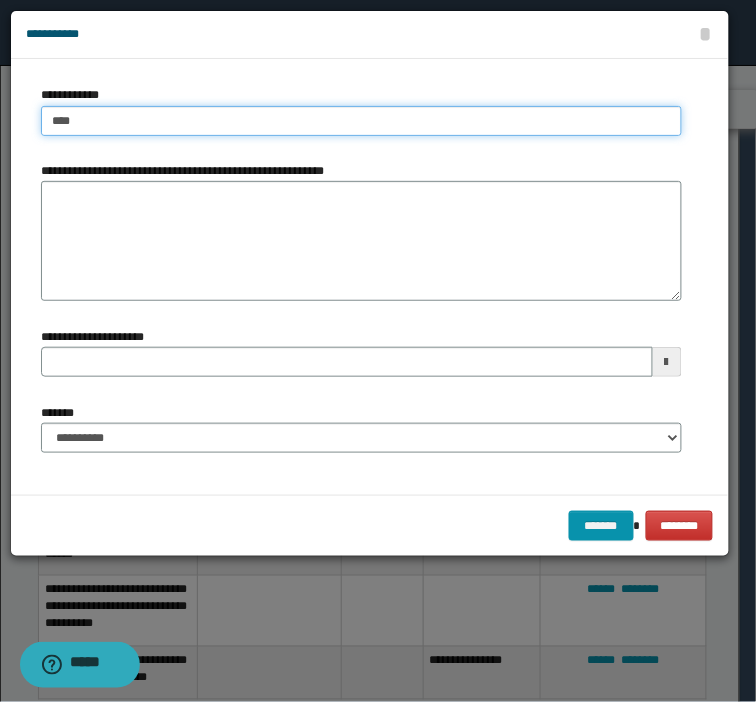 type on "****" 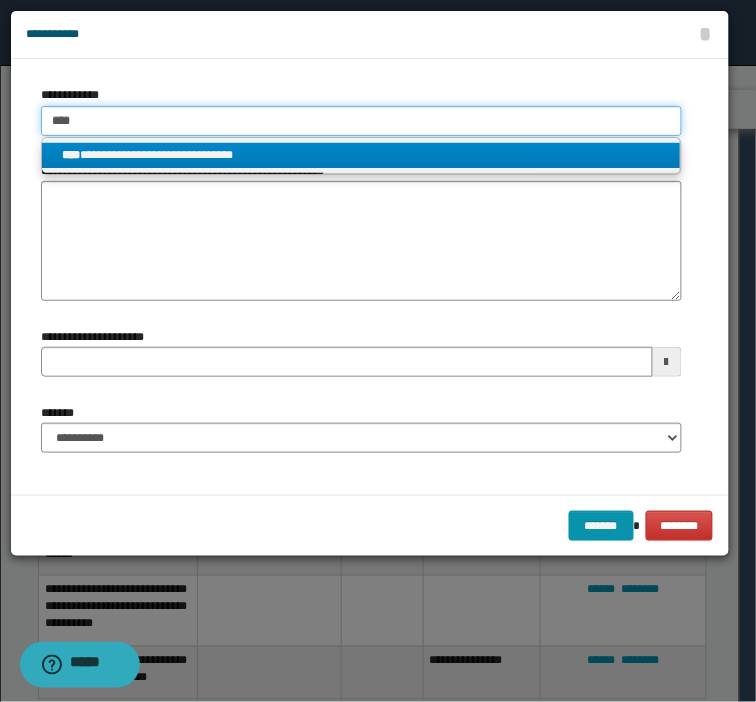 type on "****" 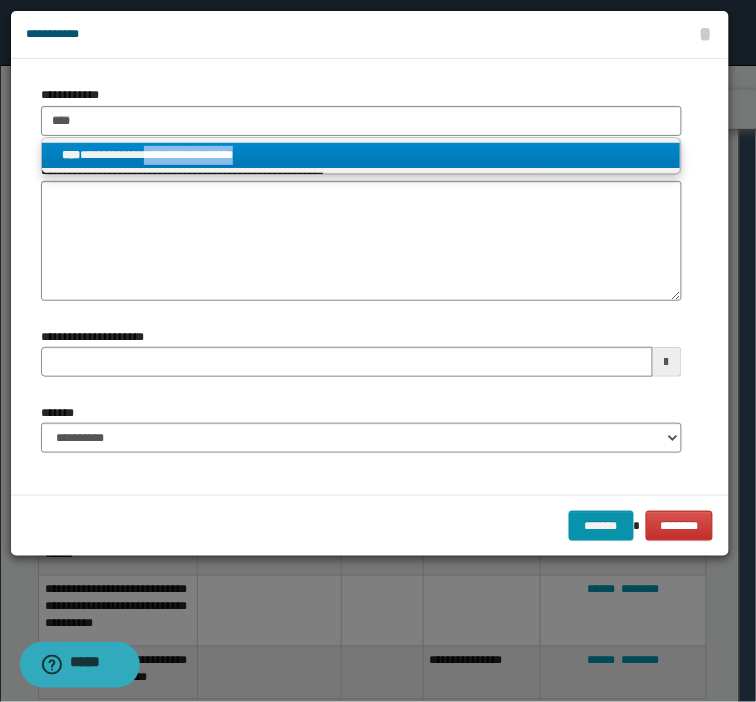 drag, startPoint x: 152, startPoint y: 160, endPoint x: 268, endPoint y: 164, distance: 116.06895 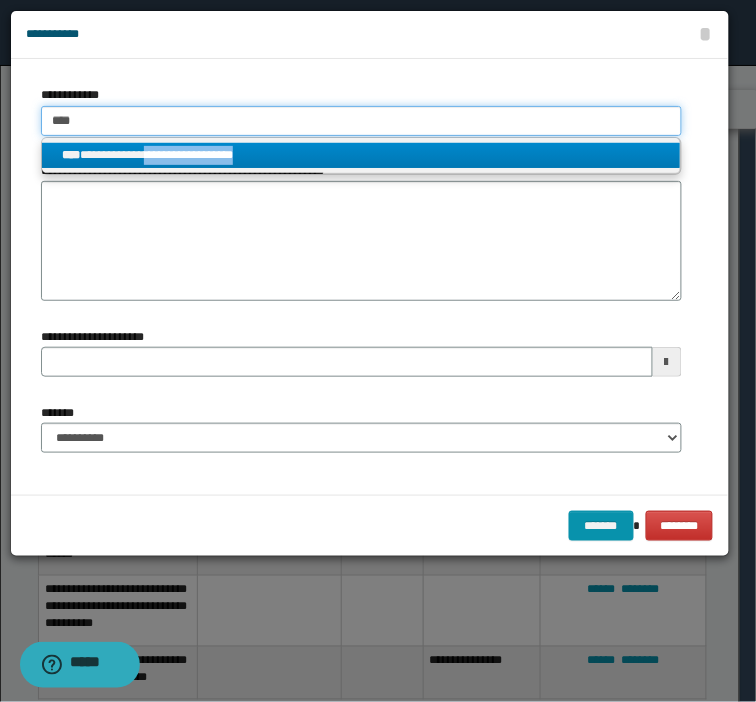 type 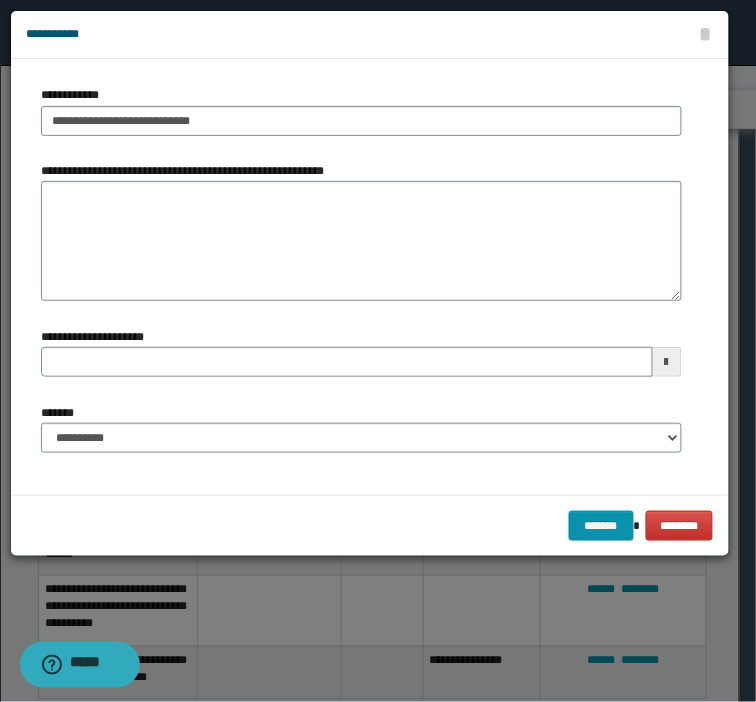 click on "**********" at bounding box center [187, 171] 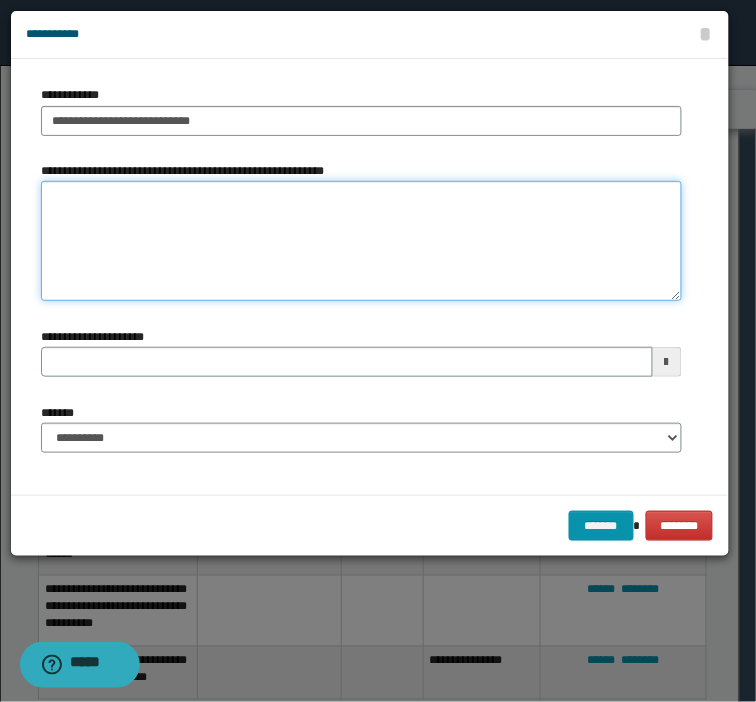 click on "**********" at bounding box center (361, 241) 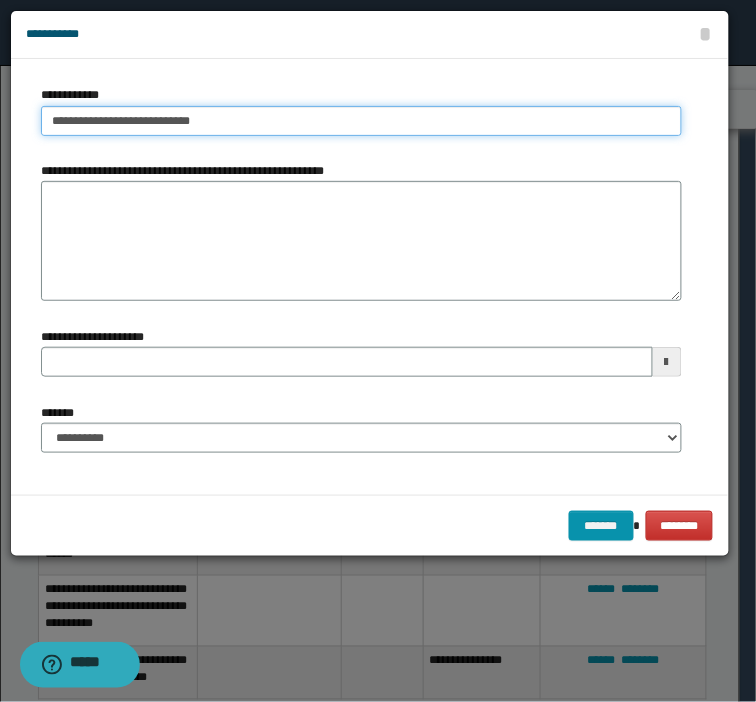 type on "**********" 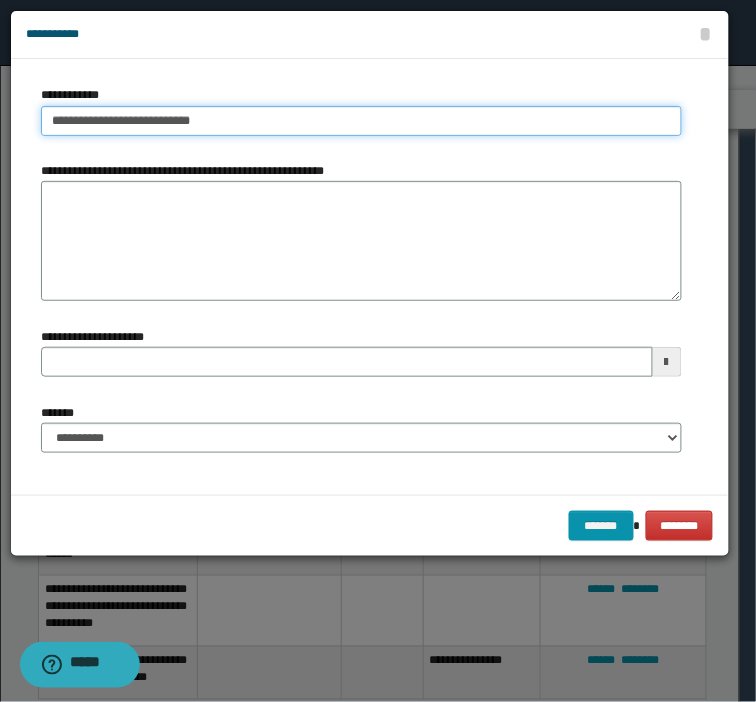 drag, startPoint x: 277, startPoint y: 123, endPoint x: -247, endPoint y: 170, distance: 526.1036 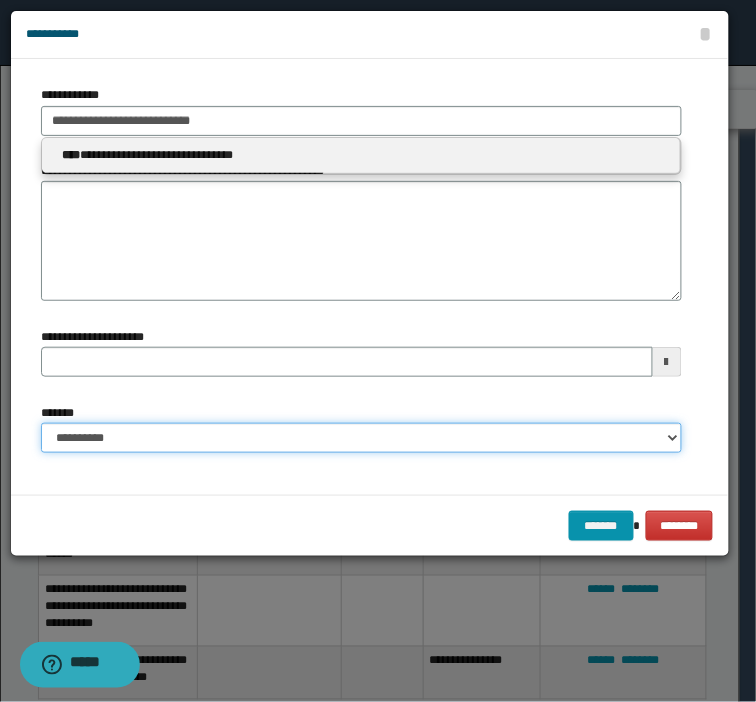type 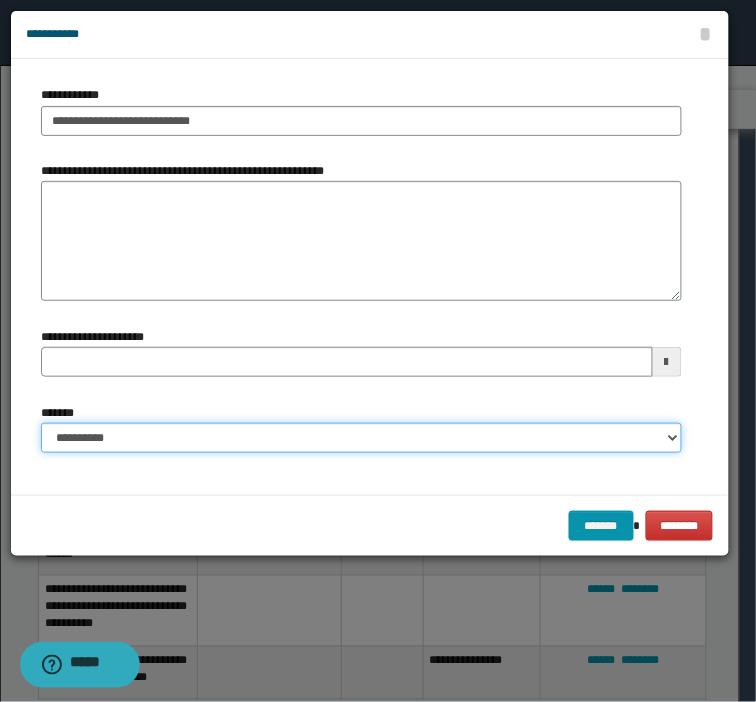 click on "**********" at bounding box center [361, 438] 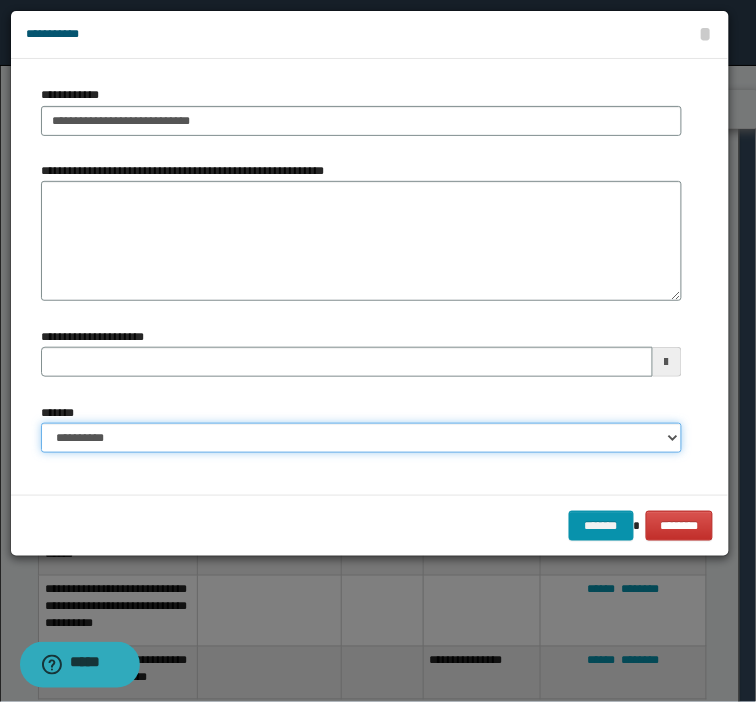 select on "*" 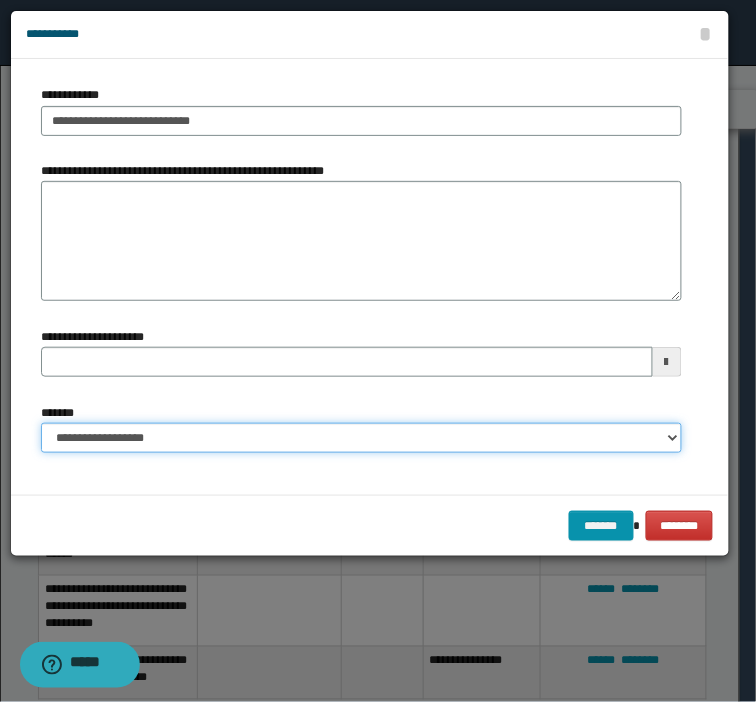 click on "**********" at bounding box center (361, 438) 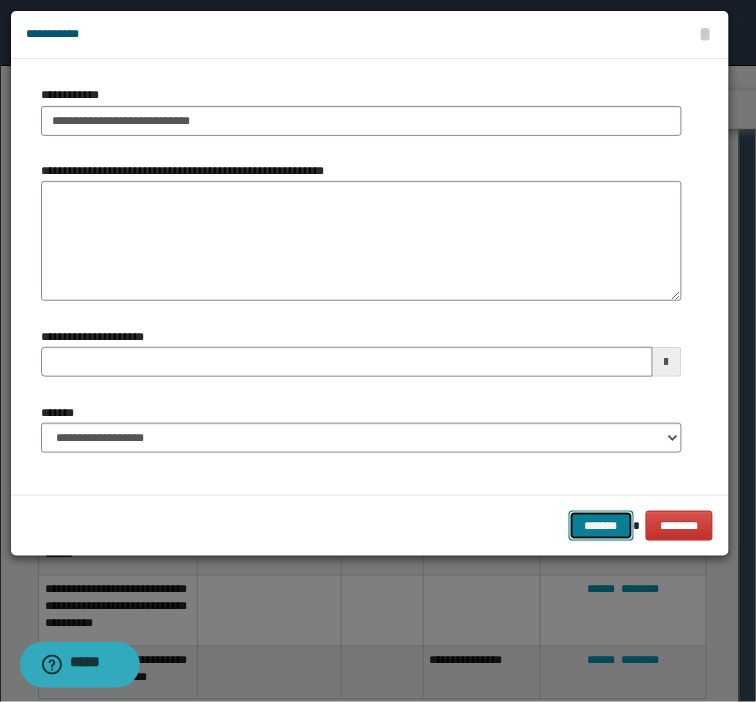 click on "*******" at bounding box center [601, 526] 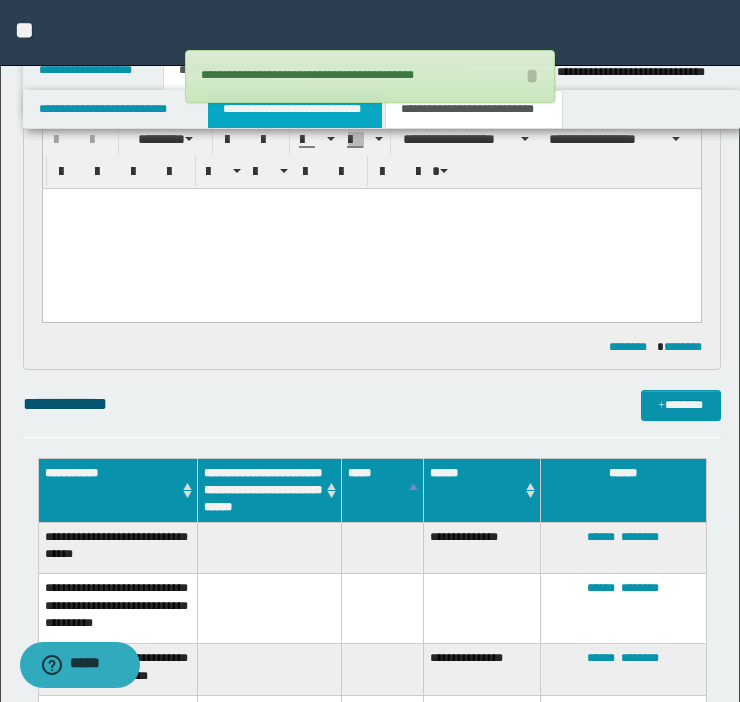 click on "**********" at bounding box center [295, 109] 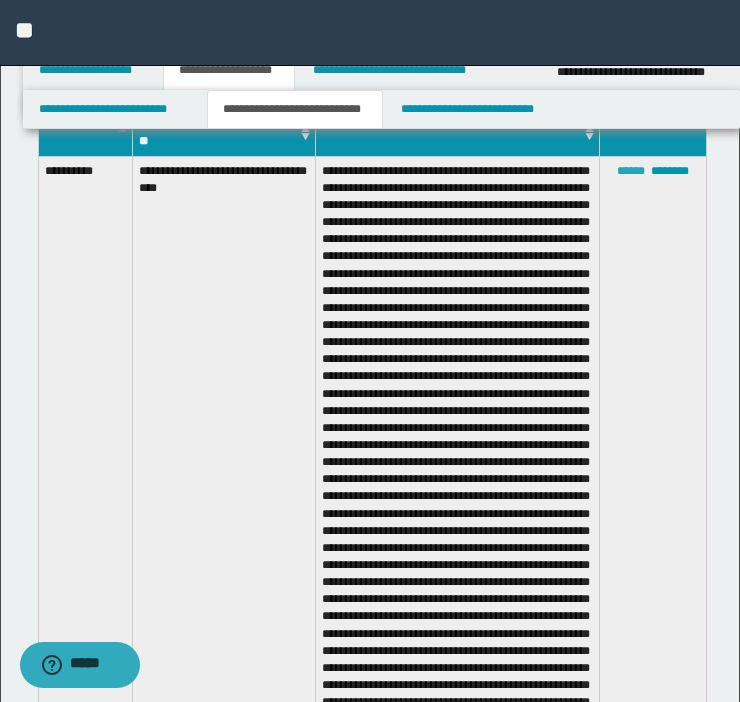 click on "******" at bounding box center (631, 171) 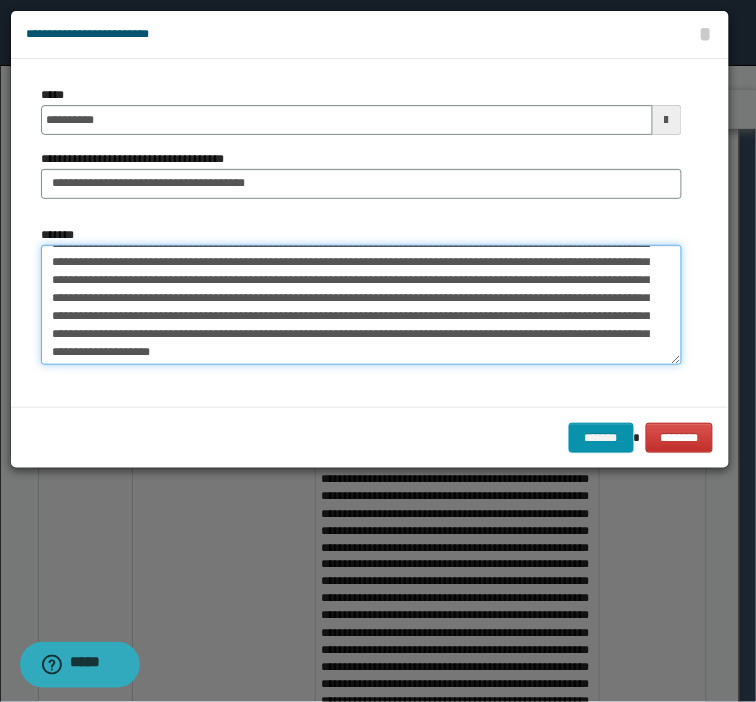 click on "*******" at bounding box center (361, 305) 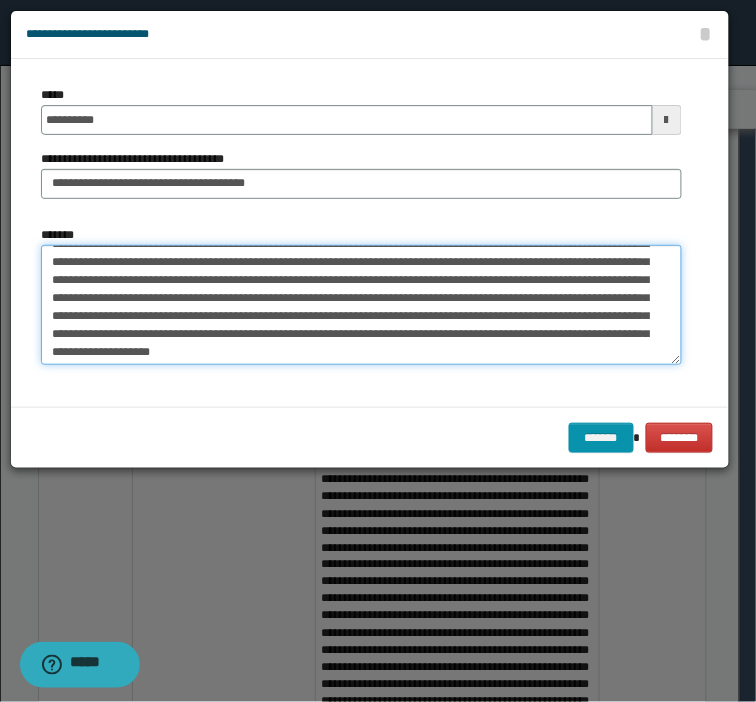 paste on "**********" 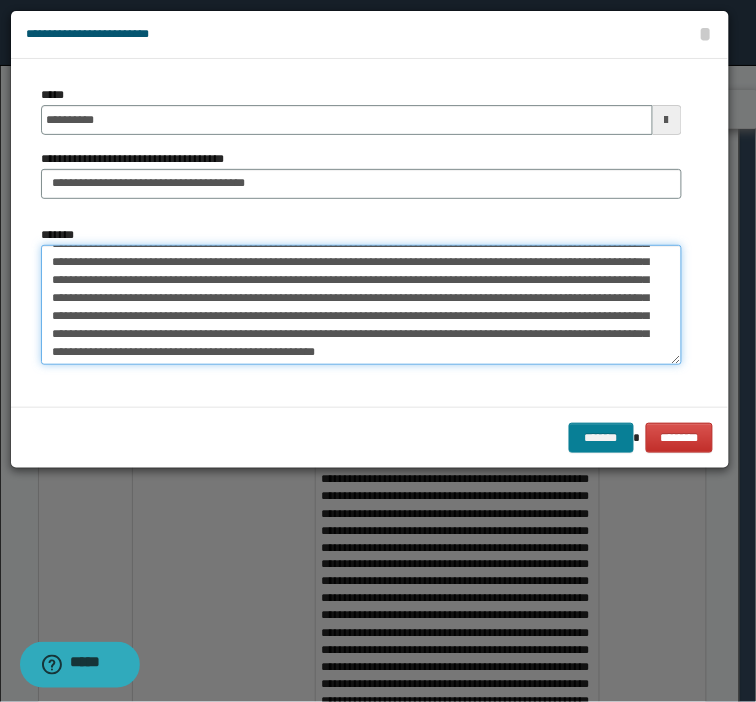 type on "**********" 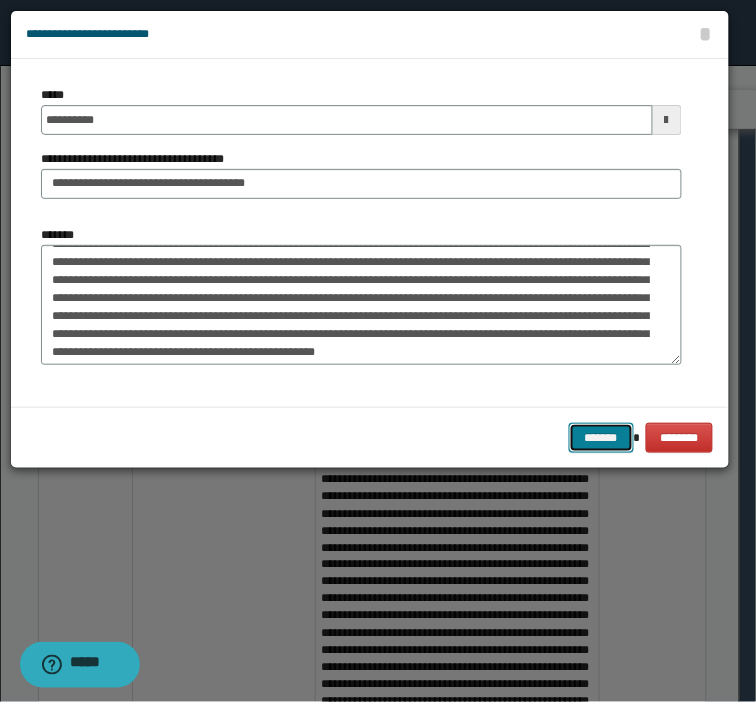 click on "*******" at bounding box center [601, 438] 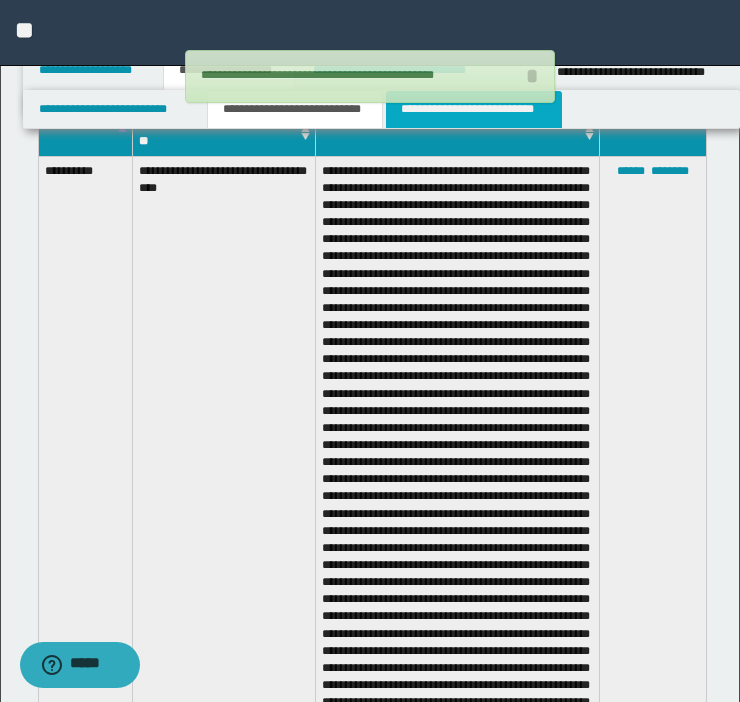 click on "**********" at bounding box center [474, 109] 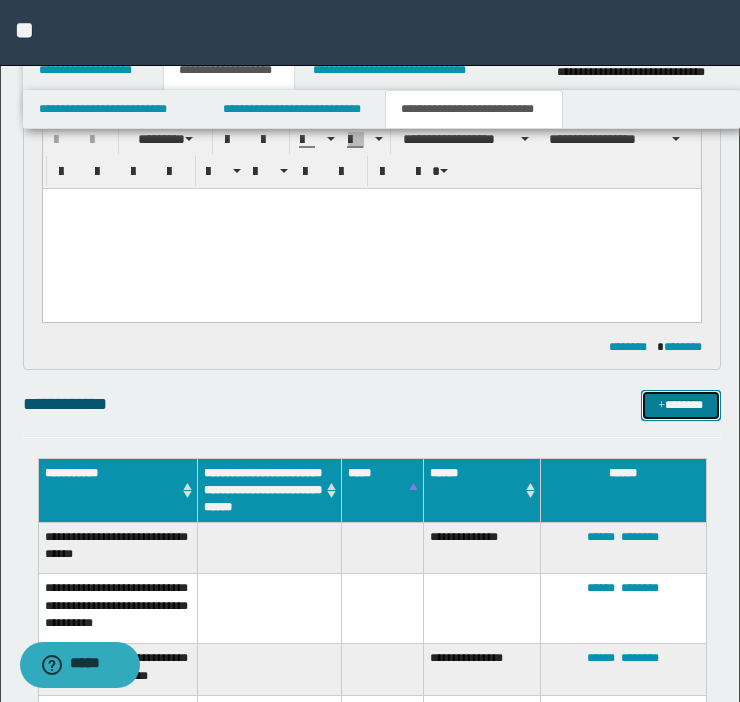 click on "*******" at bounding box center [681, 405] 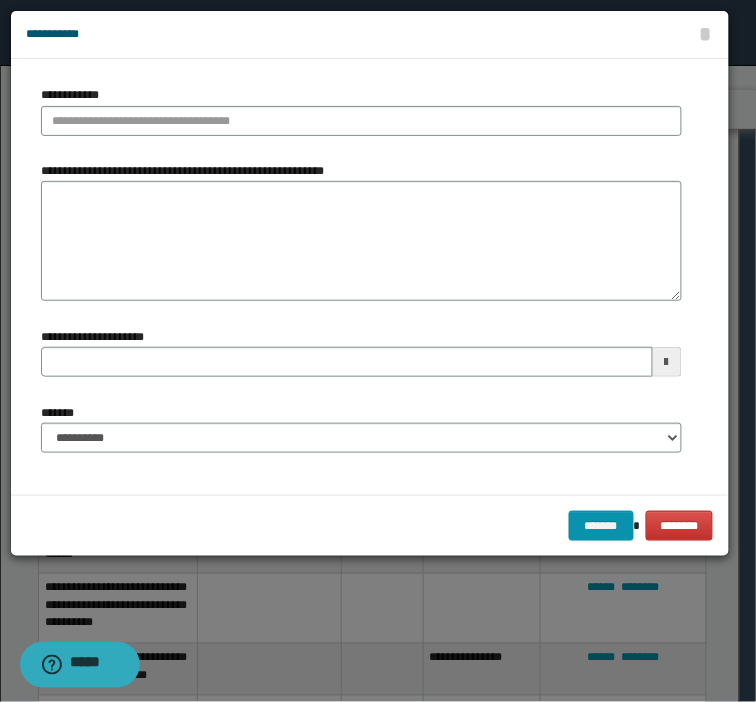 type 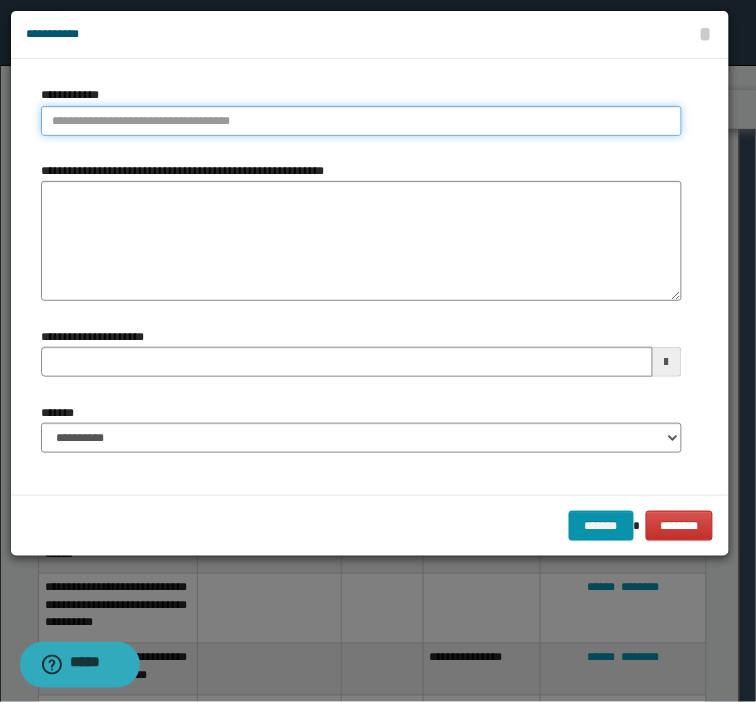 type on "**********" 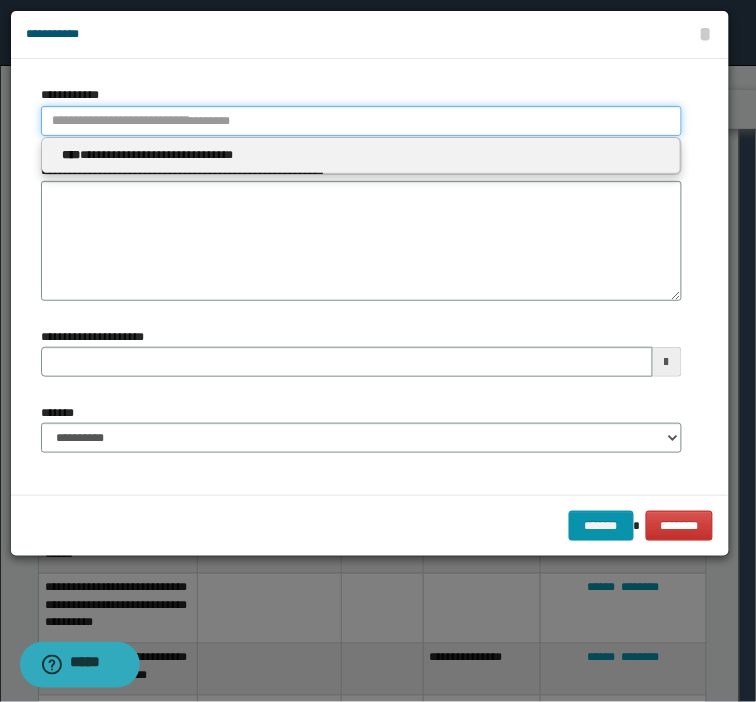click on "**********" at bounding box center (361, 121) 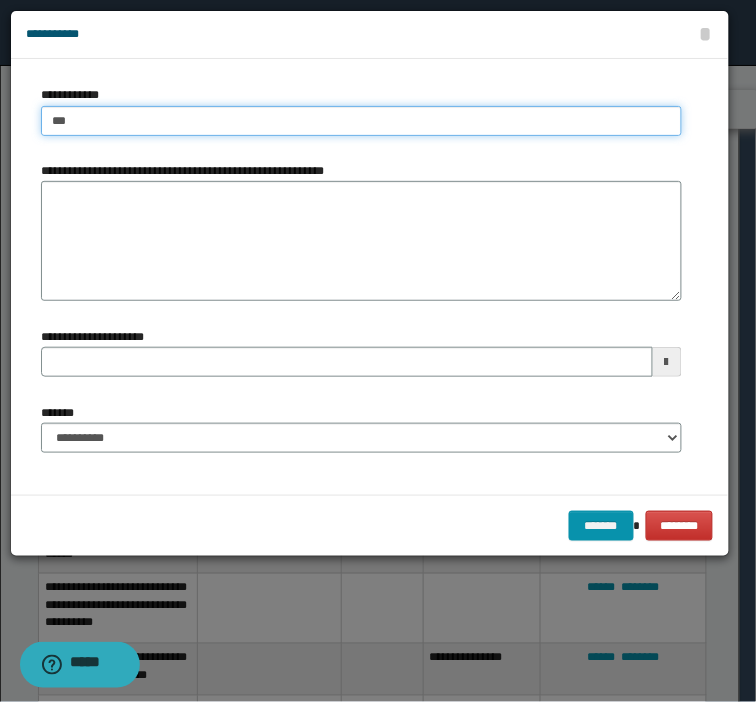type on "****" 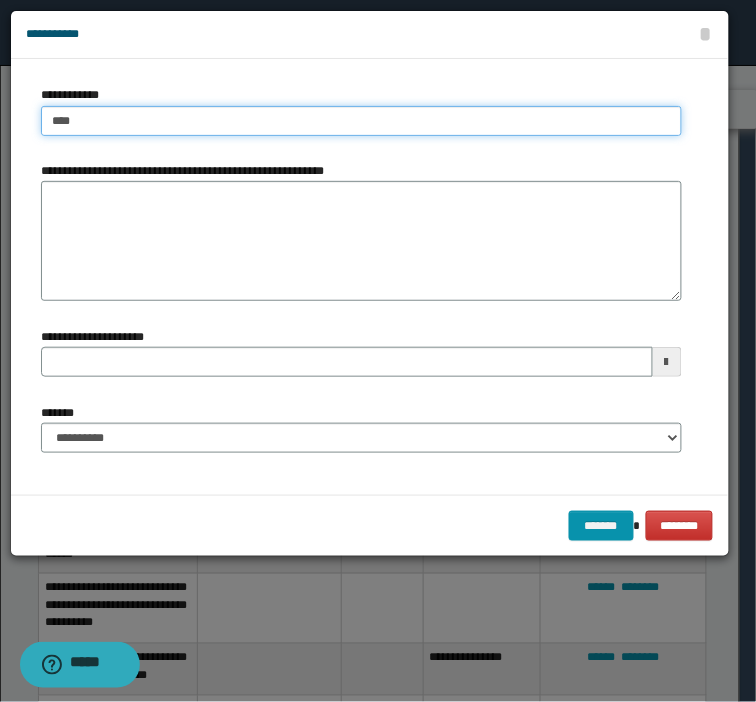 type on "****" 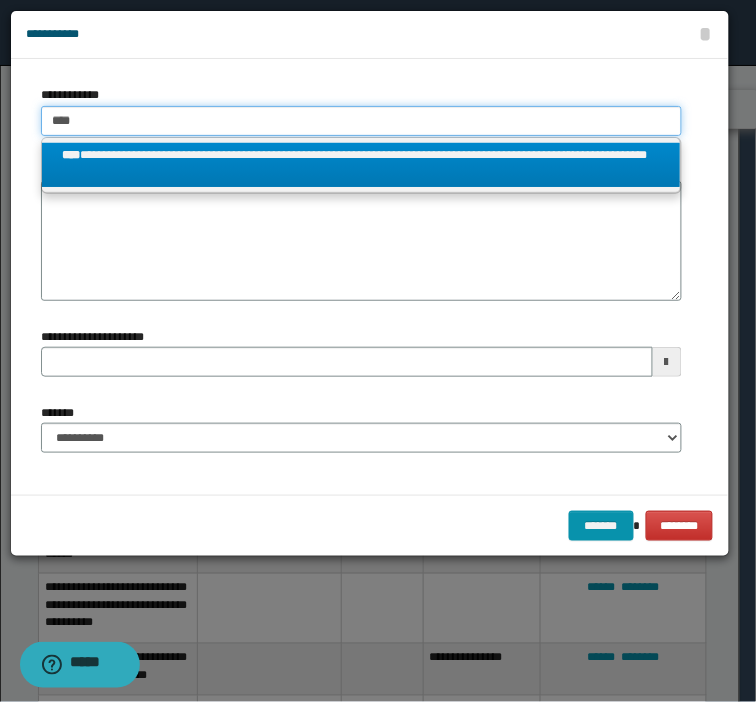 type on "****" 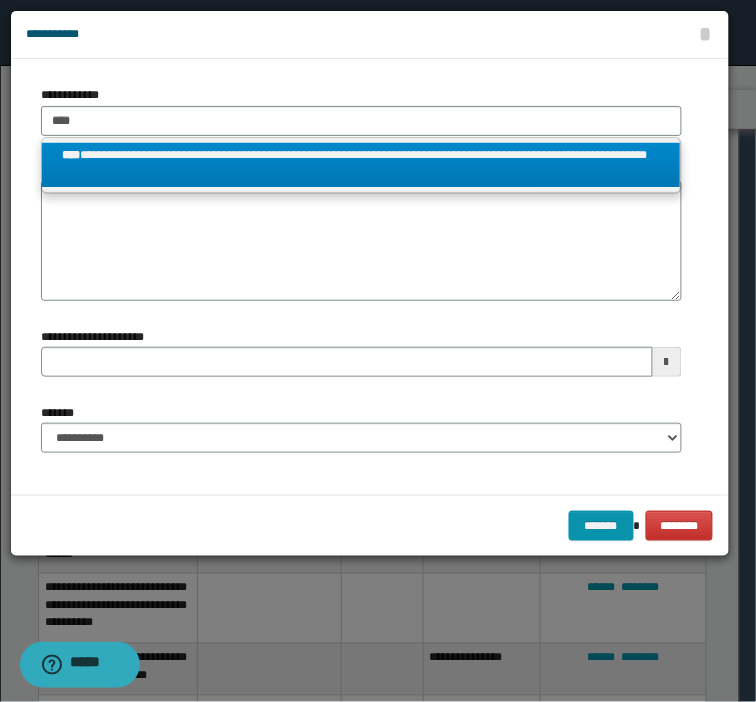 click on "**********" at bounding box center [361, 165] 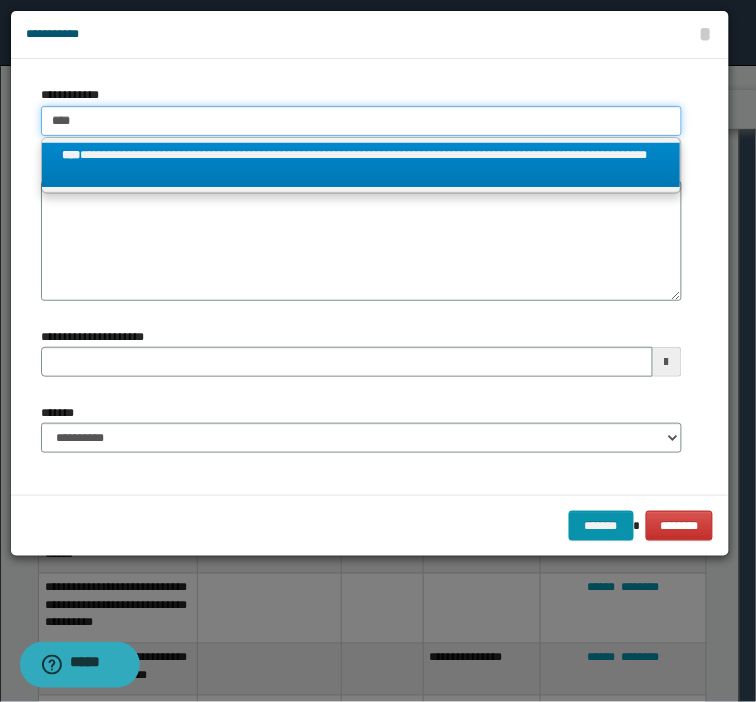 type 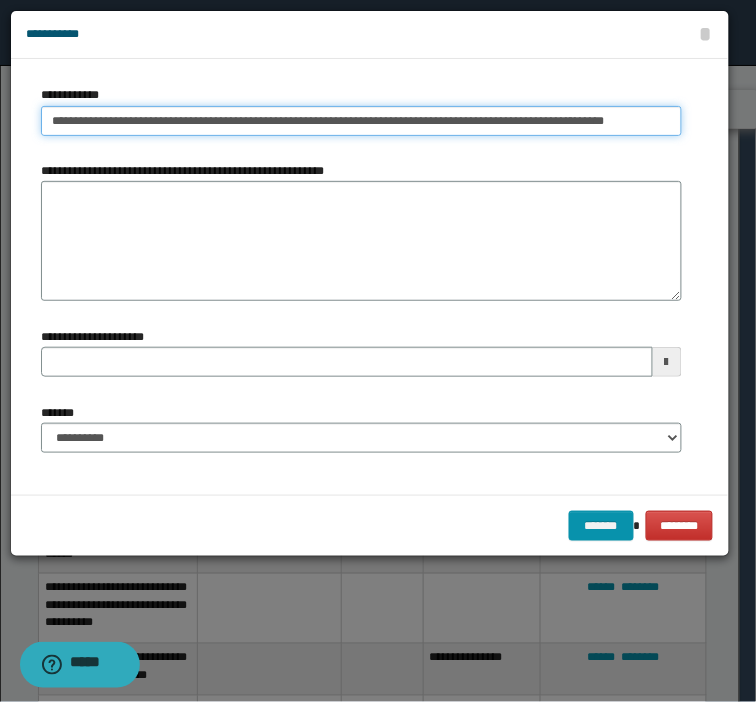 type 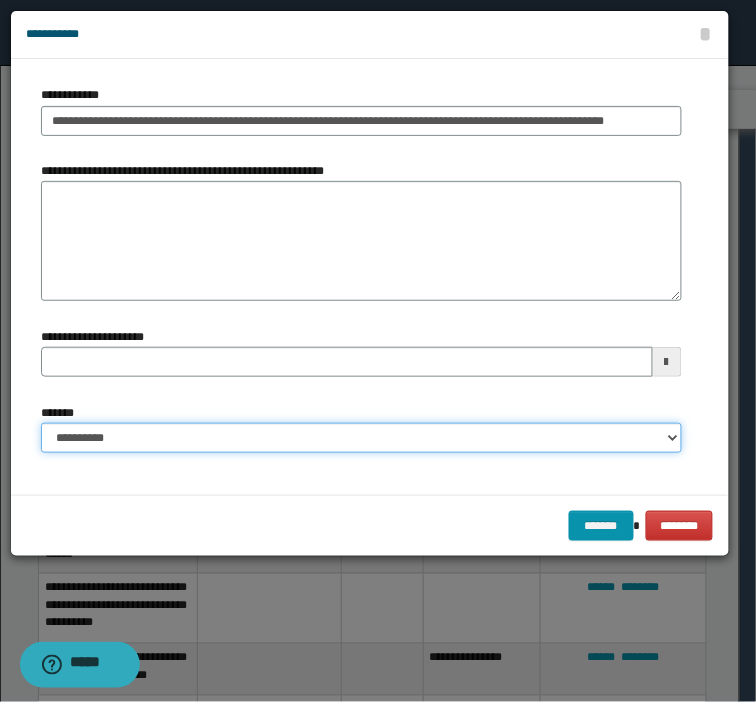 click on "**********" at bounding box center [361, 438] 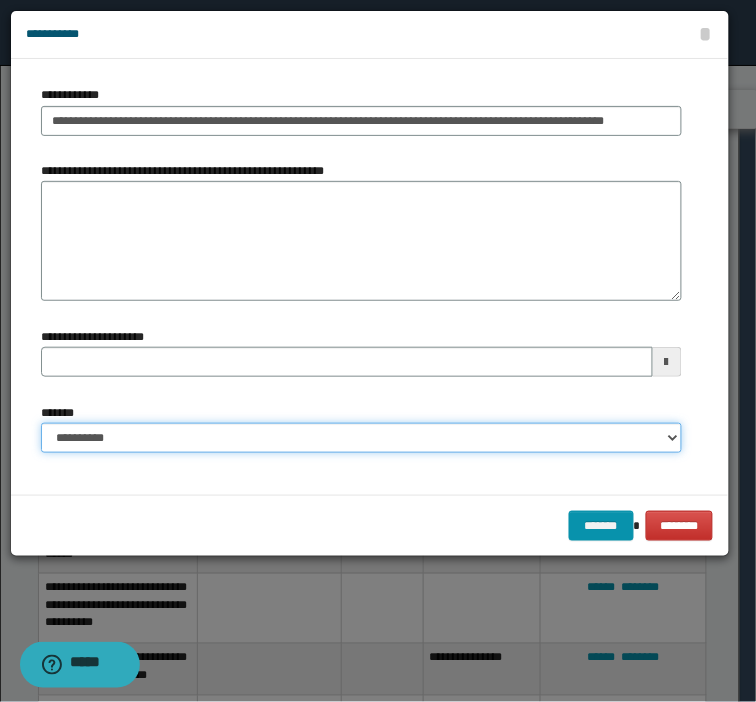 select on "*" 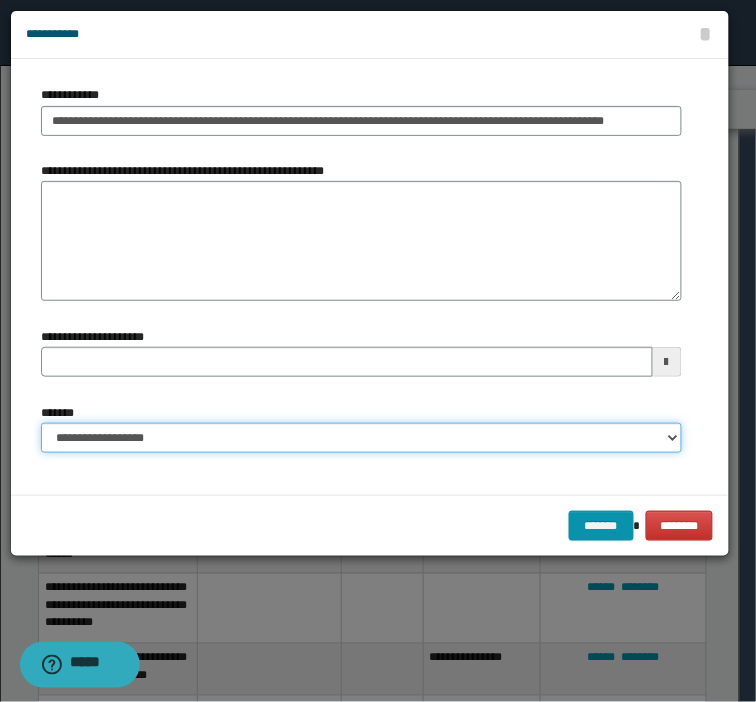click on "**********" at bounding box center (361, 438) 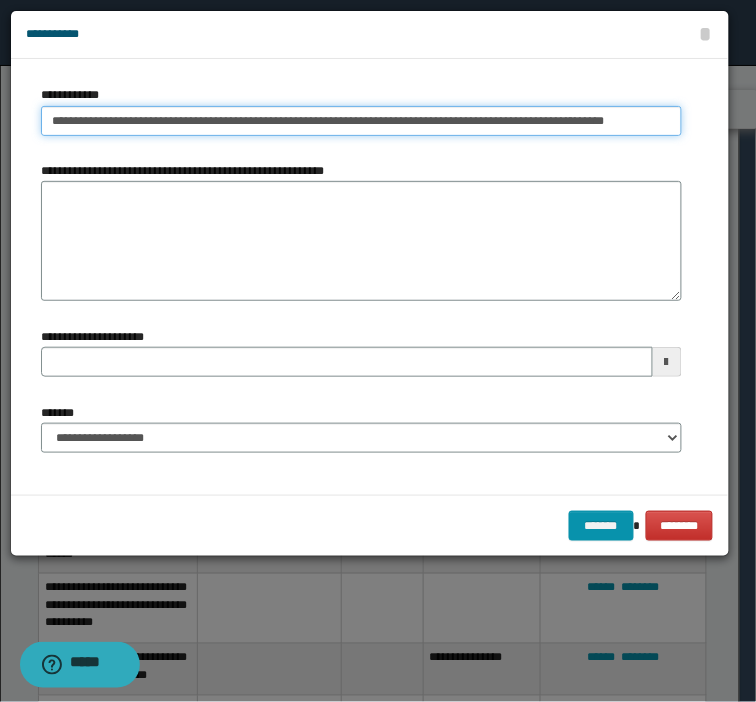 type on "**********" 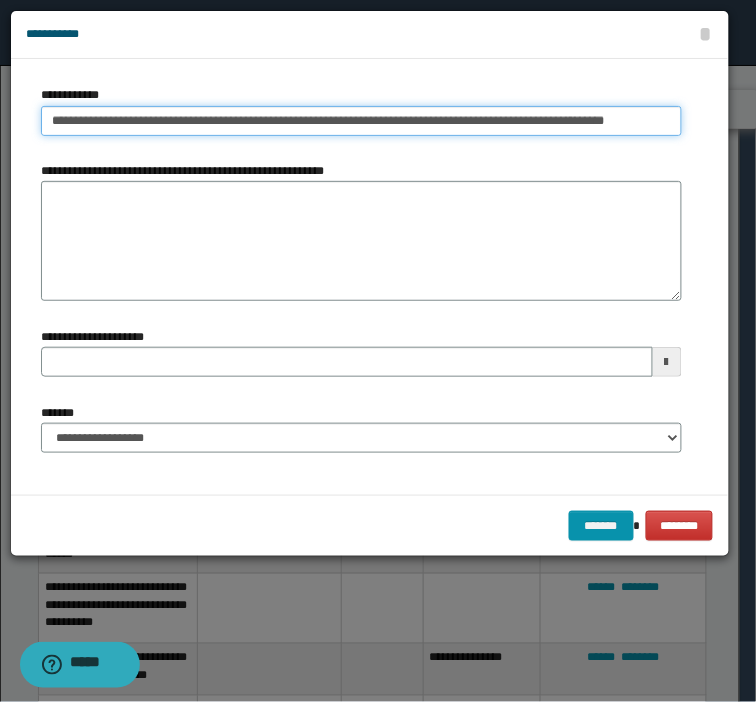 click on "**********" at bounding box center [361, 121] 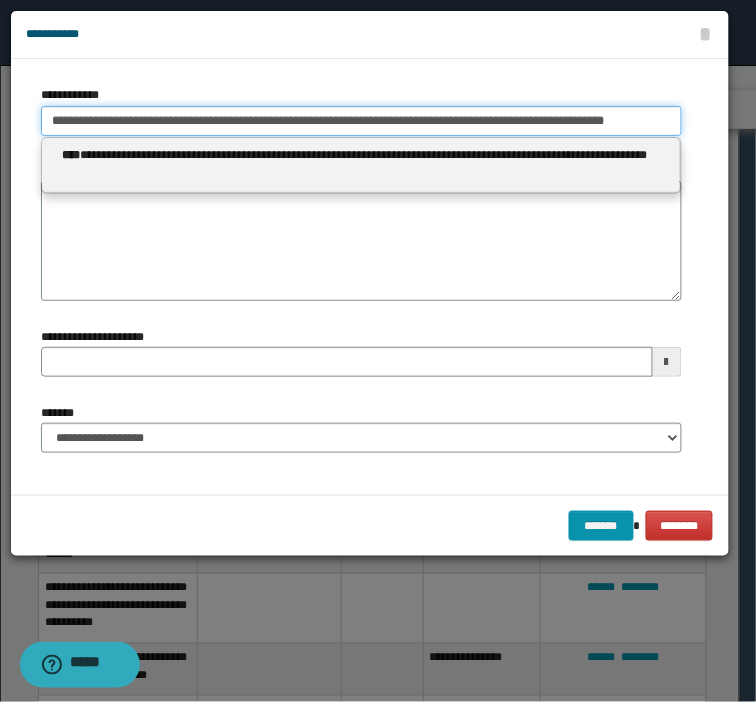 click on "**********" at bounding box center [361, 121] 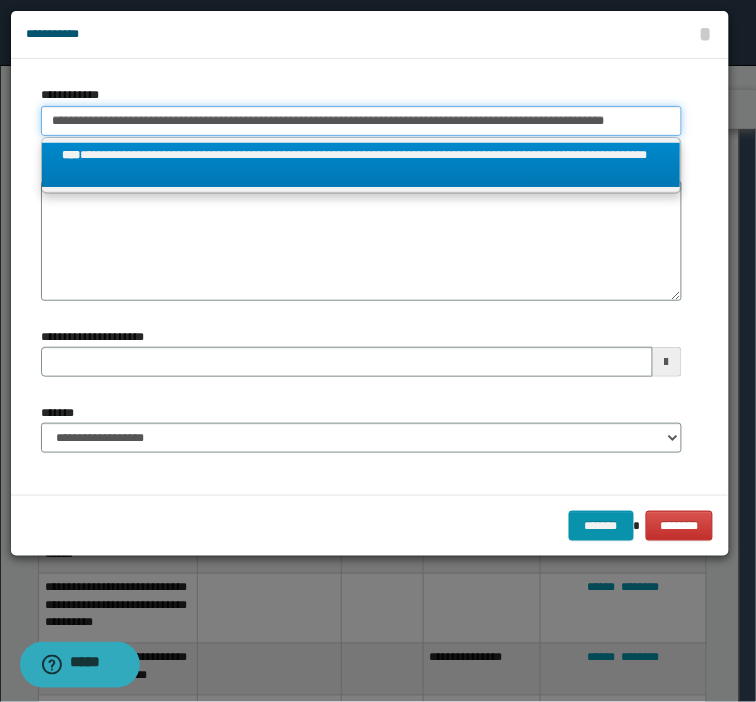 type 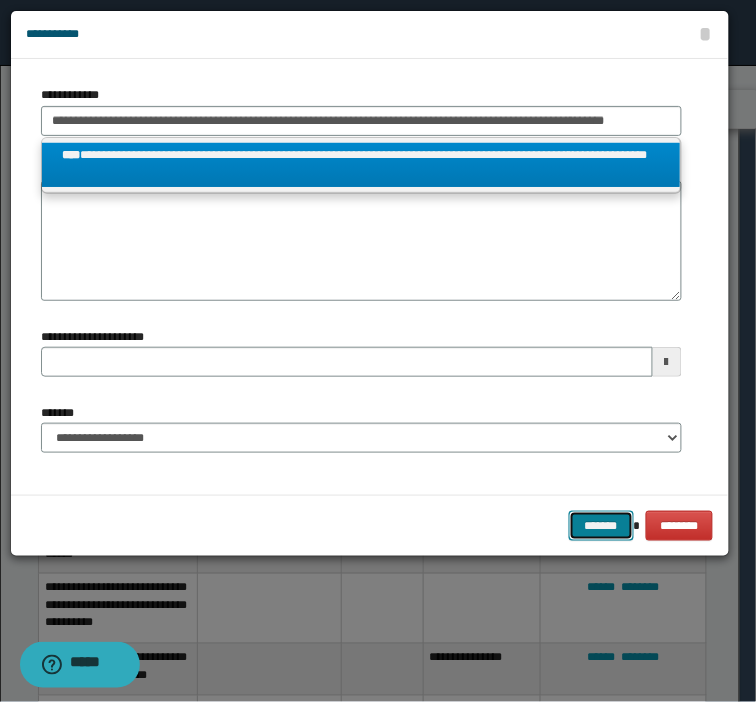 type 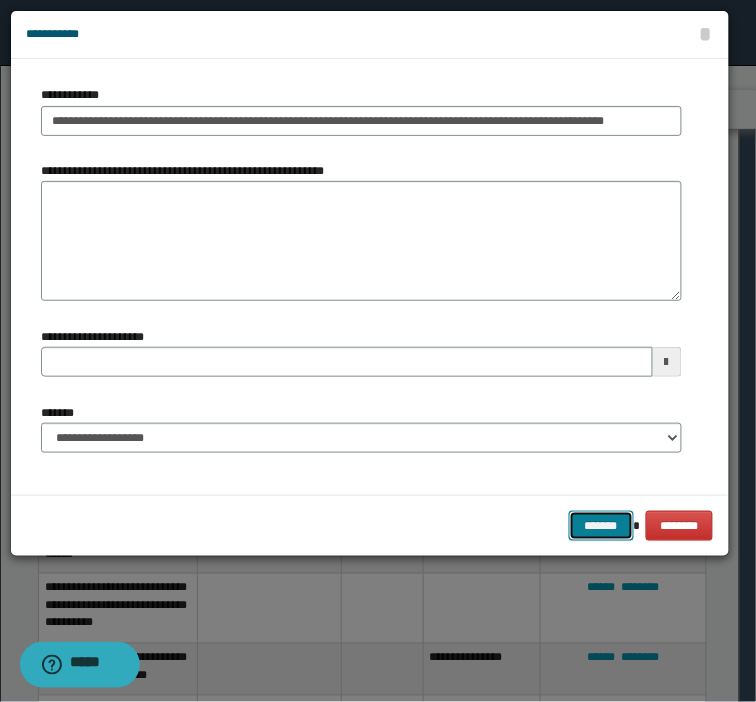 click on "*******" at bounding box center (601, 526) 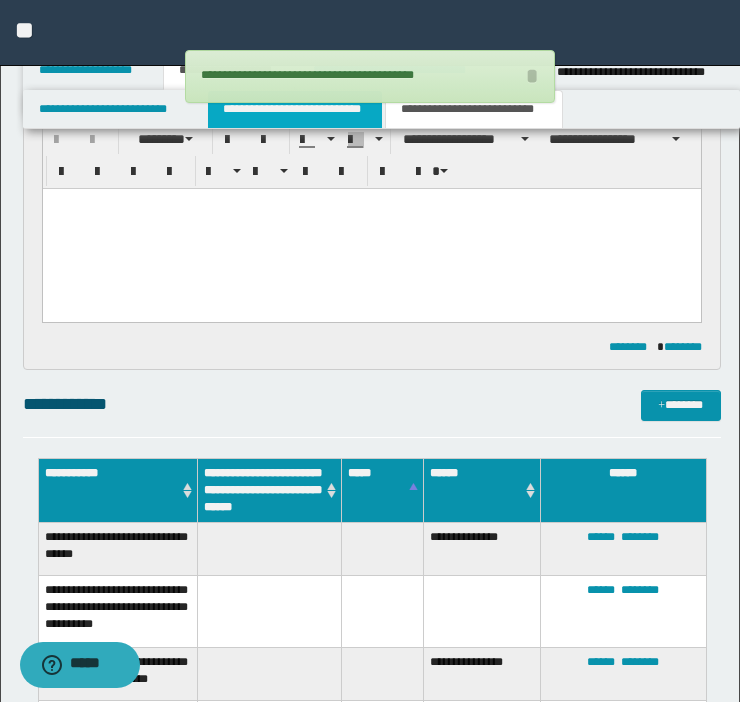 click on "**********" at bounding box center [295, 109] 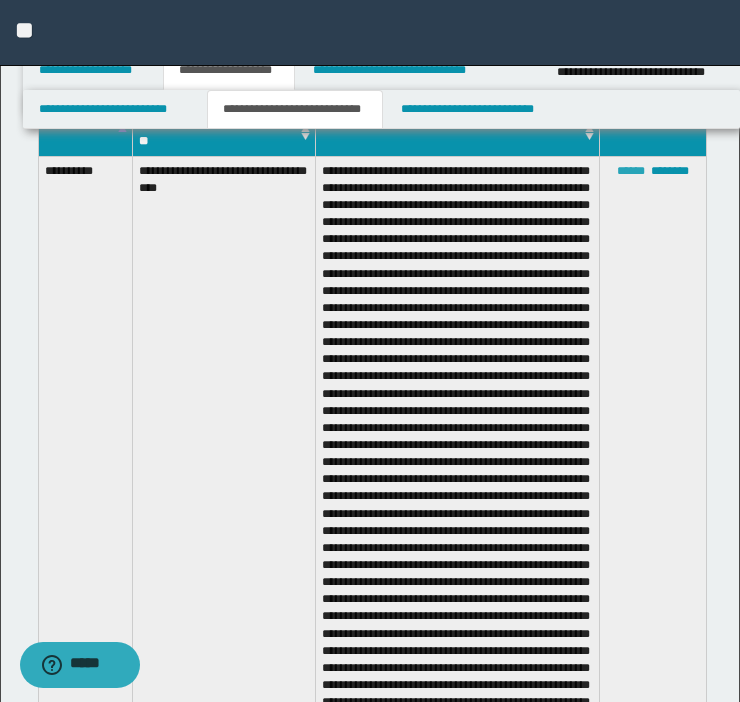 click on "******" at bounding box center (631, 171) 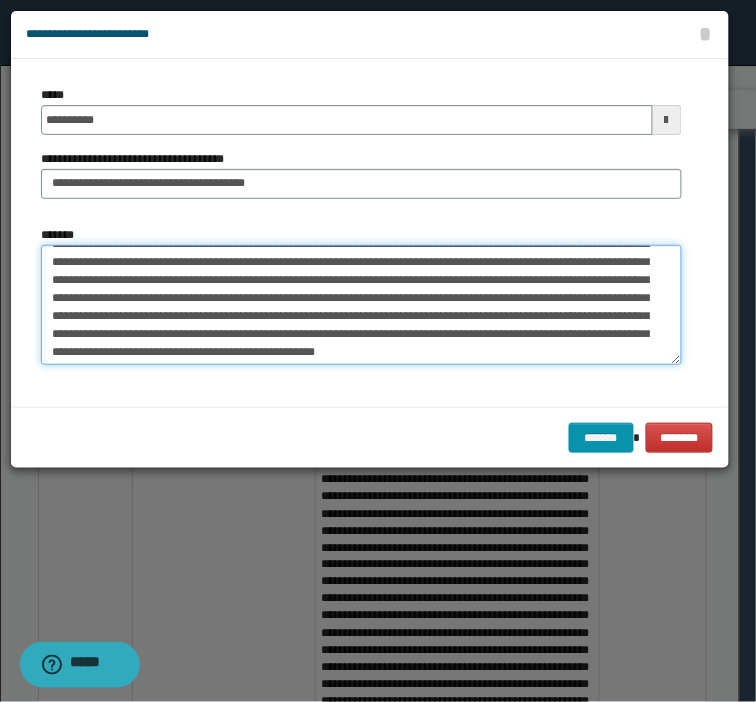 click on "*******" at bounding box center [361, 305] 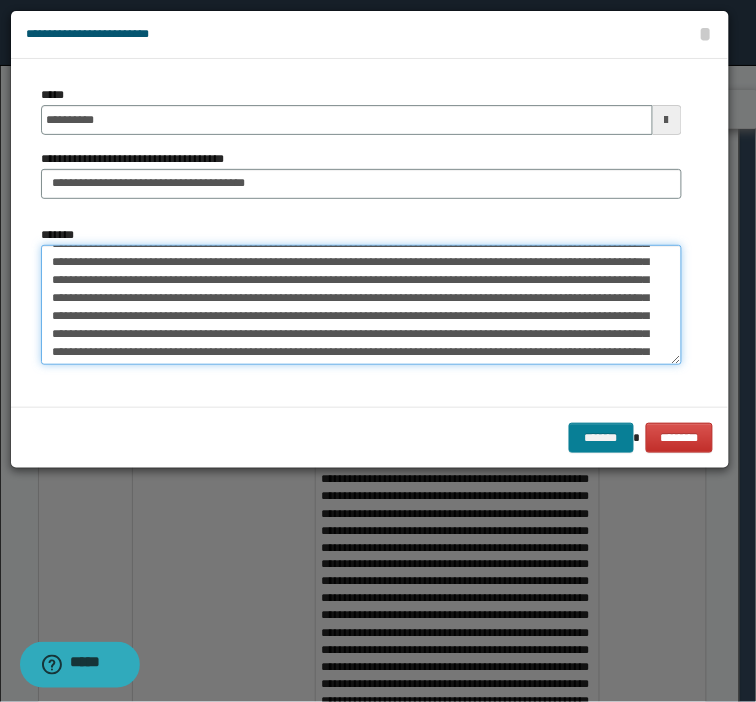 type on "**********" 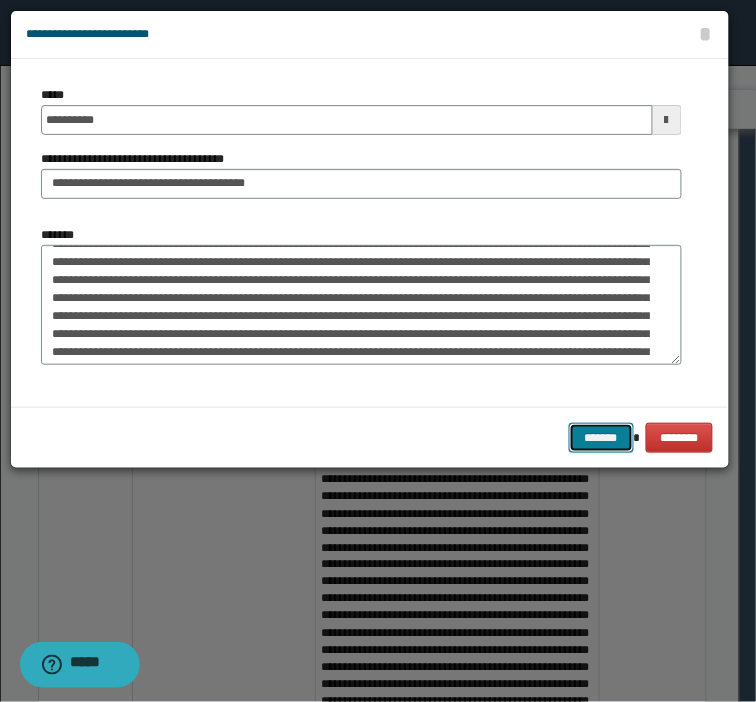 click on "*******" at bounding box center (601, 438) 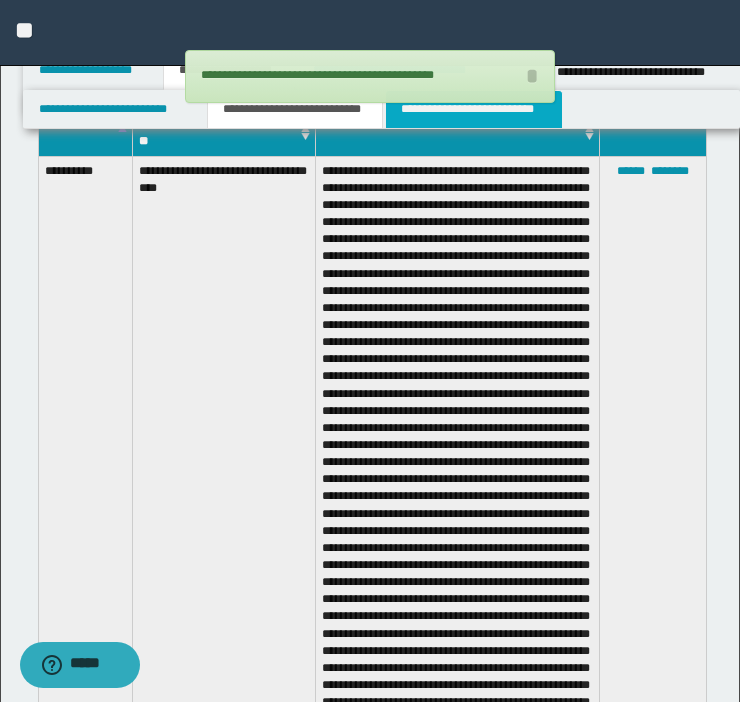 click on "**********" at bounding box center [474, 109] 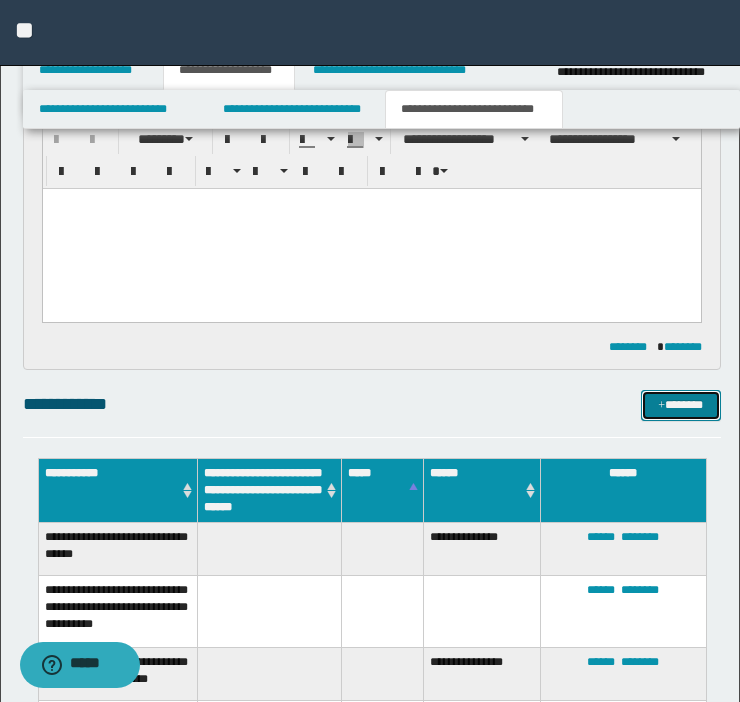 click on "*******" at bounding box center [681, 405] 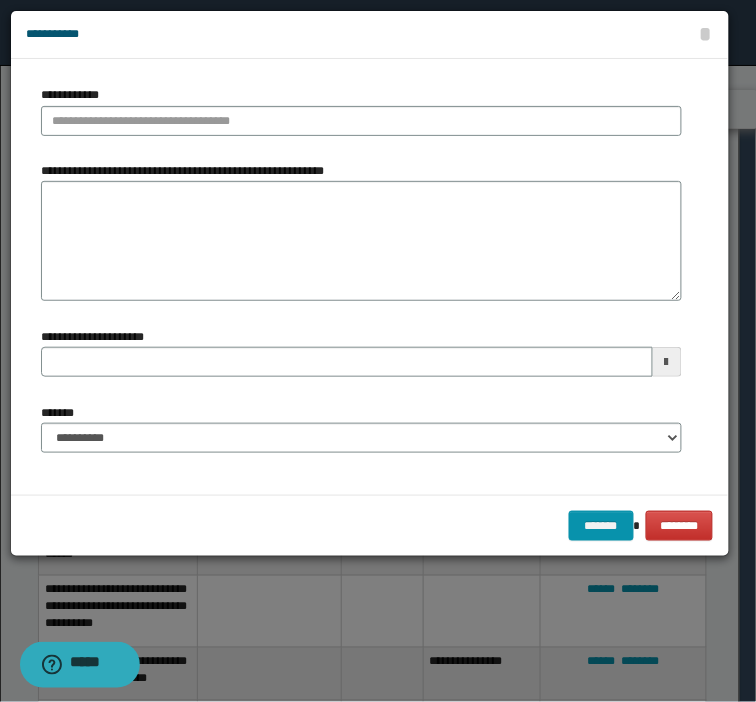 type 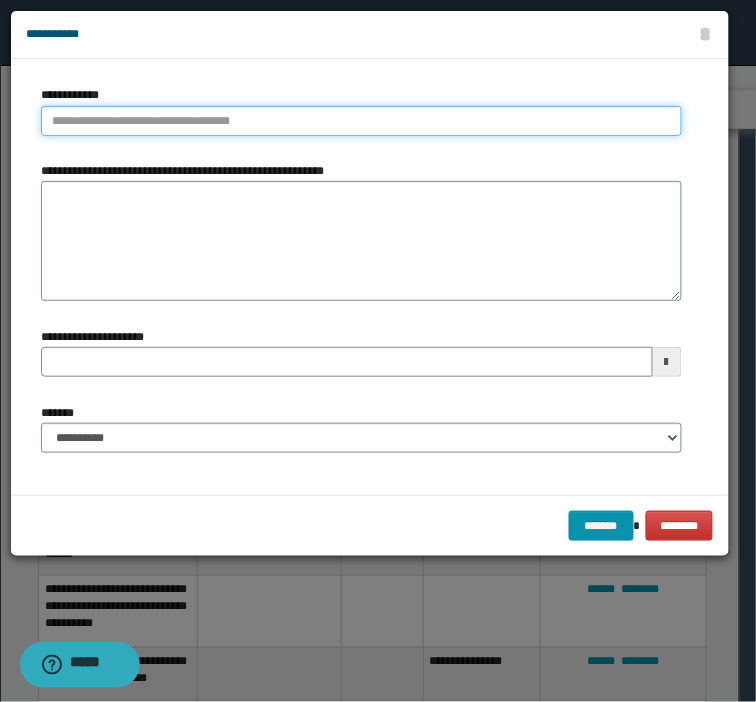type on "**********" 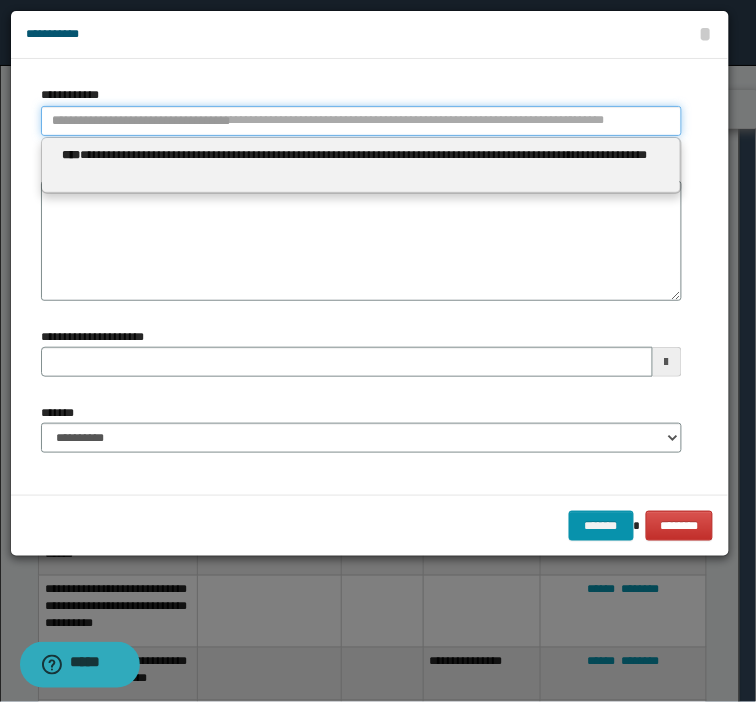 click on "**********" at bounding box center (361, 121) 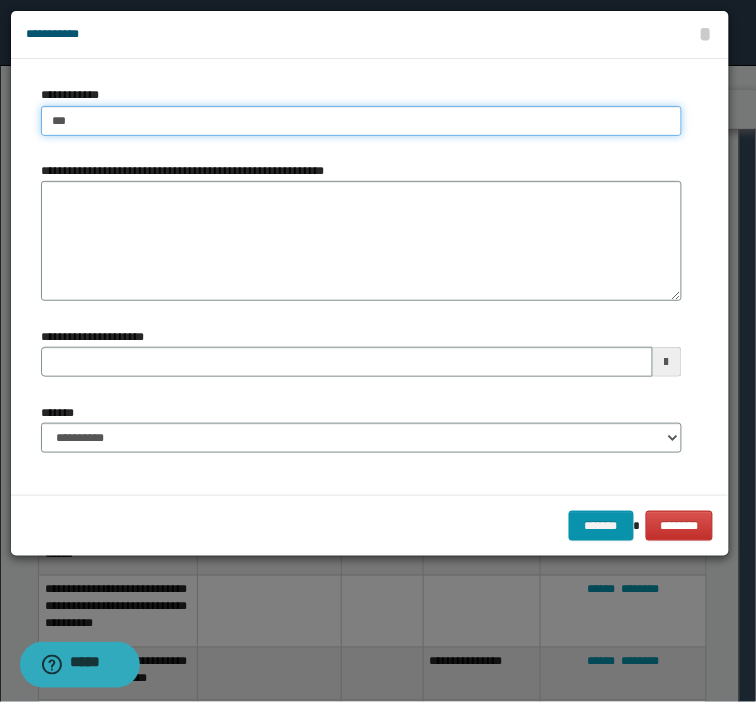type on "****" 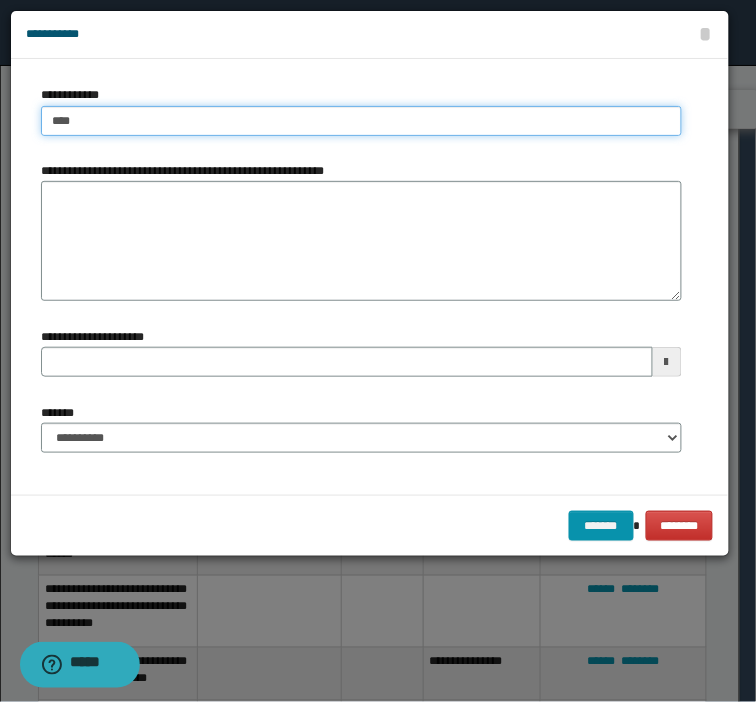 type on "****" 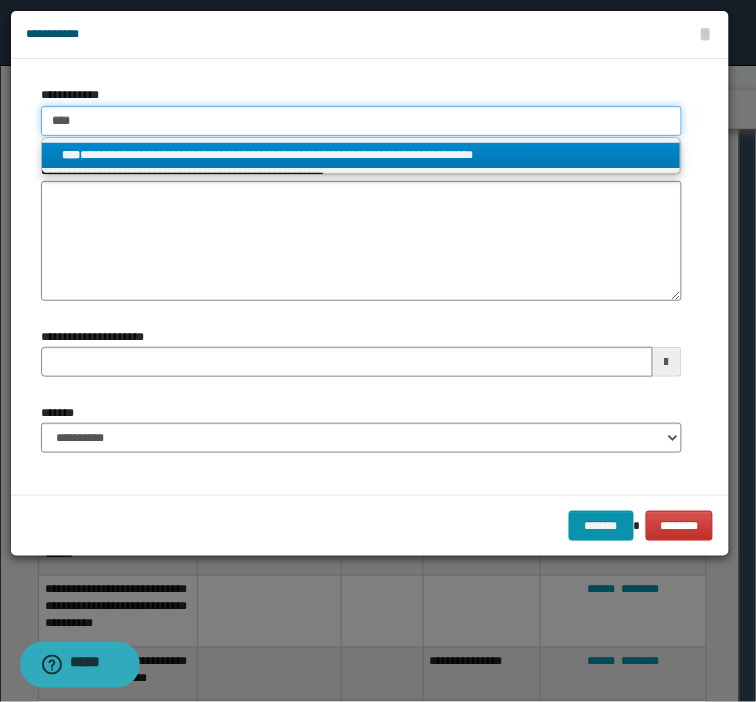 type on "****" 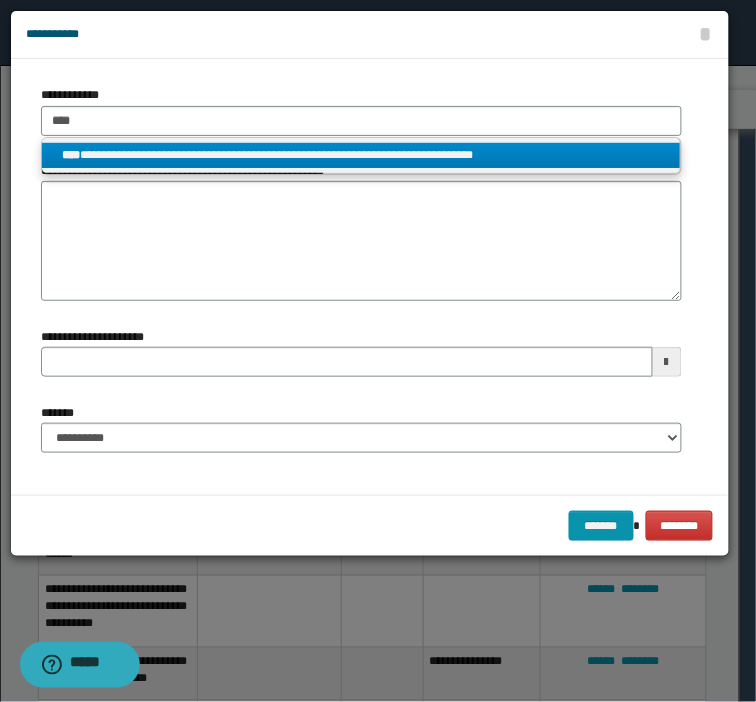 click on "**********" at bounding box center [361, 155] 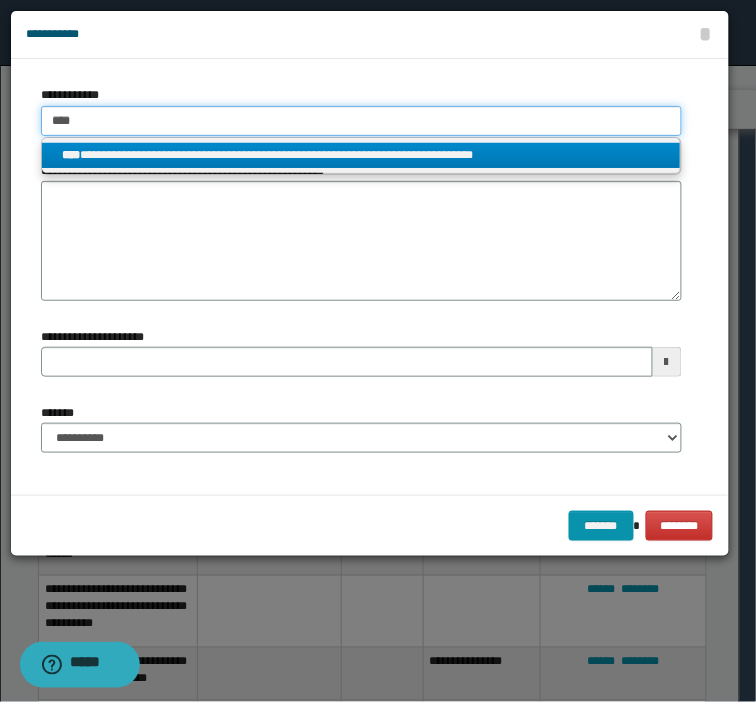 type 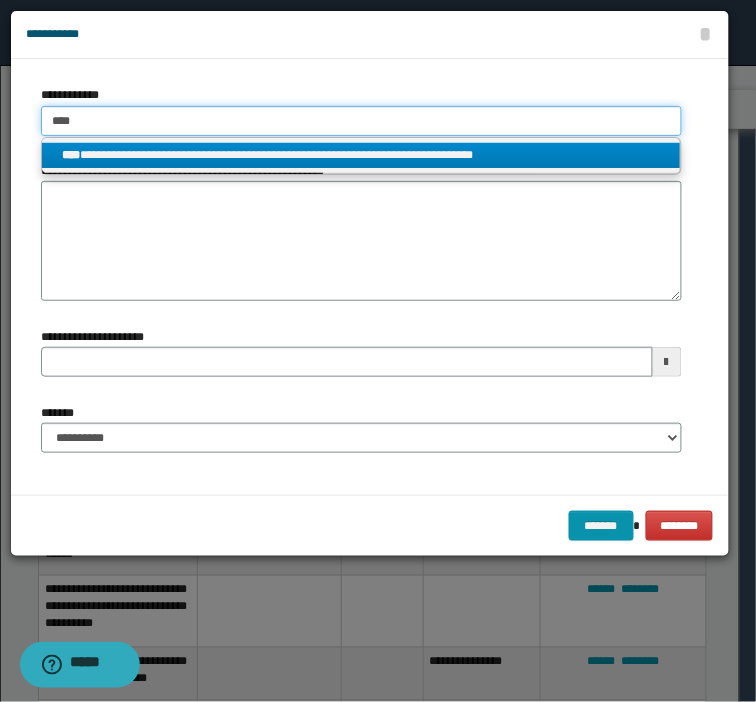 type on "**********" 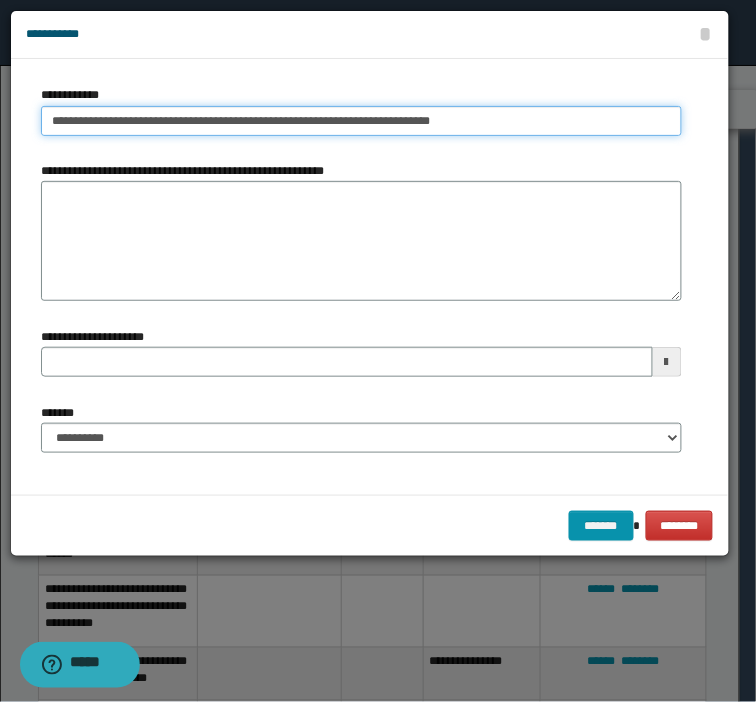 drag, startPoint x: 84, startPoint y: 135, endPoint x: -140, endPoint y: 134, distance: 224.00223 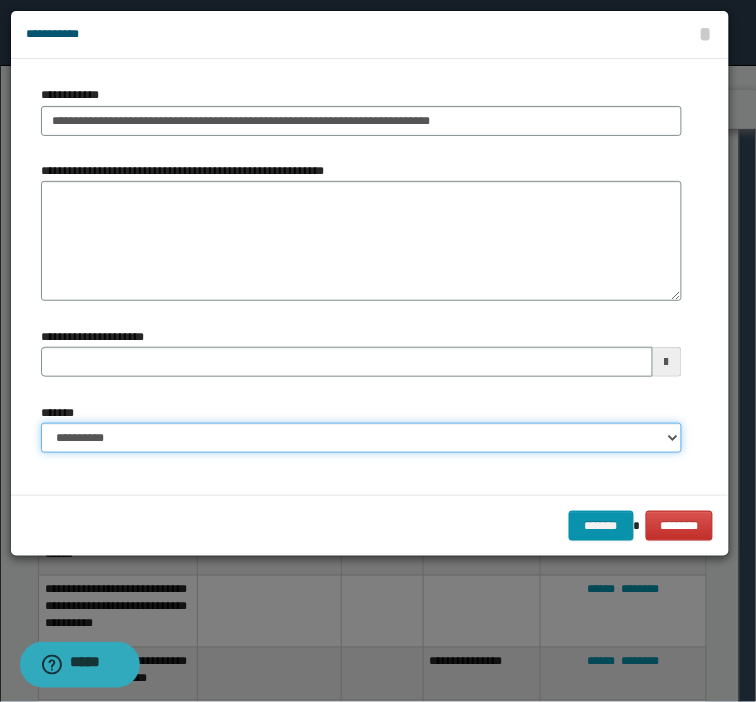 click on "**********" at bounding box center (361, 438) 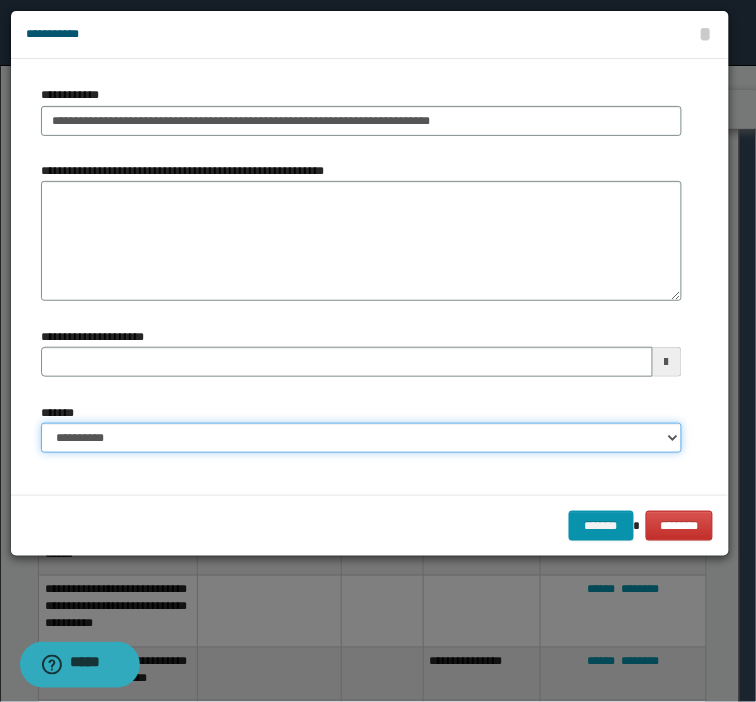 select on "*" 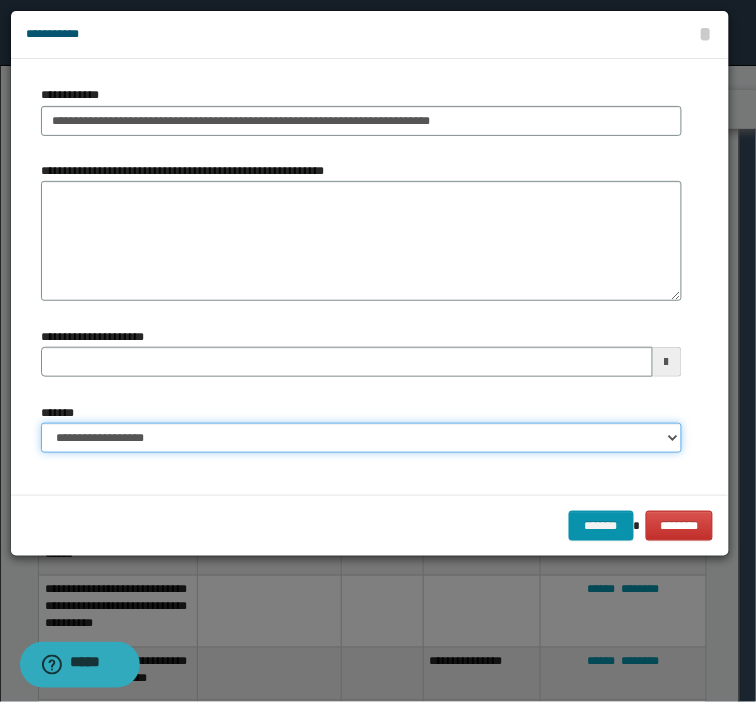 click on "**********" at bounding box center (361, 438) 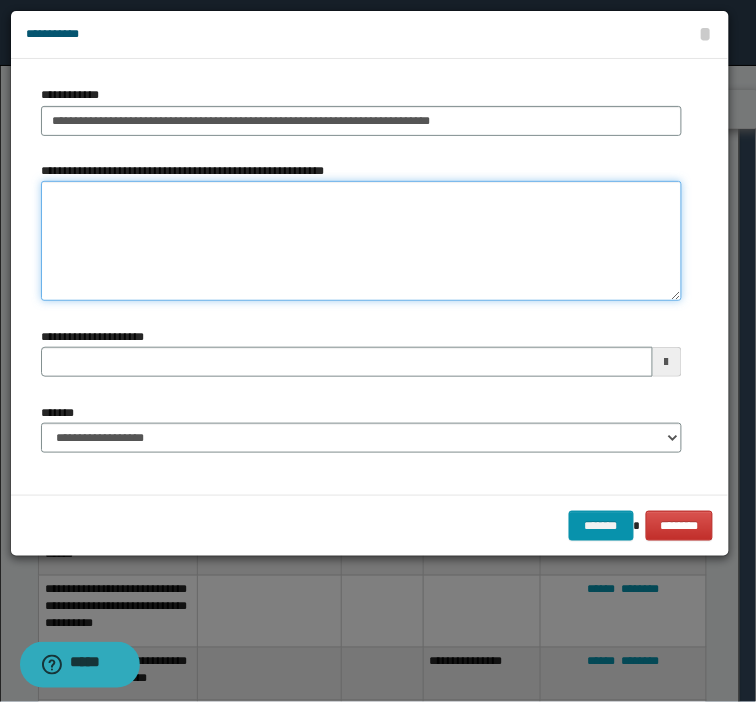 click on "**********" at bounding box center (361, 241) 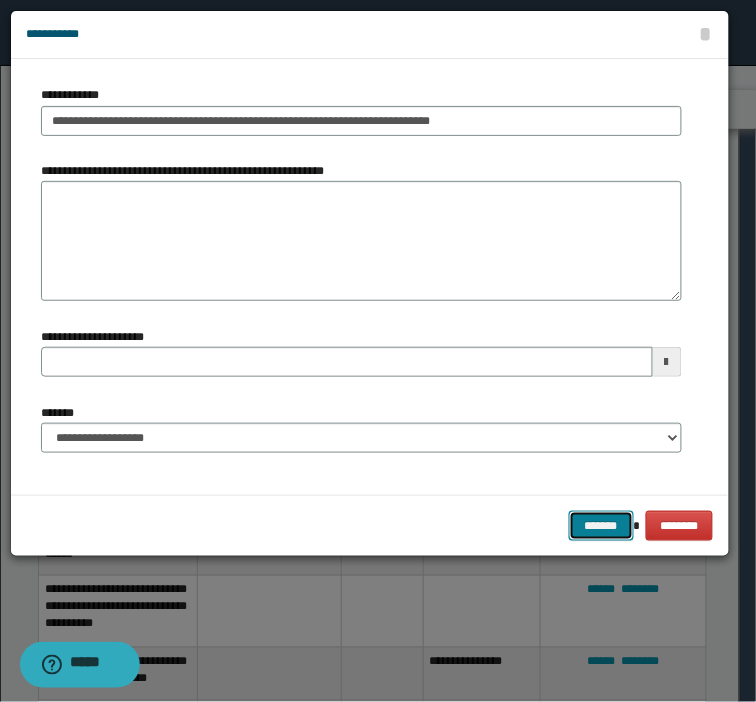 click on "*******" at bounding box center [601, 526] 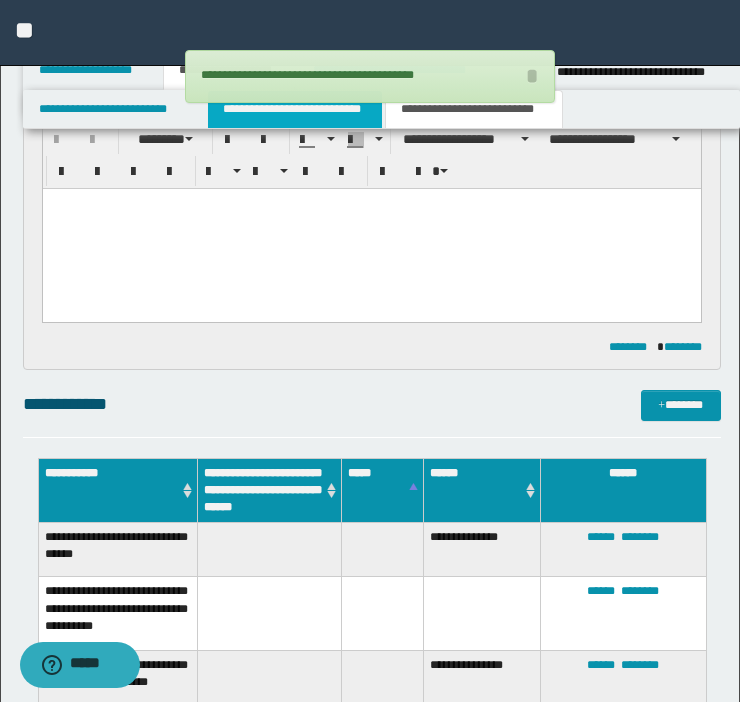 click on "**********" at bounding box center [295, 109] 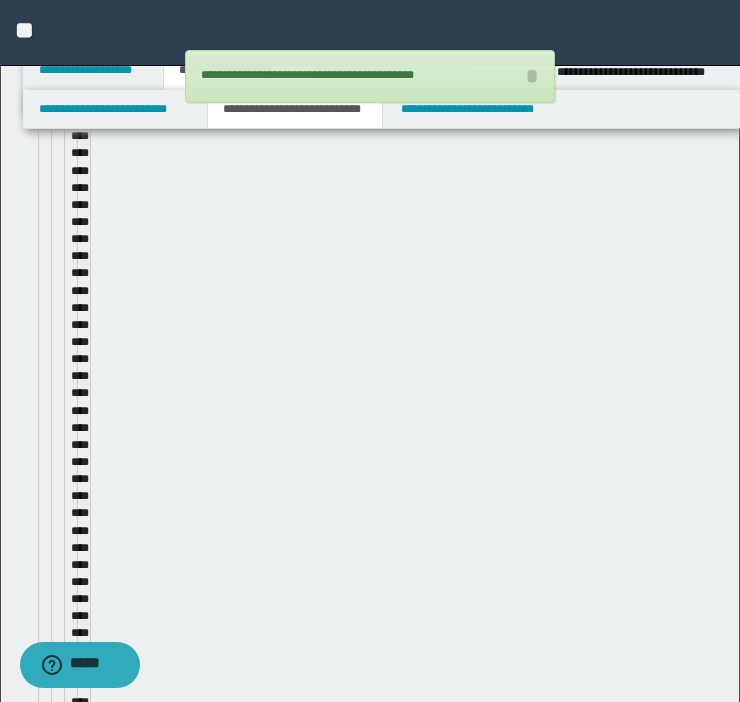 type 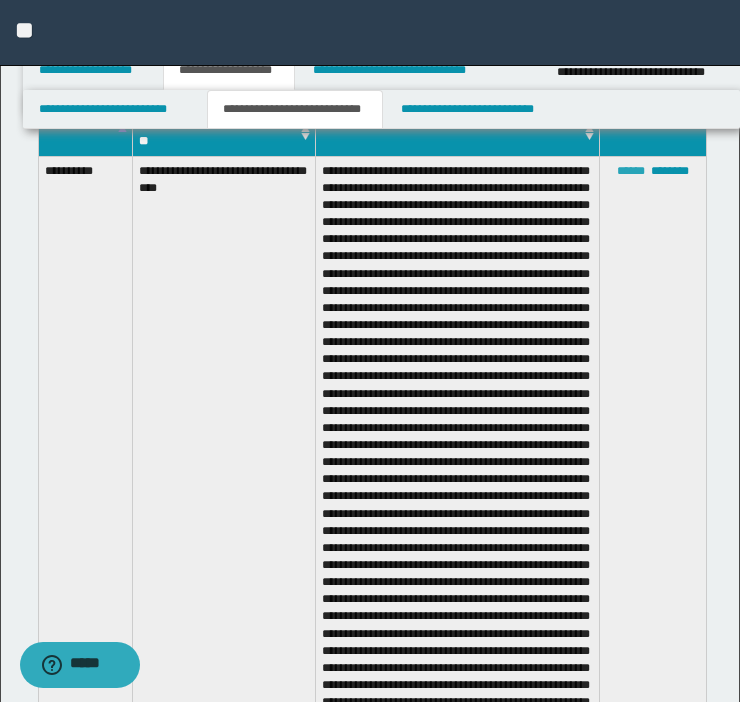 click on "******" at bounding box center [631, 171] 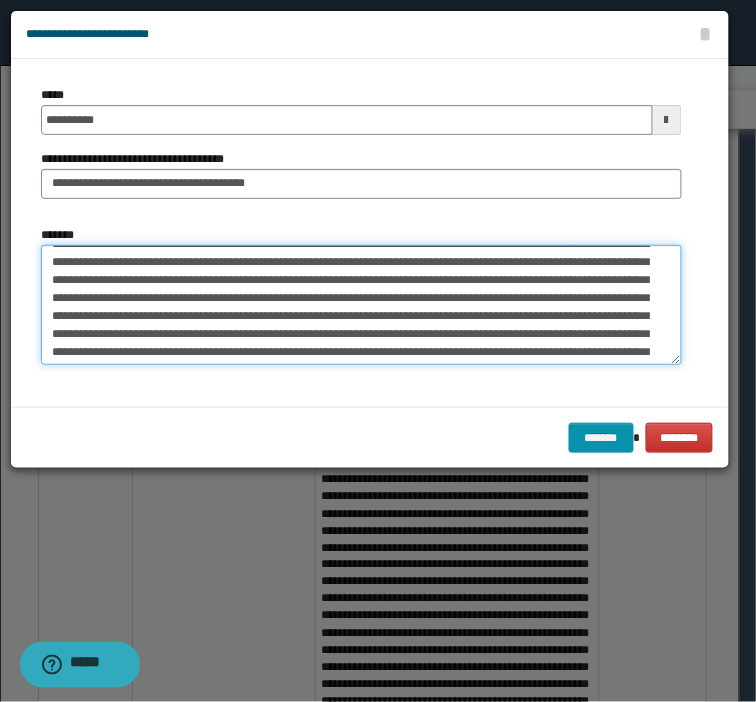 click on "*******" at bounding box center [361, 305] 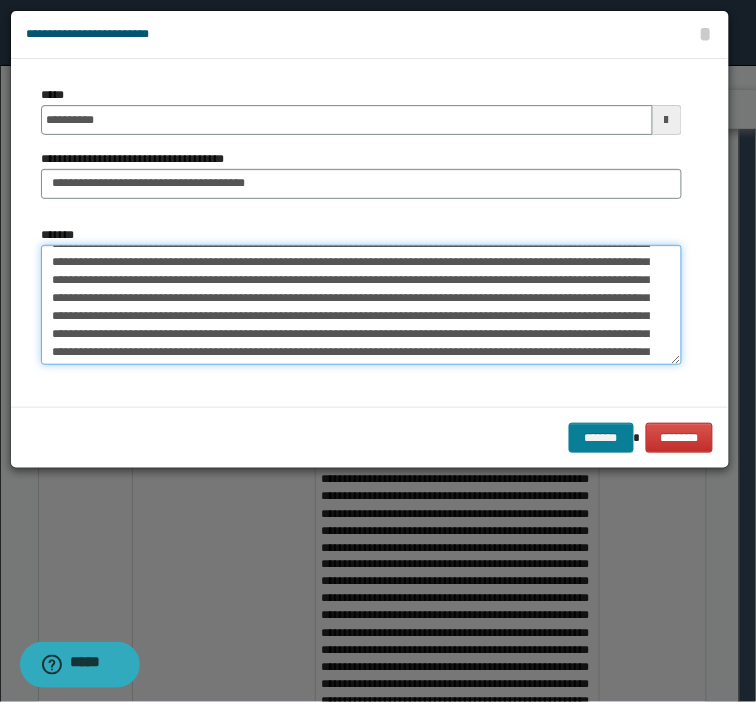 type on "**********" 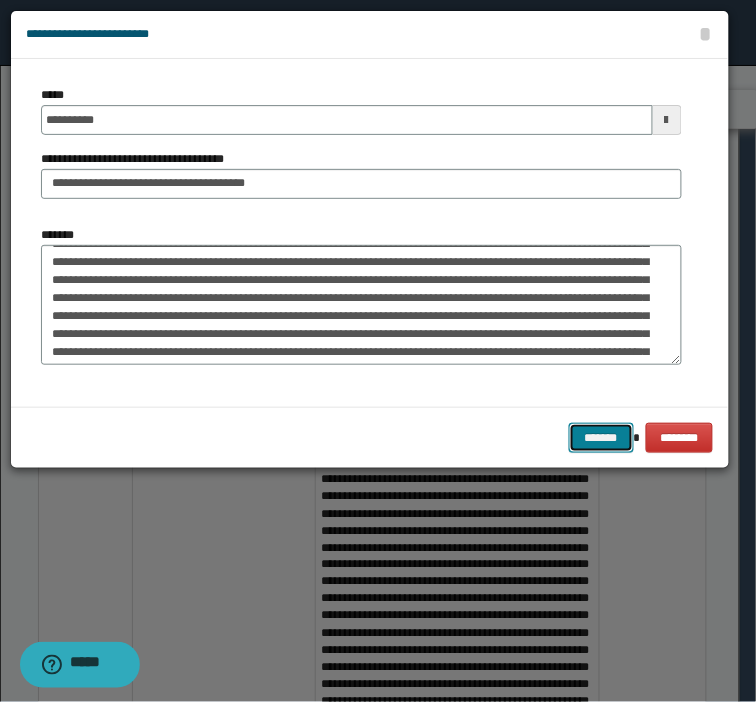 click on "*******" at bounding box center (601, 438) 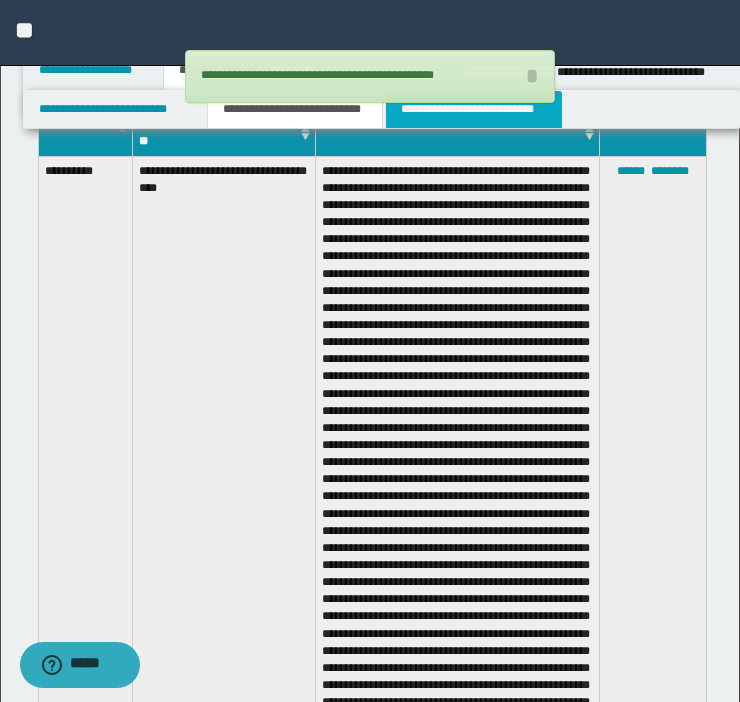 click on "**********" at bounding box center (474, 109) 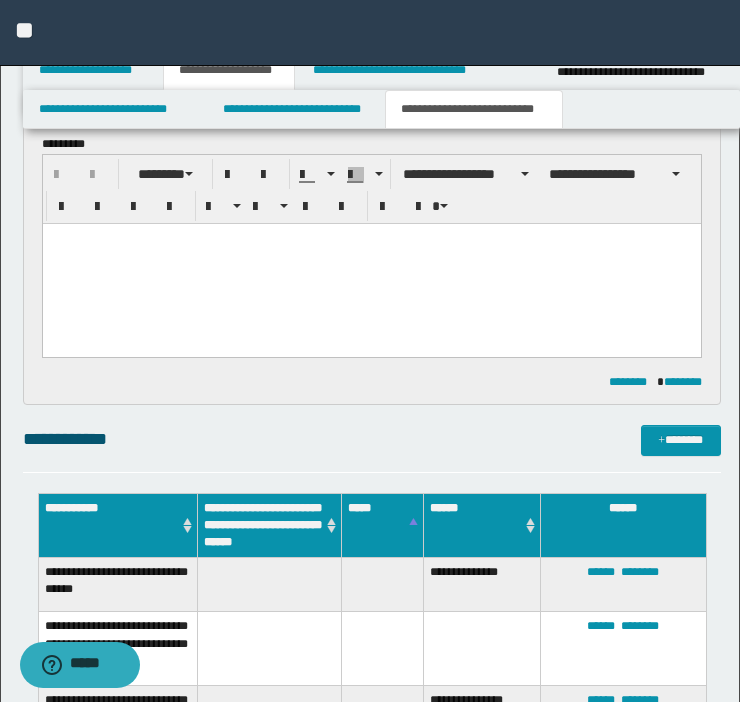scroll, scrollTop: 734, scrollLeft: 0, axis: vertical 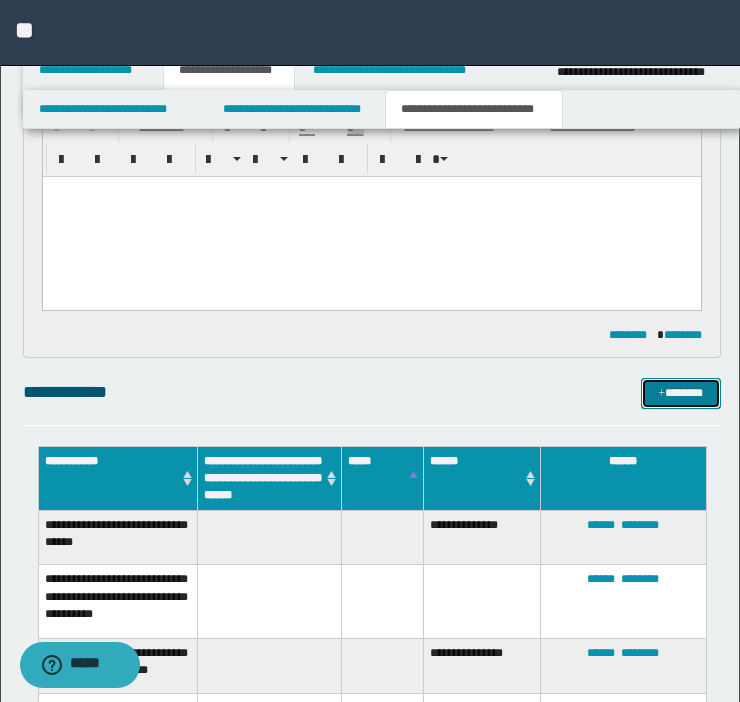 click on "*******" at bounding box center (681, 393) 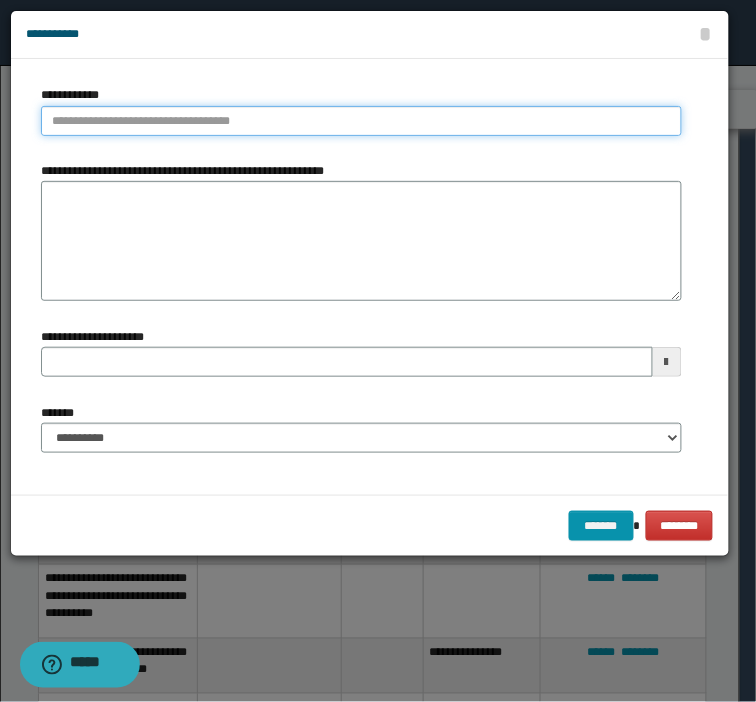type on "**********" 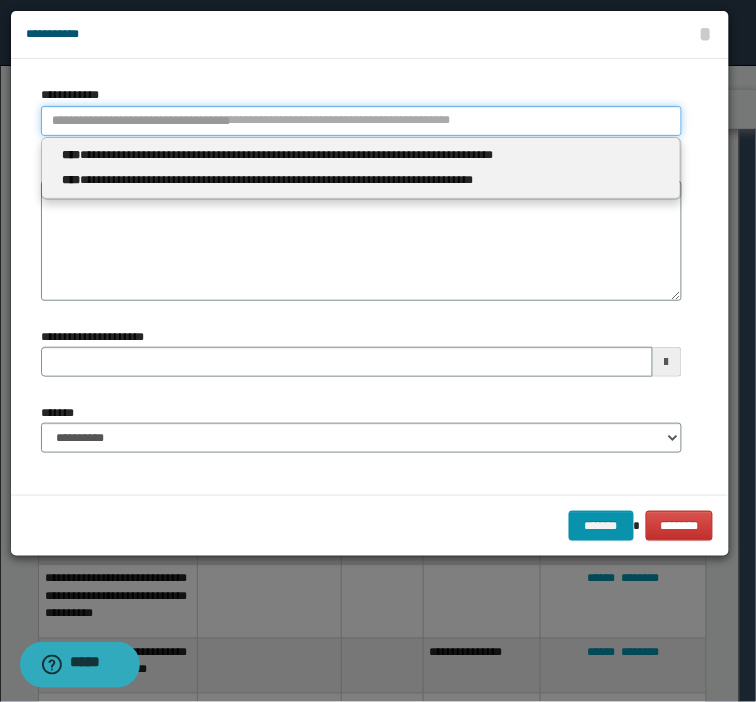 click on "**********" at bounding box center (361, 121) 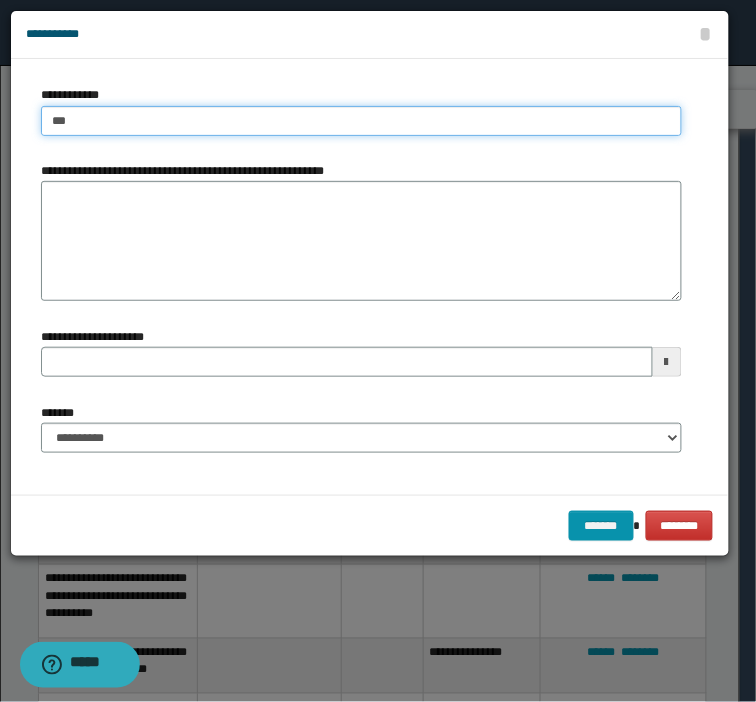 type on "****" 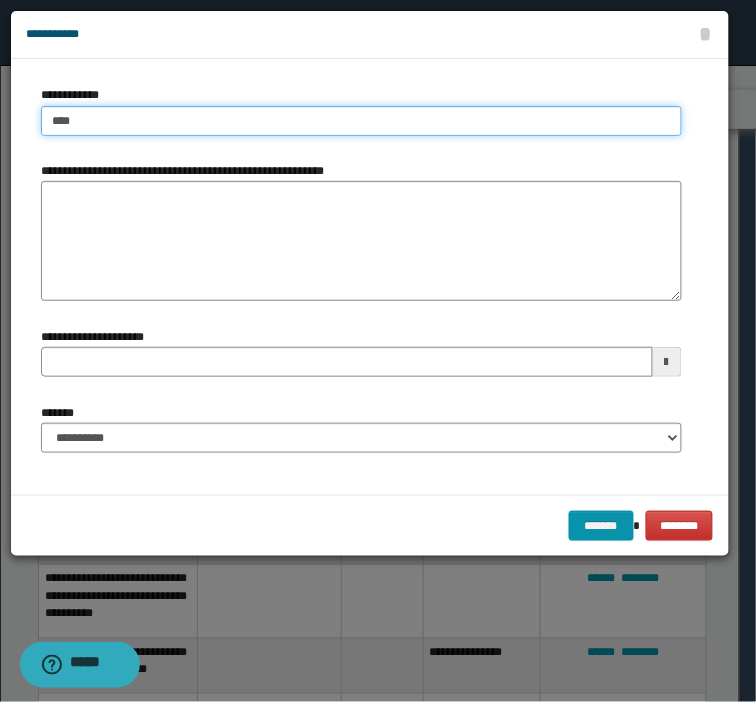 type on "****" 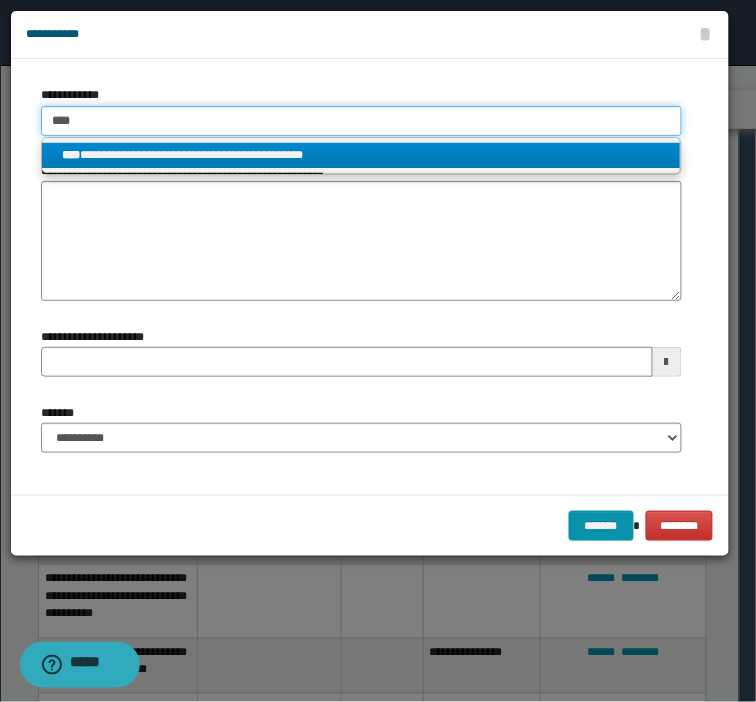 type on "****" 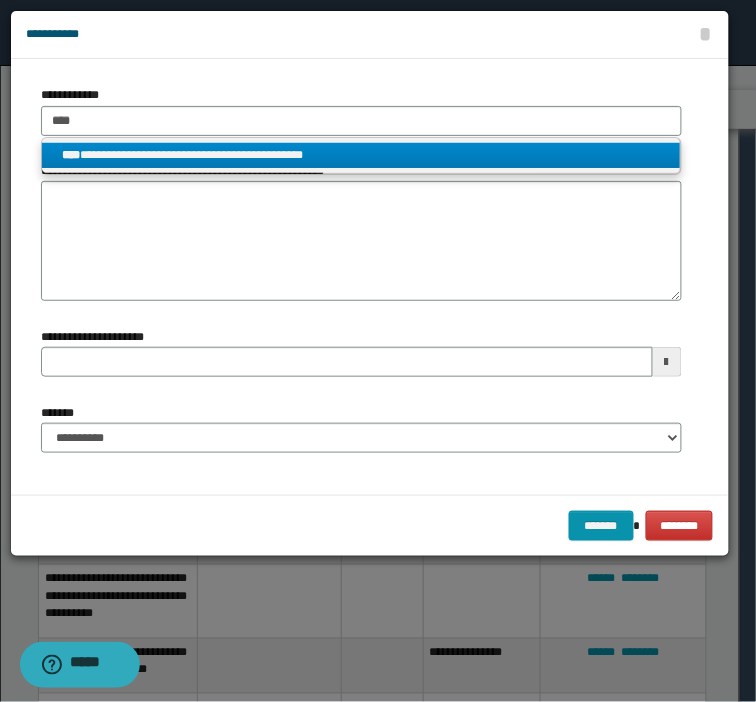 click on "**********" at bounding box center [361, 155] 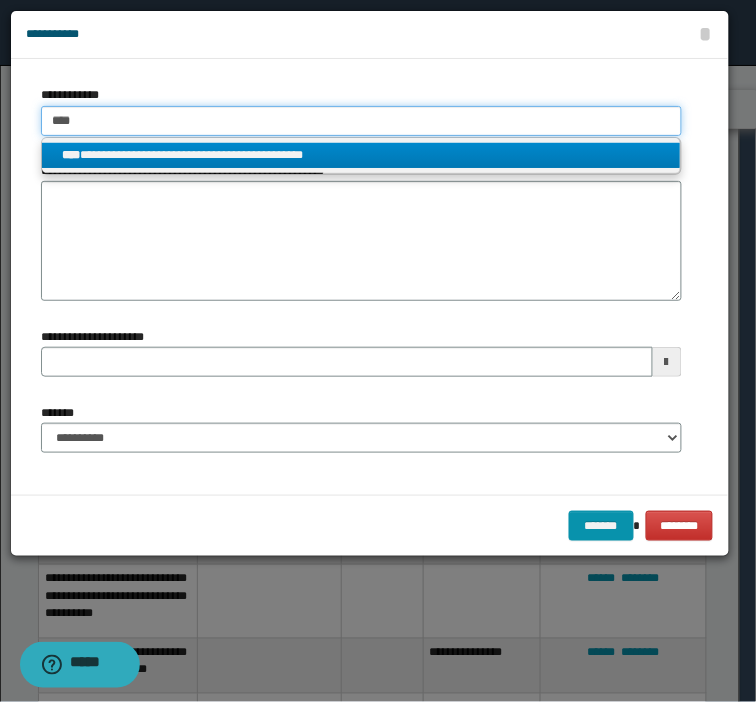 type 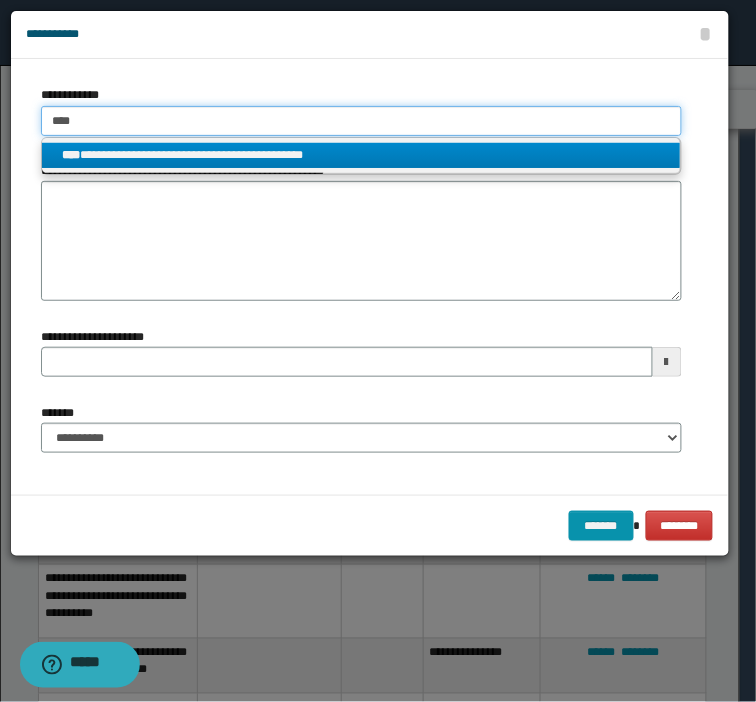 type on "**********" 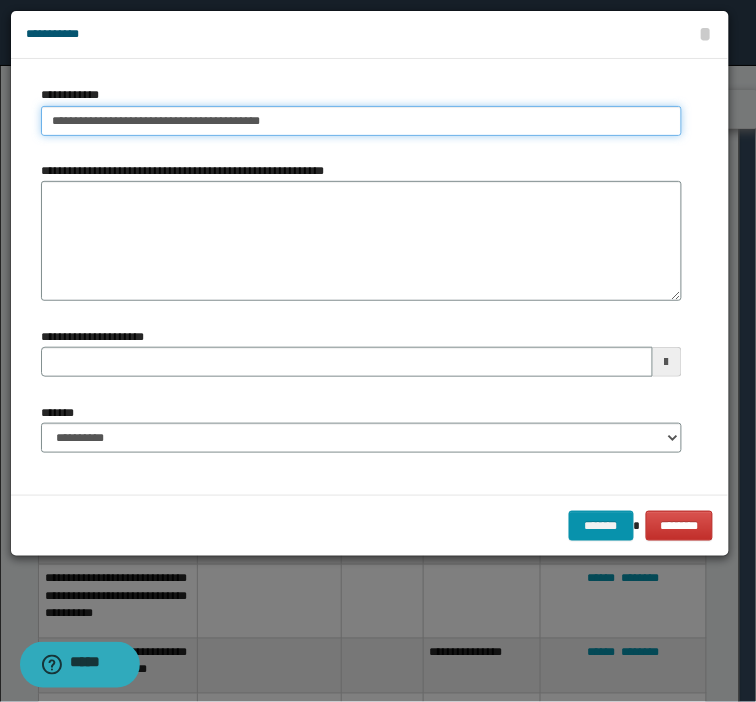 drag, startPoint x: 410, startPoint y: 124, endPoint x: -246, endPoint y: 162, distance: 657.0997 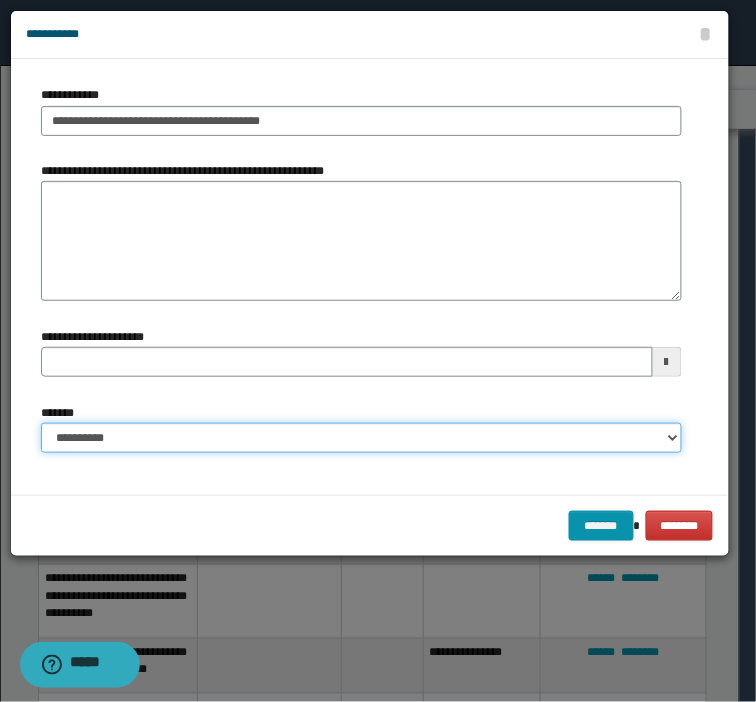 click on "**********" at bounding box center (361, 438) 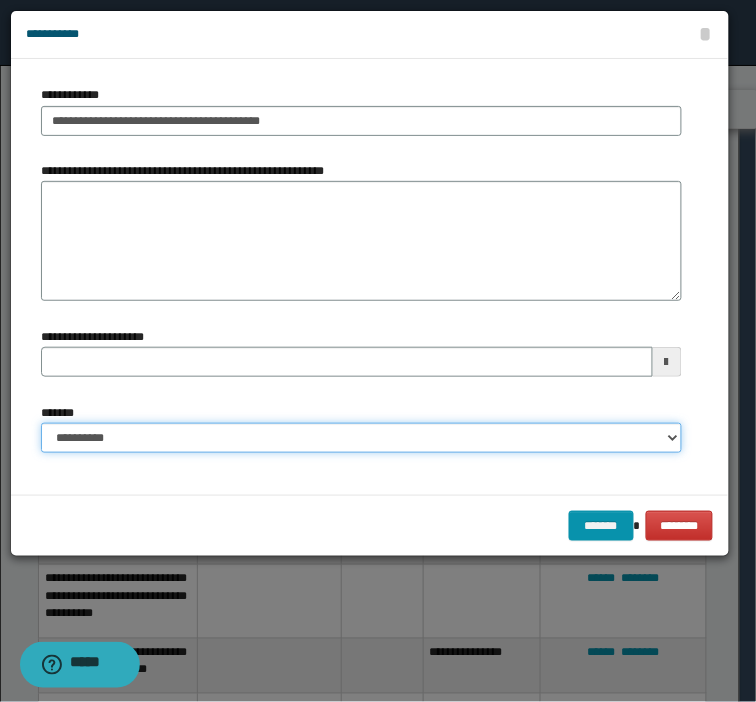 select on "*" 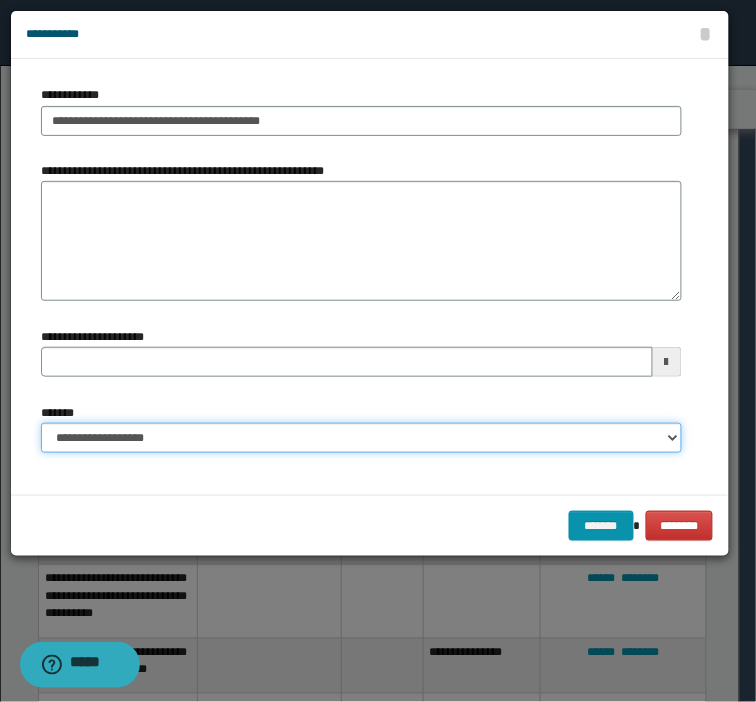 click on "**********" at bounding box center (361, 438) 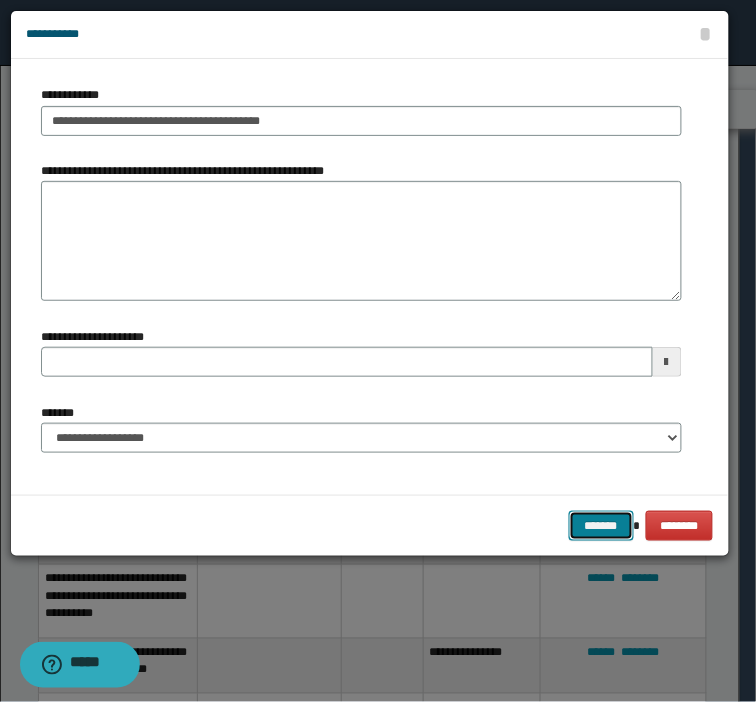 click on "*******" at bounding box center (601, 526) 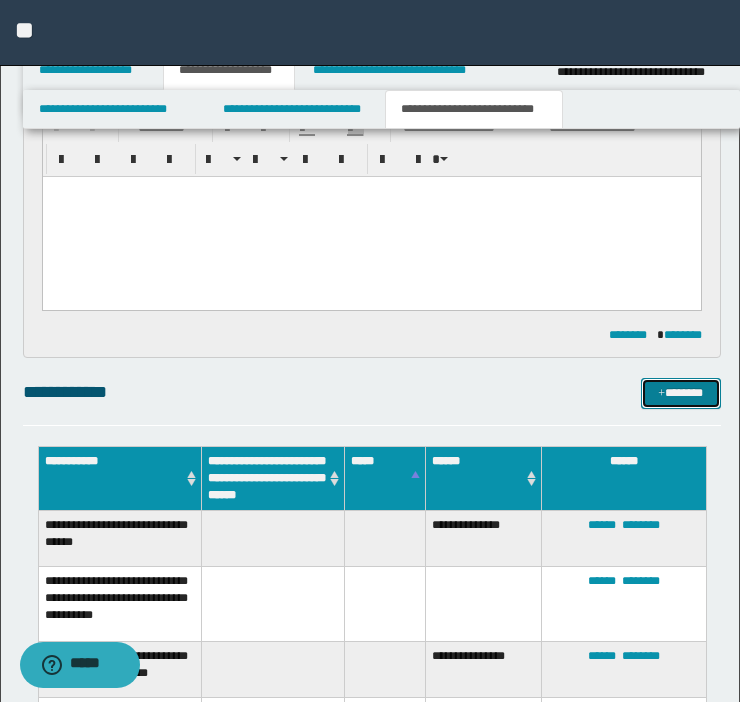 click on "*******" at bounding box center (681, 393) 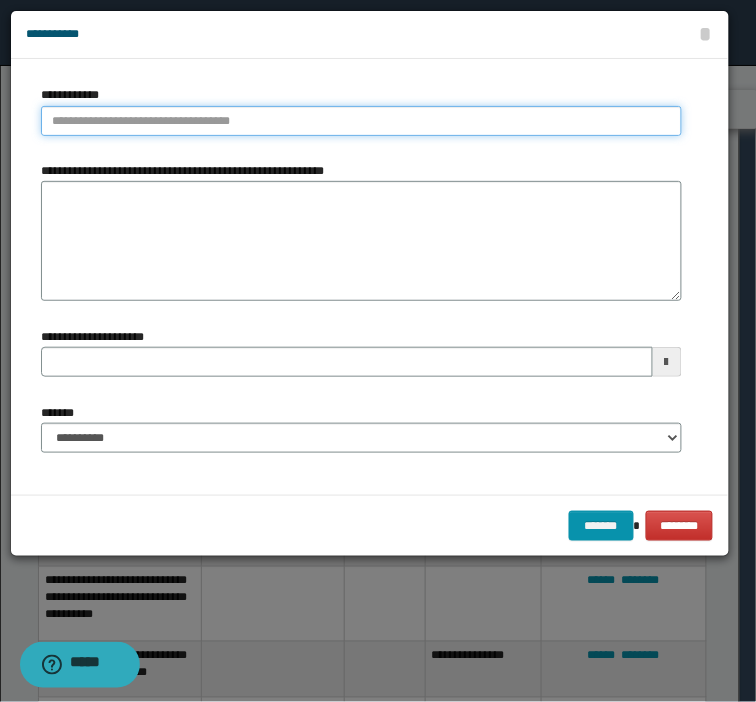 type on "**********" 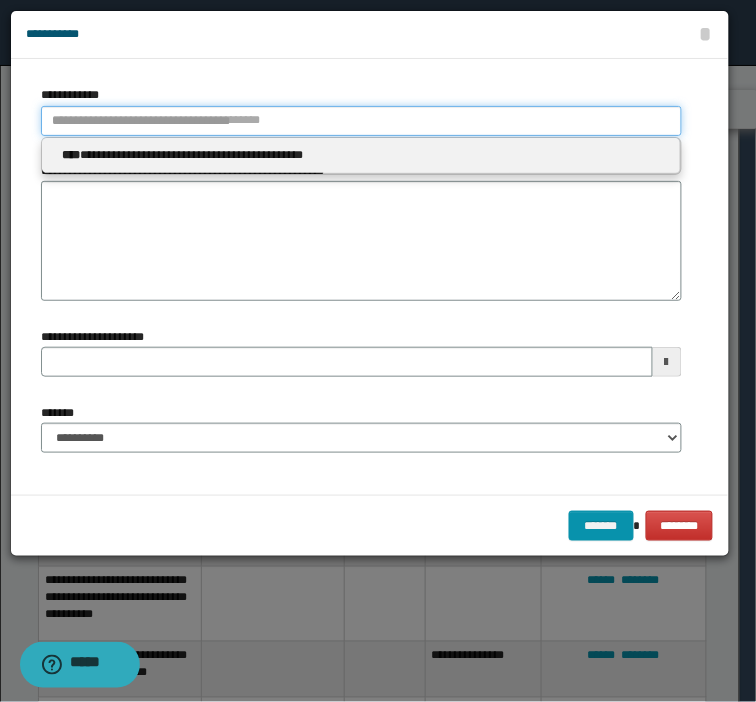 click on "**********" at bounding box center [361, 121] 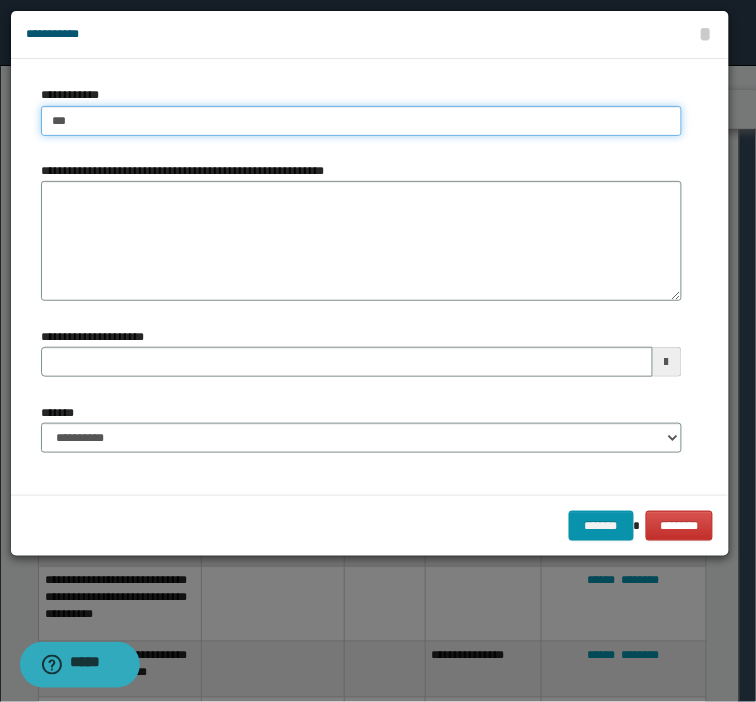 type on "****" 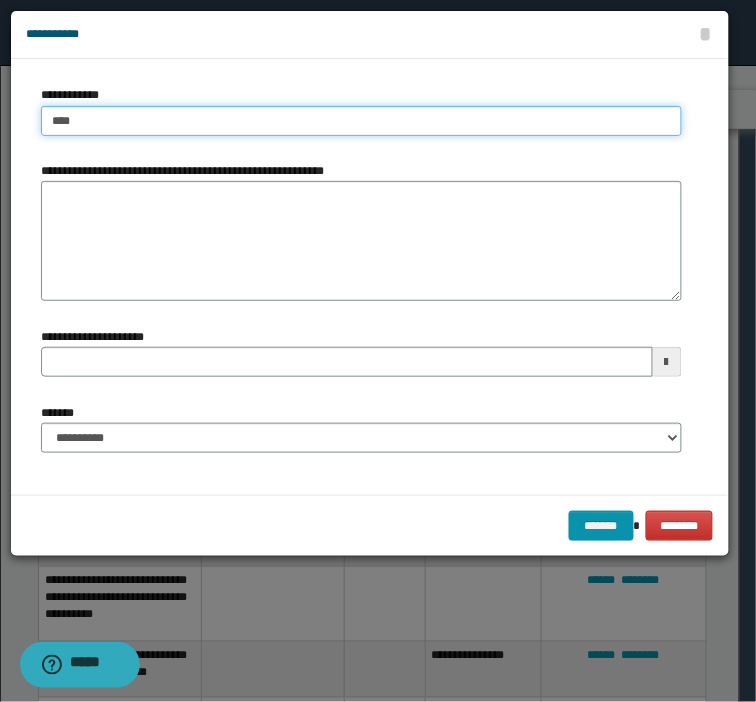 type on "****" 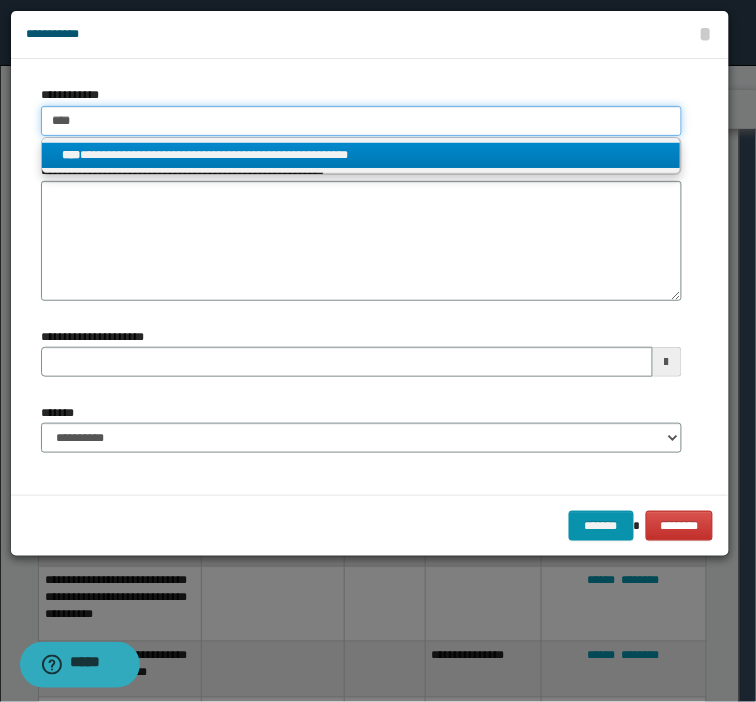 type on "****" 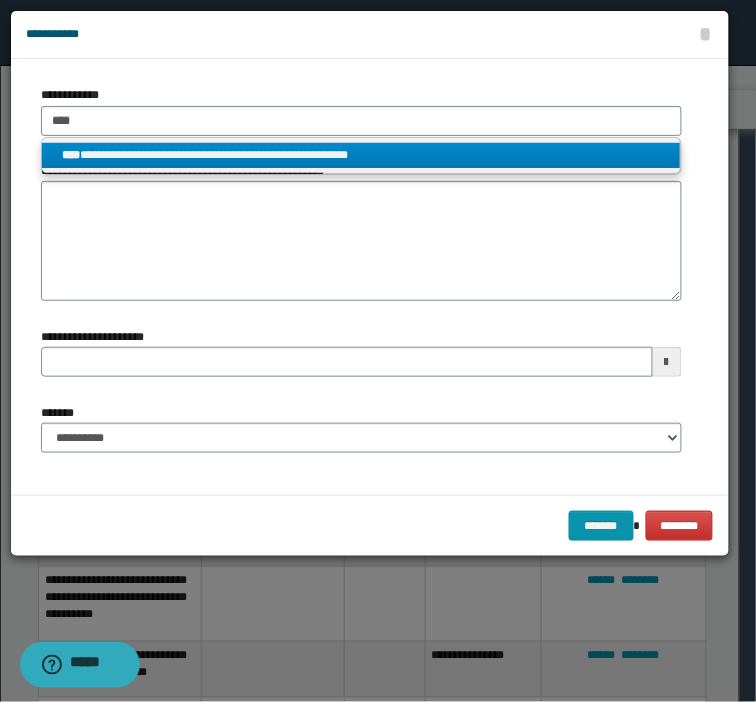 click on "**********" at bounding box center (361, 155) 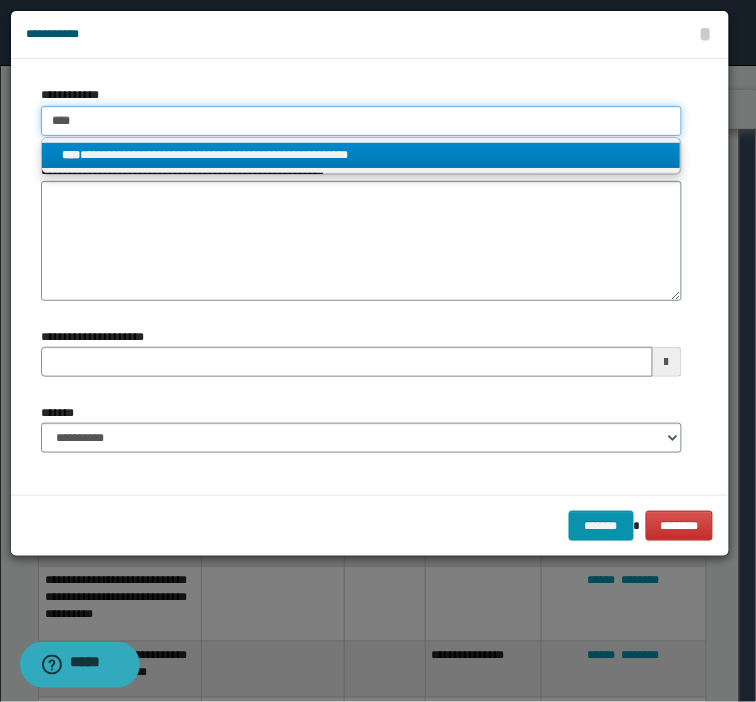 type 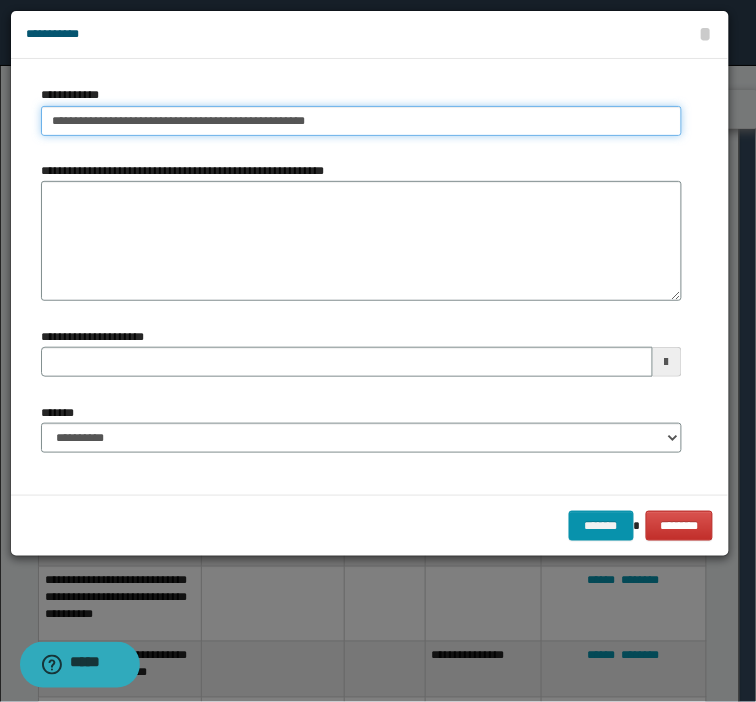 drag, startPoint x: 346, startPoint y: 124, endPoint x: -304, endPoint y: 128, distance: 650.0123 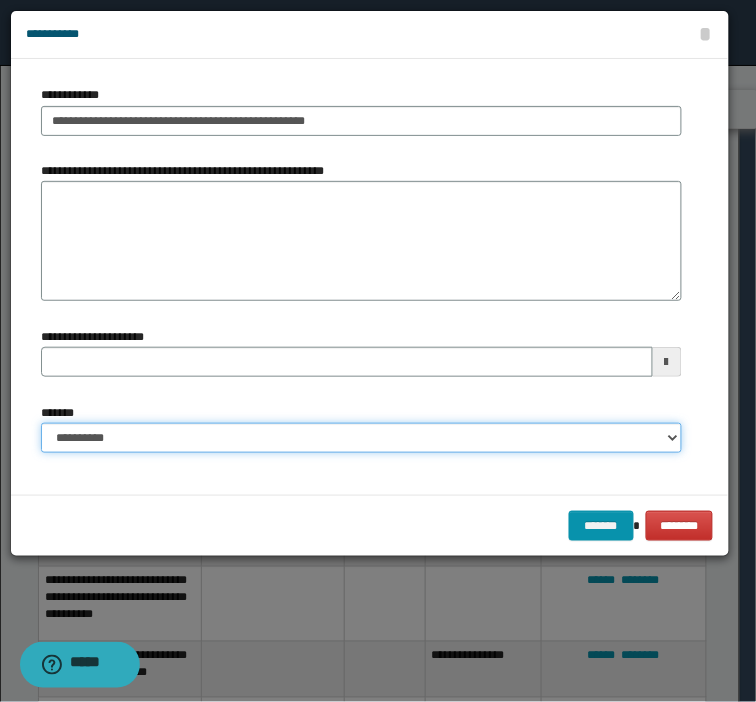 click on "**********" at bounding box center [361, 438] 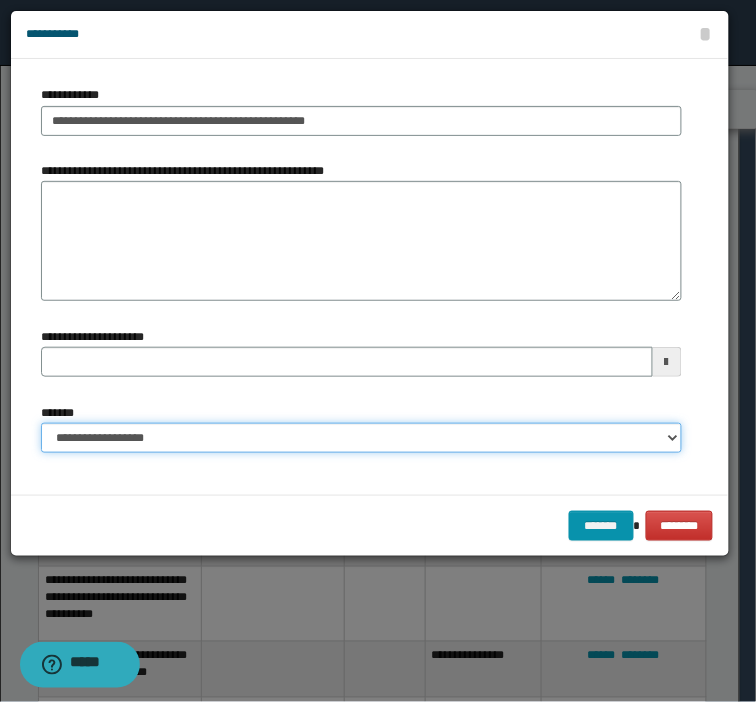 click on "**********" at bounding box center [361, 438] 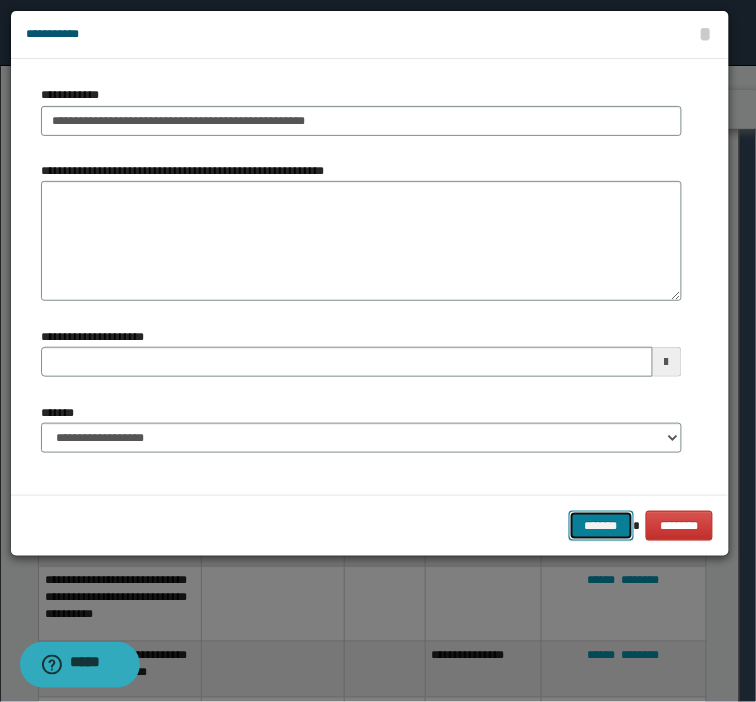 click on "*******" at bounding box center [601, 526] 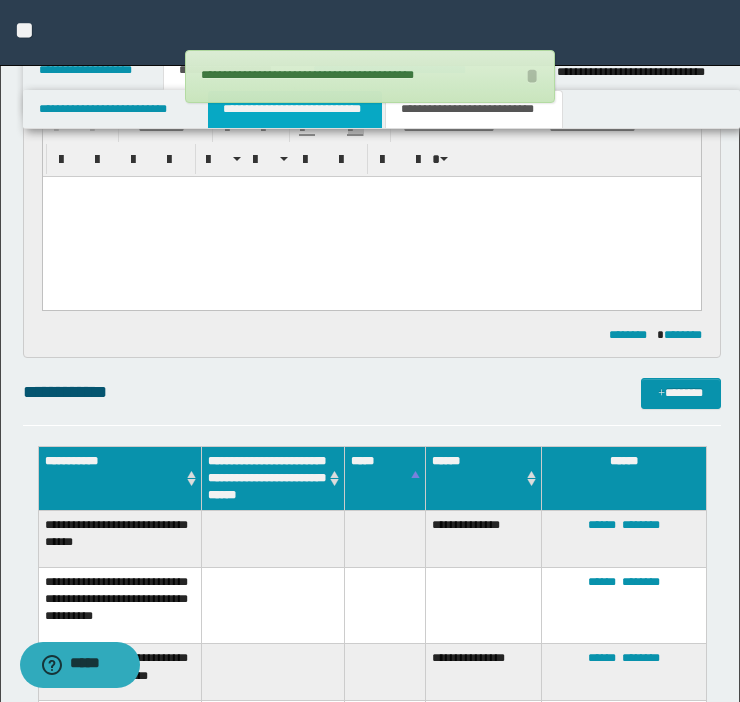 click on "**********" at bounding box center (295, 109) 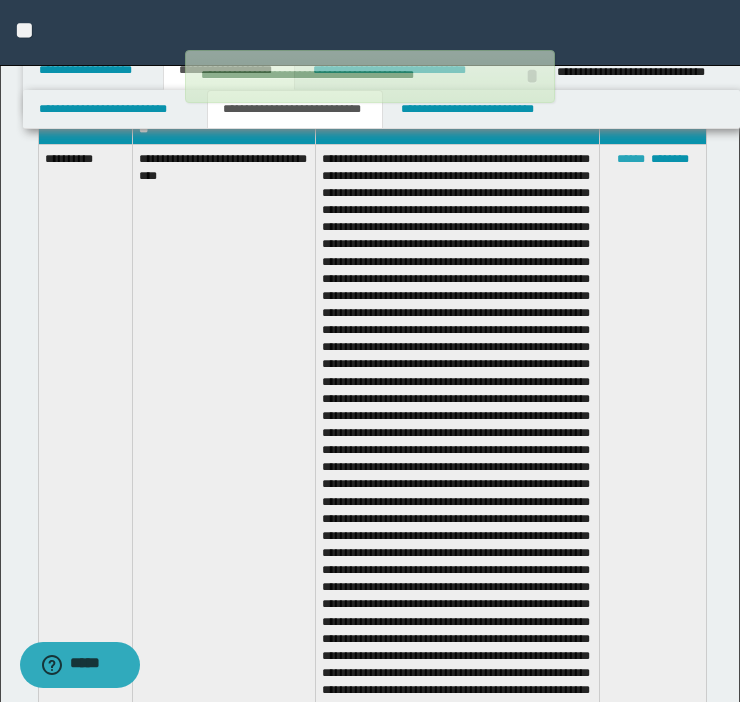 click on "******" at bounding box center (631, 159) 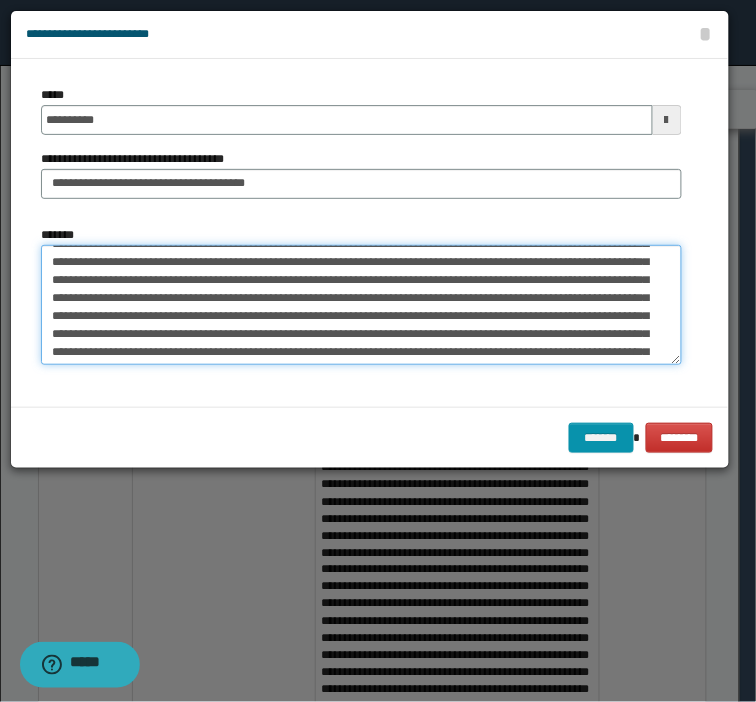 click on "*******" at bounding box center [361, 305] 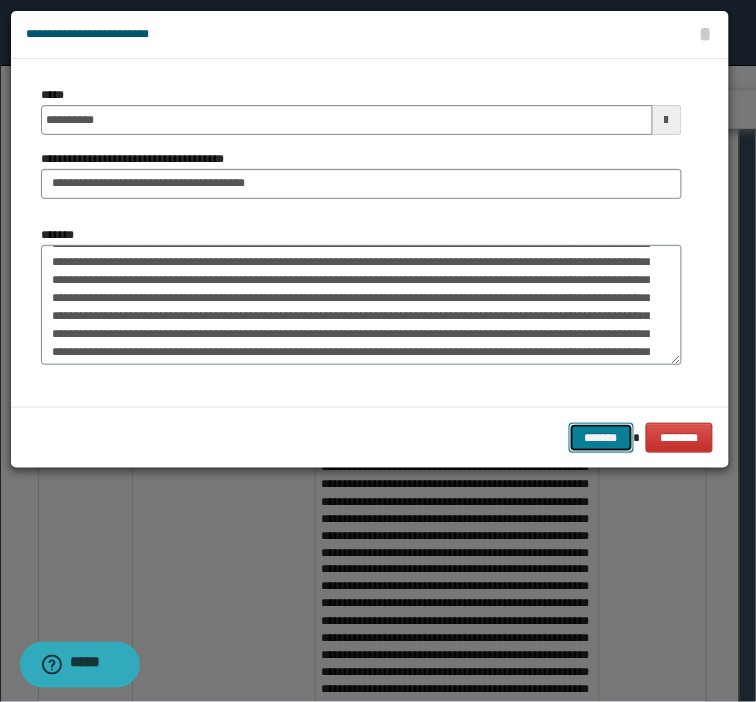 click on "*******" at bounding box center [601, 438] 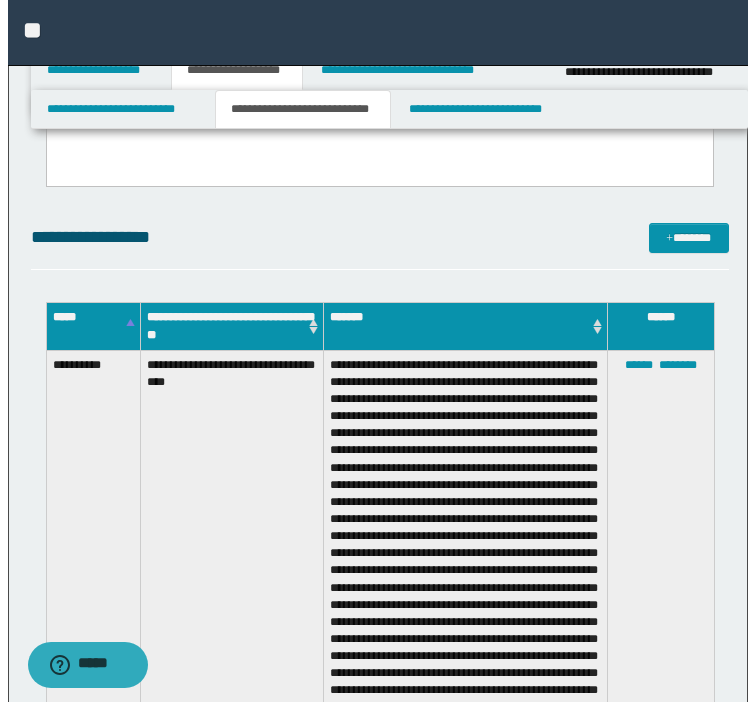 scroll, scrollTop: 483, scrollLeft: 0, axis: vertical 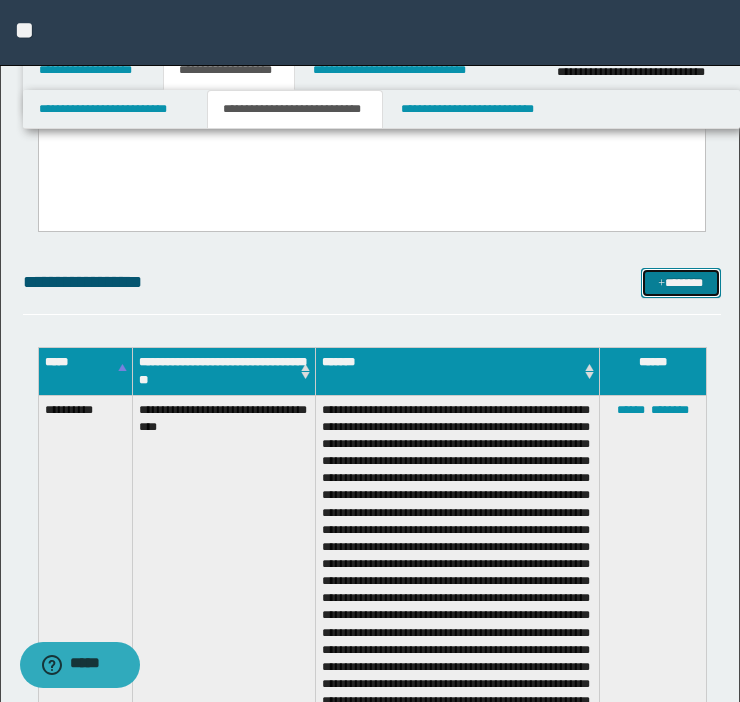 click on "*******" at bounding box center (681, 283) 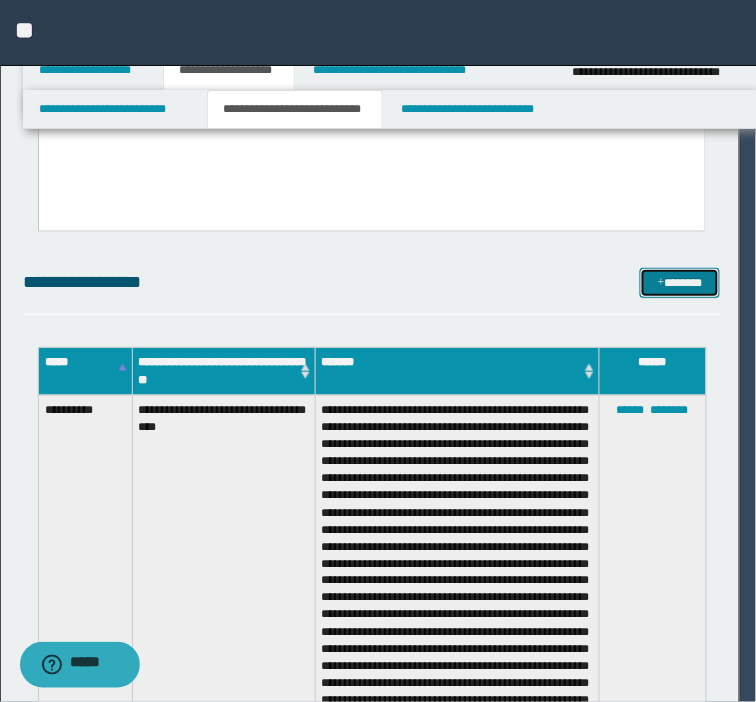 scroll, scrollTop: 0, scrollLeft: 0, axis: both 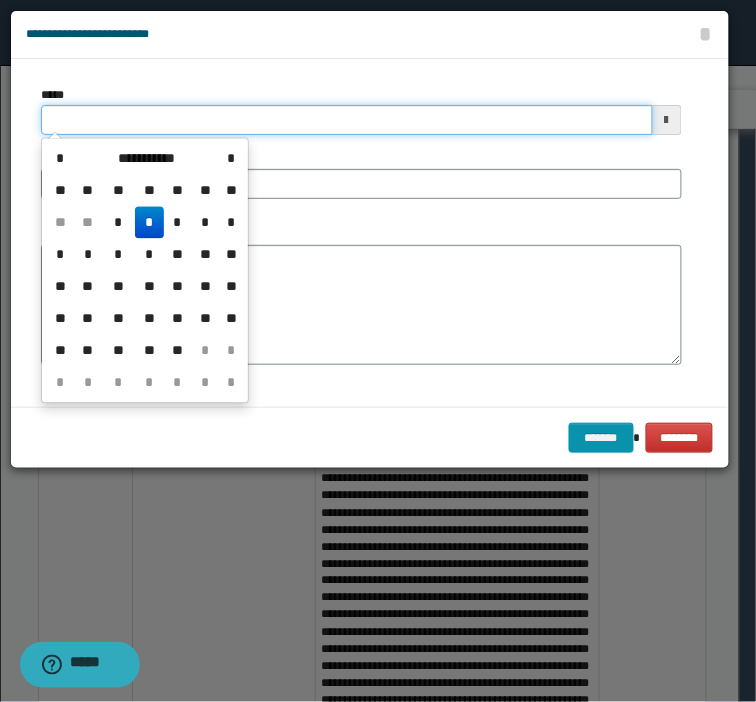 click on "*****" at bounding box center (347, 120) 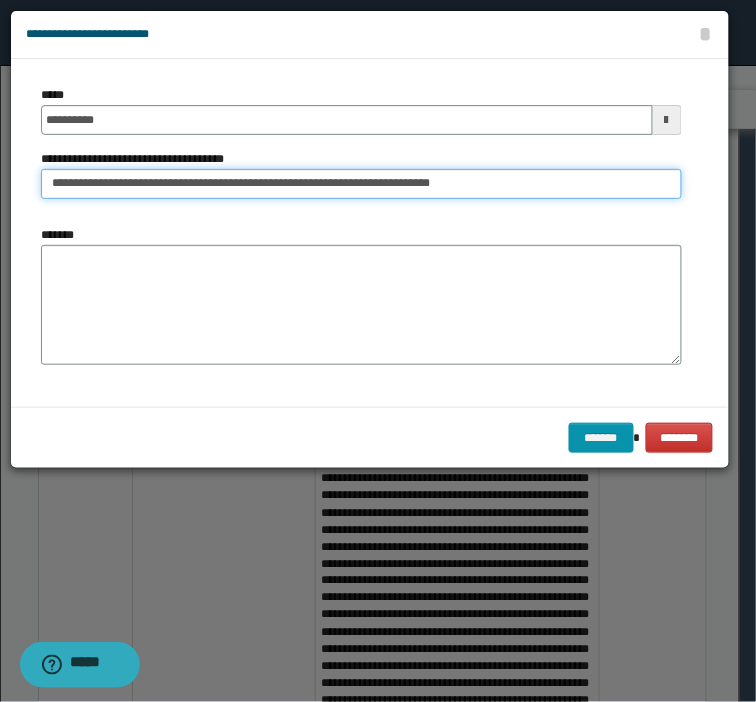 drag, startPoint x: 390, startPoint y: 186, endPoint x: 251, endPoint y: 194, distance: 139.23003 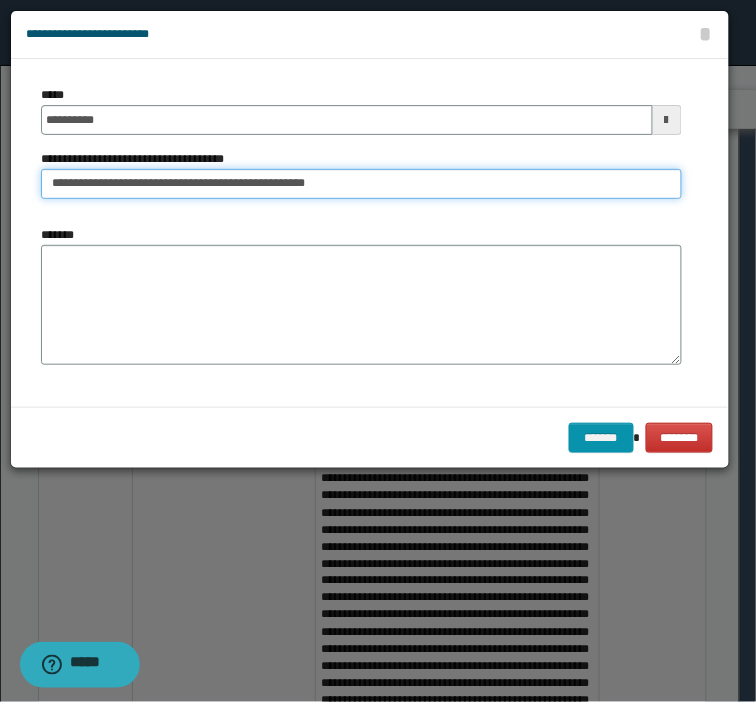 click on "**********" at bounding box center (361, 184) 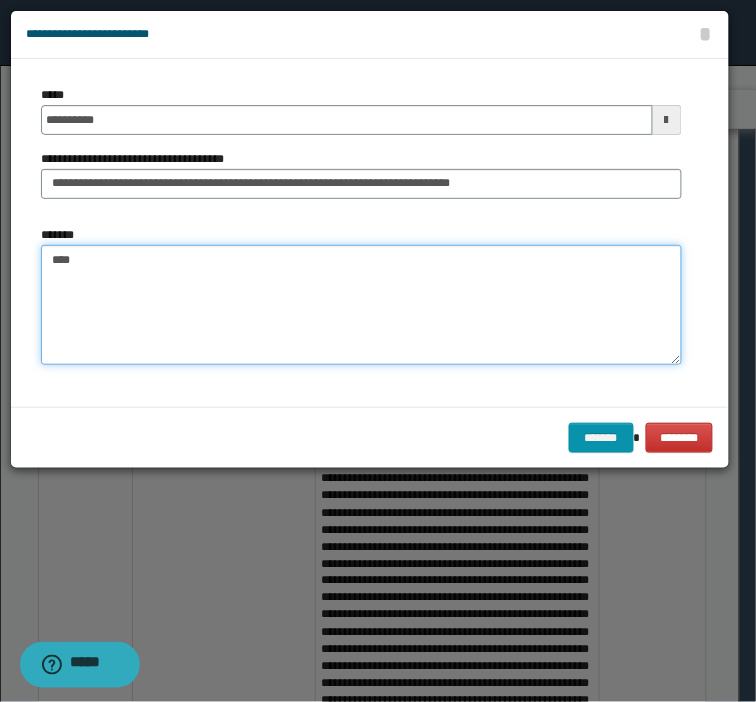 click on "***" at bounding box center (361, 305) 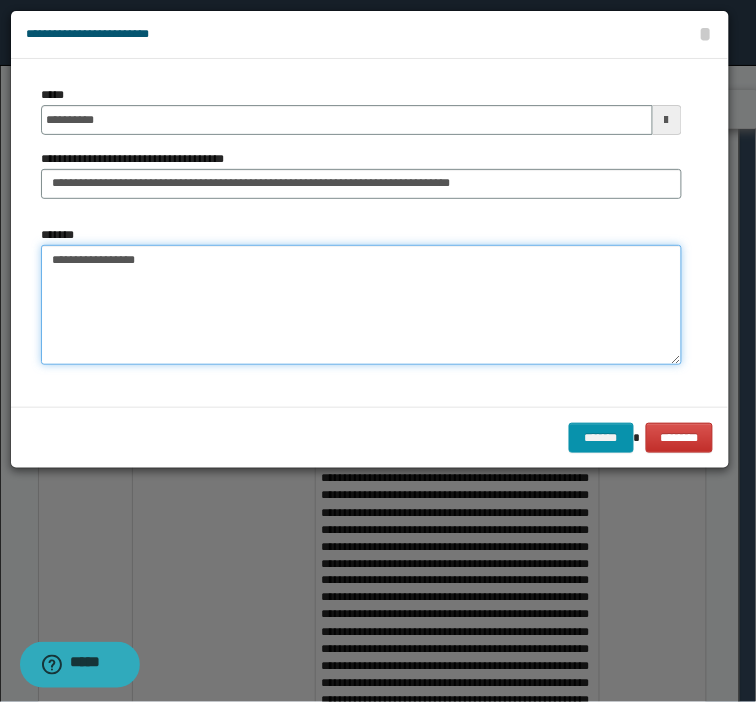 click on "**********" at bounding box center [361, 305] 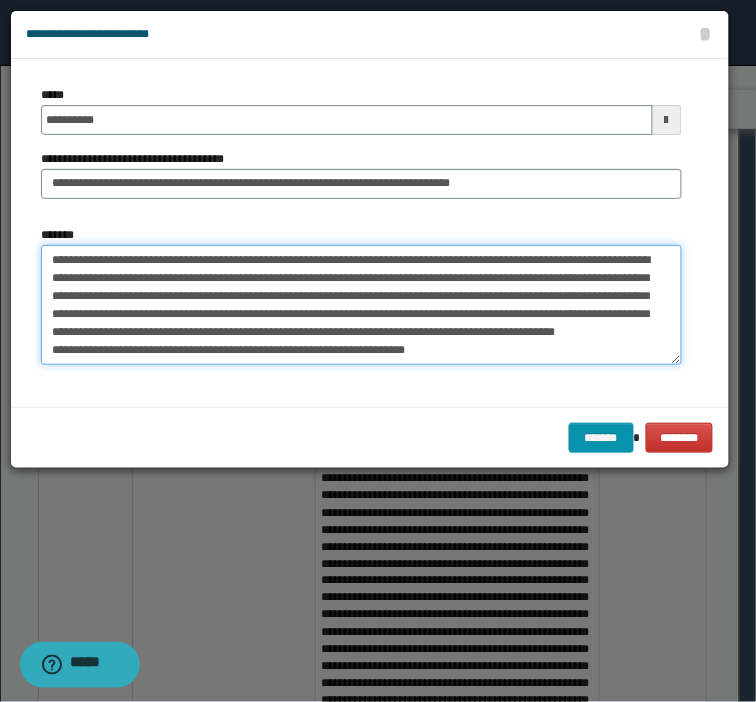 scroll, scrollTop: 31, scrollLeft: 0, axis: vertical 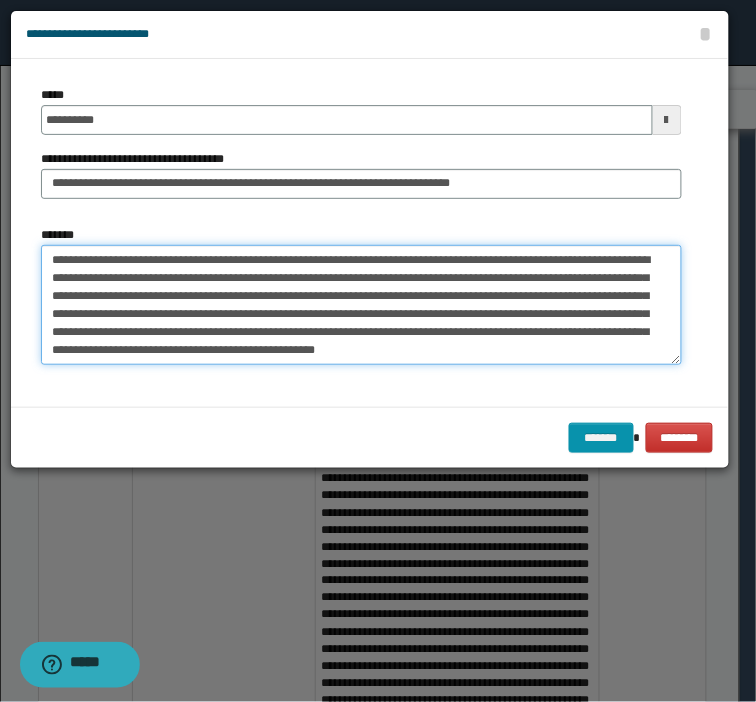 click on "**********" at bounding box center (361, 305) 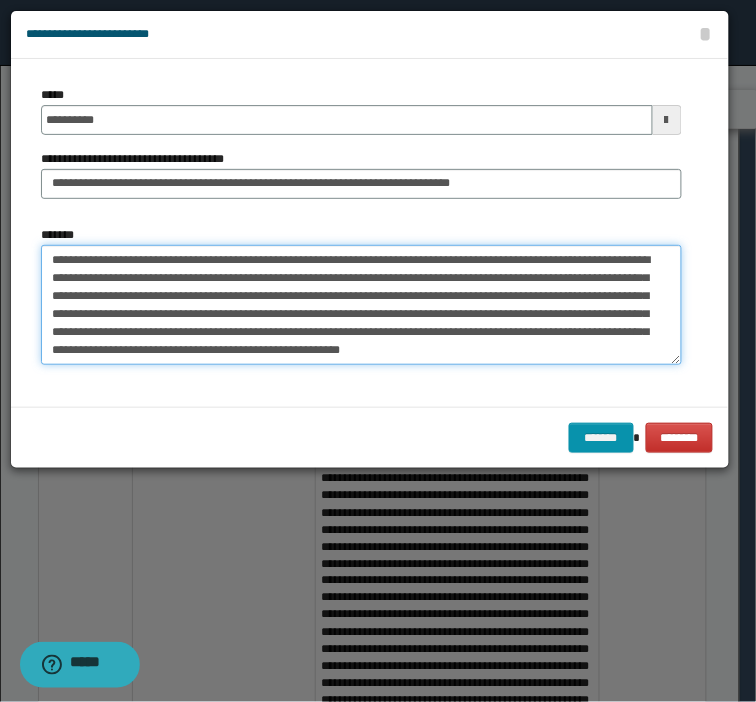 click on "**********" at bounding box center [361, 305] 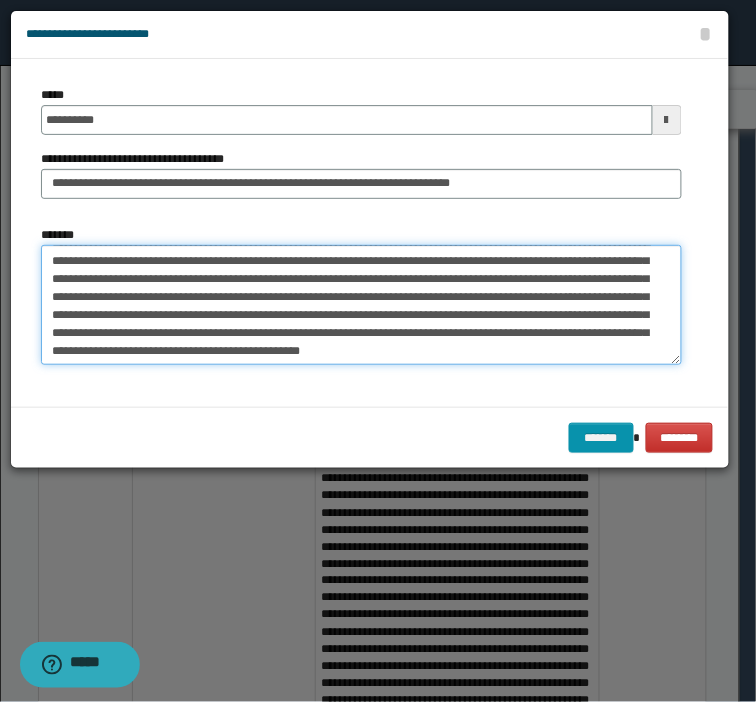 scroll, scrollTop: 31, scrollLeft: 0, axis: vertical 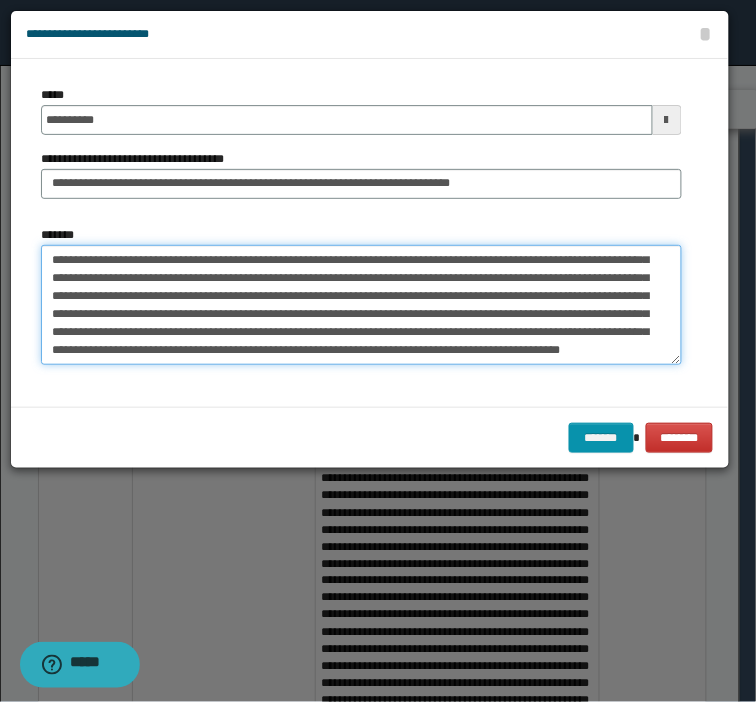 click on "**********" at bounding box center [361, 305] 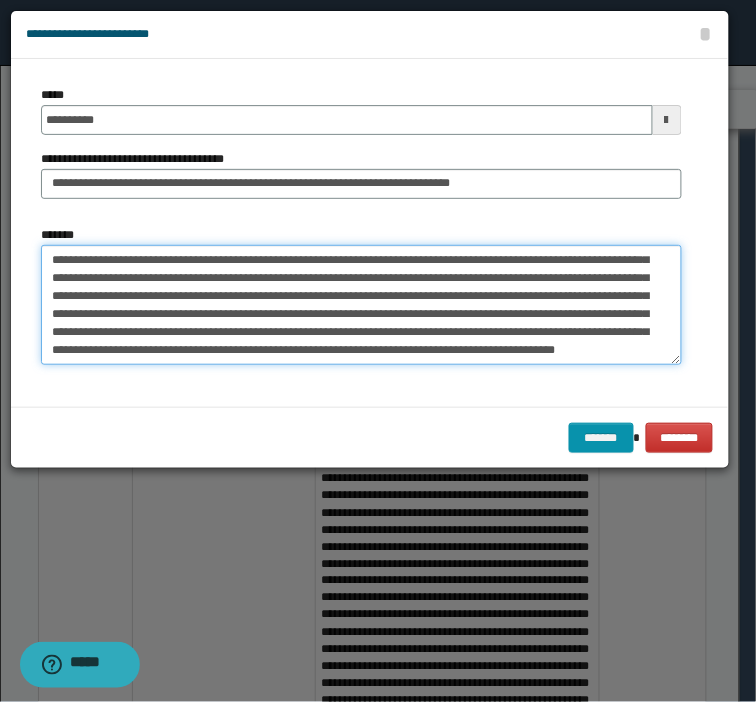 paste on "**********" 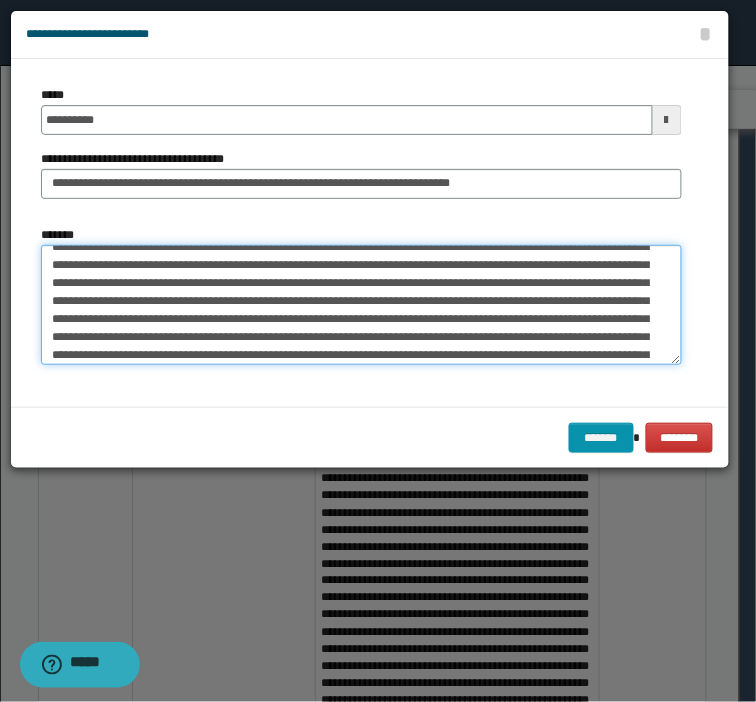 scroll, scrollTop: 66, scrollLeft: 0, axis: vertical 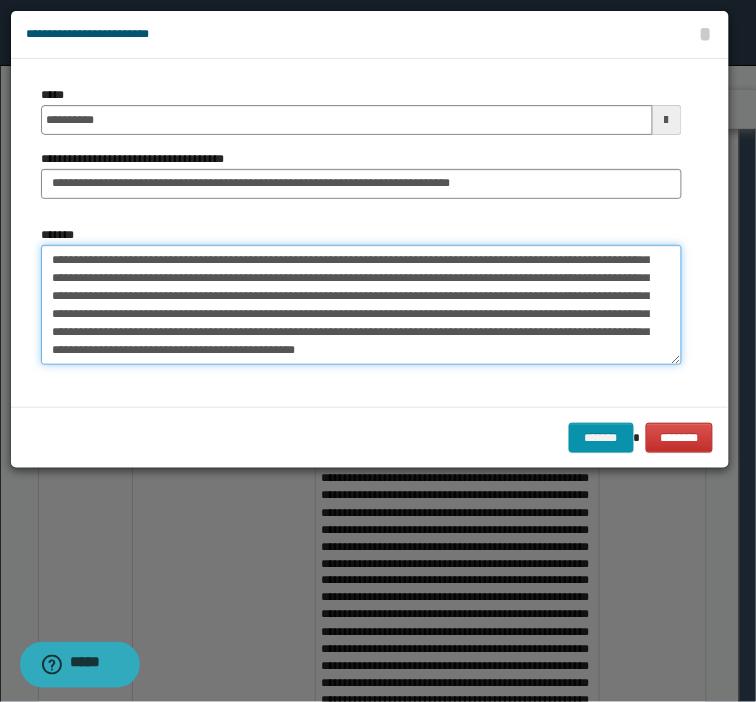 click on "**********" at bounding box center [361, 305] 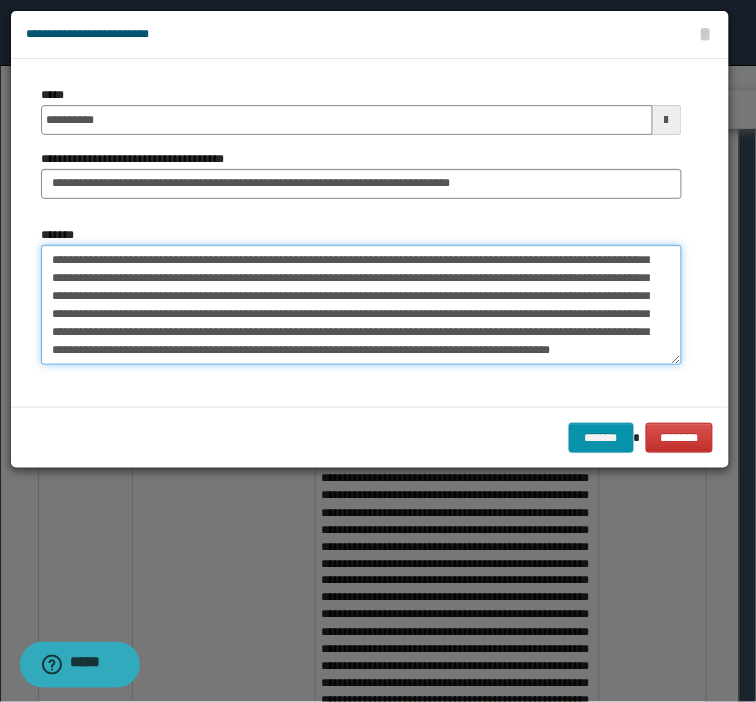 paste on "**********" 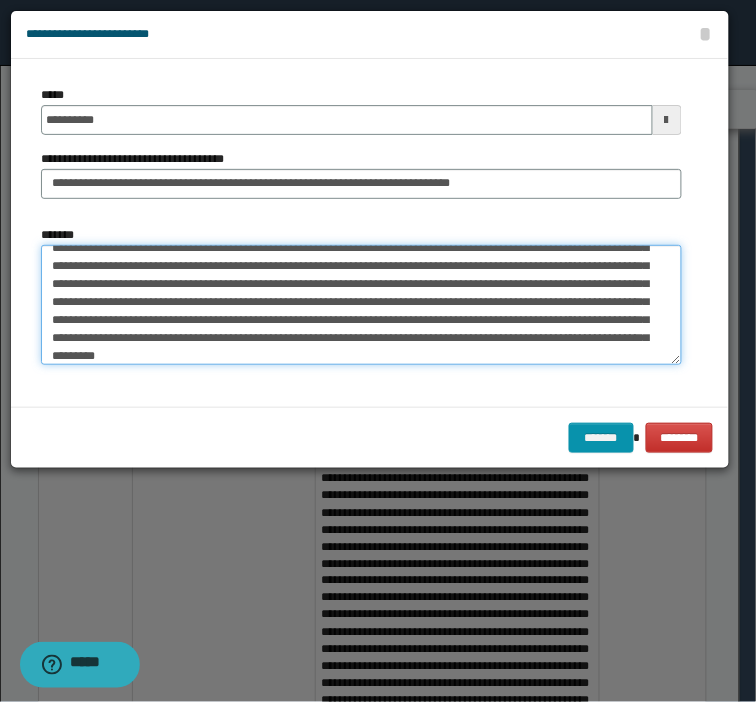 paste on "**********" 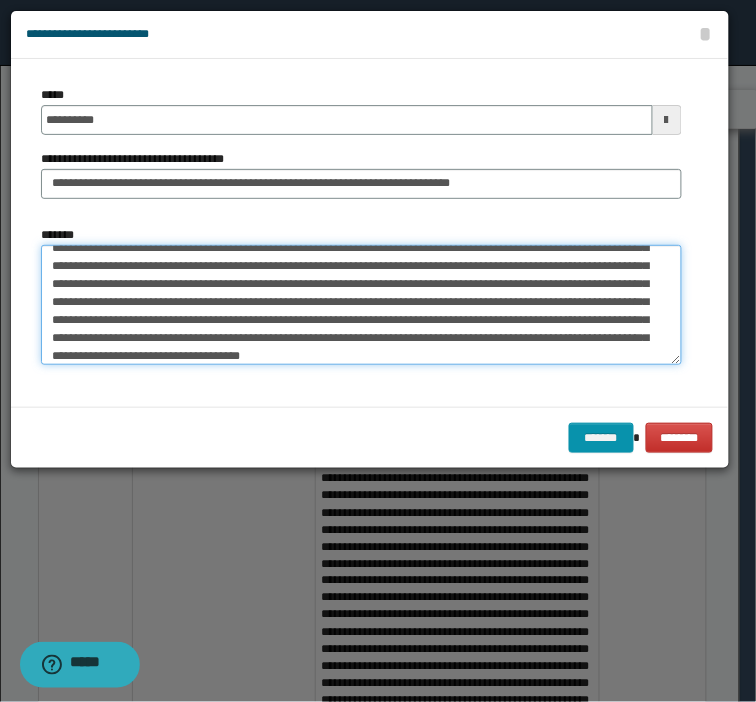 scroll, scrollTop: 84, scrollLeft: 0, axis: vertical 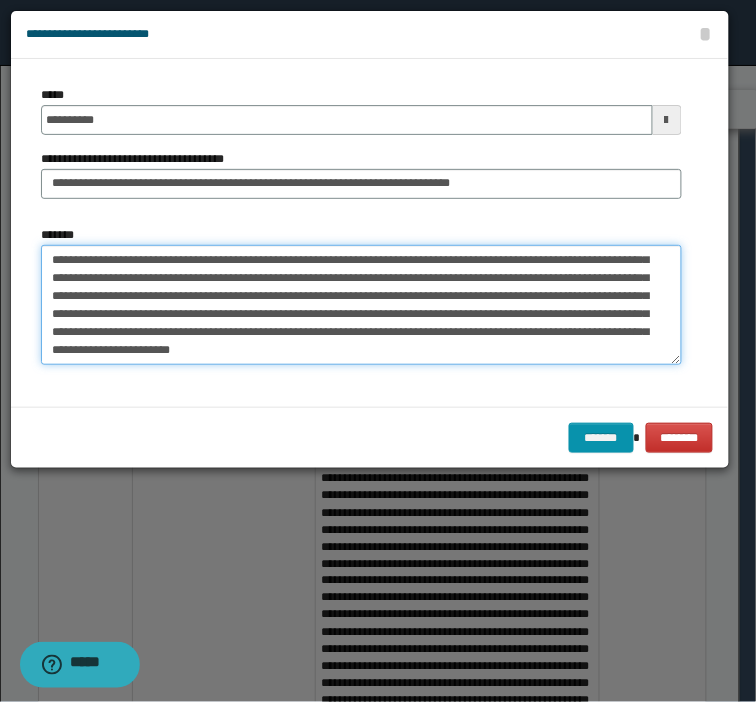 click on "*******" at bounding box center [361, 305] 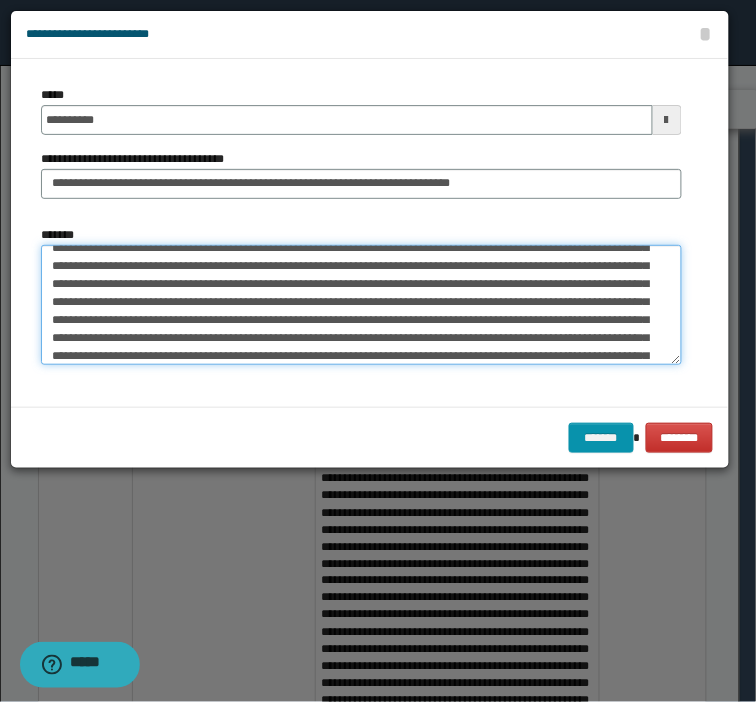 scroll, scrollTop: 121, scrollLeft: 0, axis: vertical 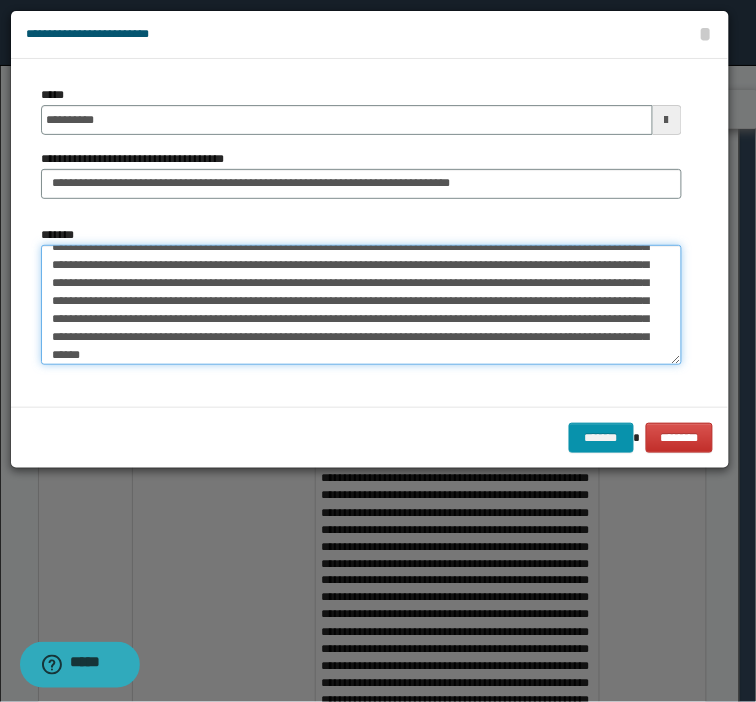 drag, startPoint x: 185, startPoint y: 307, endPoint x: 171, endPoint y: 313, distance: 15.231546 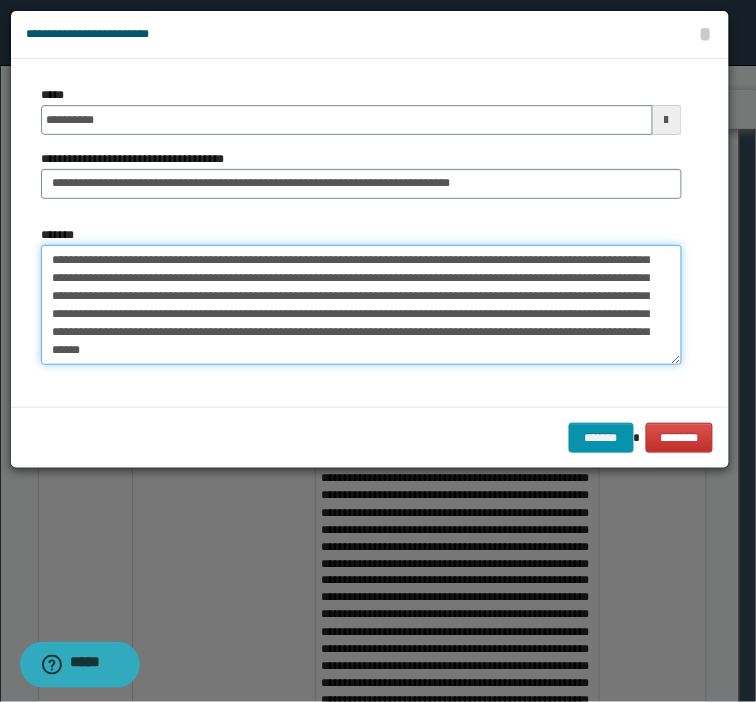 scroll, scrollTop: 144, scrollLeft: 0, axis: vertical 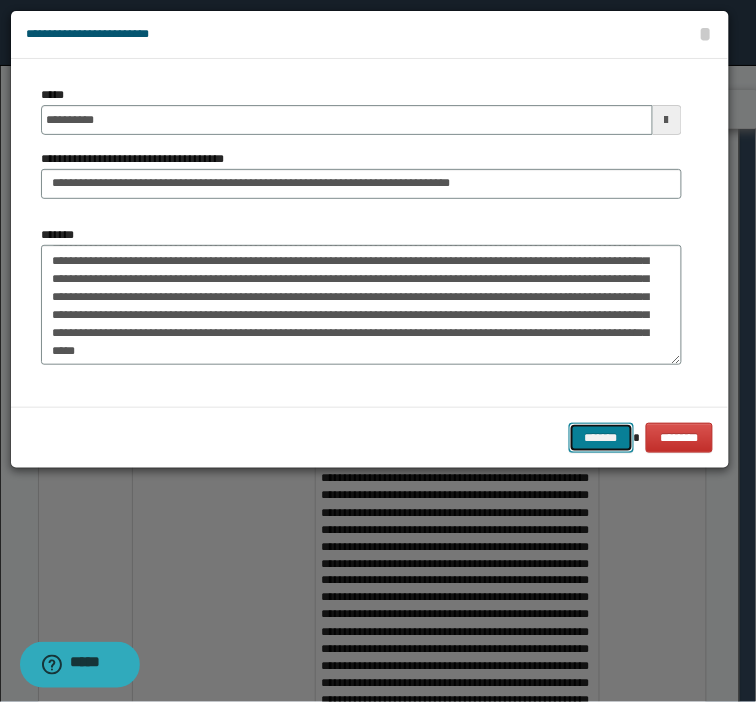 click on "*******" at bounding box center [601, 438] 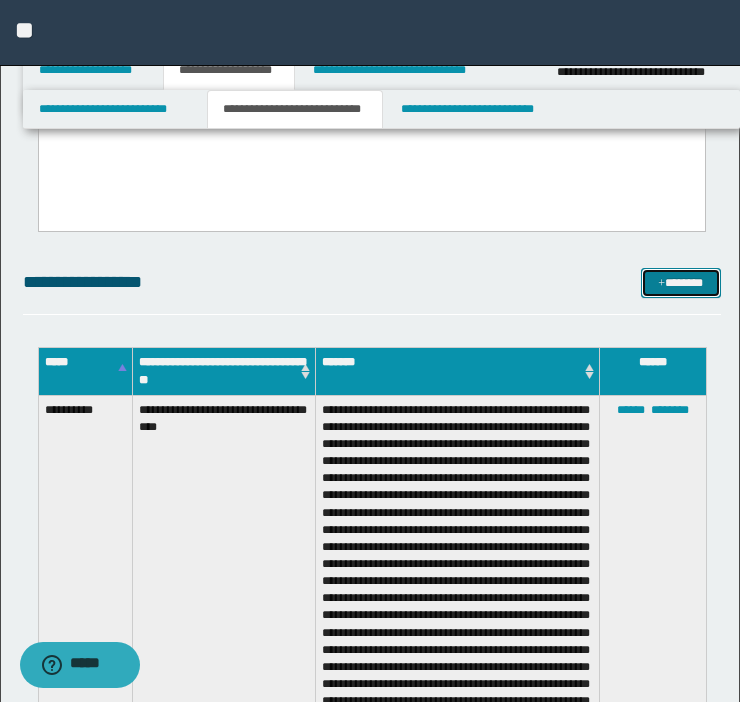 click on "*******" at bounding box center (681, 283) 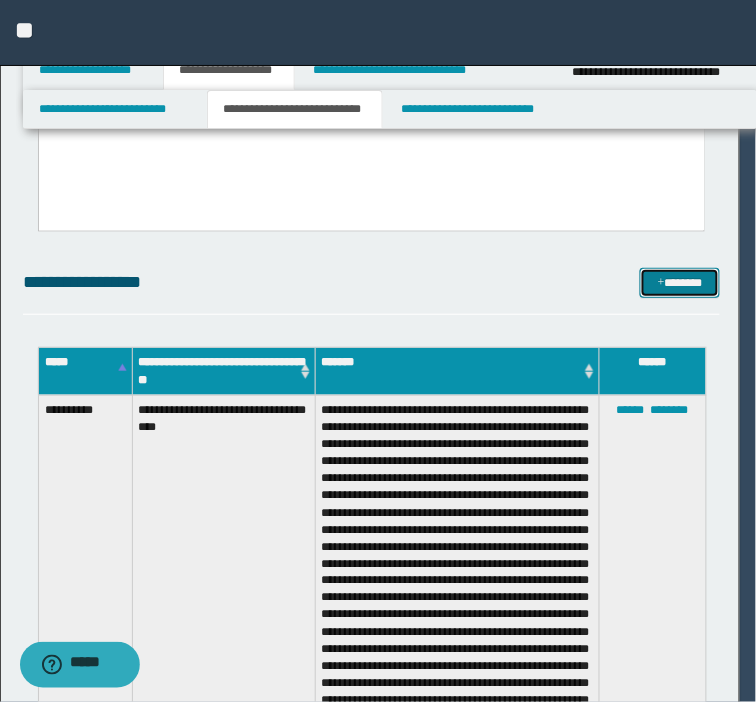 scroll, scrollTop: 0, scrollLeft: 0, axis: both 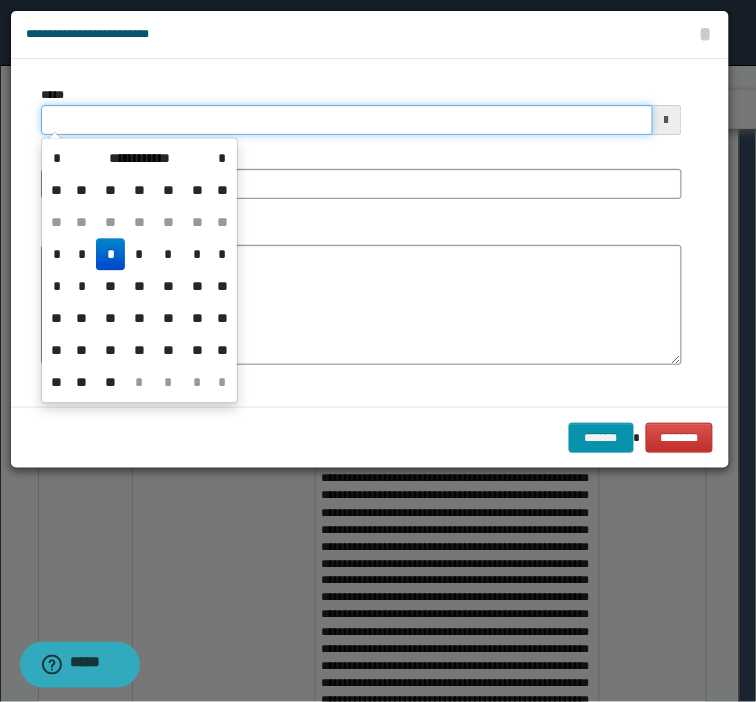 click on "*****" at bounding box center [347, 120] 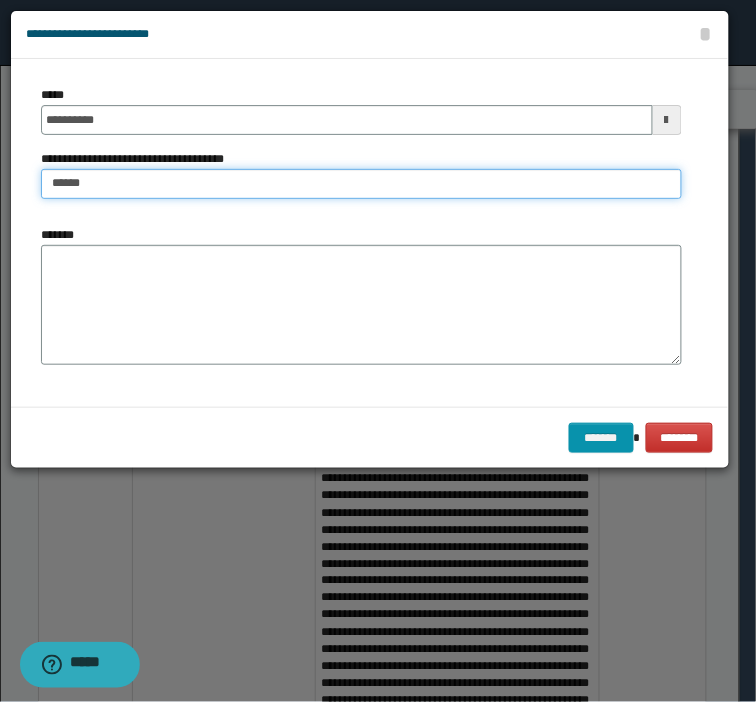 click on "******" at bounding box center [361, 184] 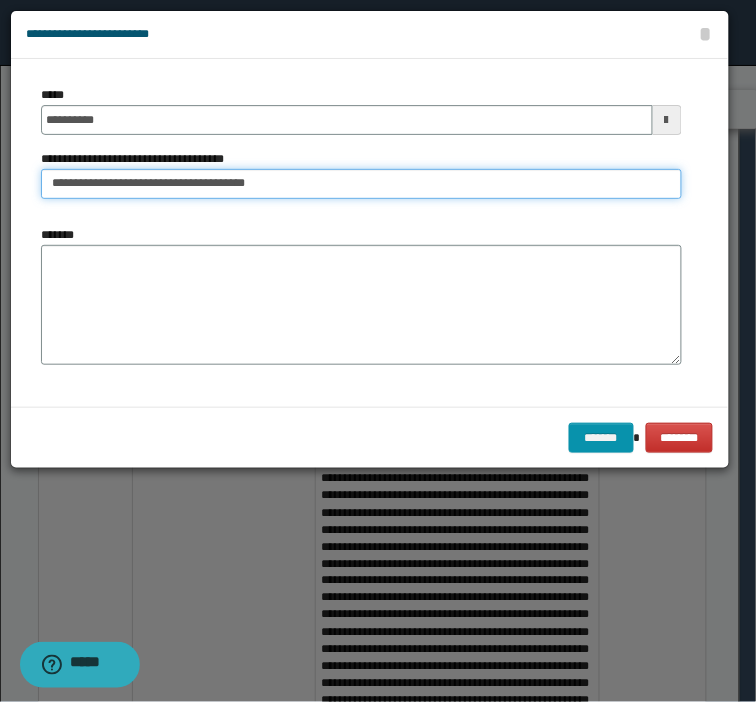 drag, startPoint x: 350, startPoint y: 171, endPoint x: 177, endPoint y: 180, distance: 173.23395 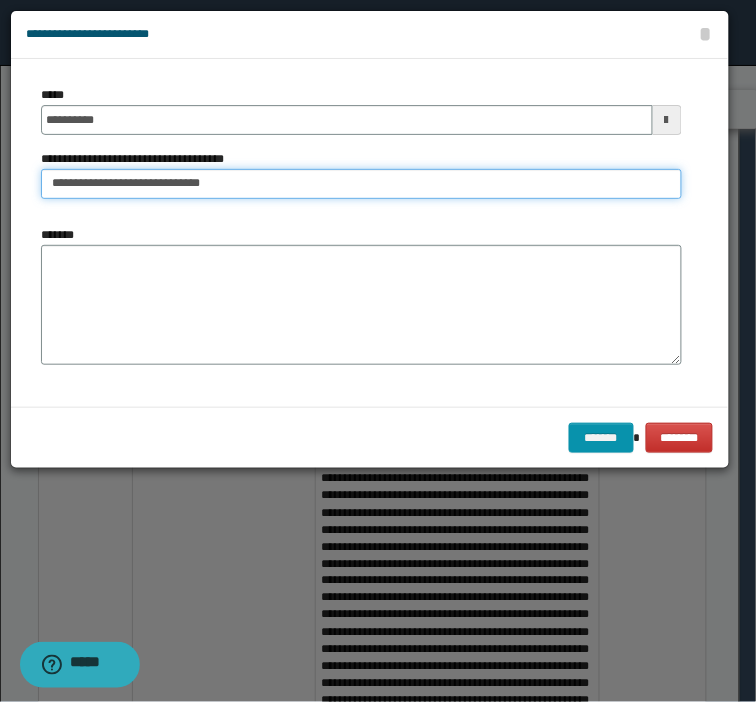 click on "**********" at bounding box center [361, 184] 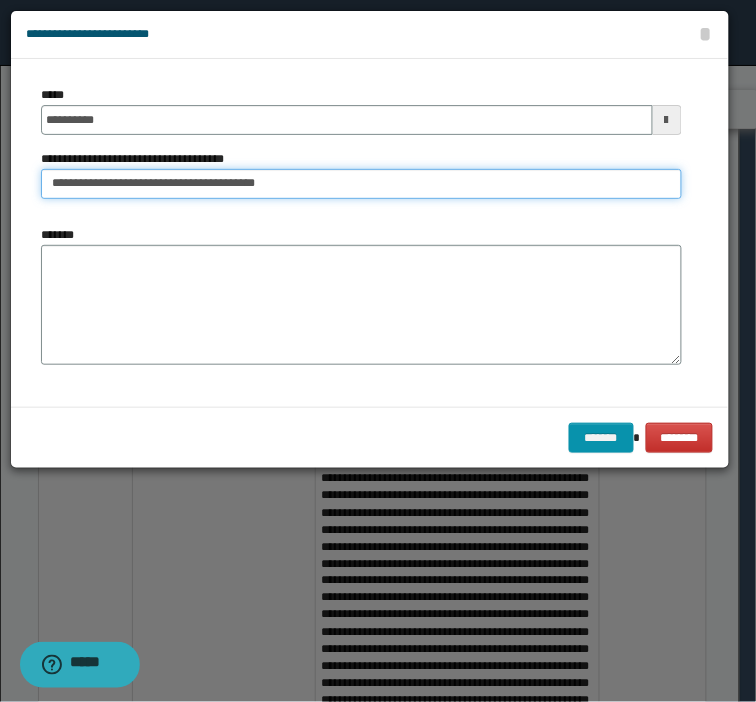 click on "**********" at bounding box center (361, 184) 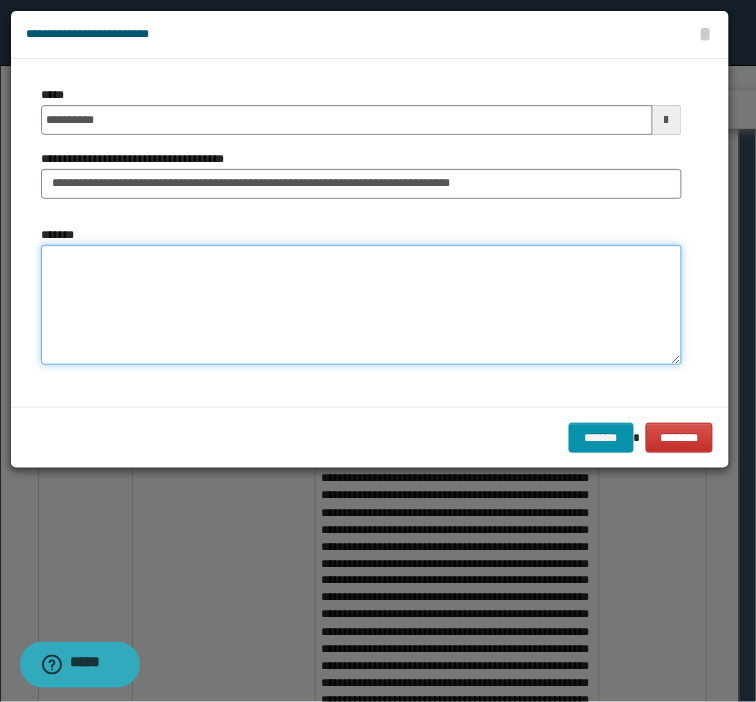 click on "*******" at bounding box center (361, 305) 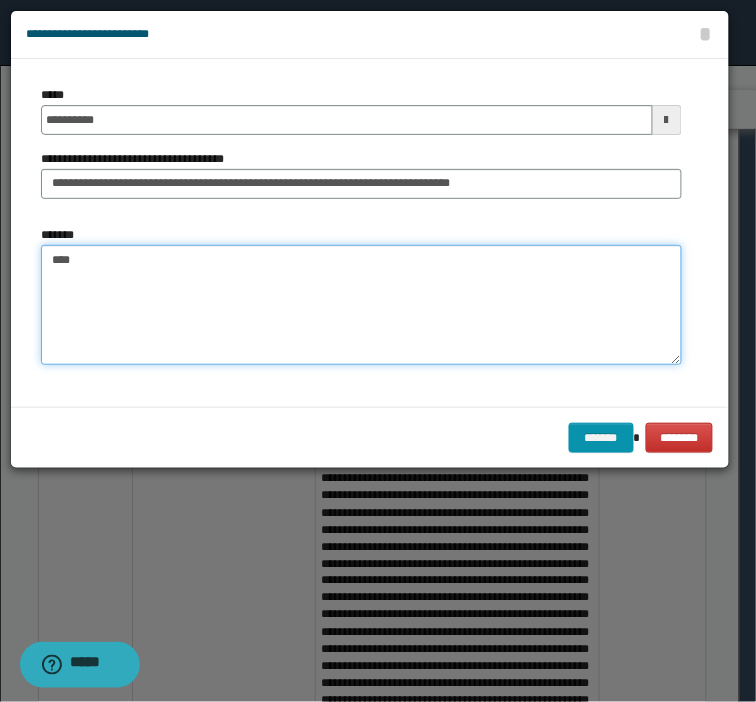 click on "***" at bounding box center [361, 305] 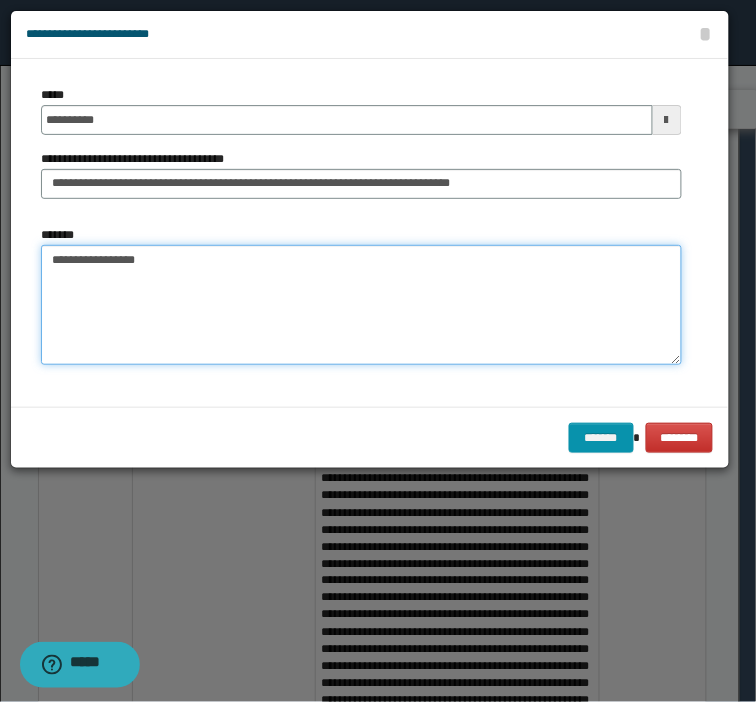 click on "**********" at bounding box center [361, 305] 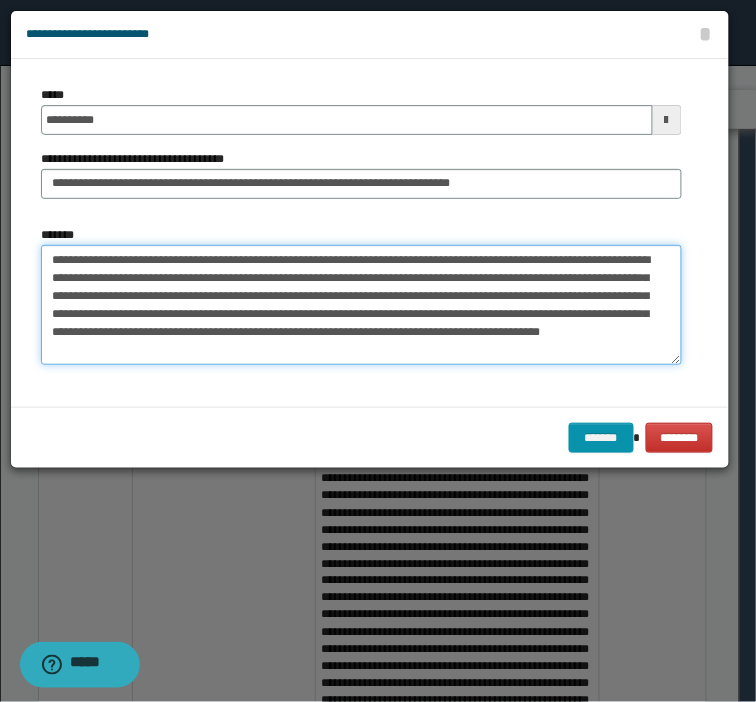 click on "**********" at bounding box center [361, 305] 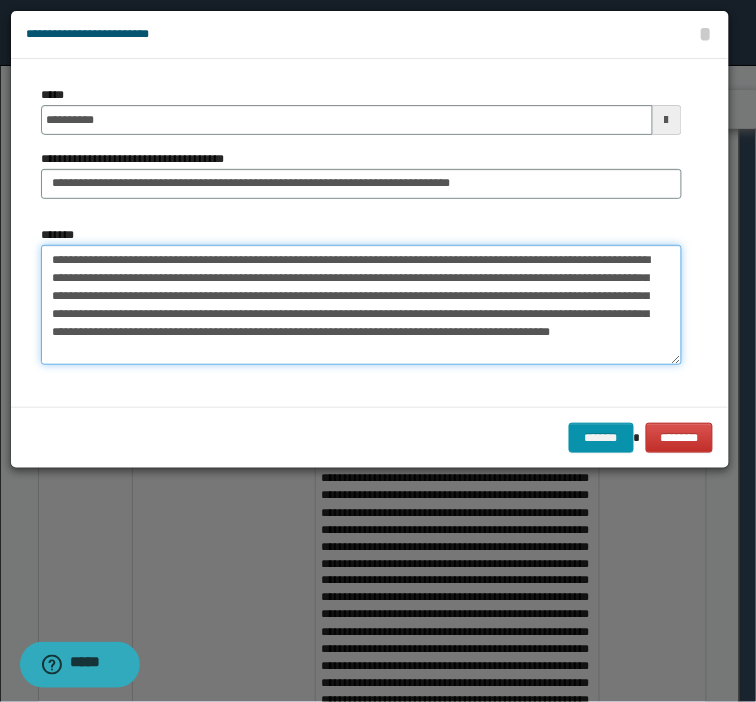 click on "**********" at bounding box center [361, 305] 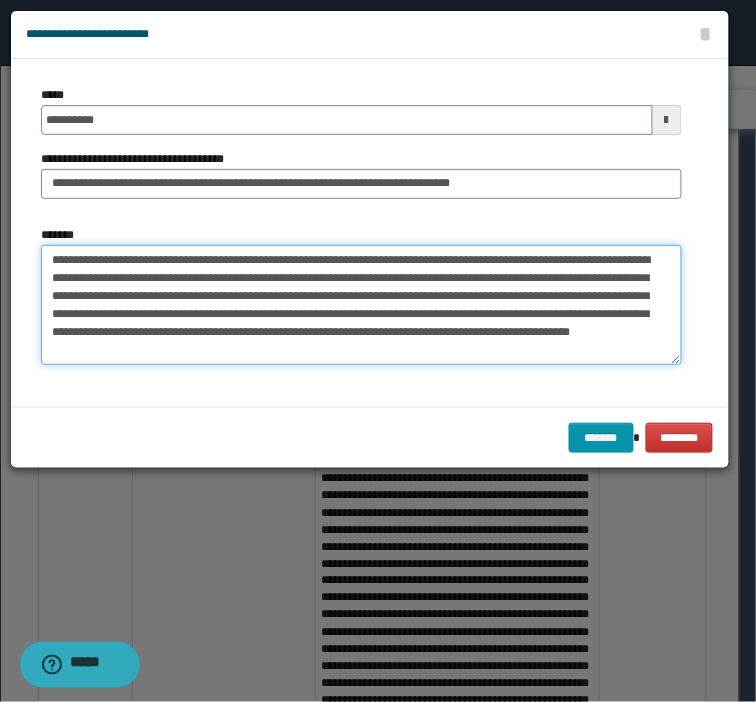 click on "**********" at bounding box center [361, 305] 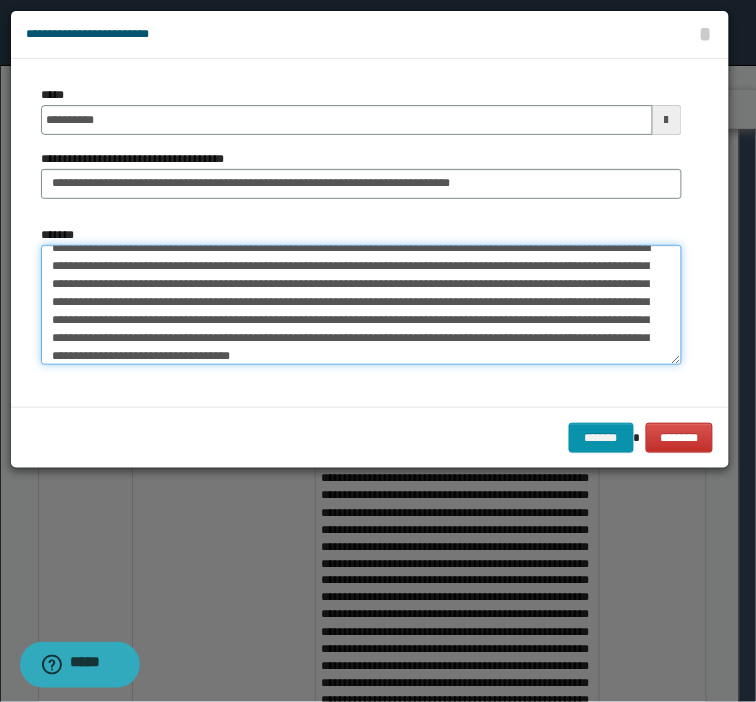 scroll, scrollTop: 31, scrollLeft: 0, axis: vertical 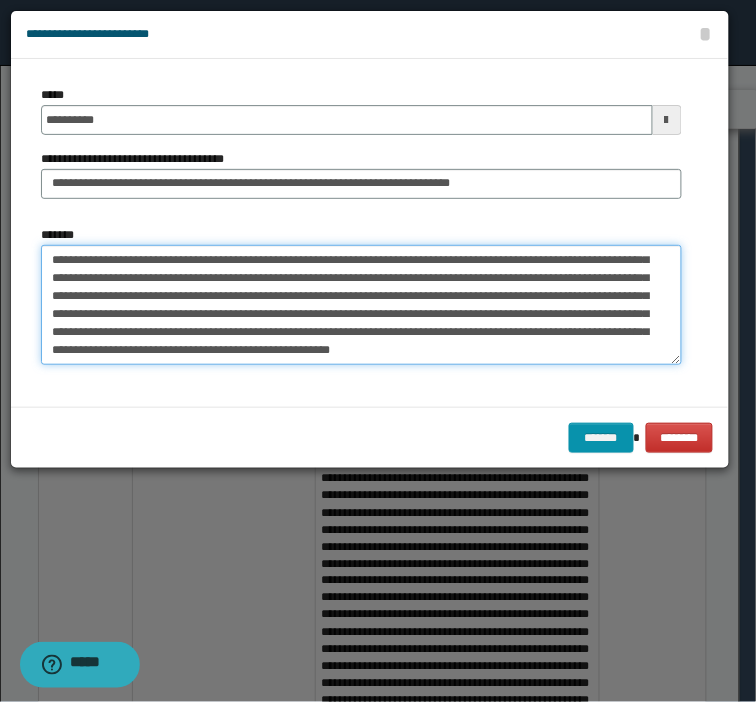 click on "**********" at bounding box center [361, 305] 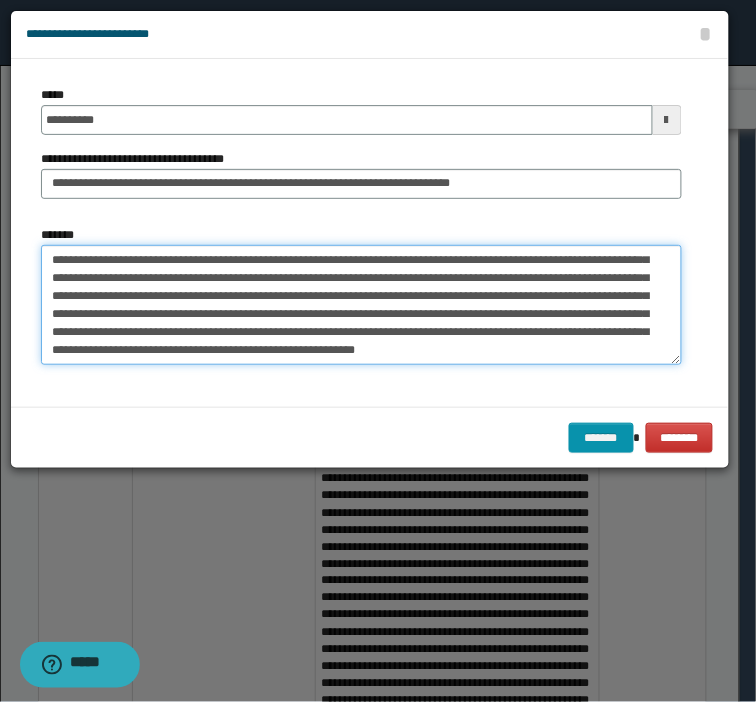 paste on "**********" 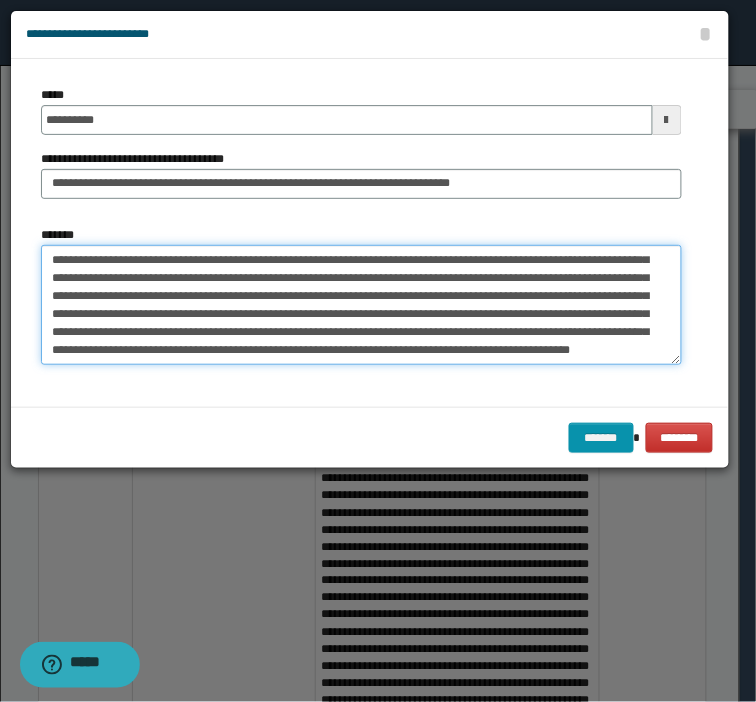 click on "**********" at bounding box center (361, 305) 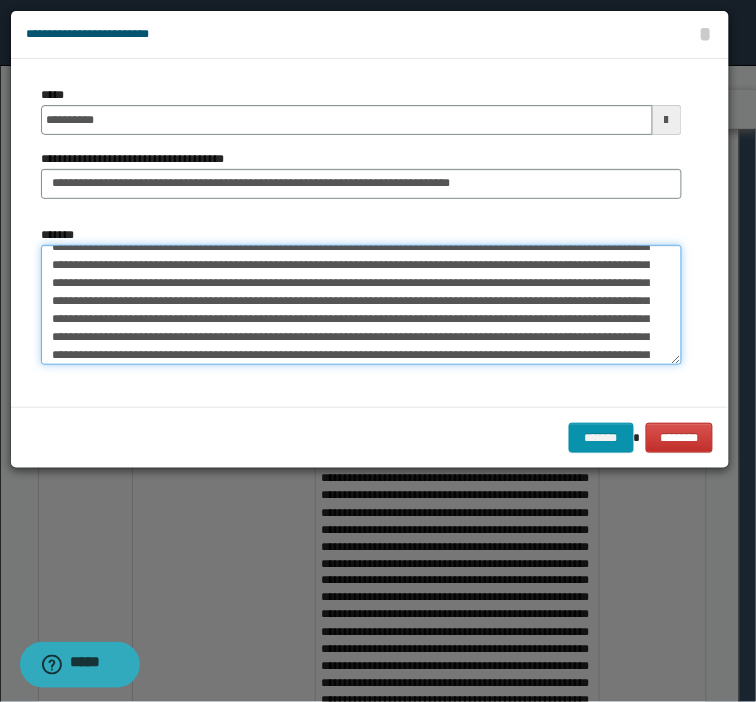 scroll, scrollTop: 66, scrollLeft: 0, axis: vertical 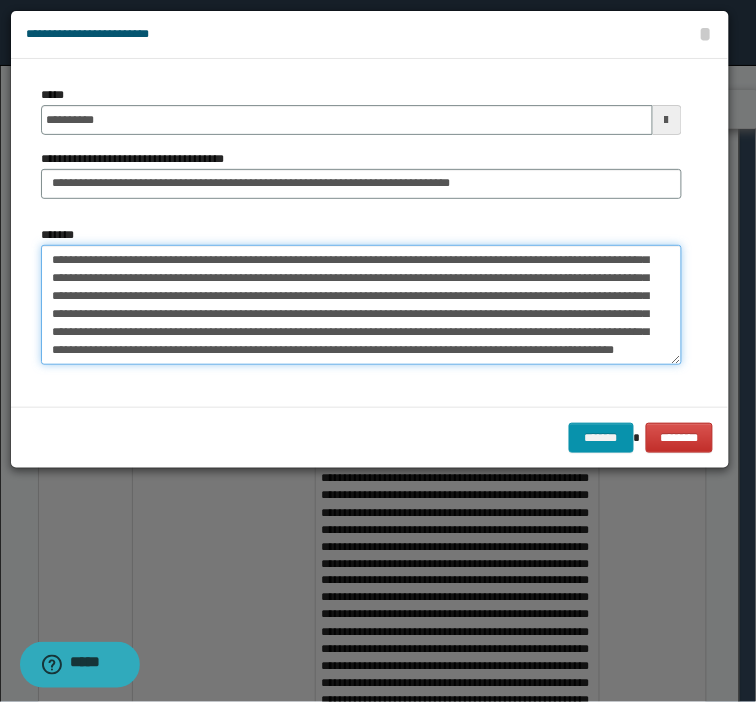 drag, startPoint x: 551, startPoint y: 327, endPoint x: 285, endPoint y: 338, distance: 266.22736 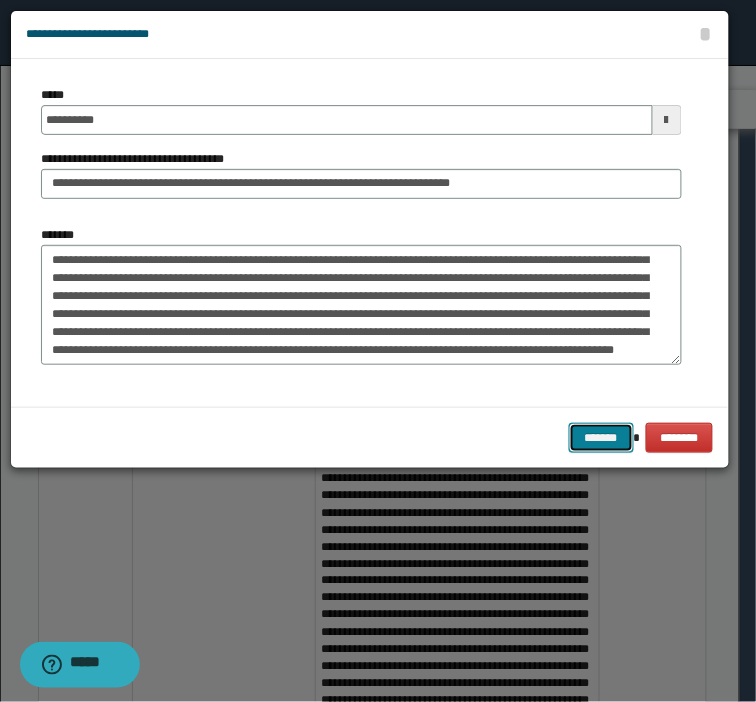 click on "*******" at bounding box center [601, 438] 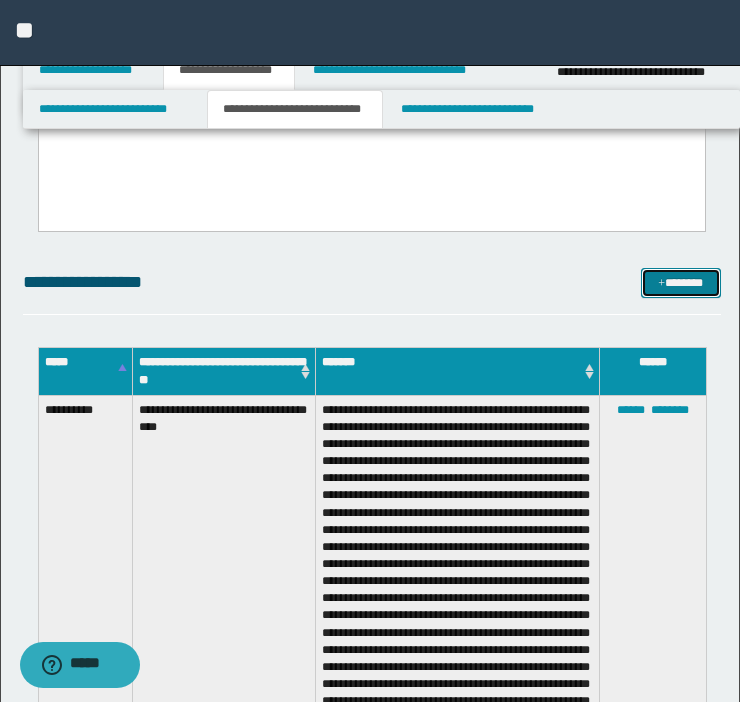 click on "*******" at bounding box center [681, 283] 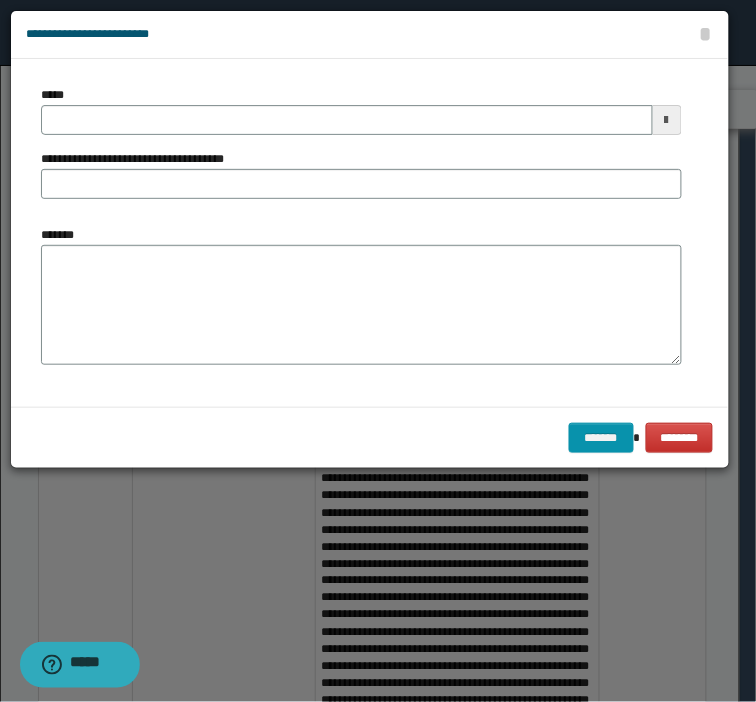 scroll, scrollTop: 0, scrollLeft: 0, axis: both 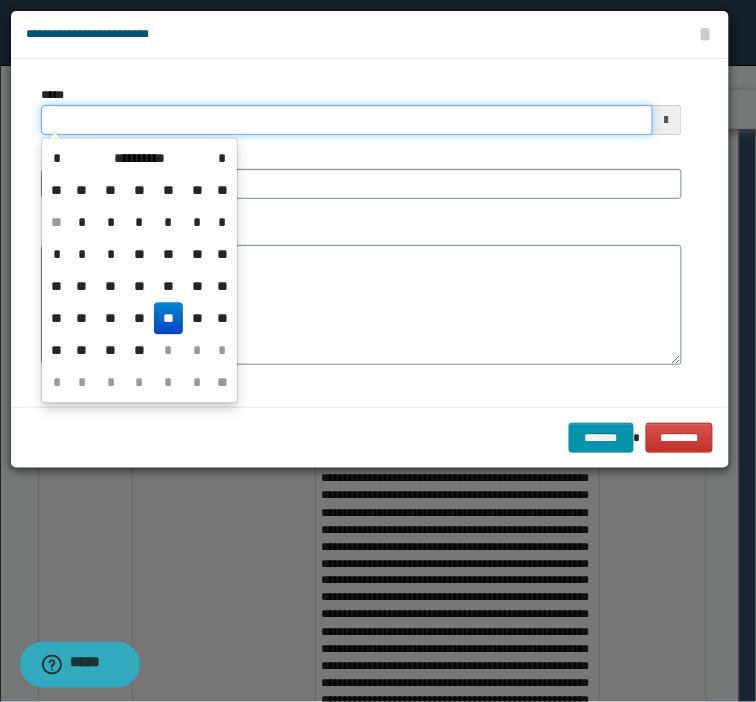 click on "*****" at bounding box center (347, 120) 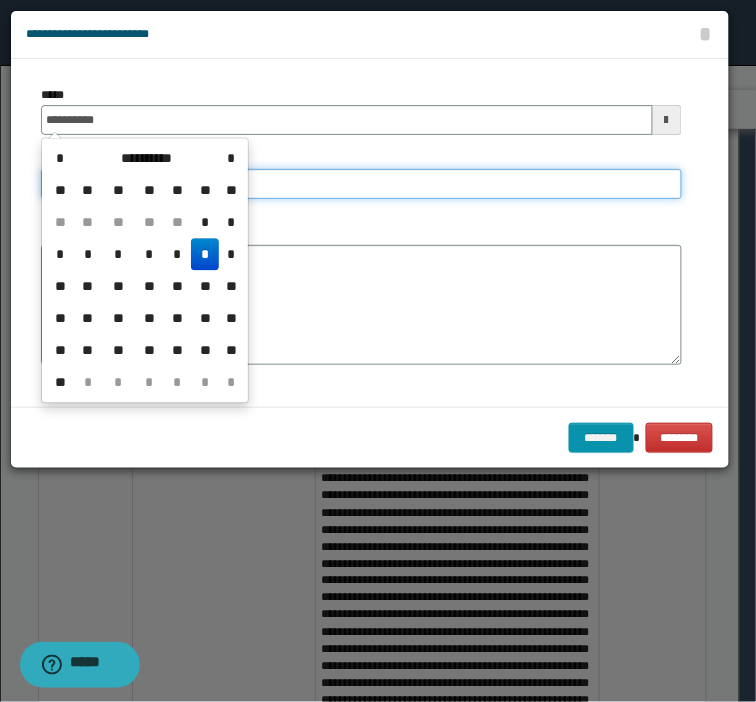 click on "**********" at bounding box center [361, 184] 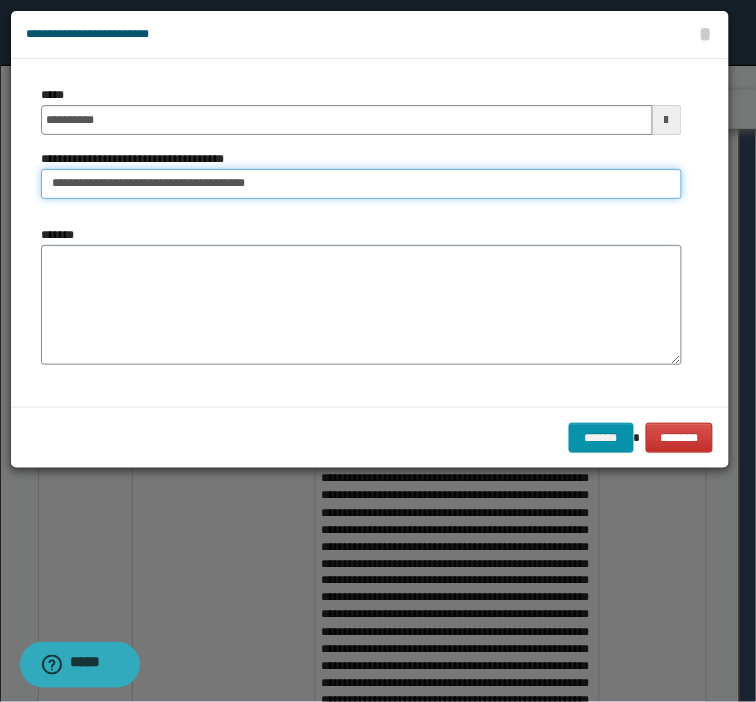 drag, startPoint x: 302, startPoint y: 174, endPoint x: 181, endPoint y: 184, distance: 121.41252 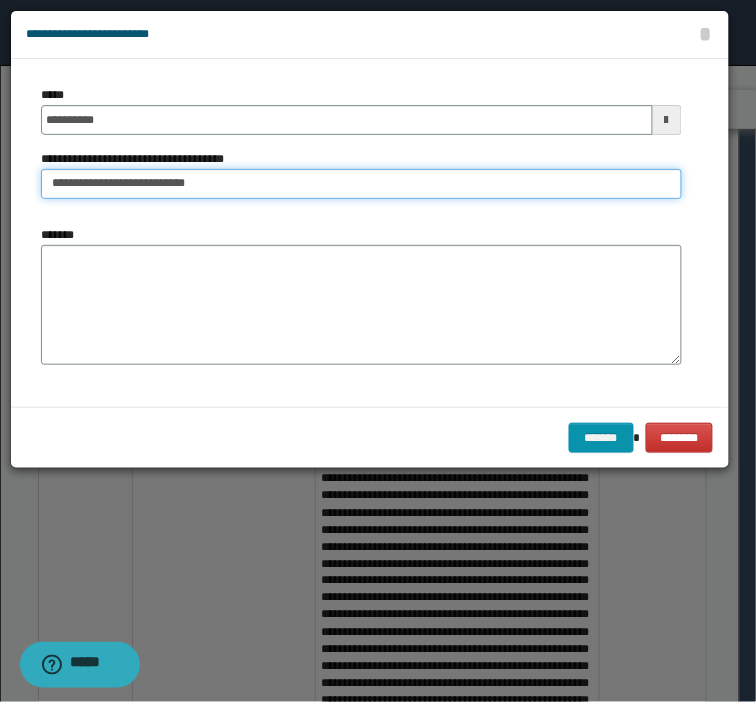 click on "**********" at bounding box center [361, 184] 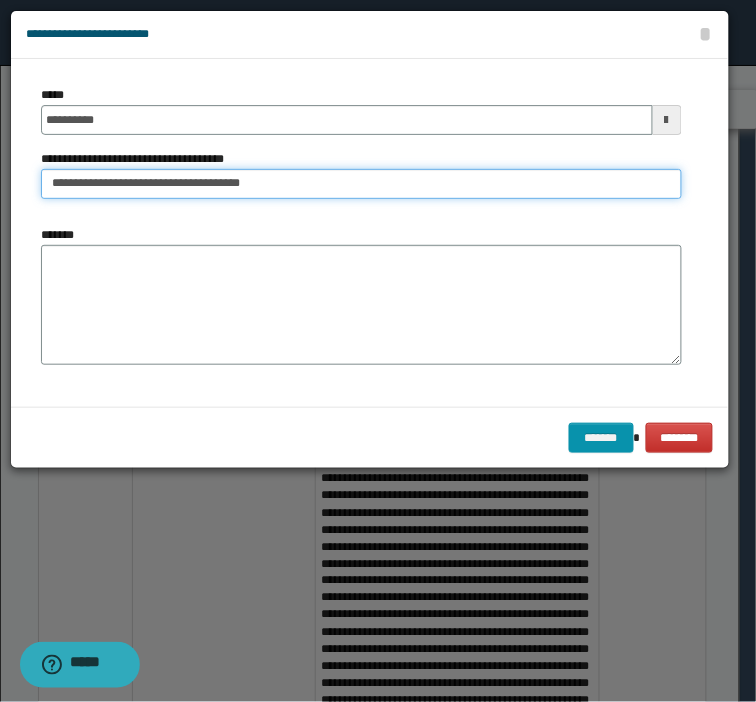 click on "**********" at bounding box center (361, 184) 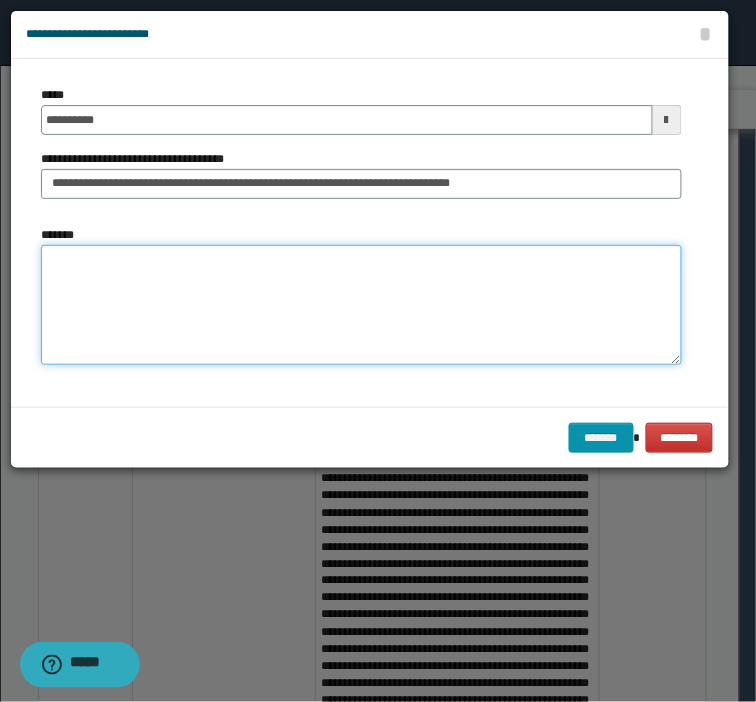 click on "*******" at bounding box center [361, 305] 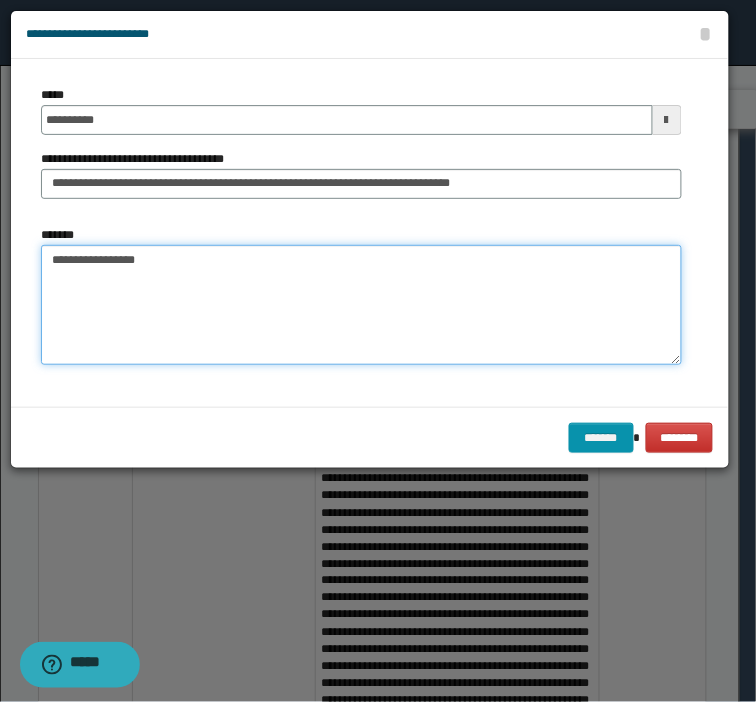 click on "**********" at bounding box center (361, 305) 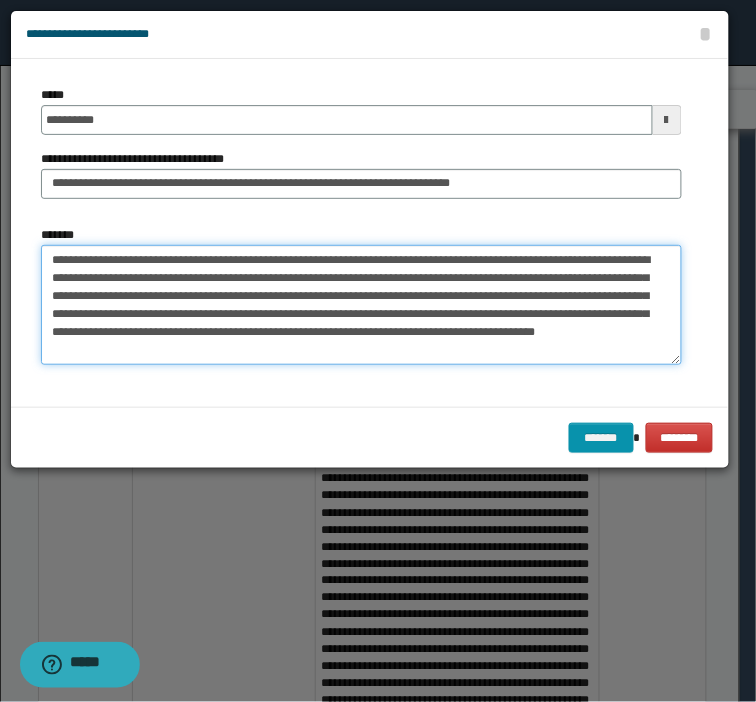 drag, startPoint x: 368, startPoint y: 308, endPoint x: 406, endPoint y: 268, distance: 55.17246 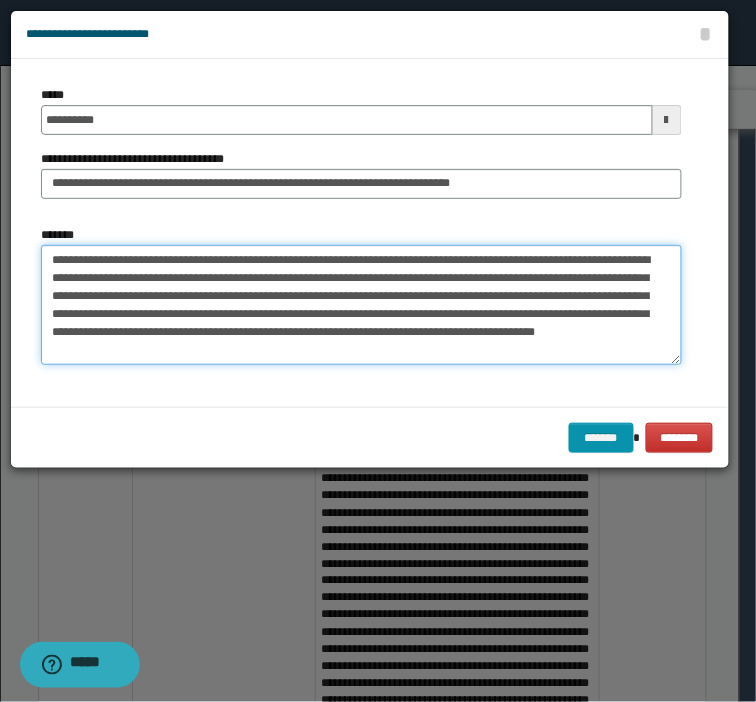 click on "**********" at bounding box center [361, 305] 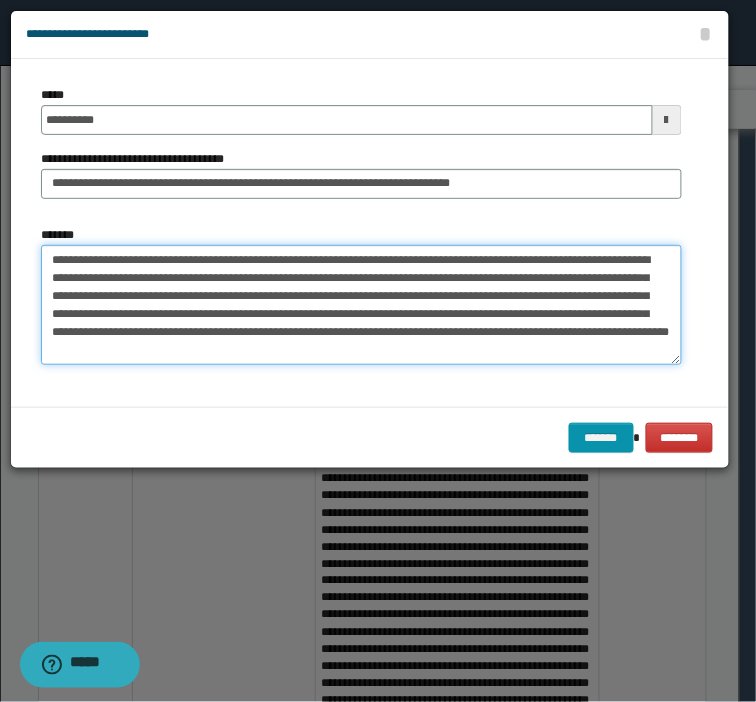 click on "**********" at bounding box center (361, 305) 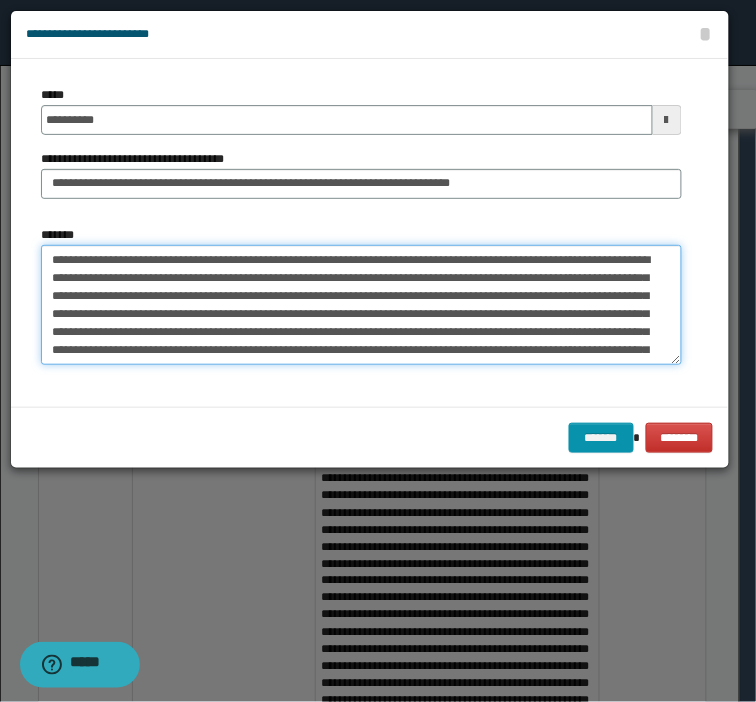 scroll, scrollTop: 12, scrollLeft: 0, axis: vertical 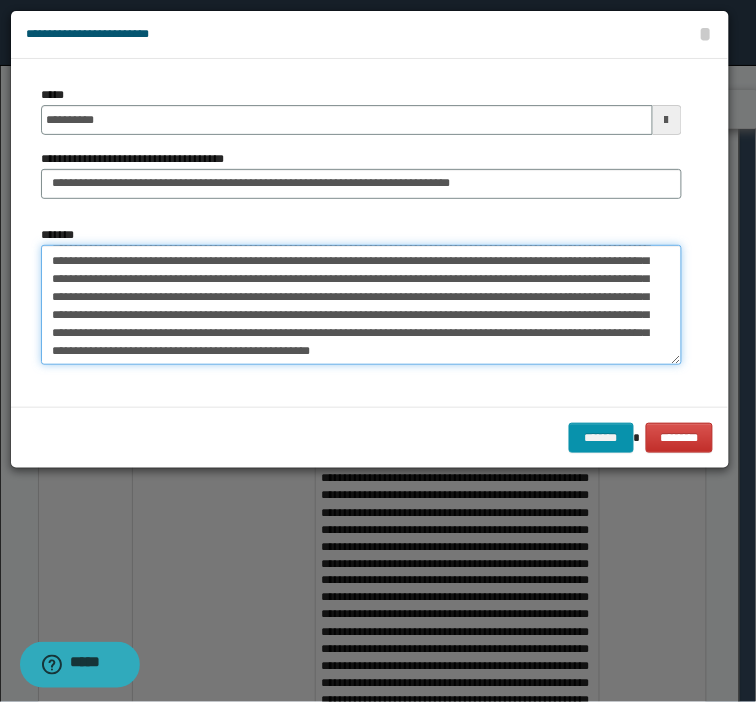 click on "**********" at bounding box center (361, 305) 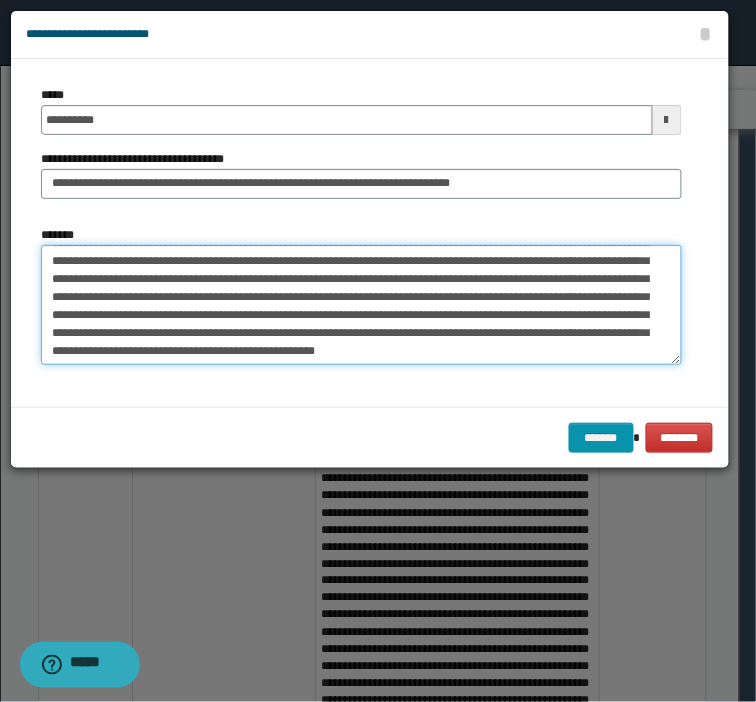 scroll, scrollTop: 31, scrollLeft: 0, axis: vertical 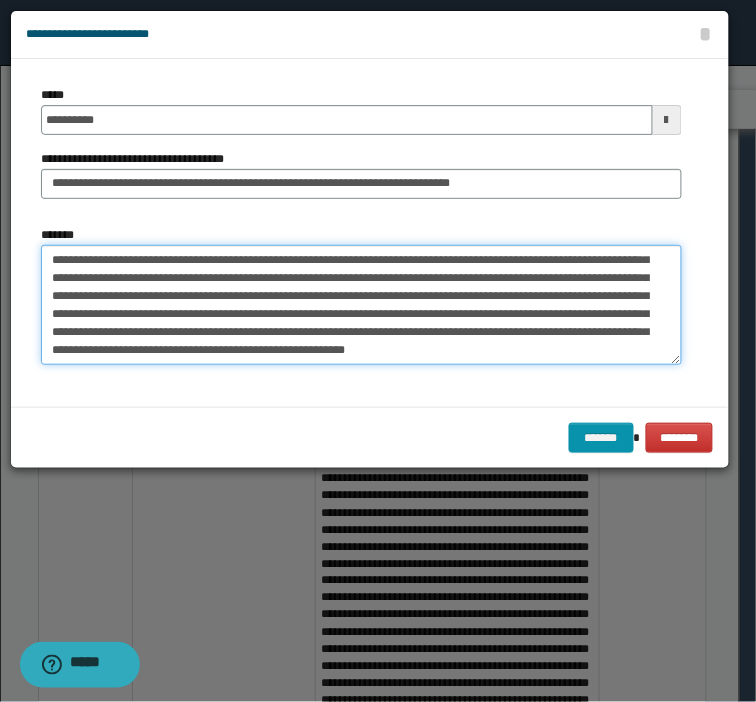 paste on "**********" 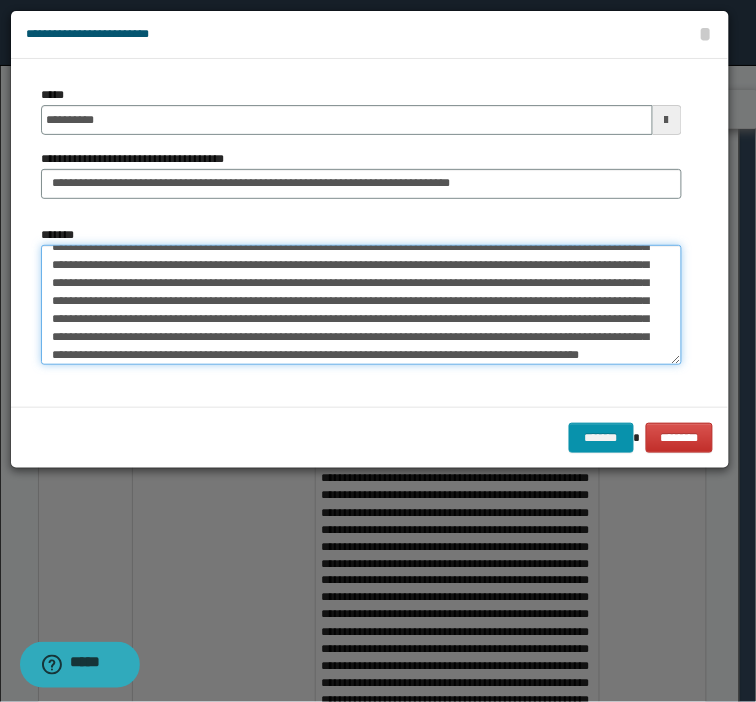 scroll, scrollTop: 48, scrollLeft: 0, axis: vertical 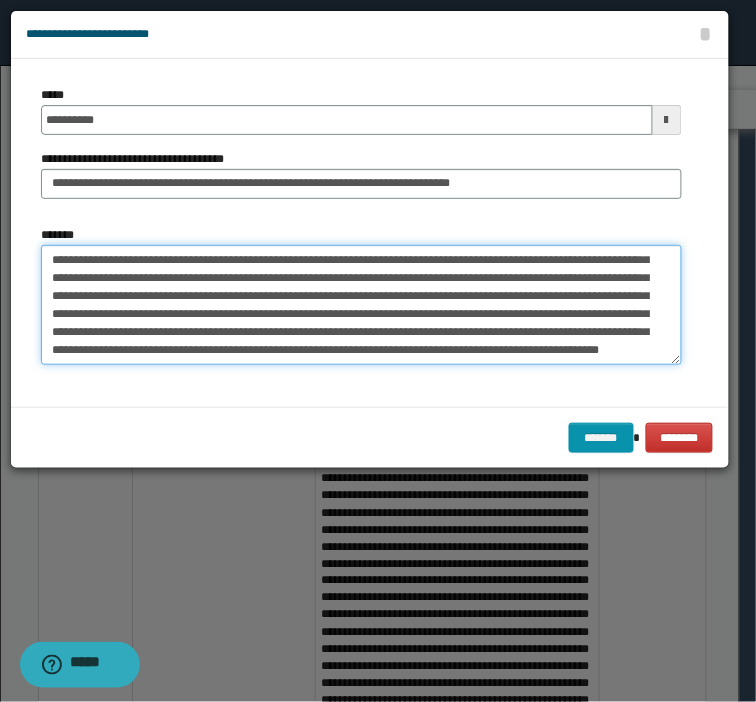 click on "**********" at bounding box center (361, 305) 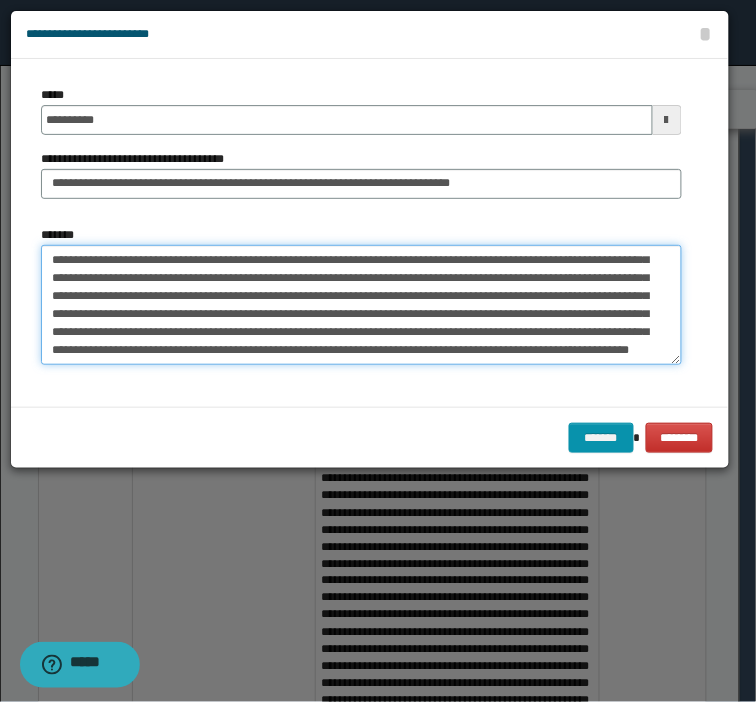 paste on "**********" 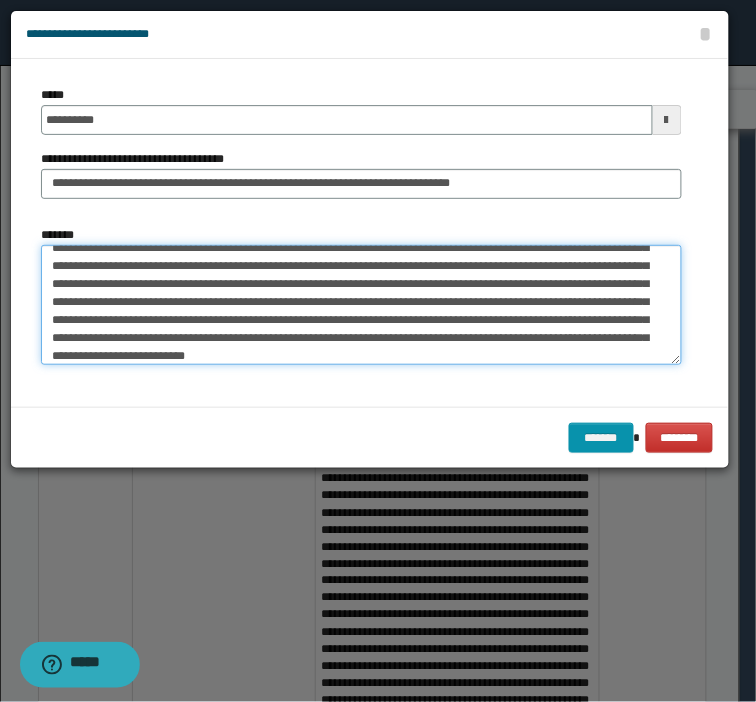 click on "**********" at bounding box center [361, 305] 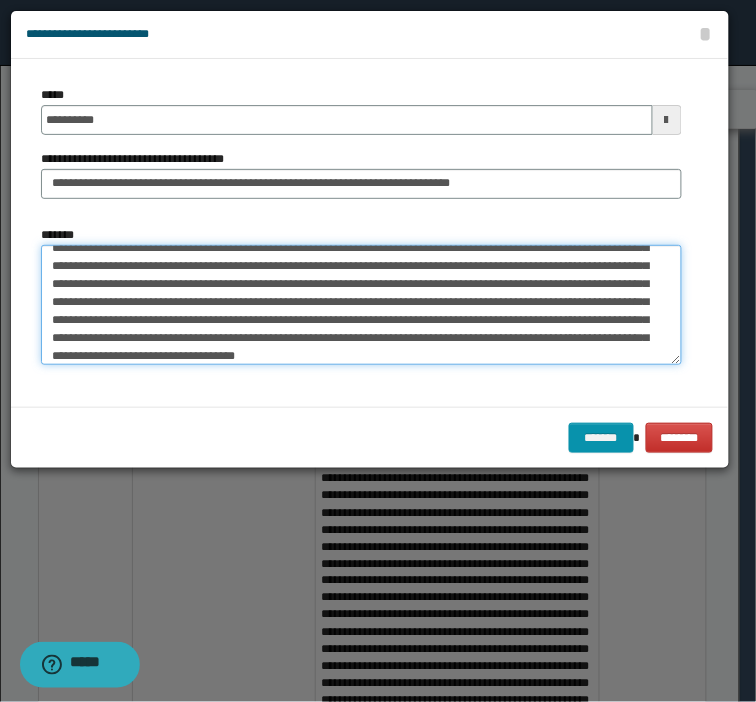paste on "**********" 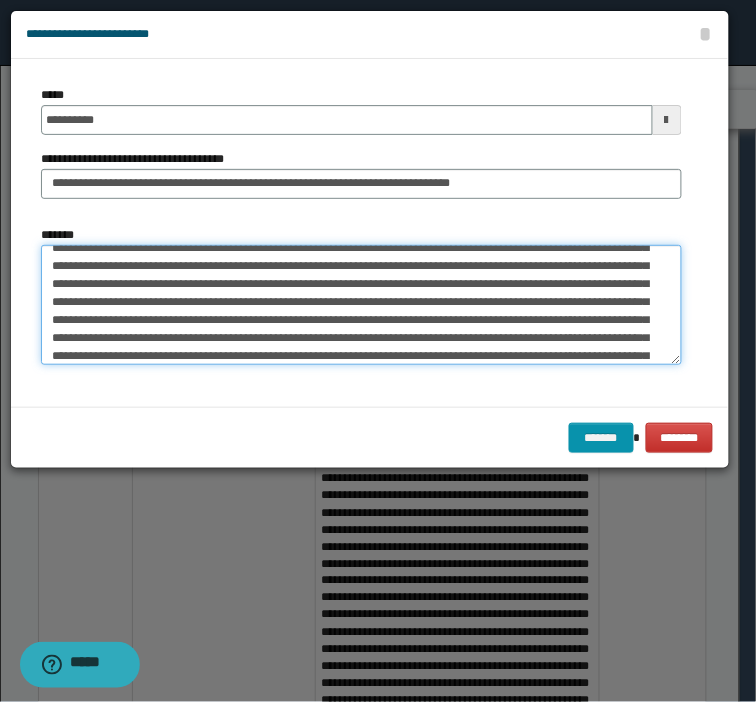 scroll, scrollTop: 84, scrollLeft: 0, axis: vertical 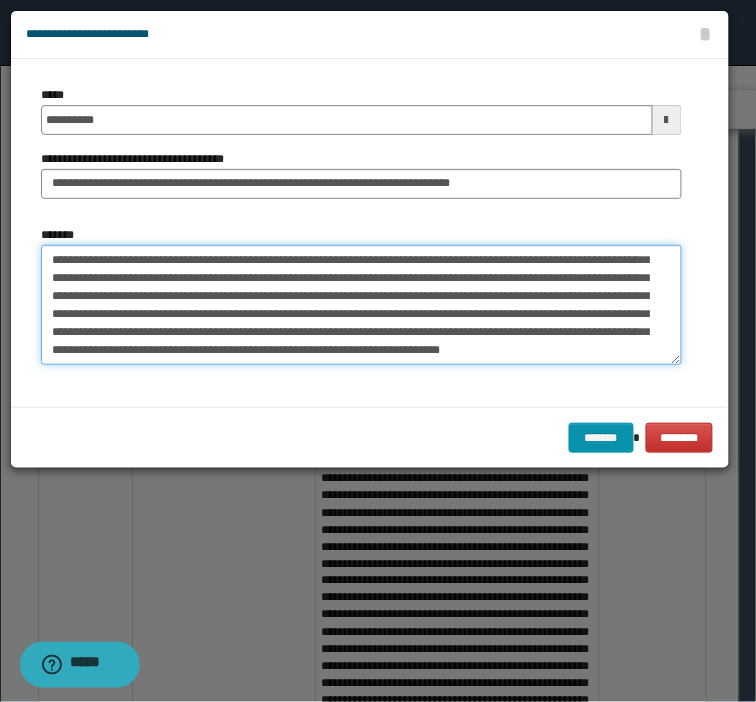 click on "*******" at bounding box center (361, 305) 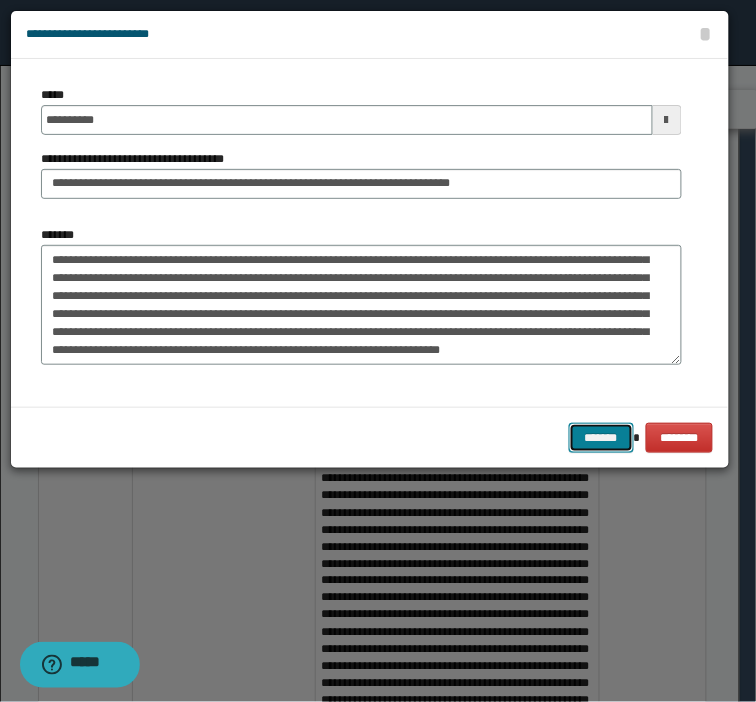 click on "*******" at bounding box center (601, 438) 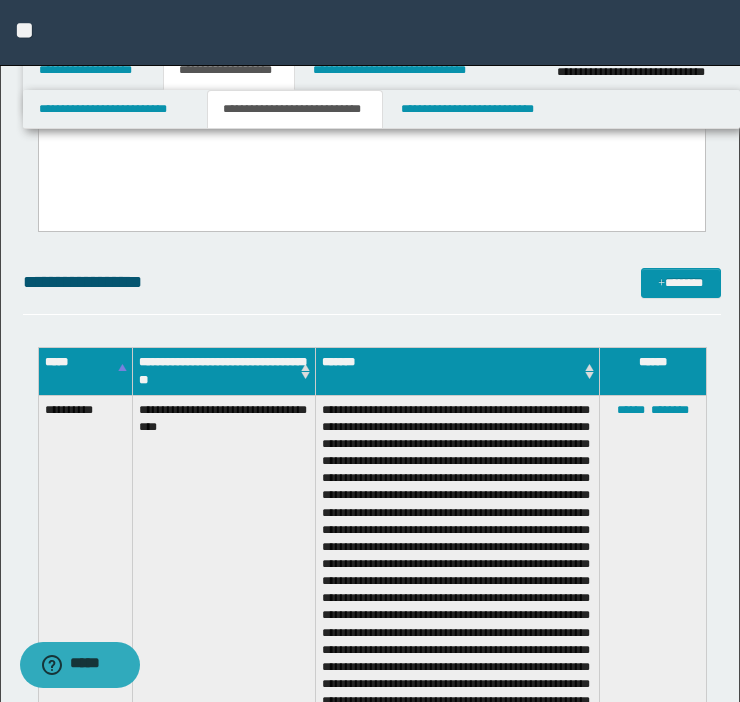 click on "**********" at bounding box center [370, 1878] 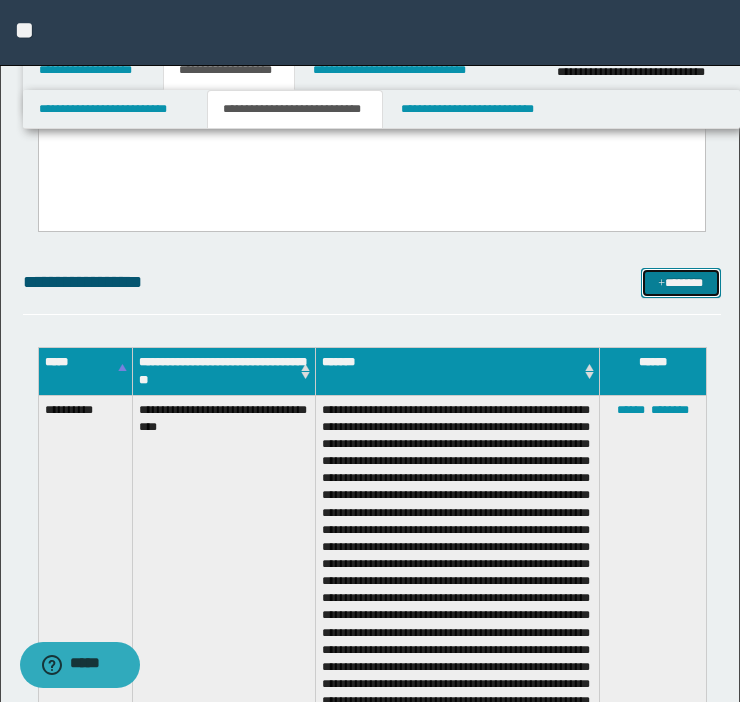 click on "*******" at bounding box center (681, 283) 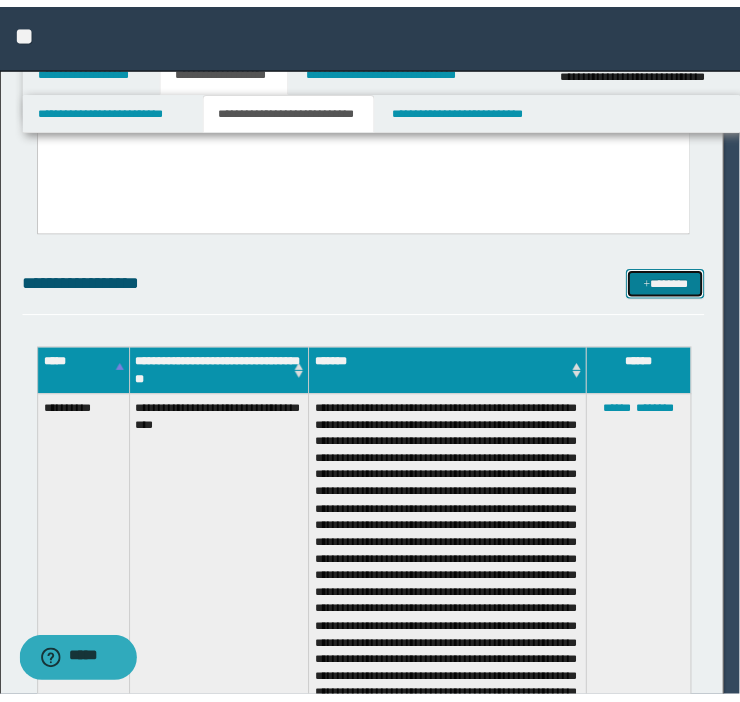 scroll, scrollTop: 0, scrollLeft: 0, axis: both 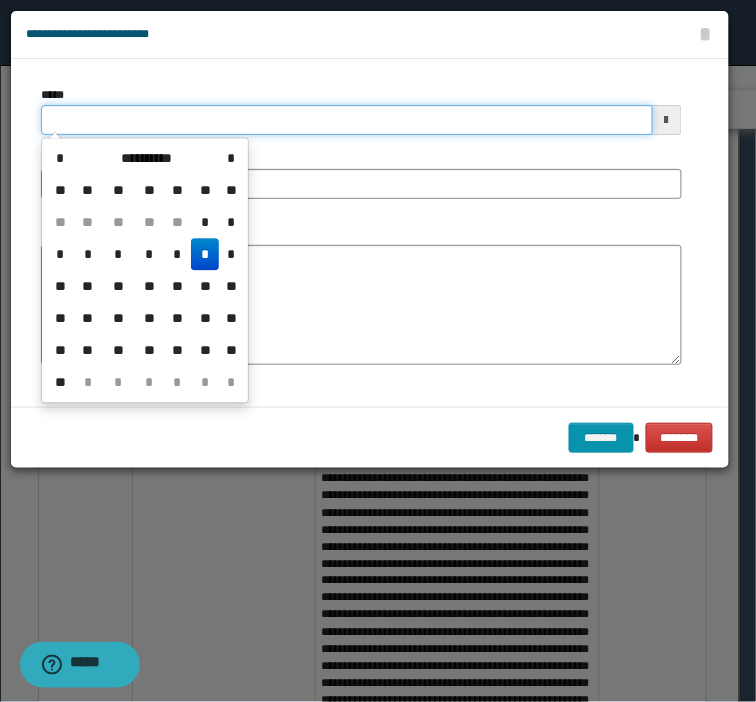 click on "*****" at bounding box center [347, 120] 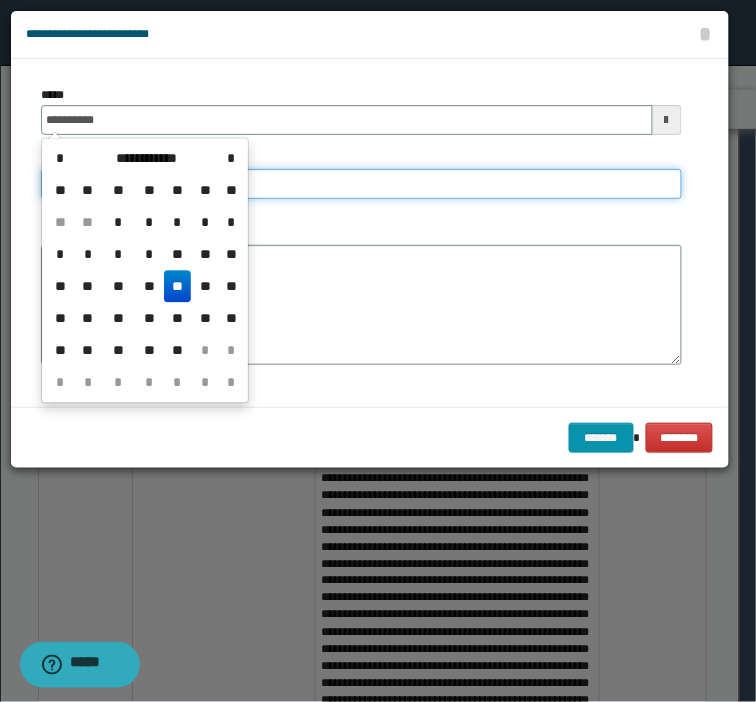 click on "**********" at bounding box center (361, 184) 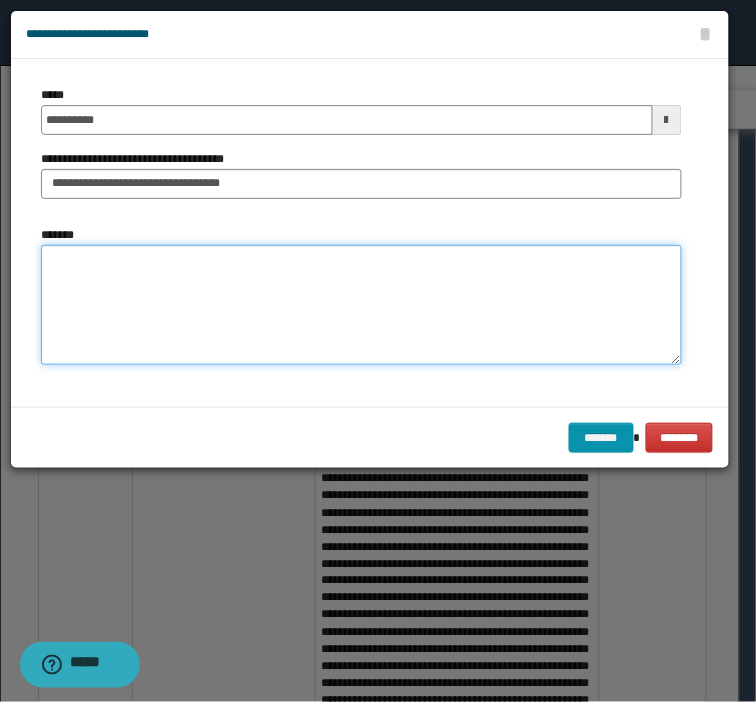 click on "*******" at bounding box center (361, 305) 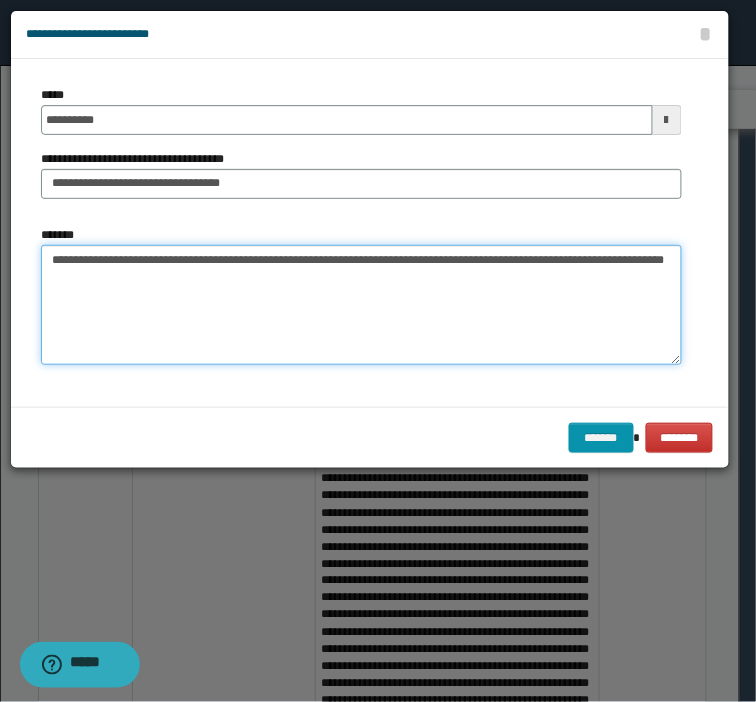 click on "**********" at bounding box center [361, 305] 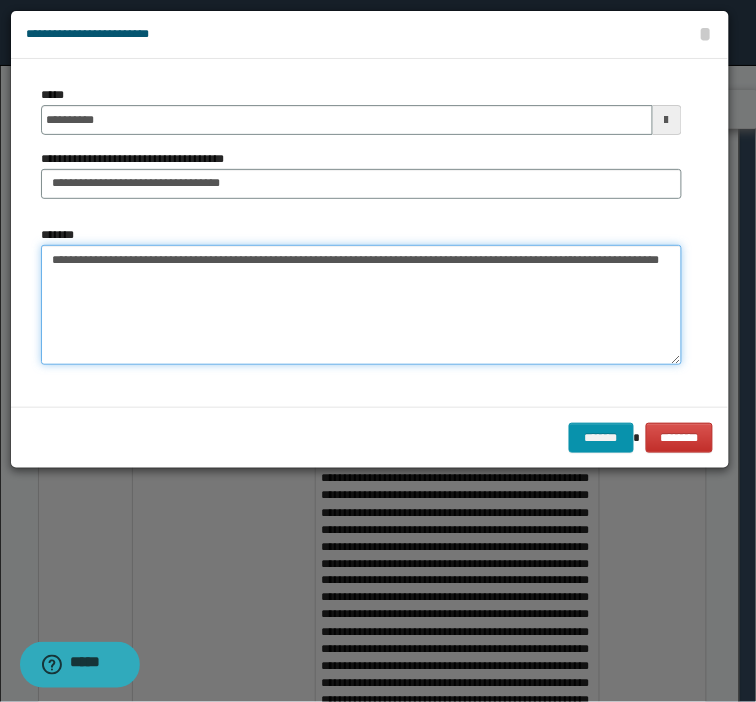 click on "**********" at bounding box center [361, 305] 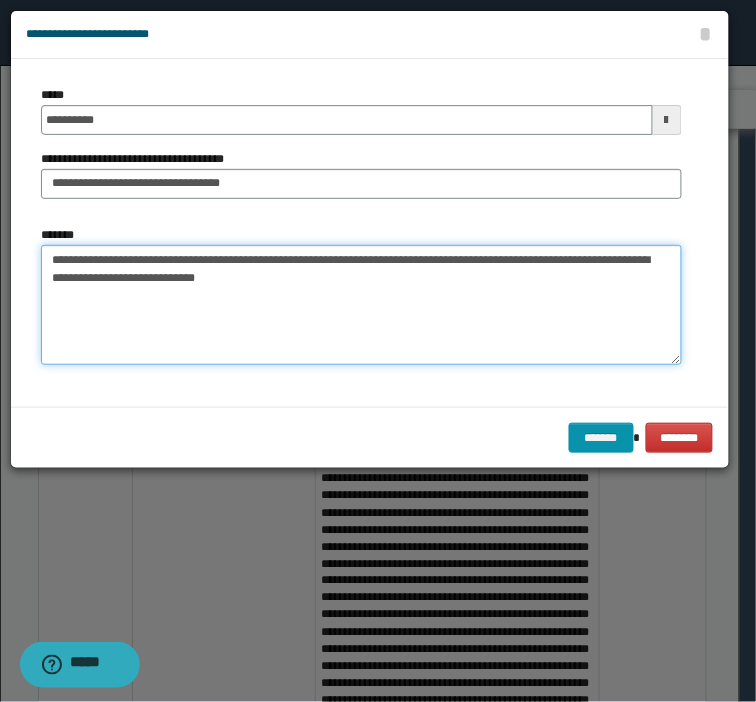 click on "**********" at bounding box center (361, 305) 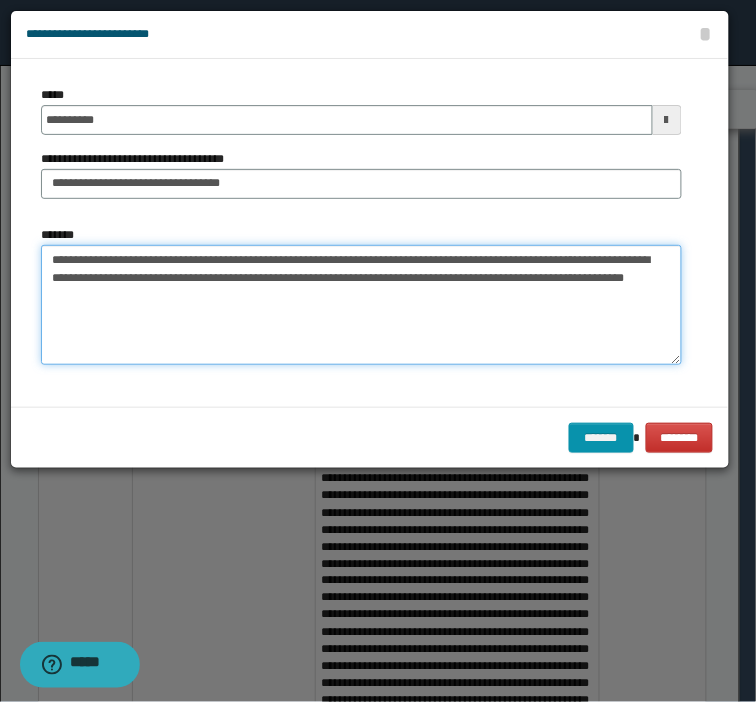 click on "**********" at bounding box center [361, 305] 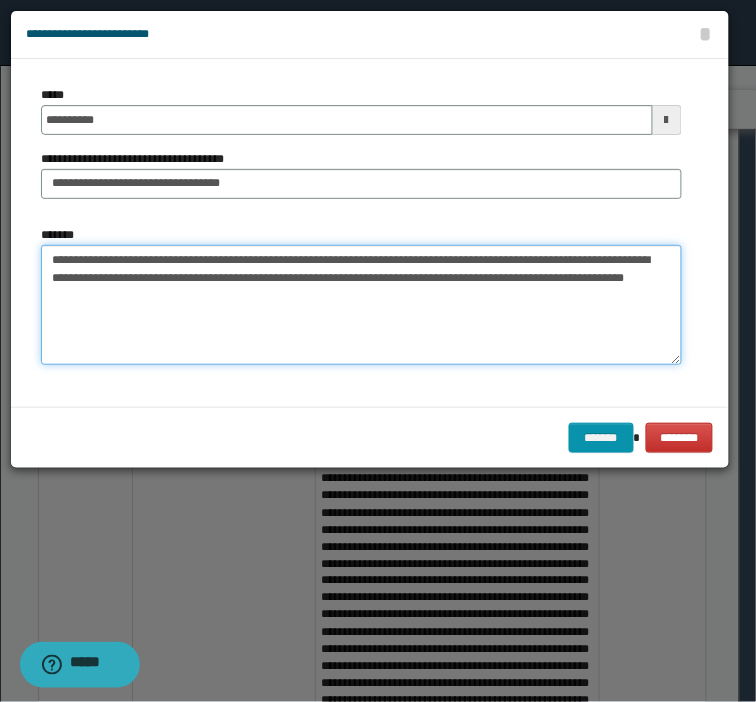 click on "**********" at bounding box center (361, 305) 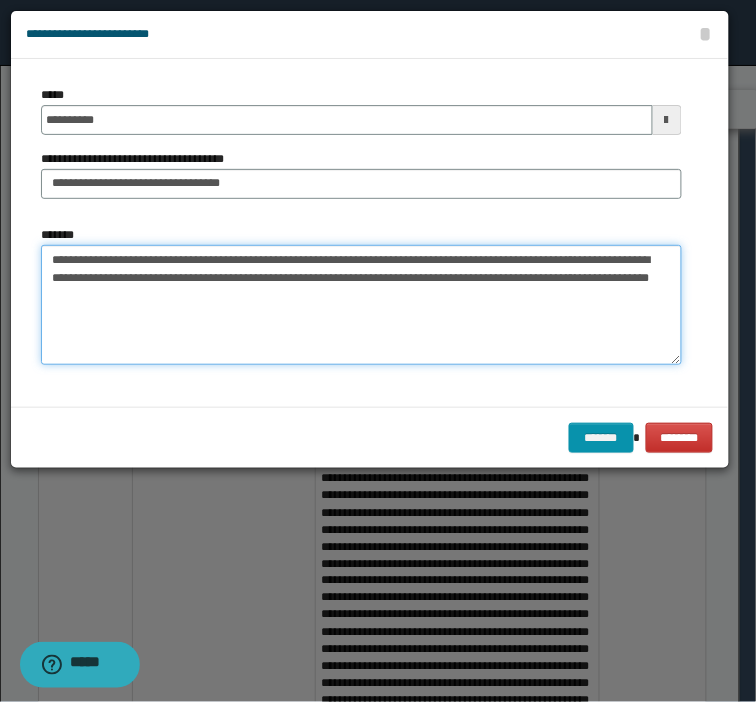 paste on "**********" 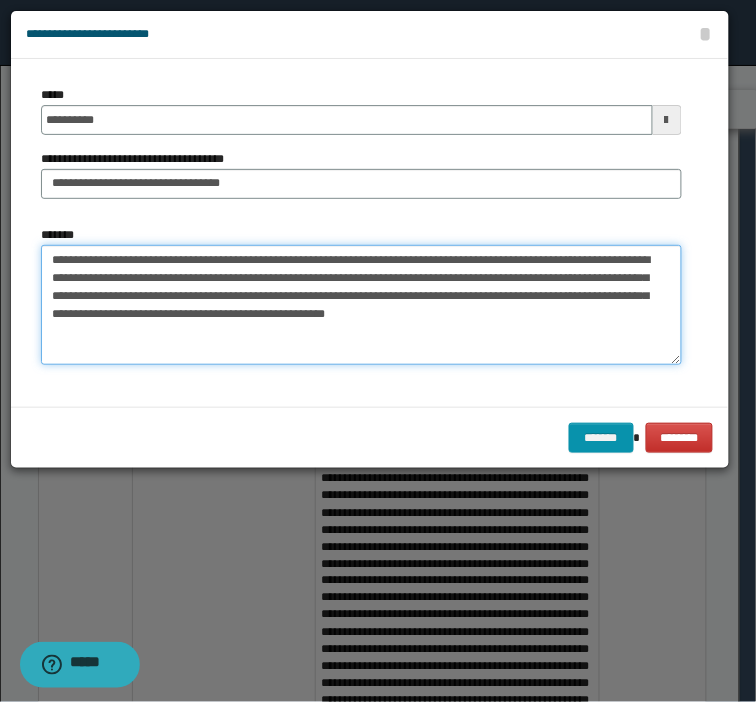 drag, startPoint x: 460, startPoint y: 318, endPoint x: 120, endPoint y: 297, distance: 340.64792 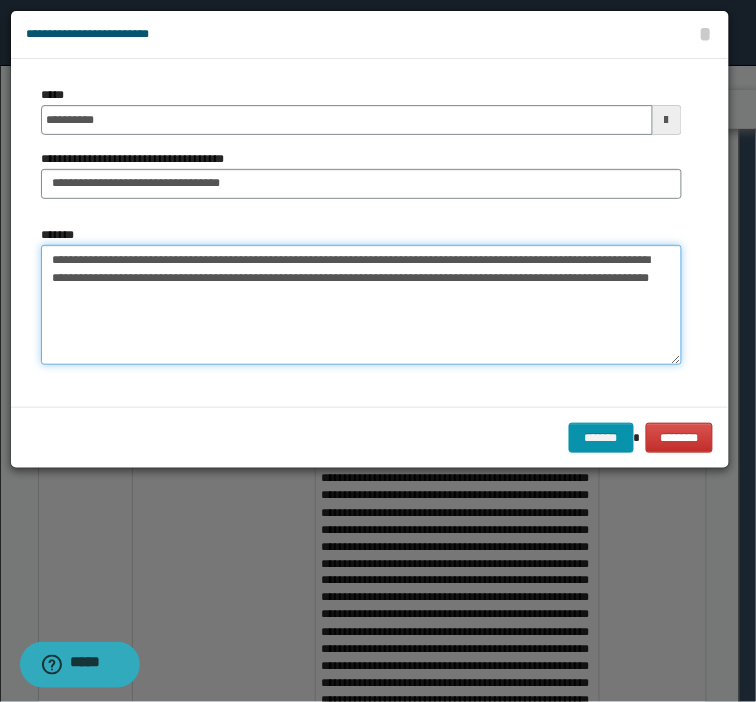 paste on "**********" 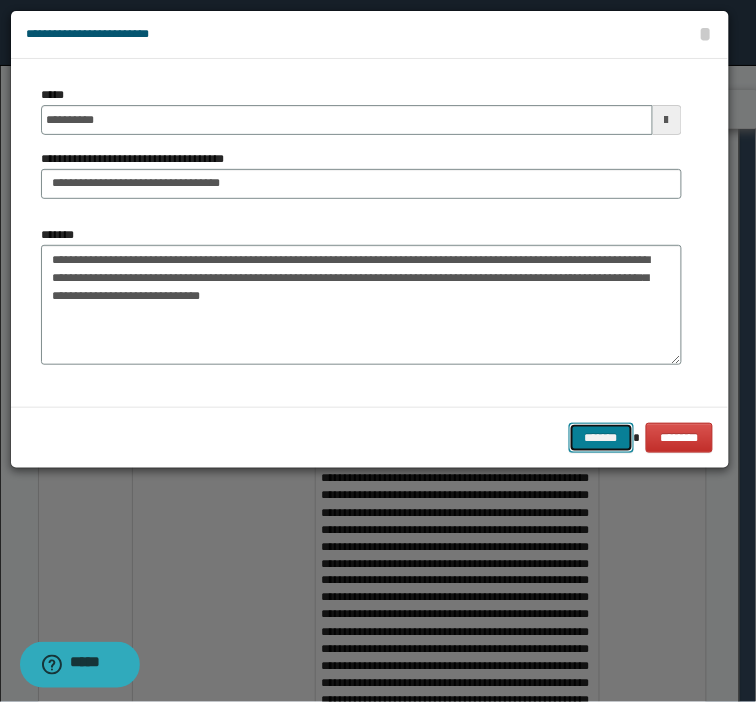 click on "*******" at bounding box center (601, 438) 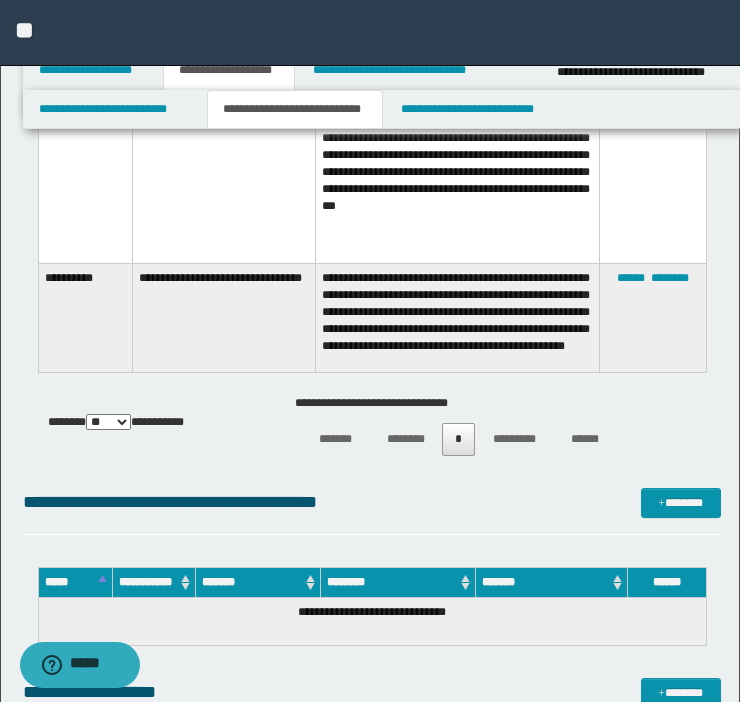 scroll, scrollTop: 3136, scrollLeft: 0, axis: vertical 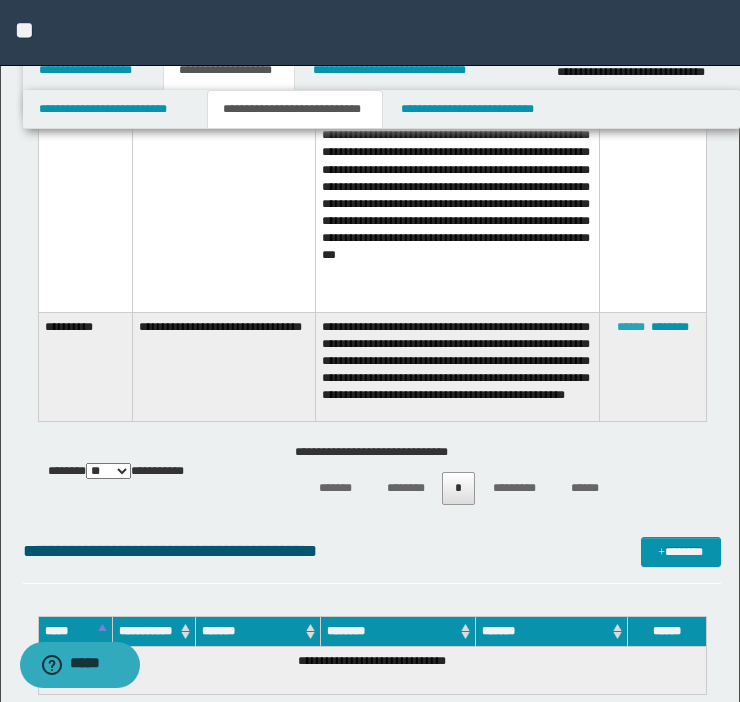 click on "******" at bounding box center [631, 327] 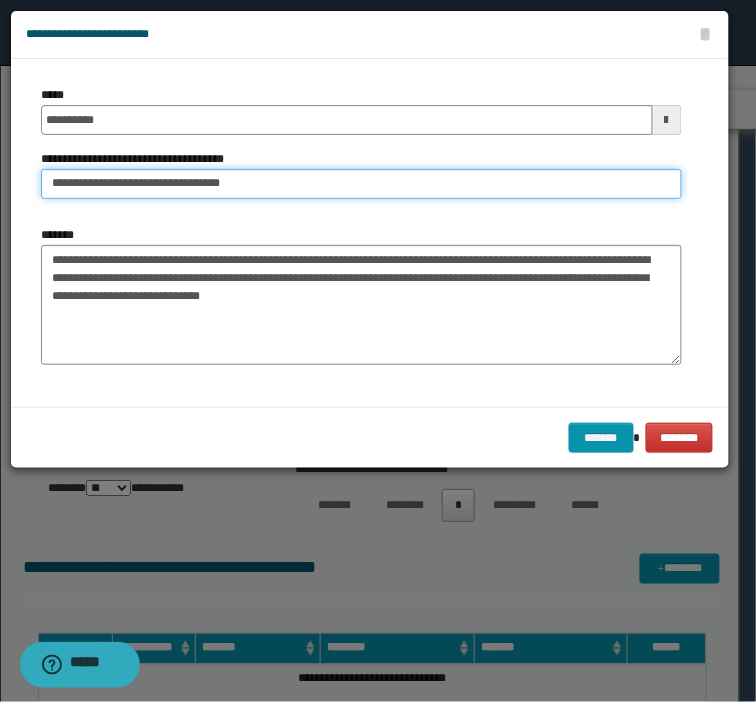 click on "**********" at bounding box center (361, 184) 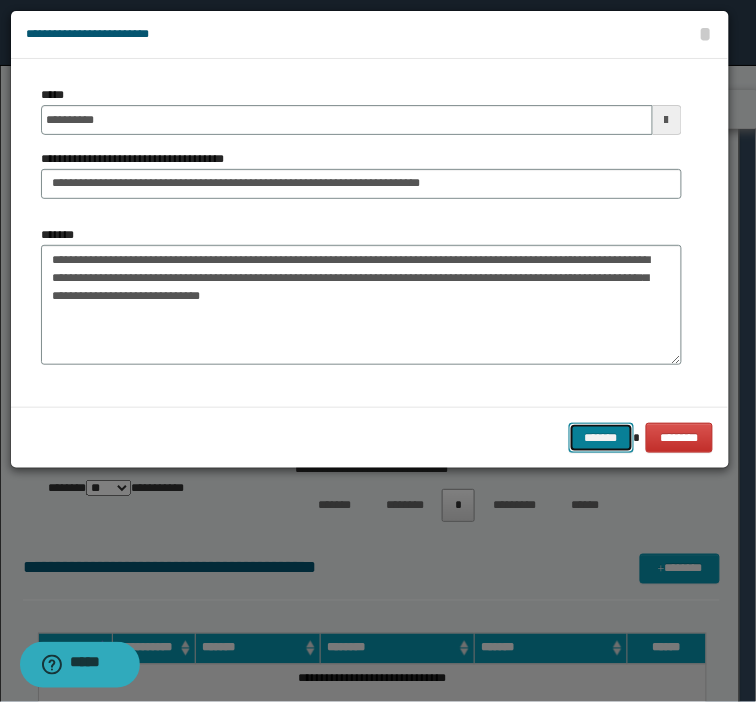 click on "*******" at bounding box center (601, 438) 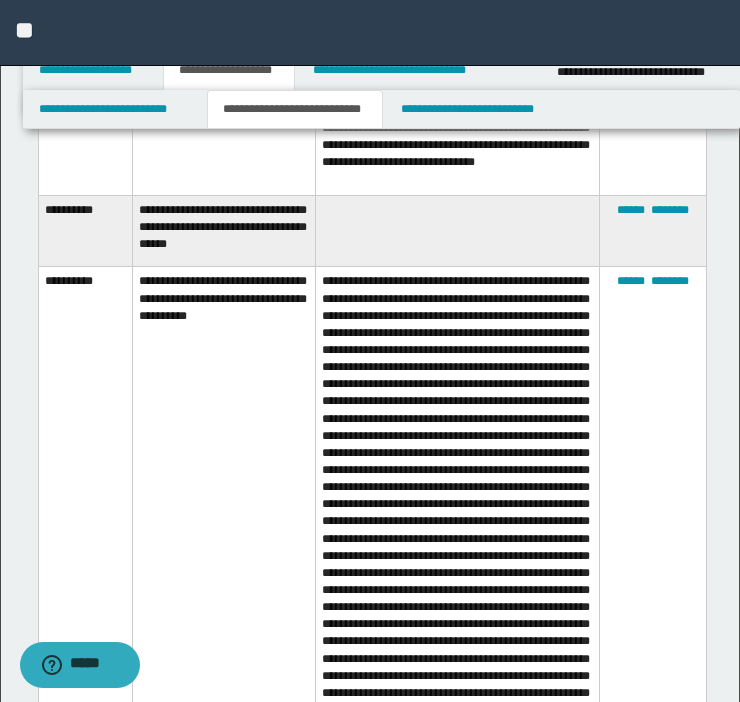 scroll, scrollTop: 1552, scrollLeft: 0, axis: vertical 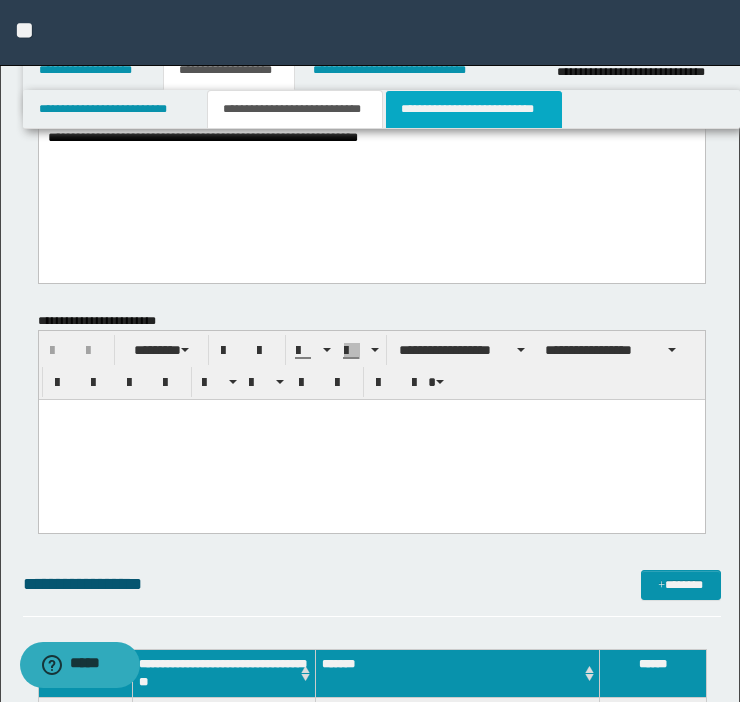 click on "**********" at bounding box center [474, 109] 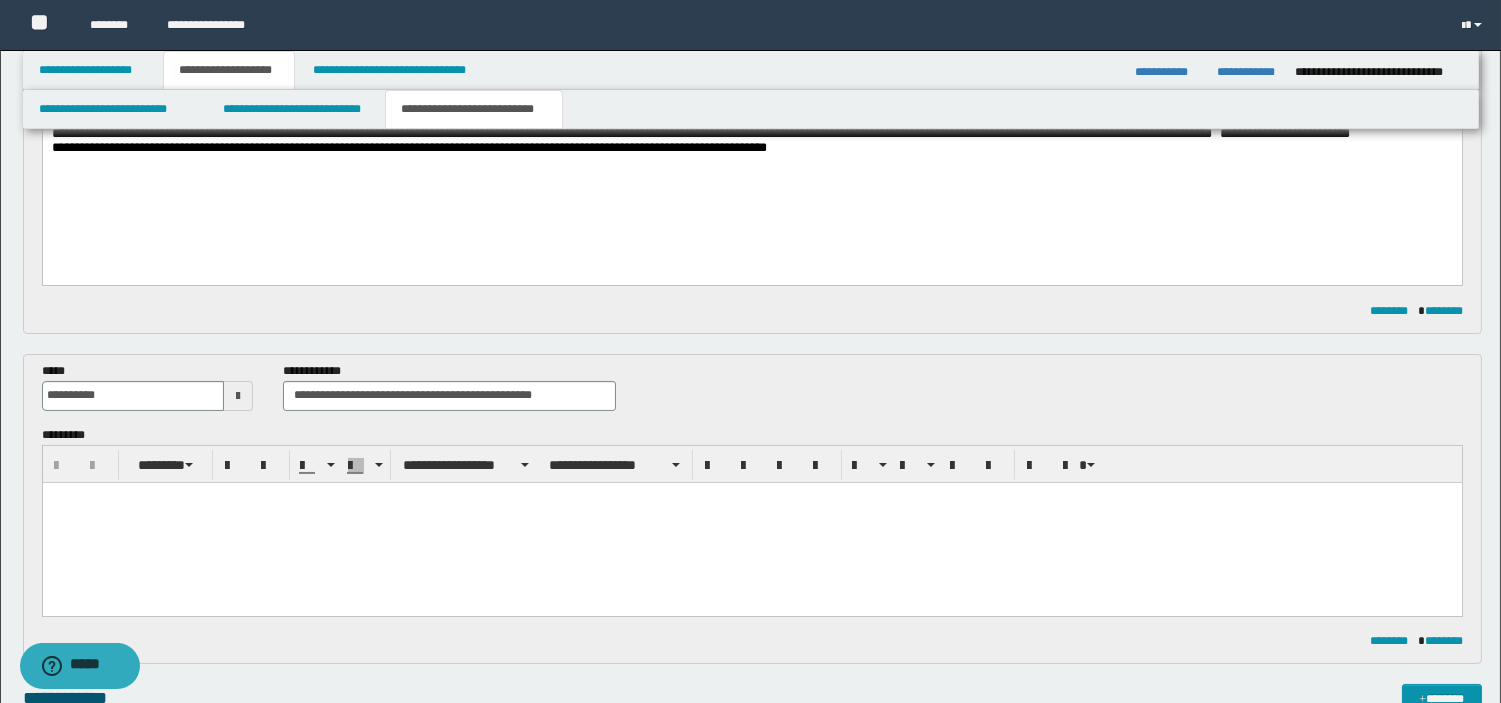 scroll, scrollTop: 0, scrollLeft: 0, axis: both 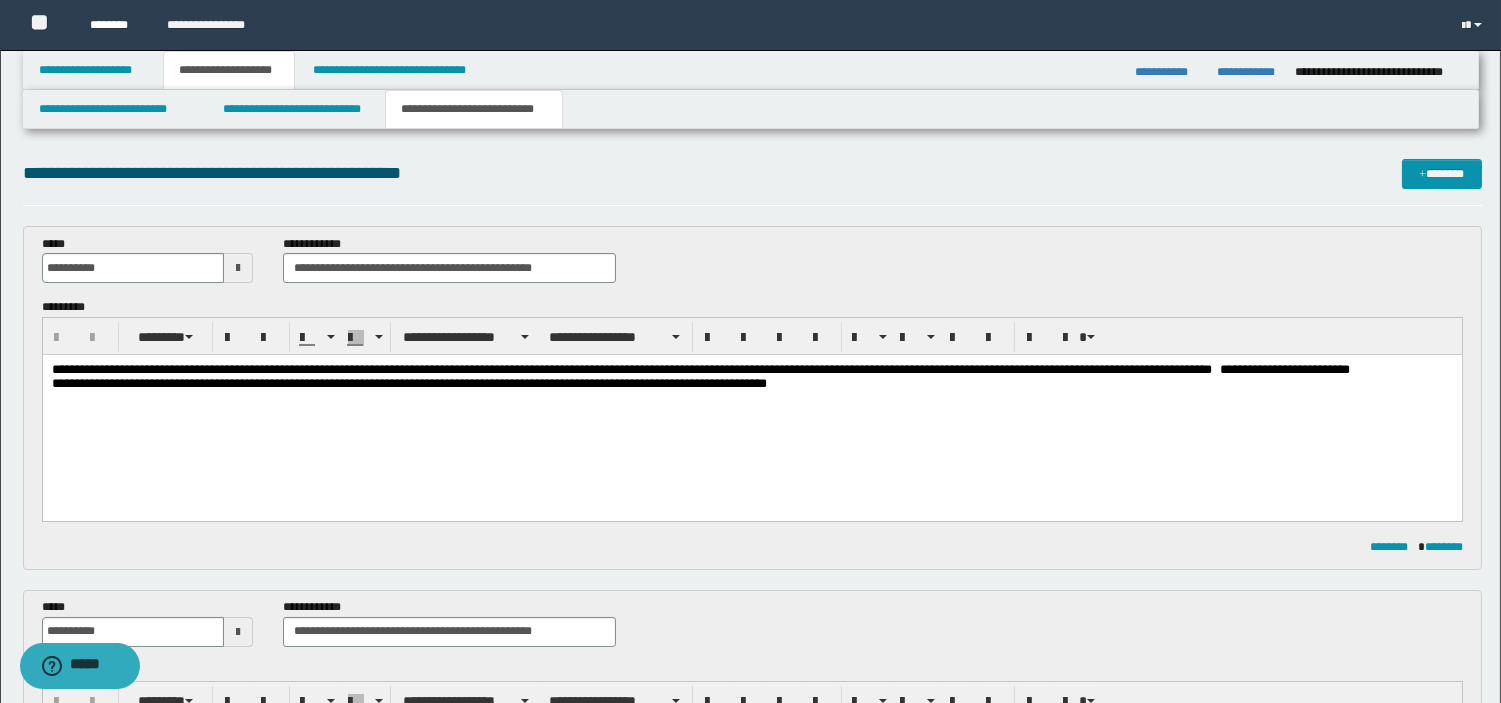 click on "********" at bounding box center (113, 25) 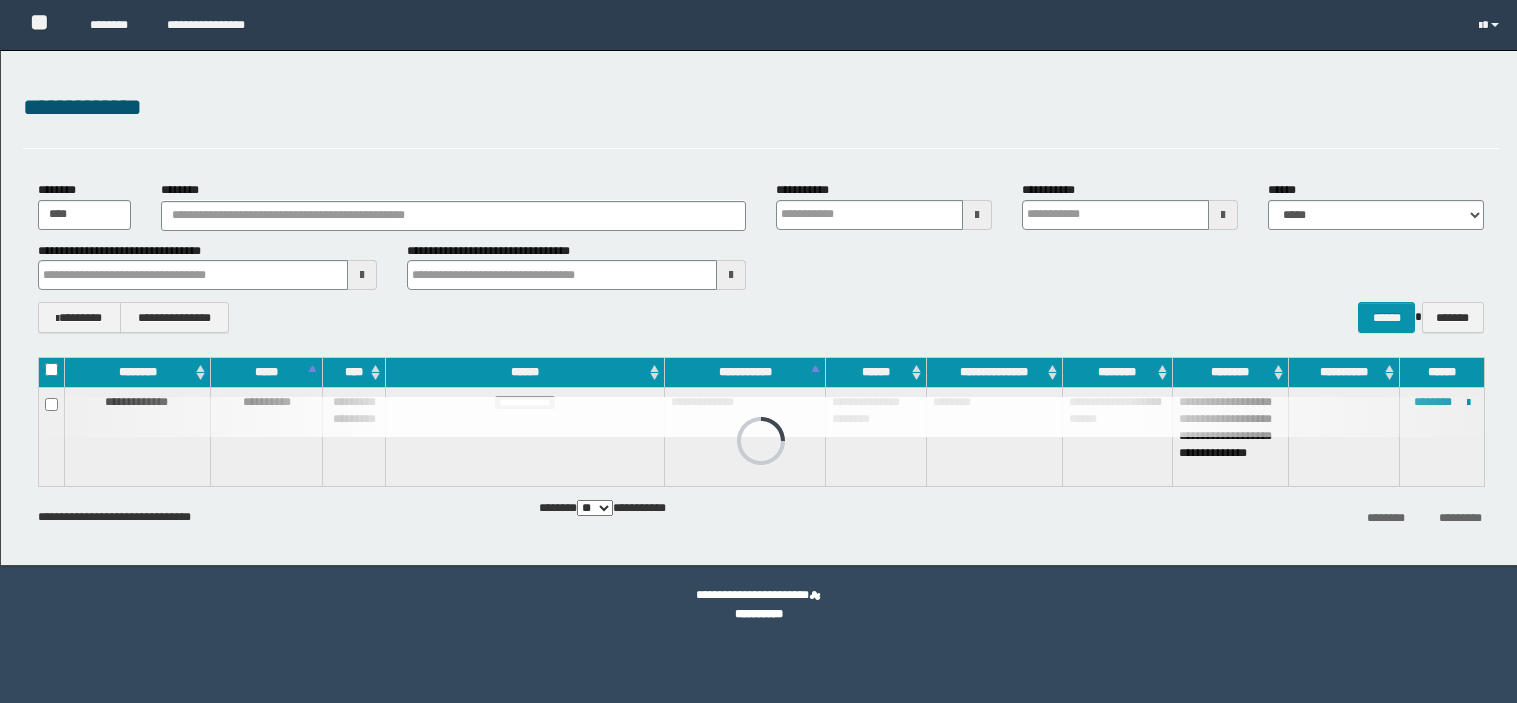 scroll, scrollTop: 0, scrollLeft: 0, axis: both 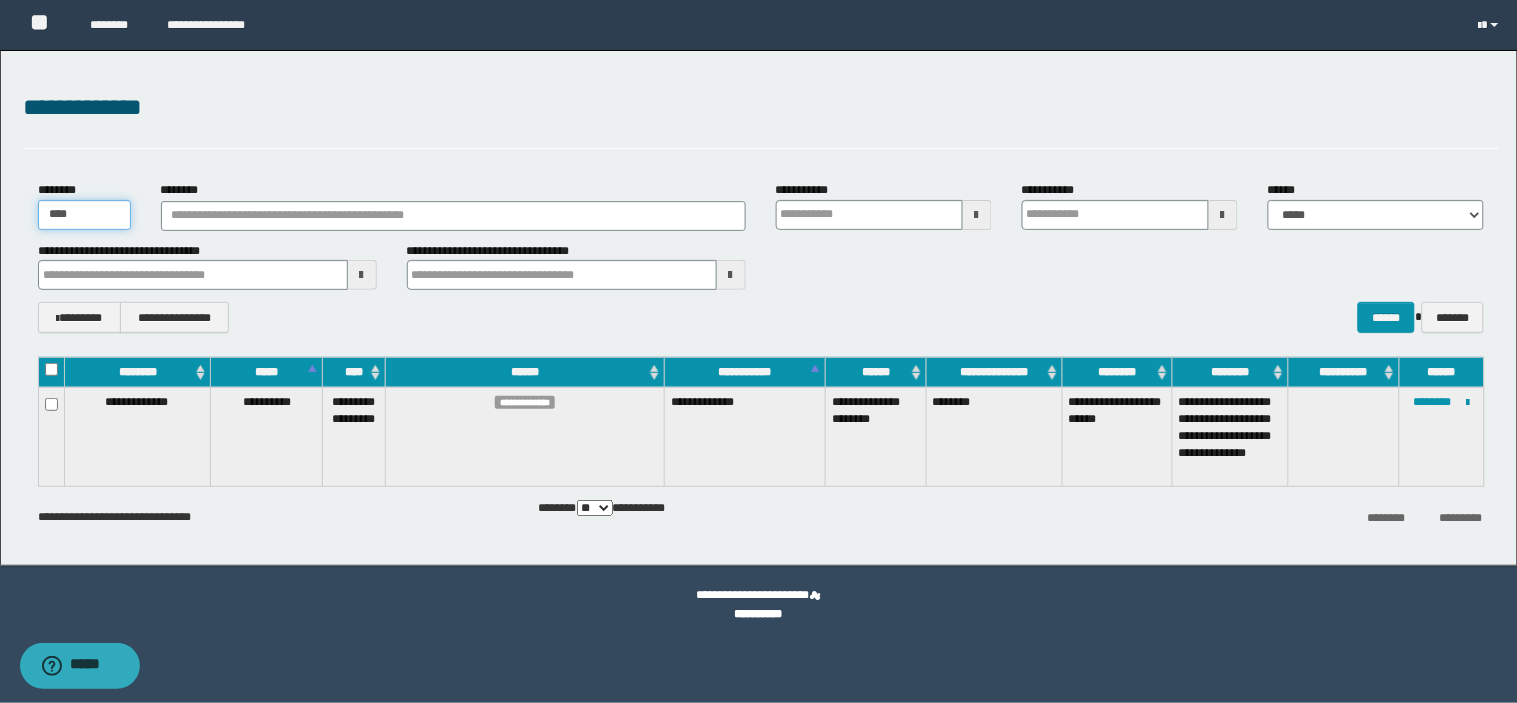 click on "****" at bounding box center [84, 215] 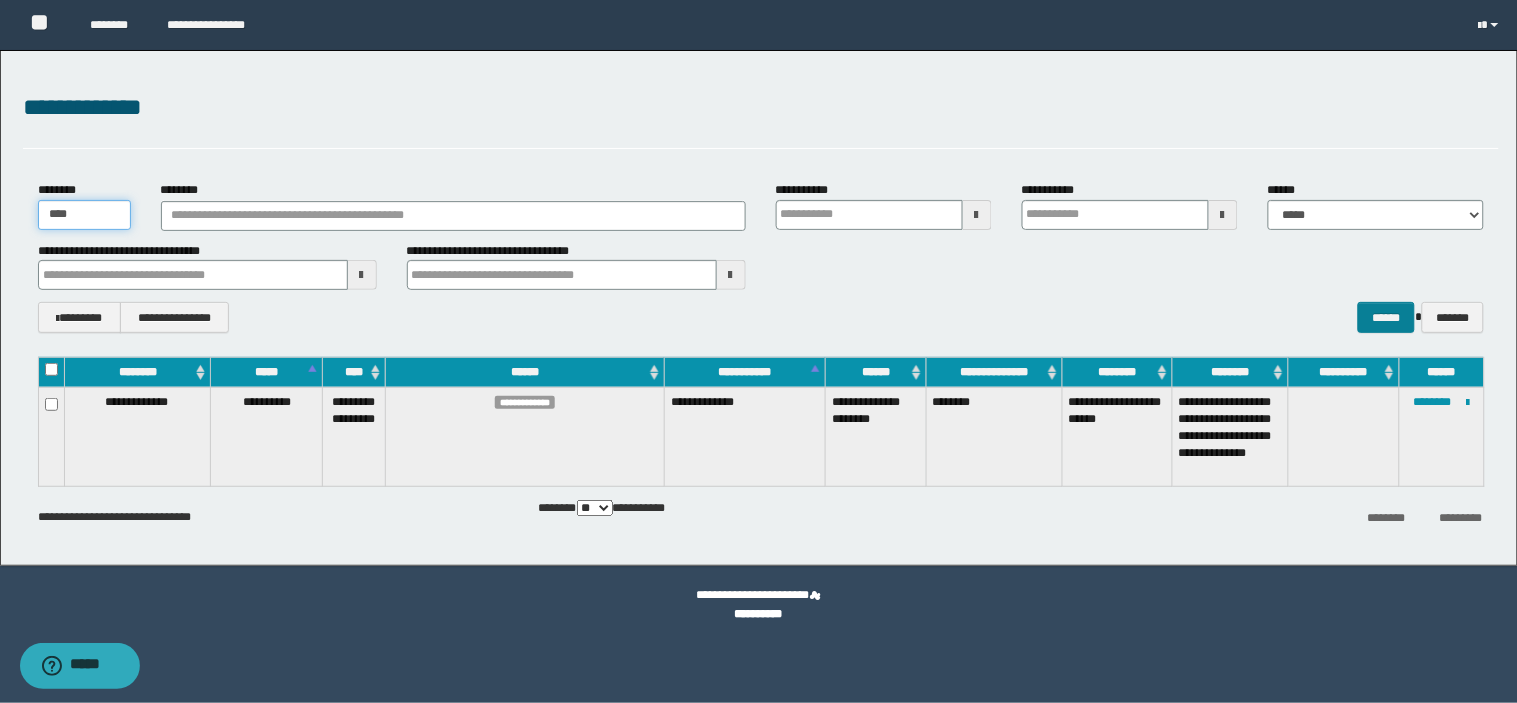 type on "****" 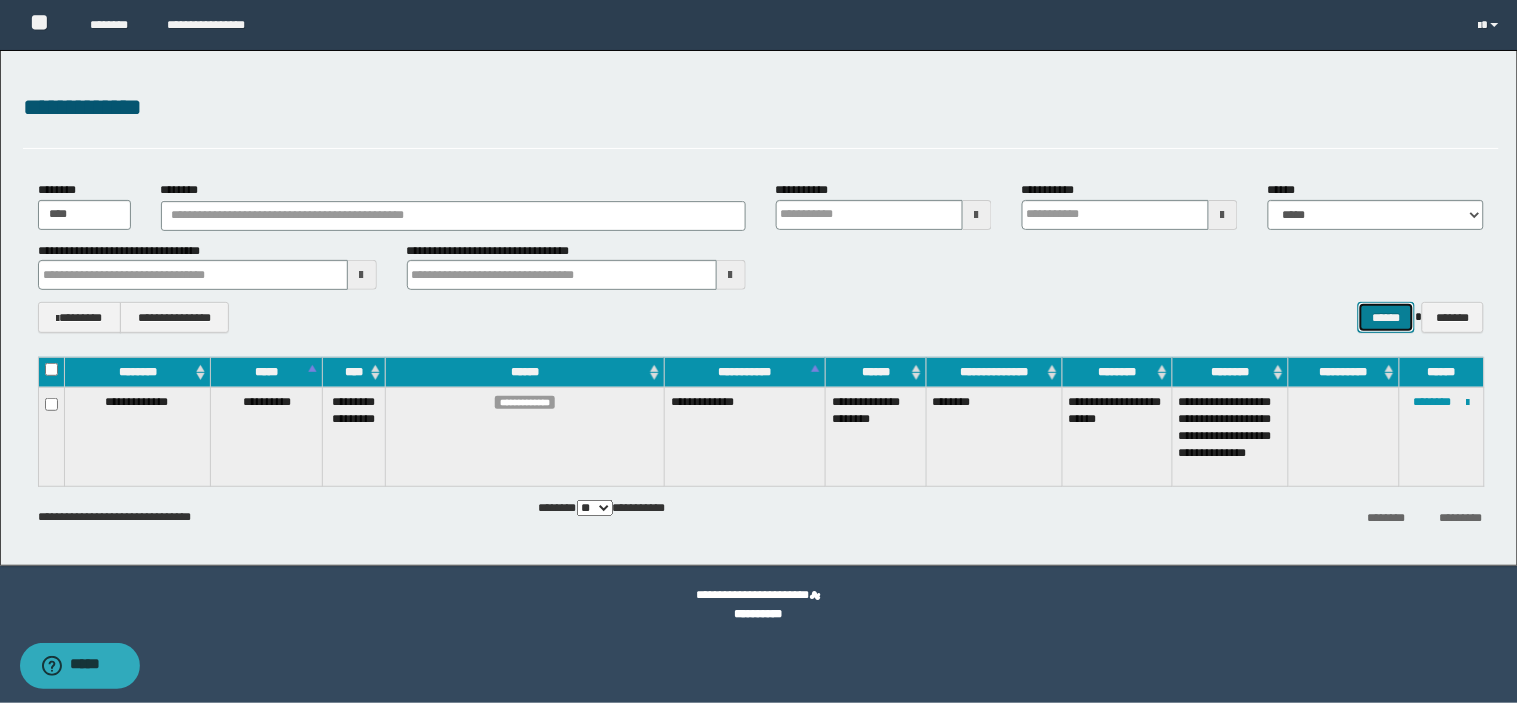 click on "******" at bounding box center (1386, 317) 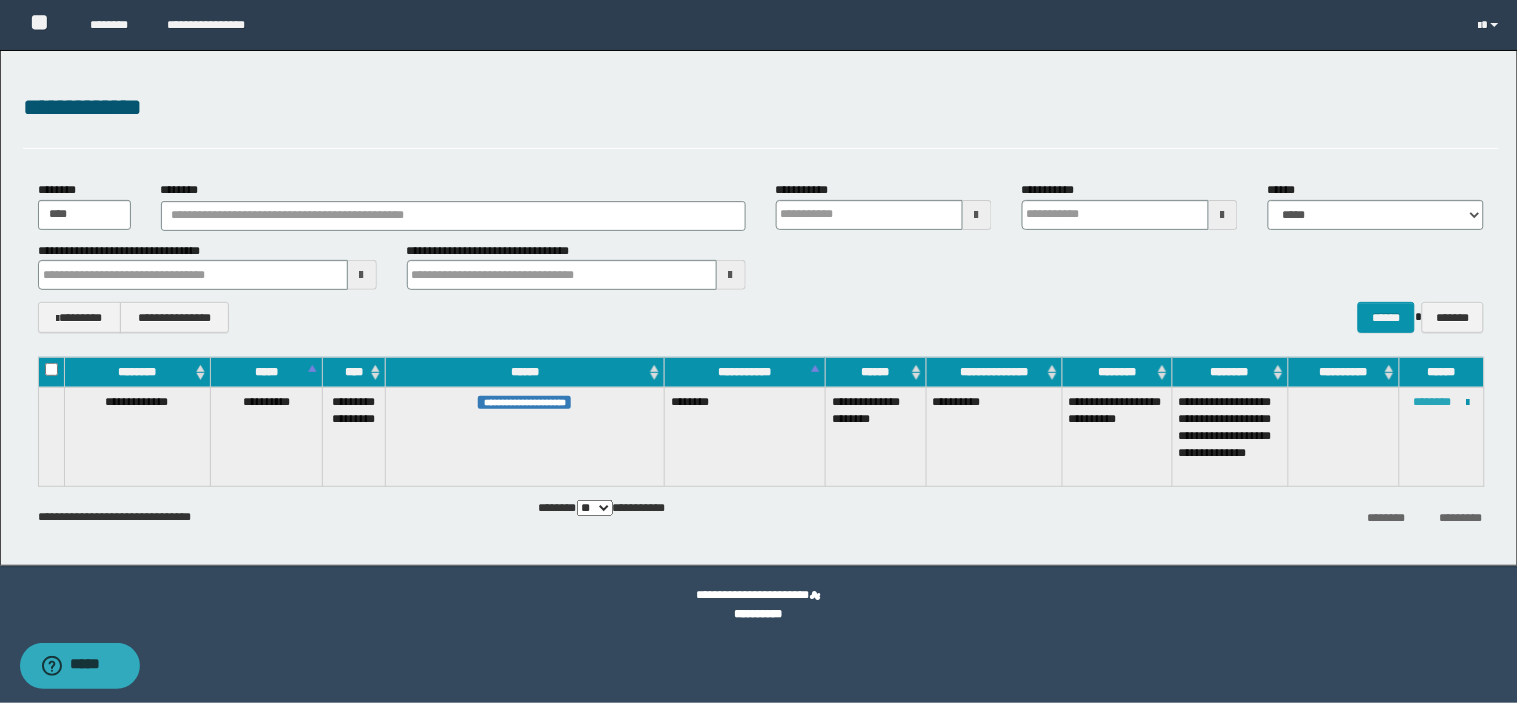 click on "********" at bounding box center (1433, 402) 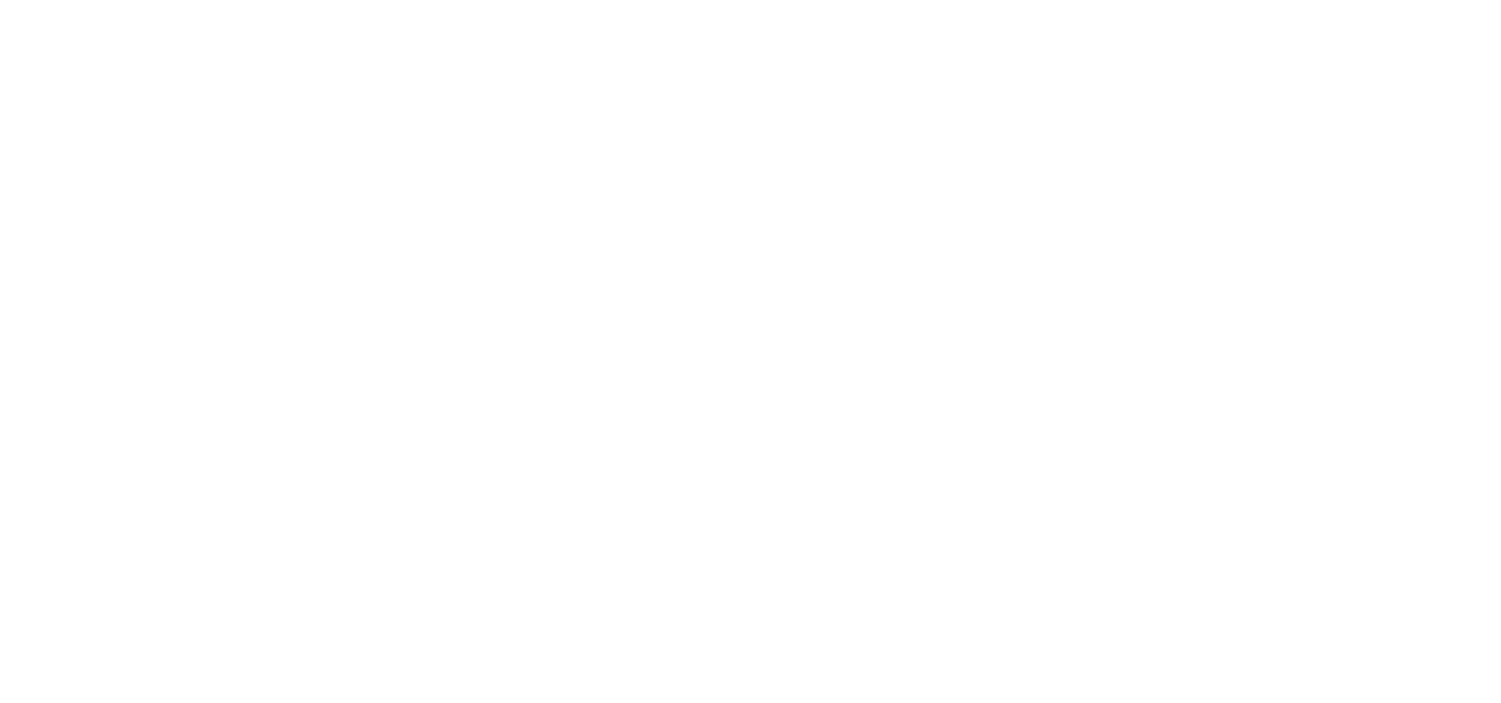 scroll, scrollTop: 0, scrollLeft: 0, axis: both 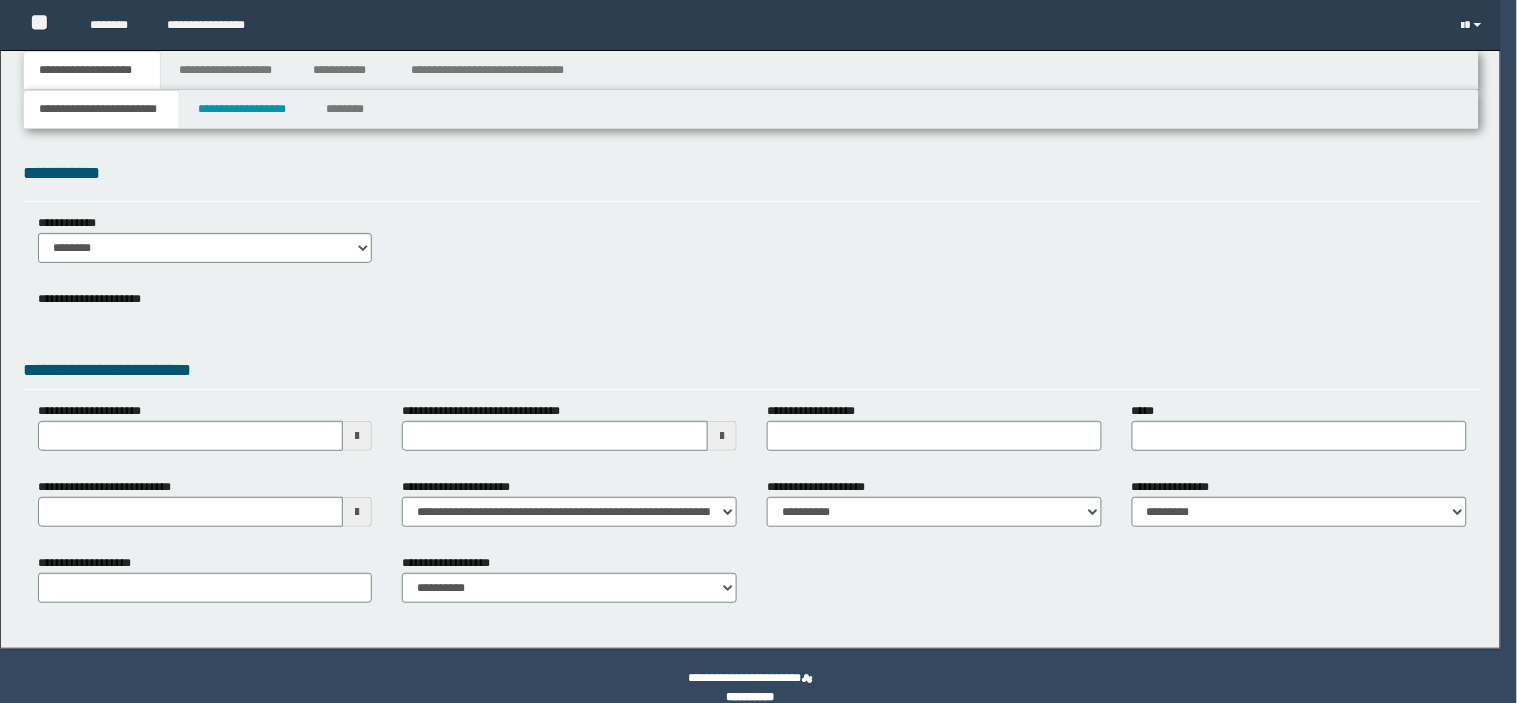 type 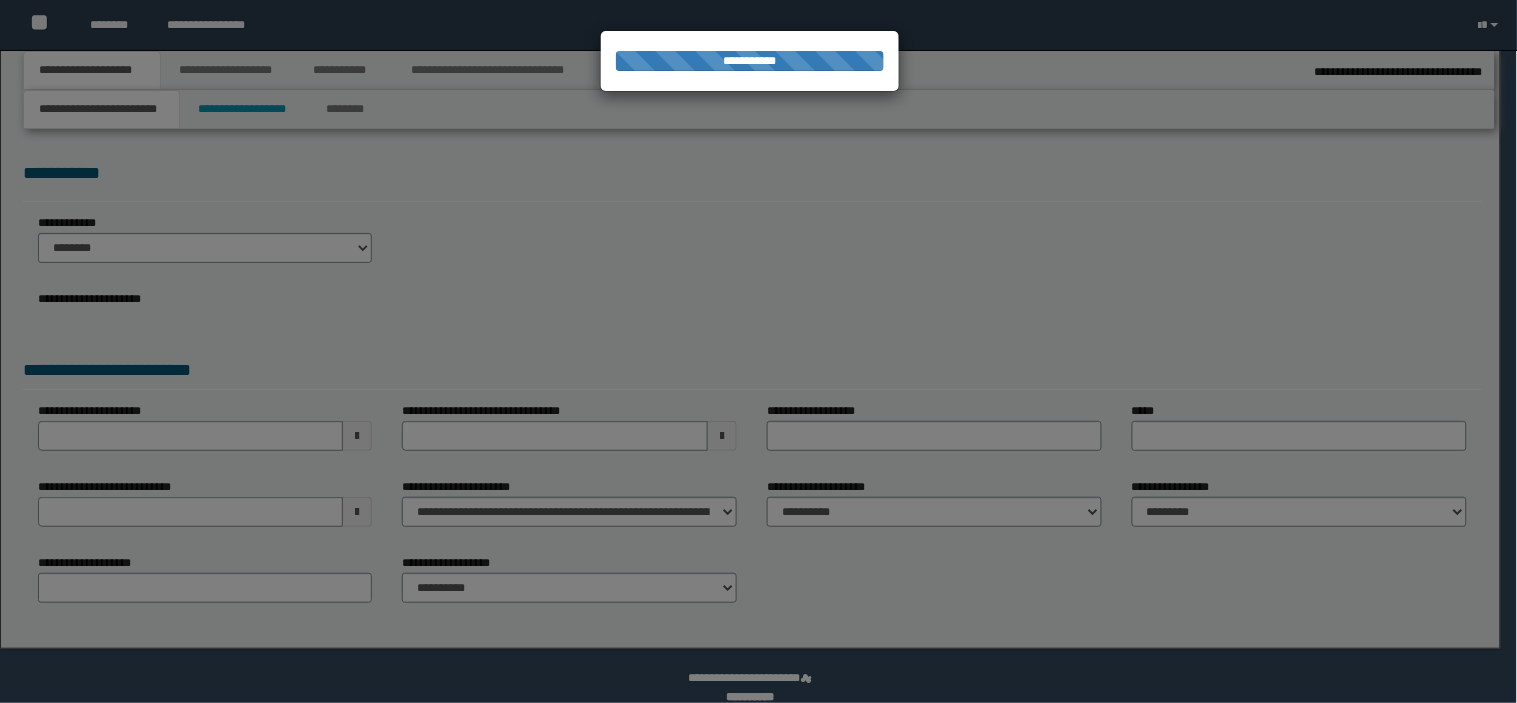 type on "**********" 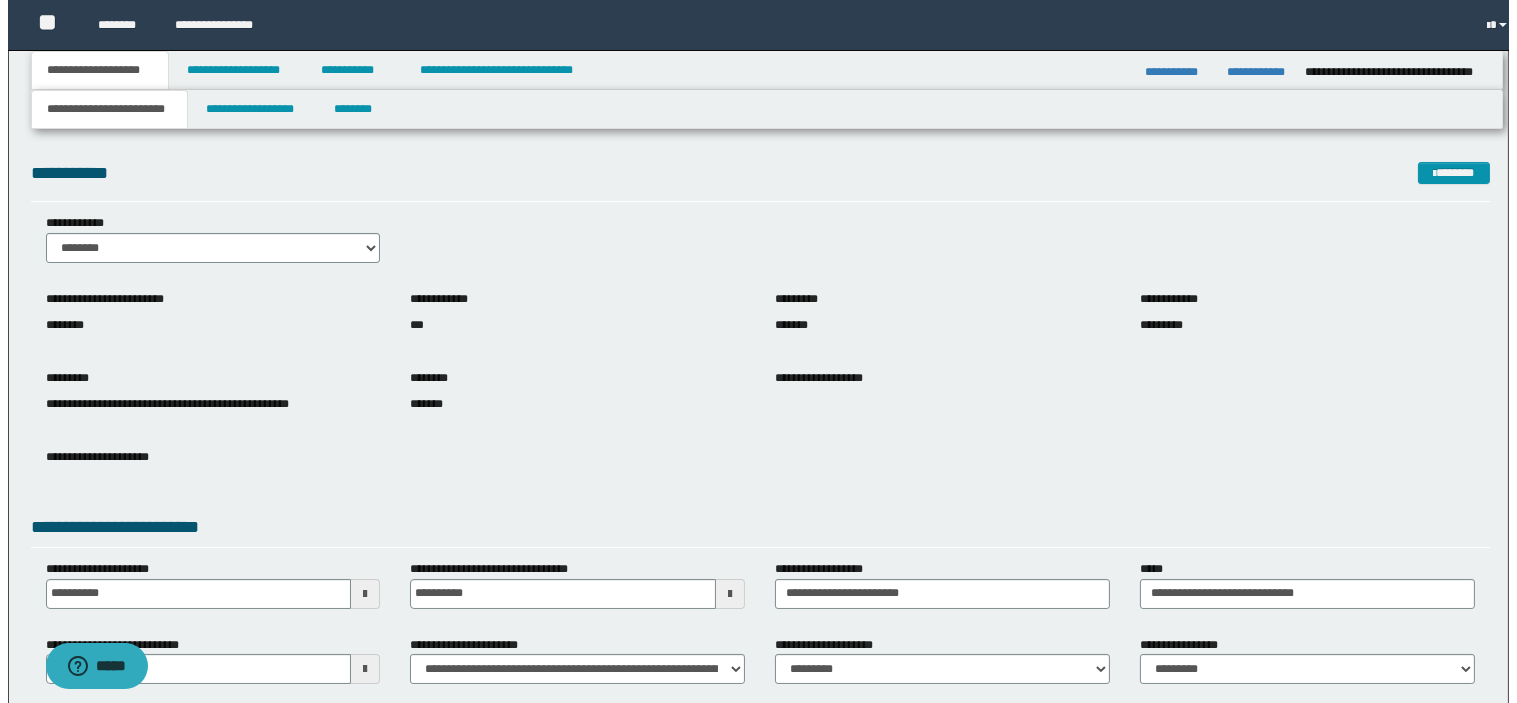 scroll, scrollTop: 0, scrollLeft: 0, axis: both 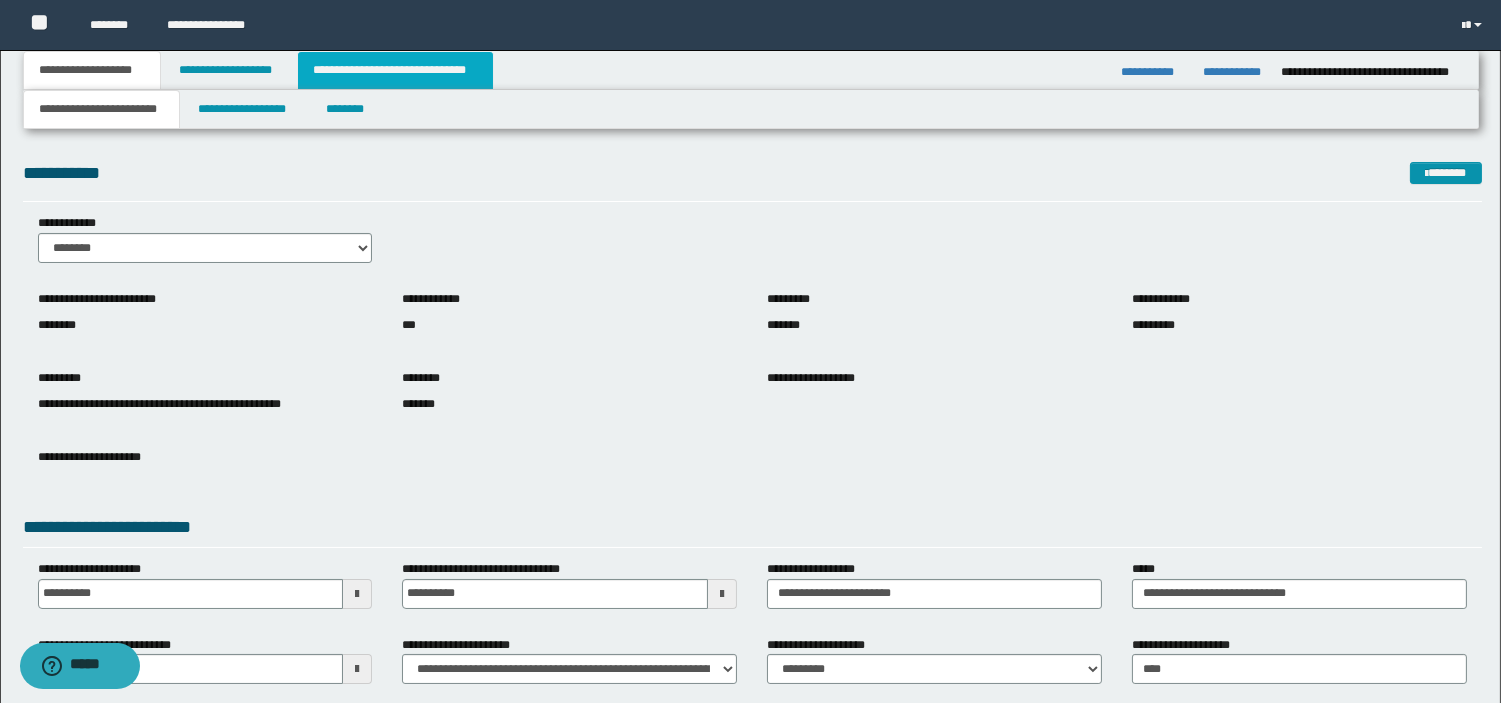 click on "**********" at bounding box center [395, 70] 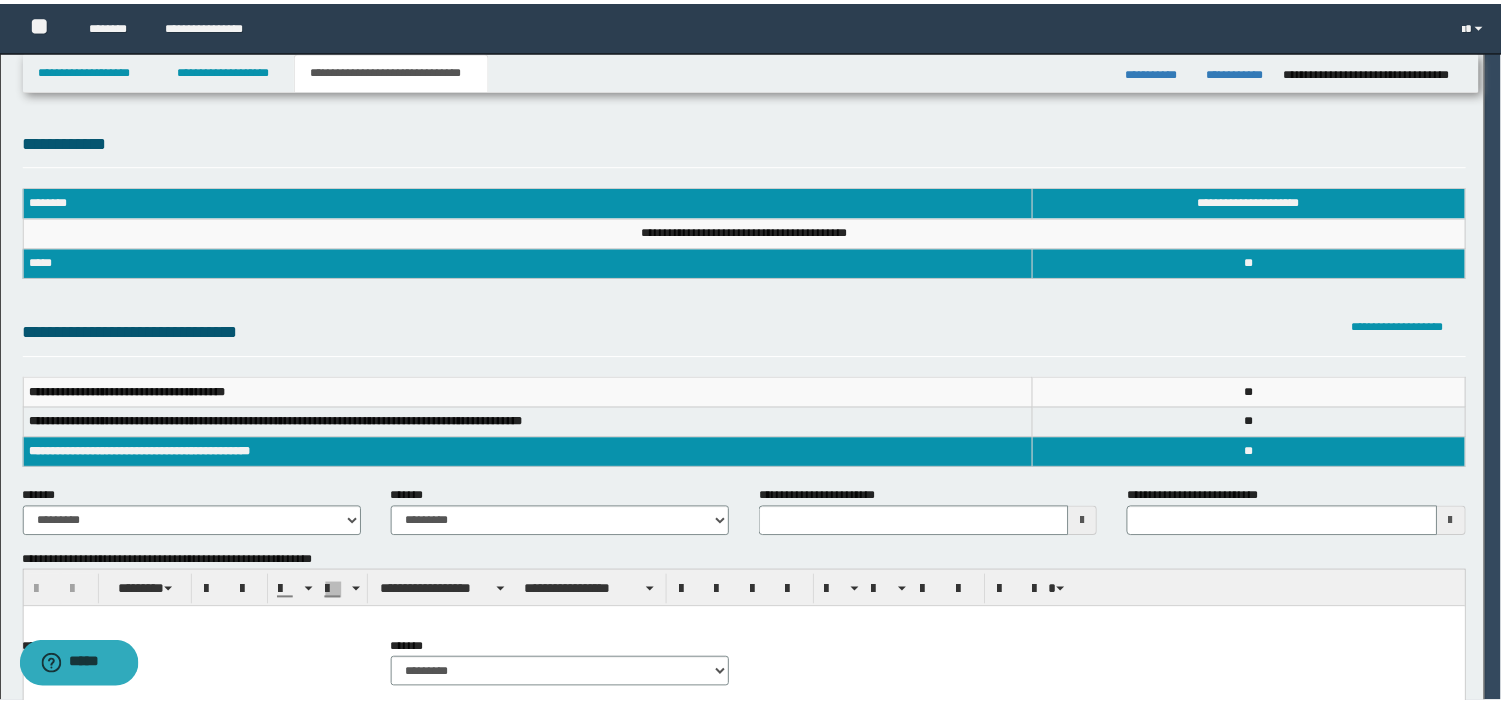 scroll, scrollTop: 0, scrollLeft: 0, axis: both 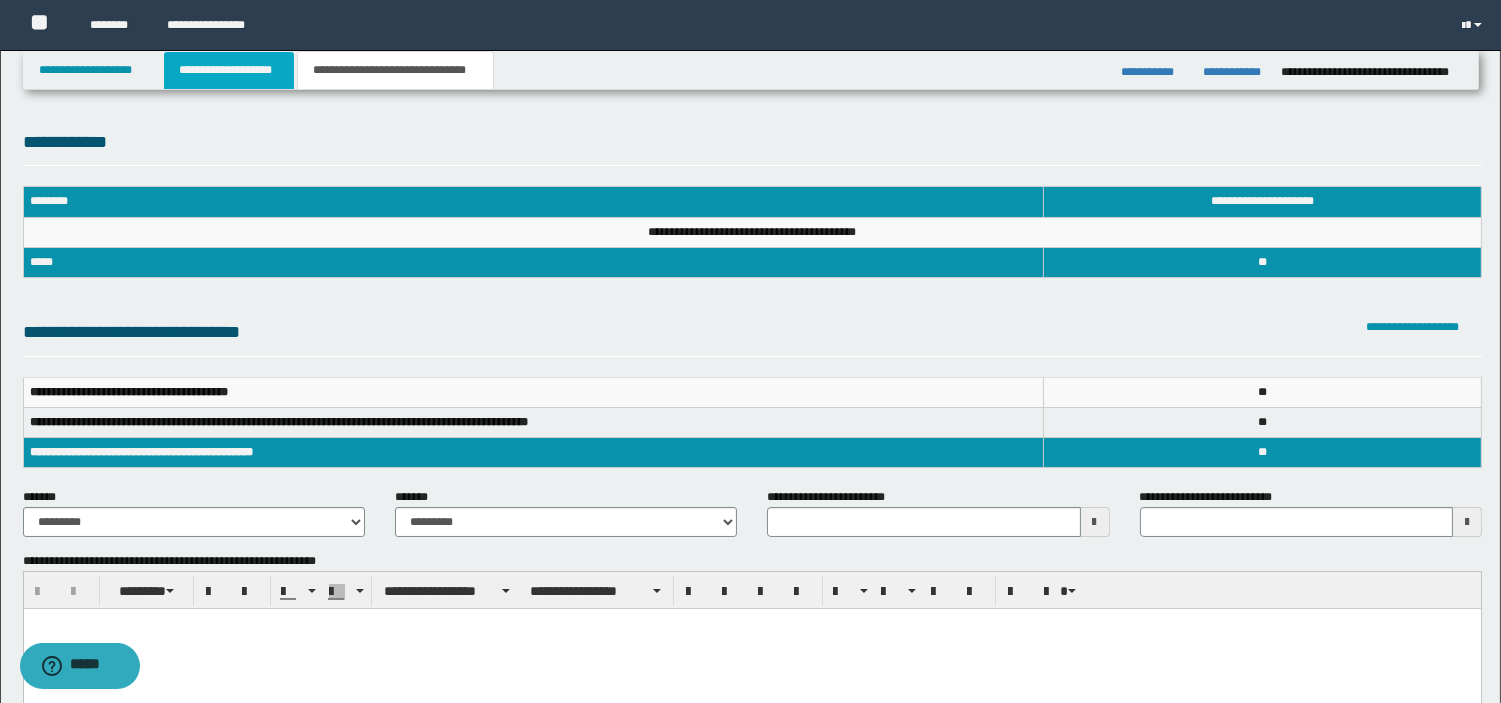 click on "**********" at bounding box center (229, 70) 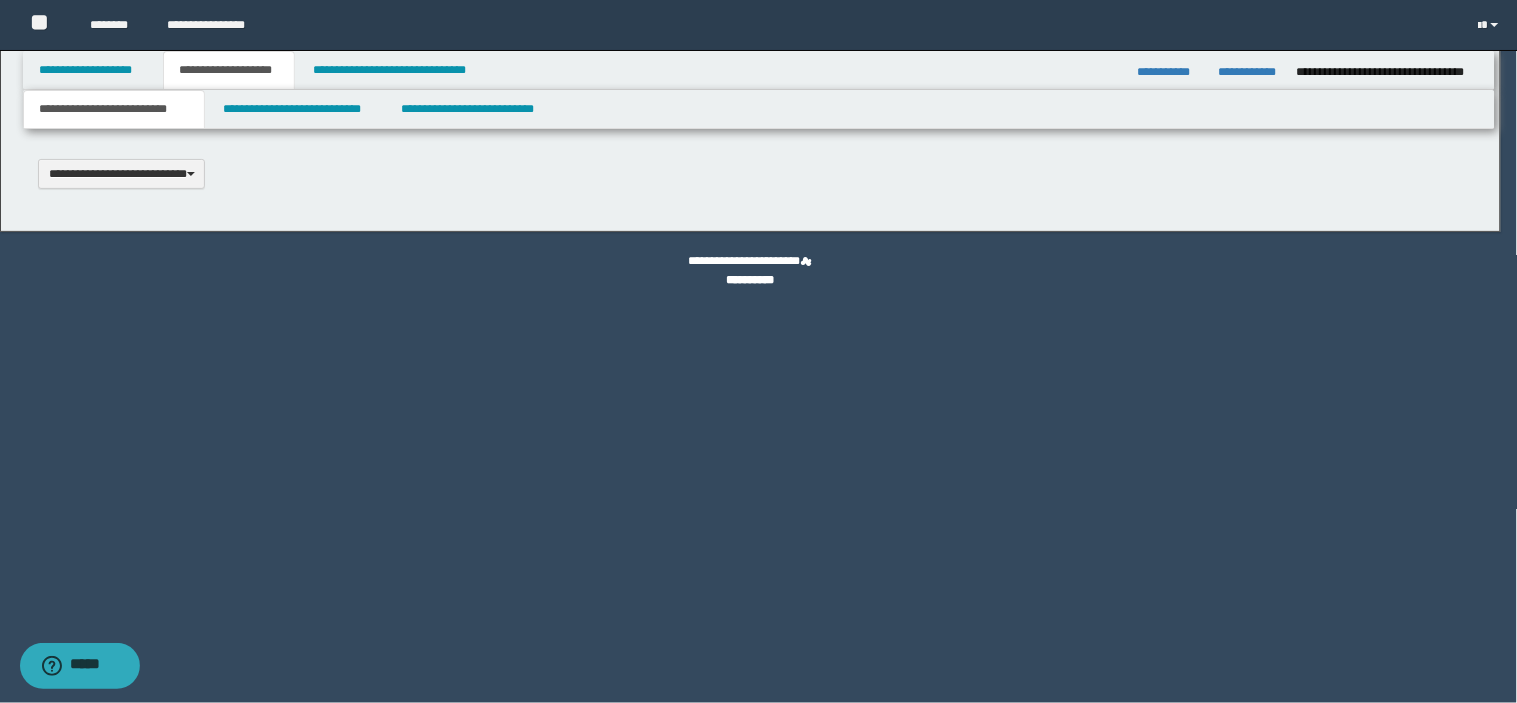 scroll, scrollTop: 0, scrollLeft: 0, axis: both 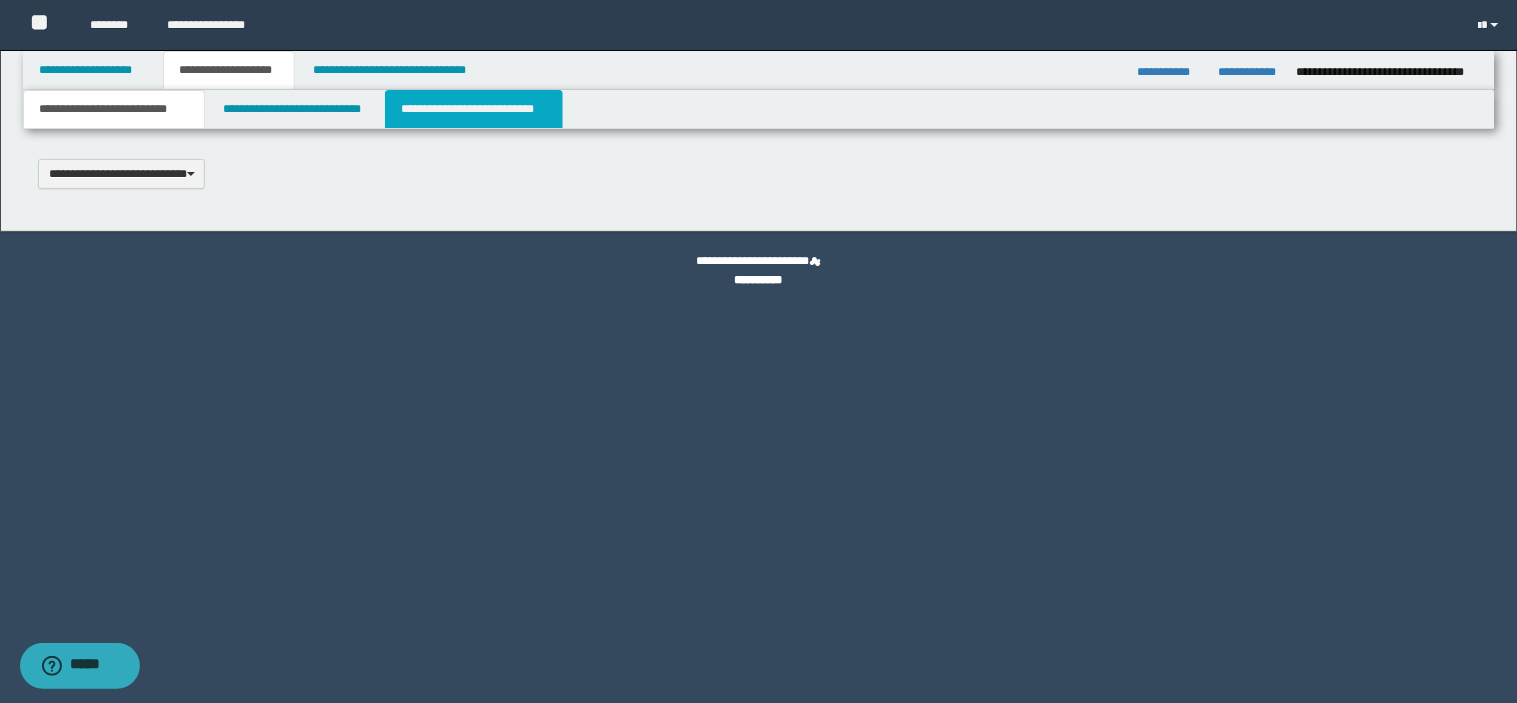 click on "**********" at bounding box center (474, 109) 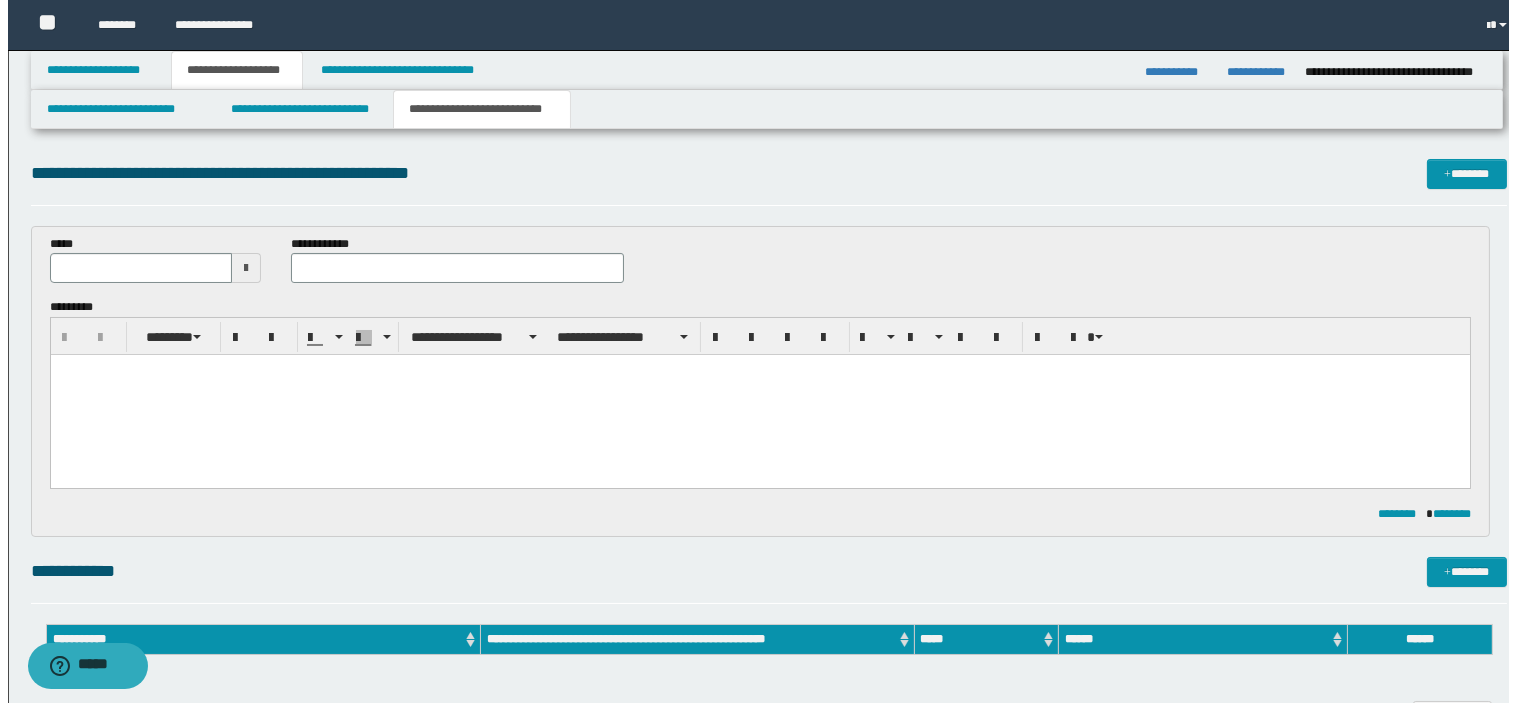 scroll, scrollTop: 0, scrollLeft: 0, axis: both 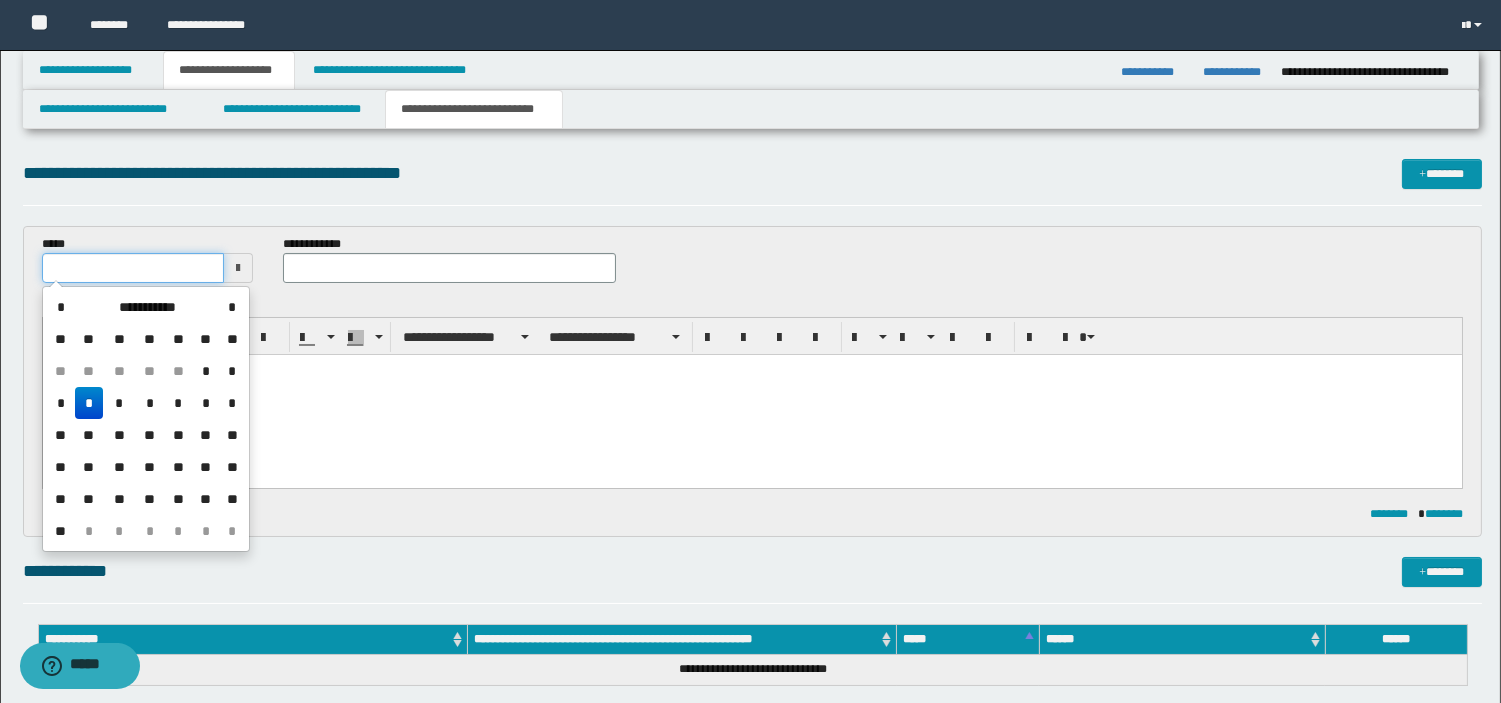 click at bounding box center [133, 268] 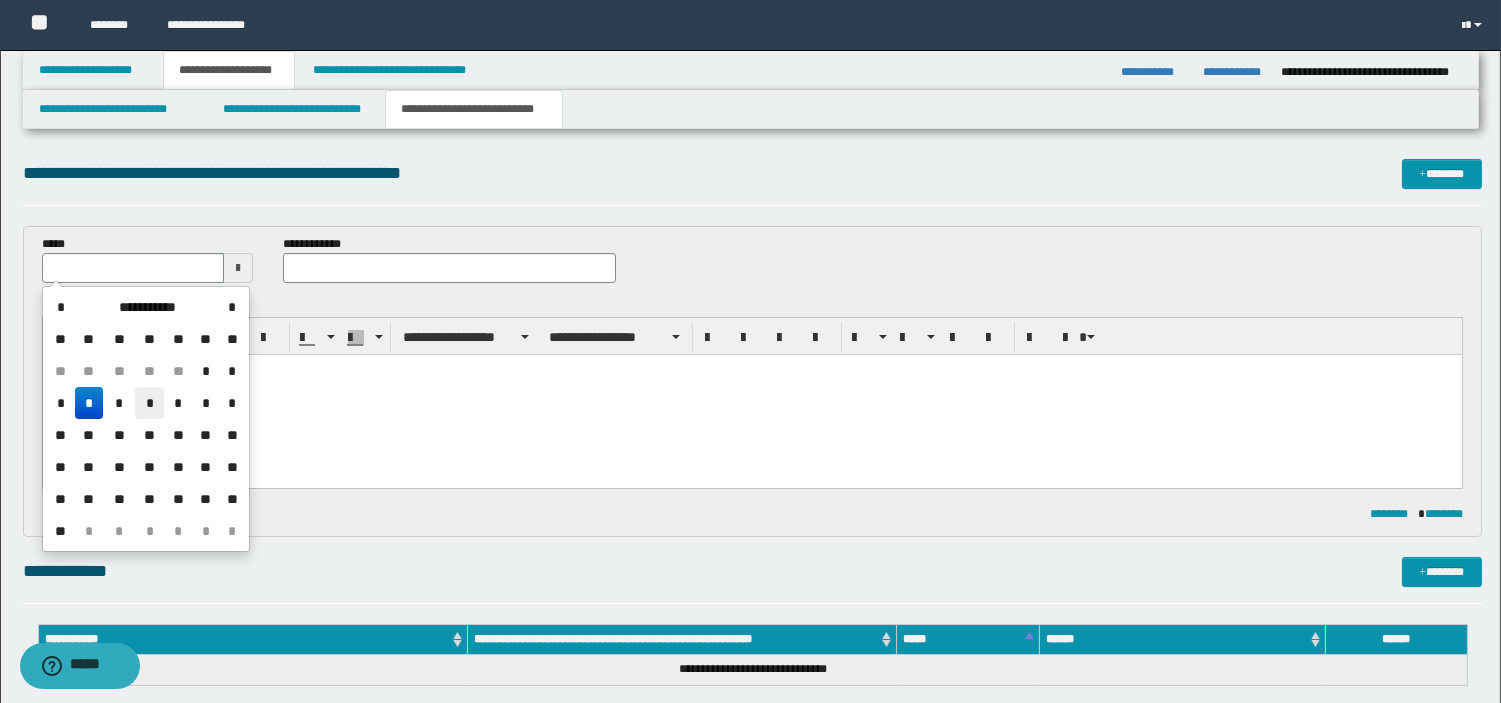 click on "*" at bounding box center [149, 403] 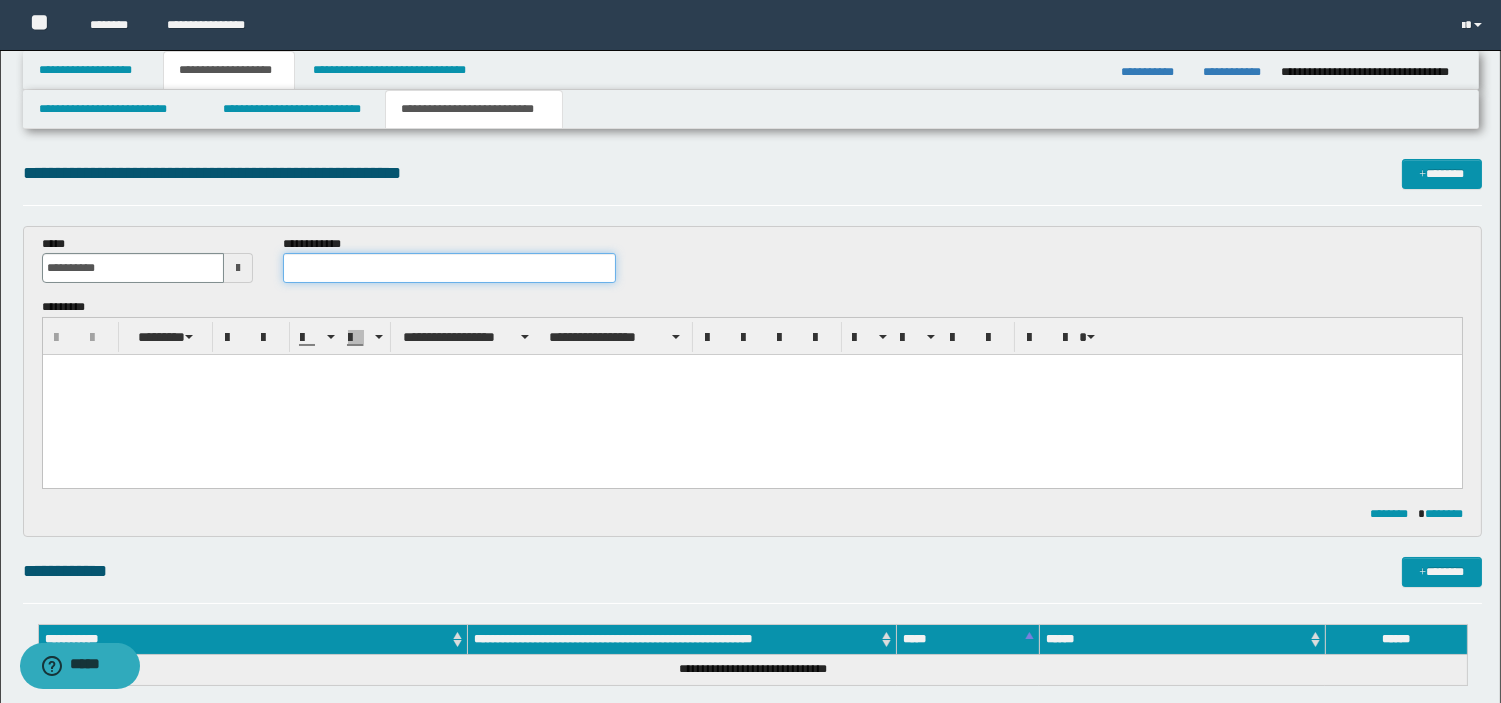 click at bounding box center (449, 268) 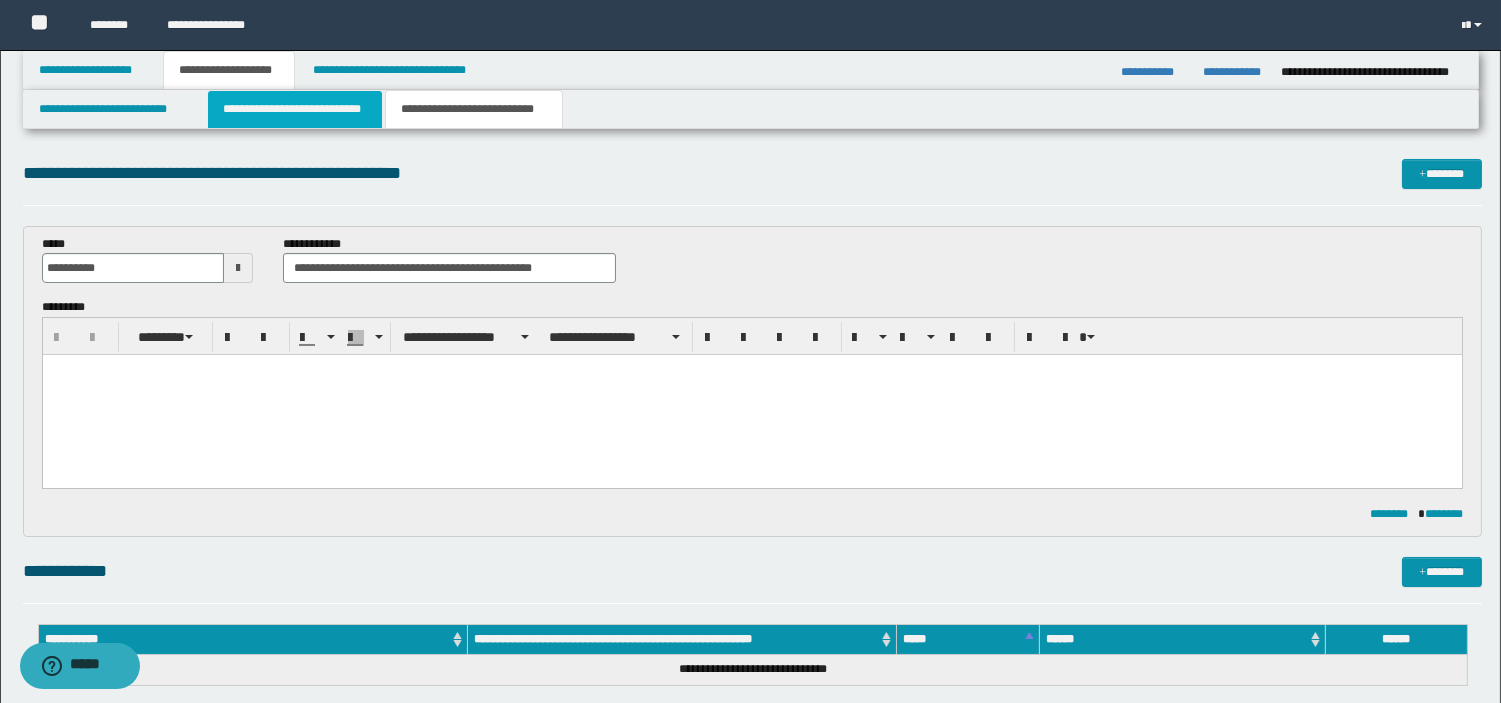 click on "**********" at bounding box center (295, 109) 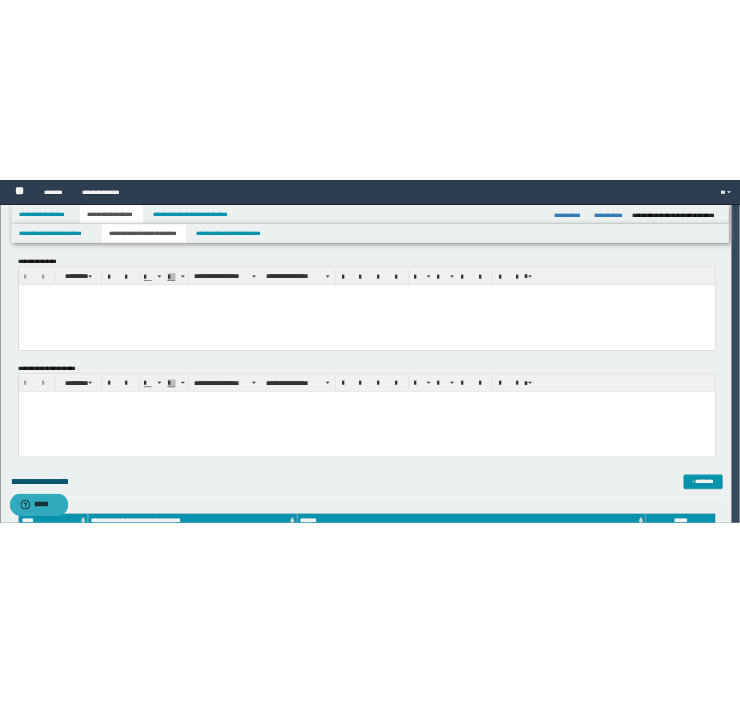 scroll, scrollTop: 0, scrollLeft: 0, axis: both 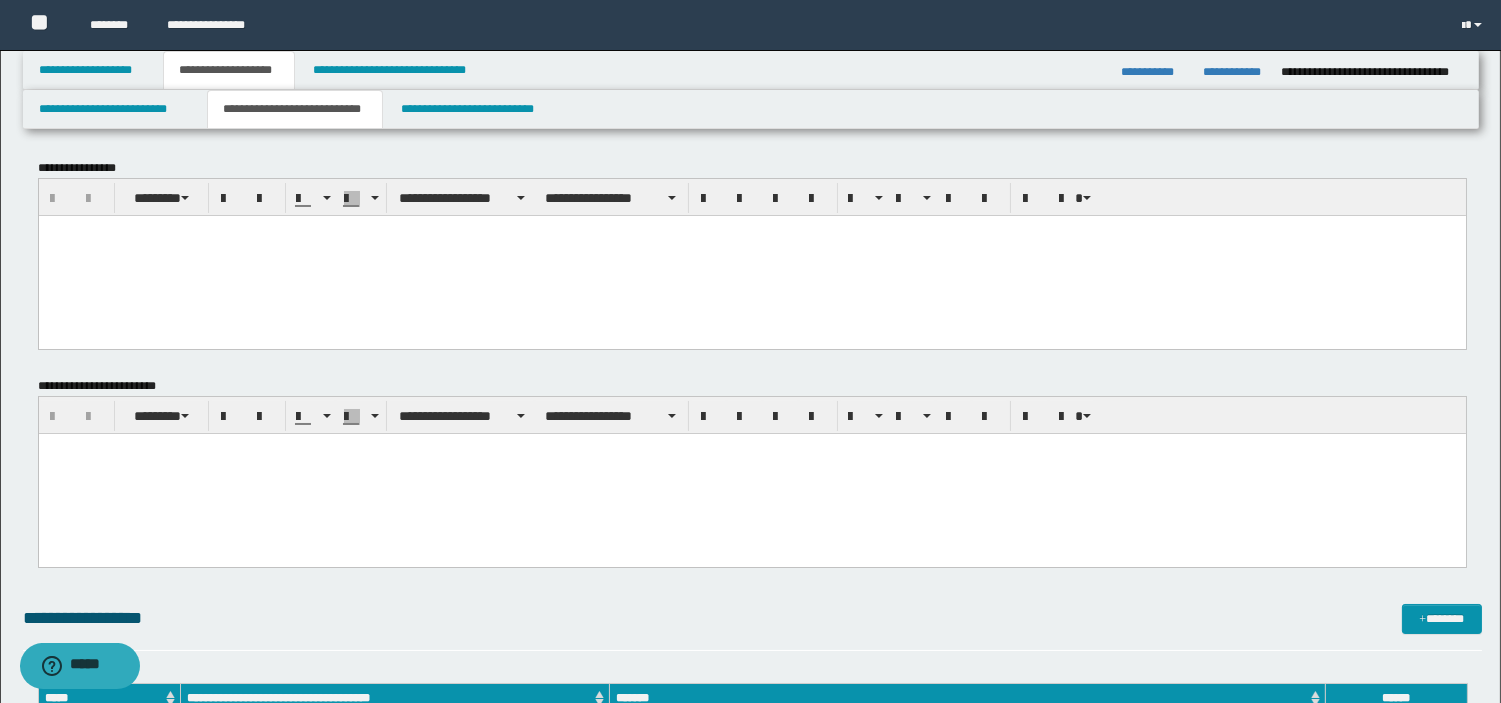 click at bounding box center [751, 255] 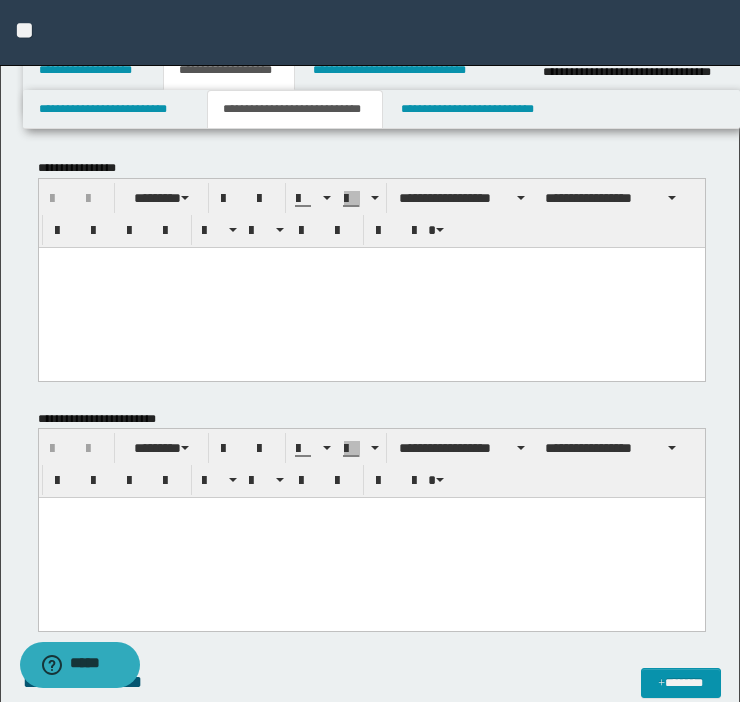 click at bounding box center [371, 287] 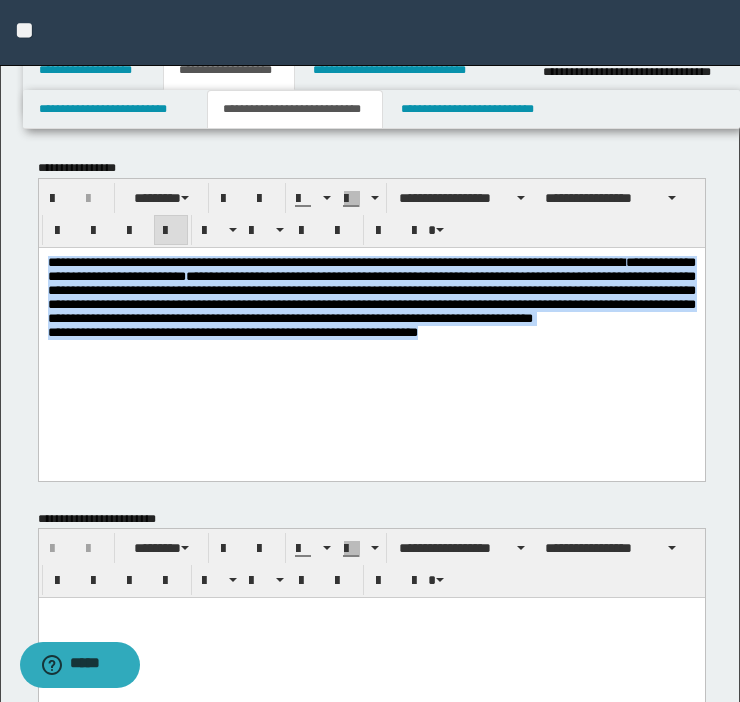 drag, startPoint x: 344, startPoint y: 330, endPoint x: -42, endPoint y: 195, distance: 408.92664 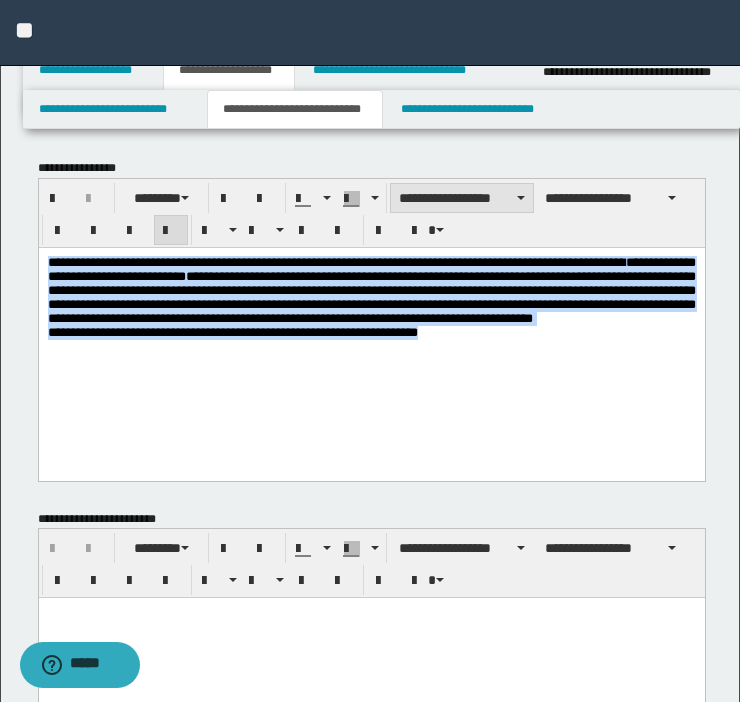 click on "**********" at bounding box center (462, 198) 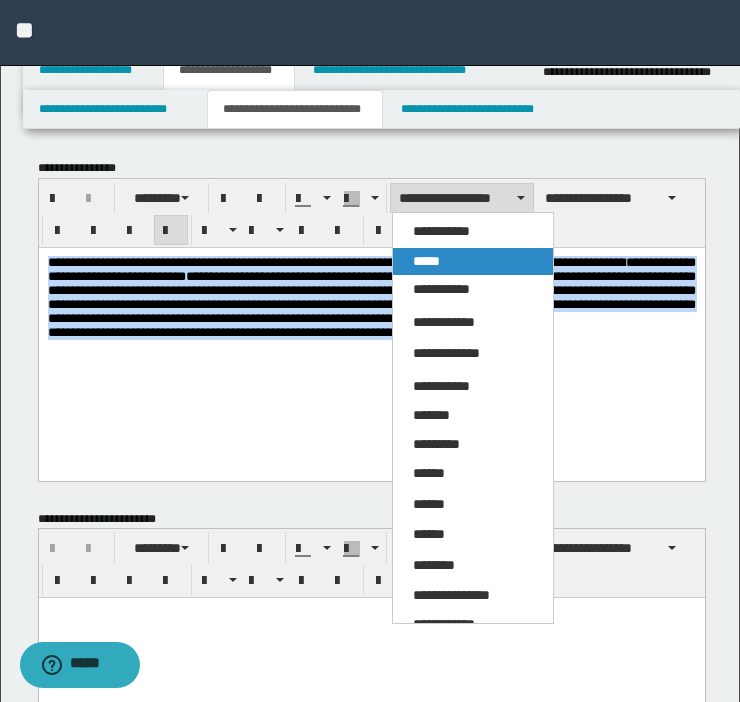 click on "*****" at bounding box center (426, 261) 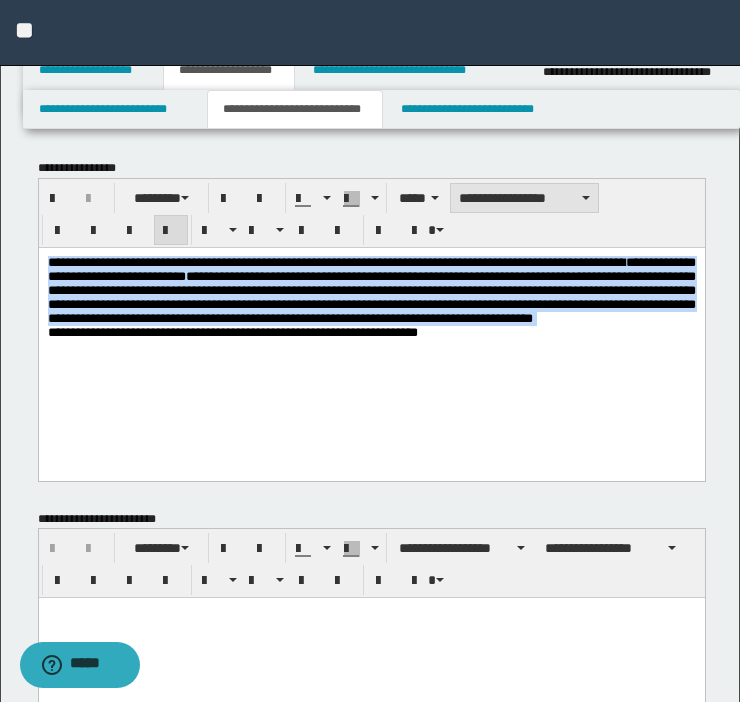 click on "**********" at bounding box center (524, 198) 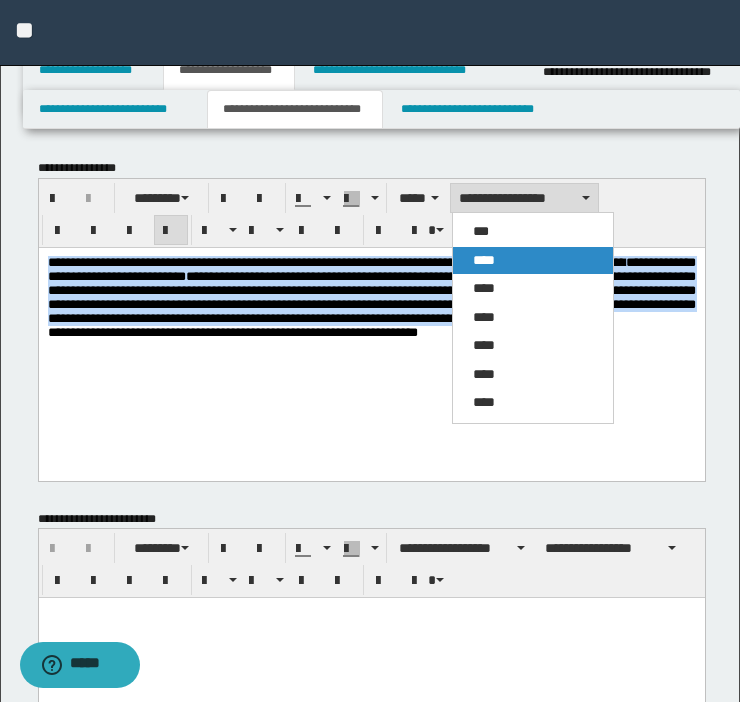 click on "****" at bounding box center (533, 261) 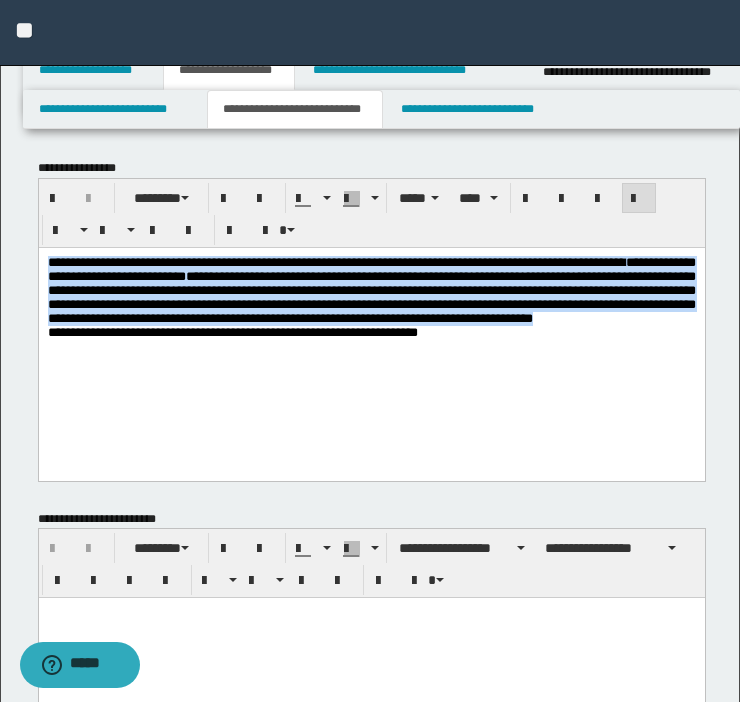 click on "**********" at bounding box center (371, 322) 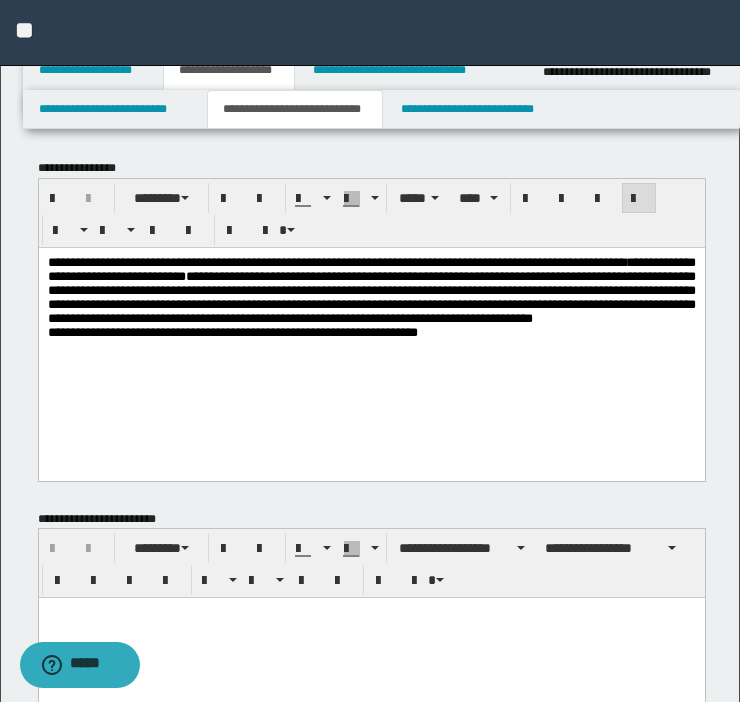 click on "**********" at bounding box center (336, 261) 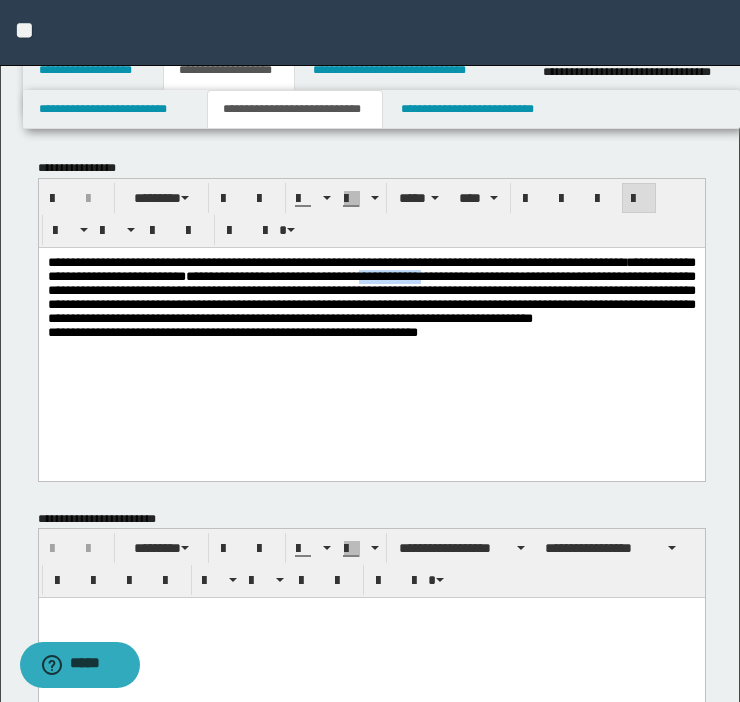 drag, startPoint x: 583, startPoint y: 277, endPoint x: 688, endPoint y: 278, distance: 105.00476 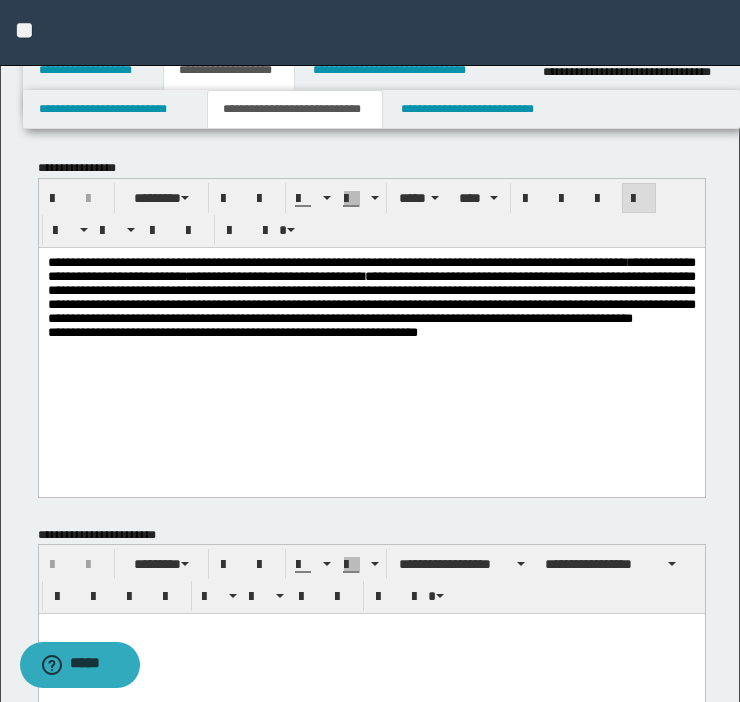 click on "**********" at bounding box center [371, 322] 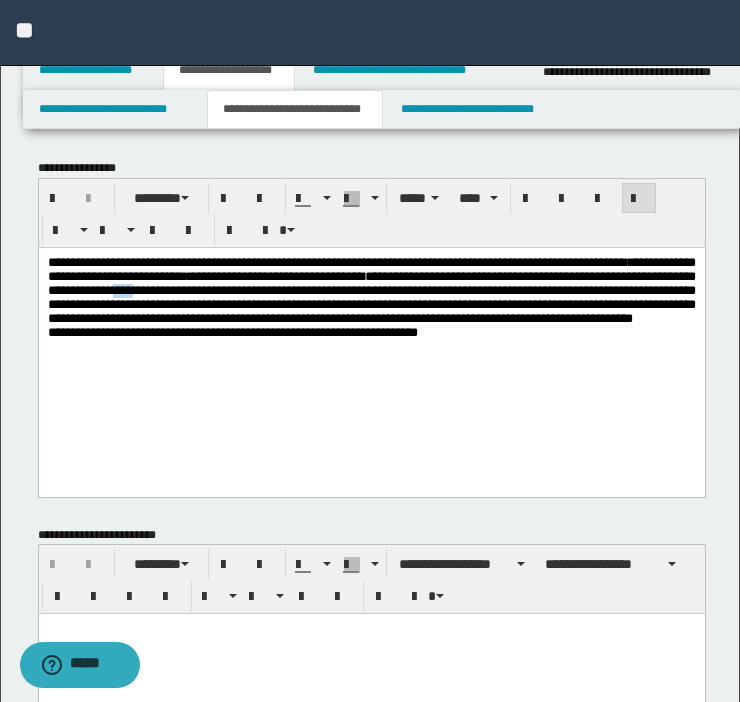 drag, startPoint x: 475, startPoint y: 290, endPoint x: 516, endPoint y: 290, distance: 41 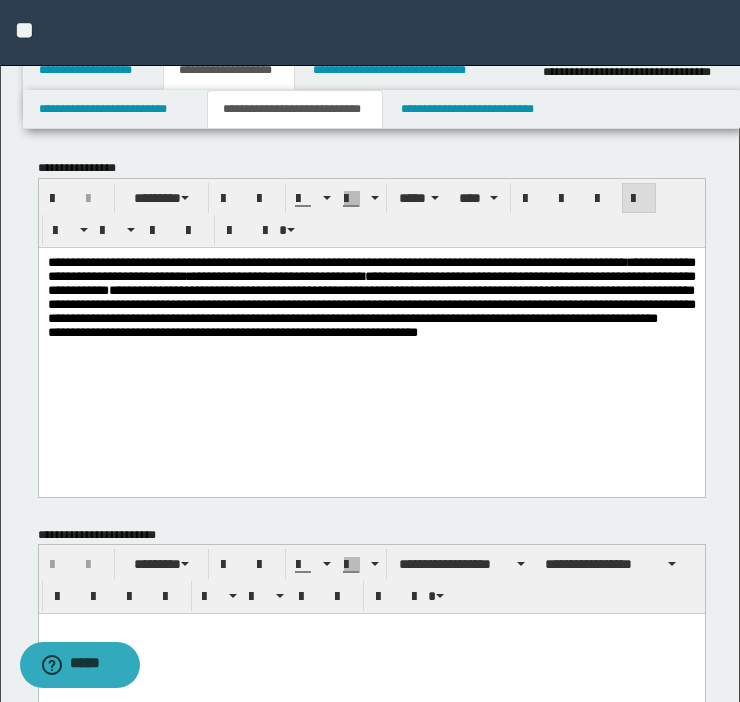 click on "**********" at bounding box center [371, 296] 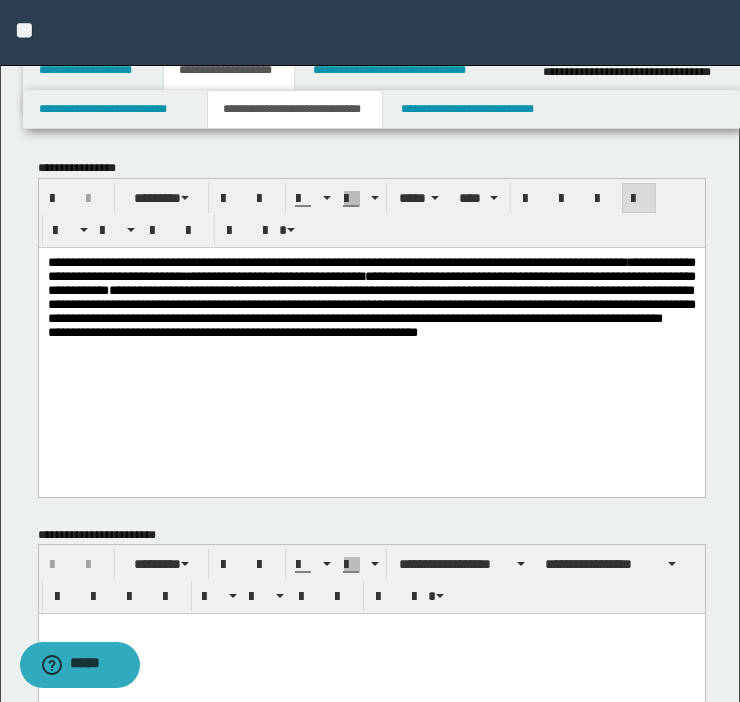 click on "**********" at bounding box center (371, 296) 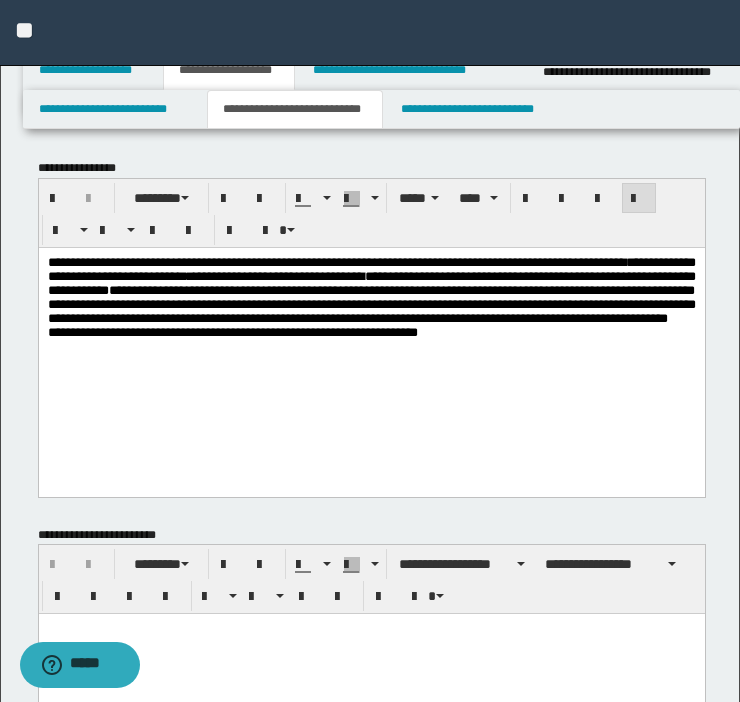 click on "**********" at bounding box center (371, 296) 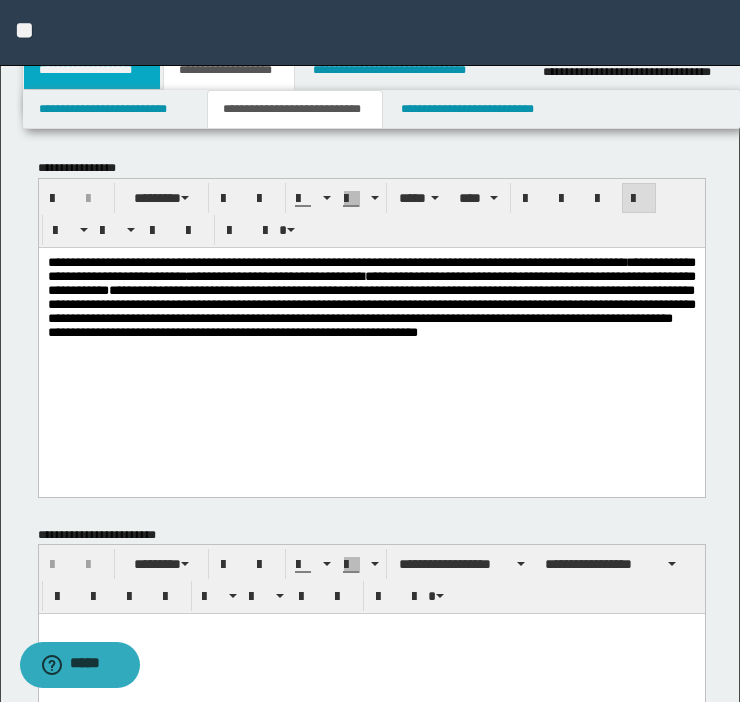 click on "**********" at bounding box center [92, 70] 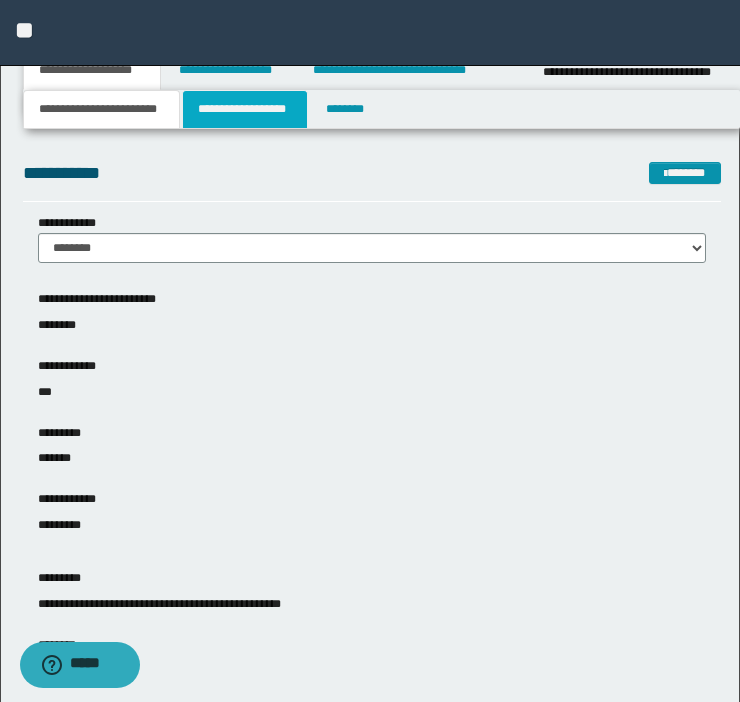 click on "**********" at bounding box center [245, 109] 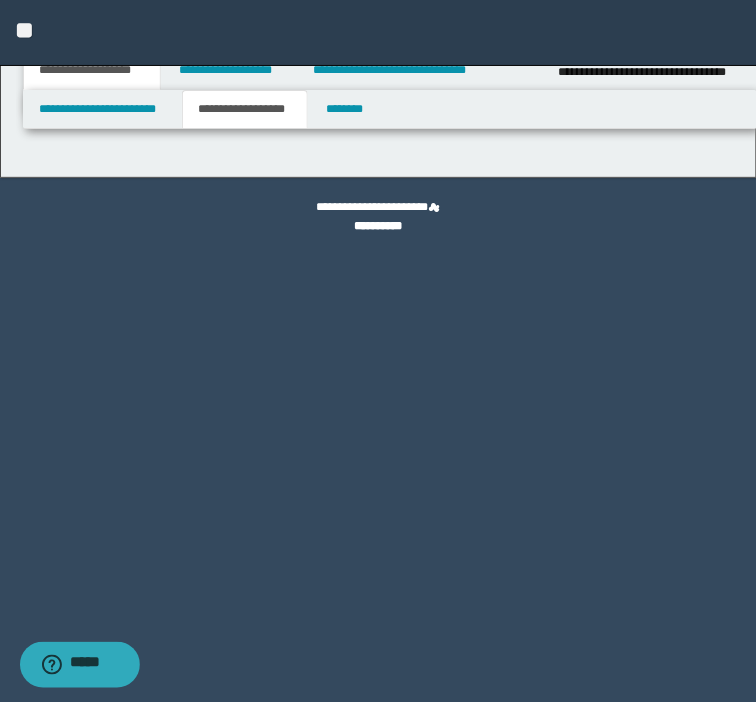 type on "**********" 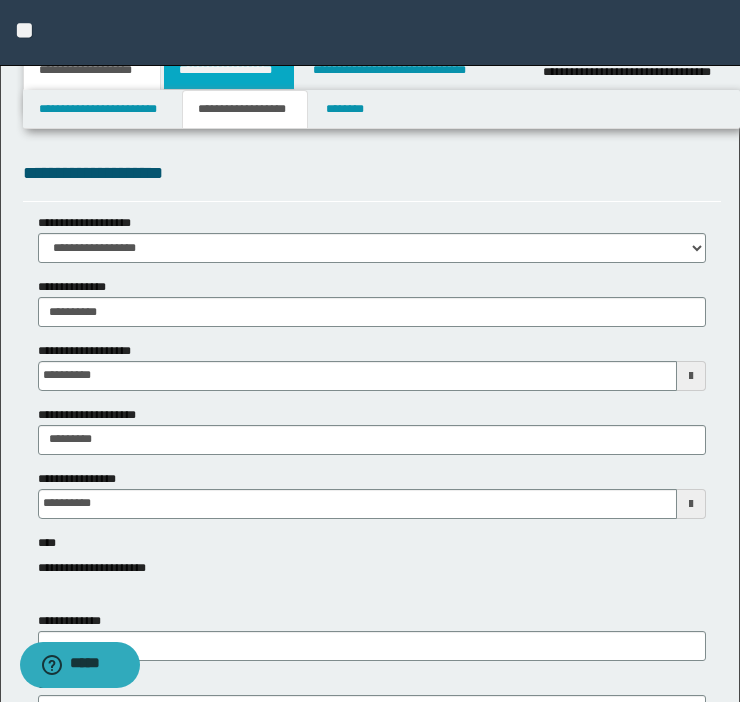 click on "**********" at bounding box center [229, 70] 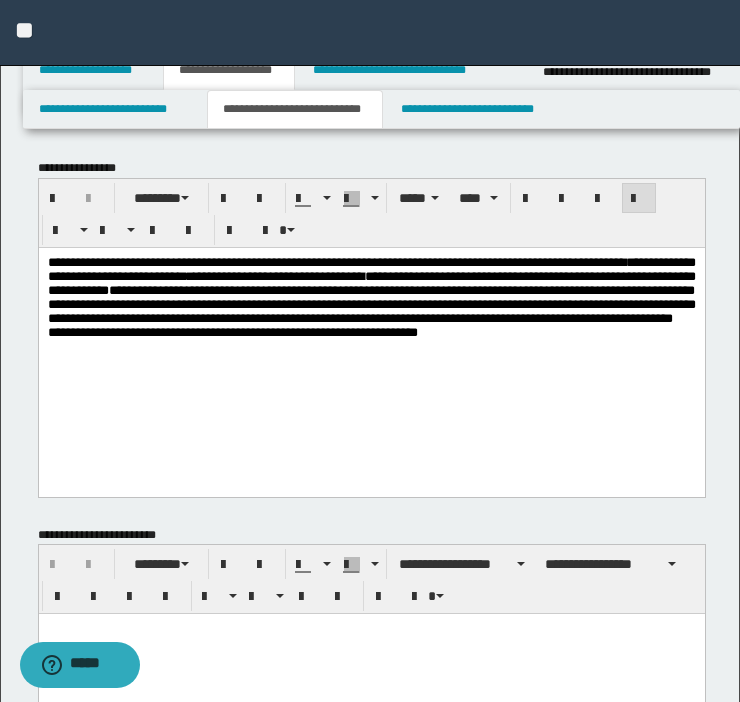 click on "**********" at bounding box center (371, 296) 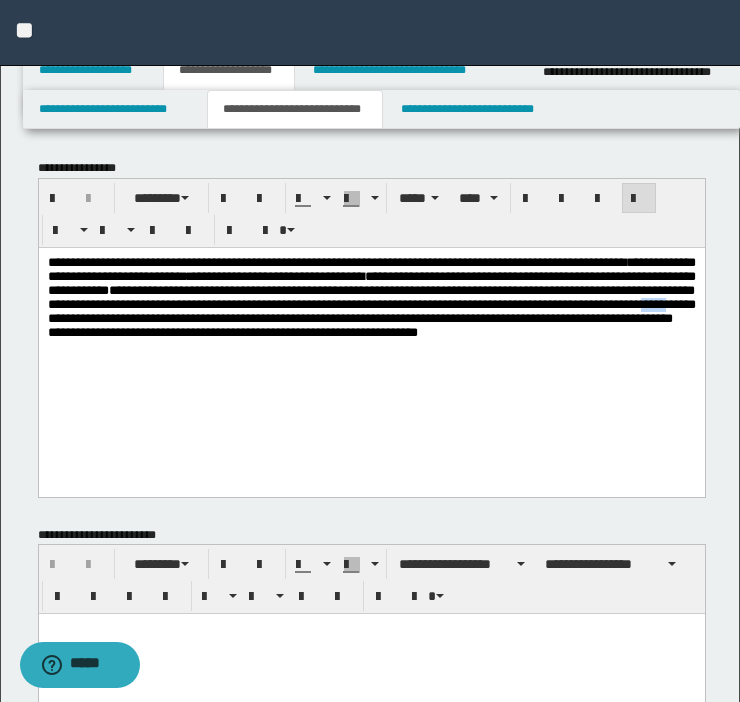 drag, startPoint x: 48, startPoint y: 342, endPoint x: 88, endPoint y: 348, distance: 40.4475 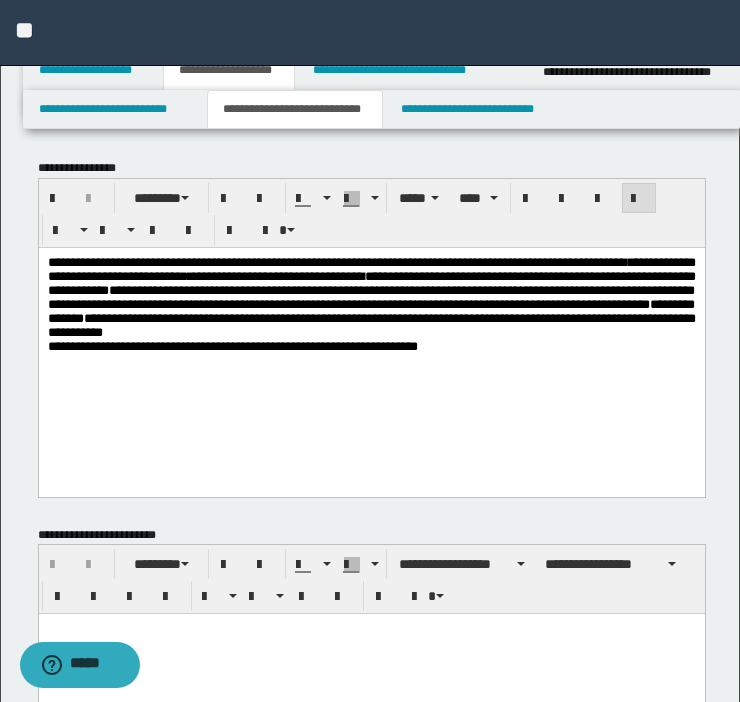 click on "**********" at bounding box center (371, 303) 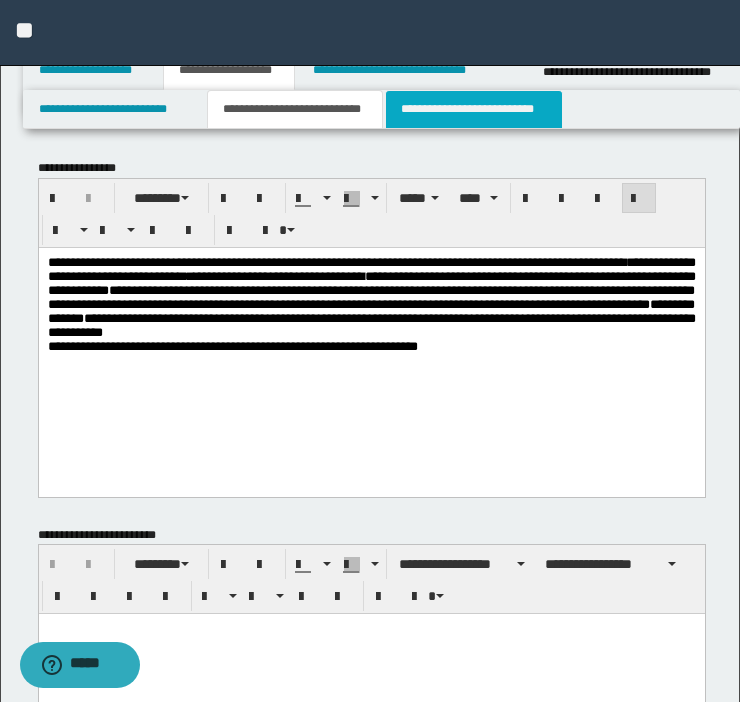 click on "**********" at bounding box center (474, 109) 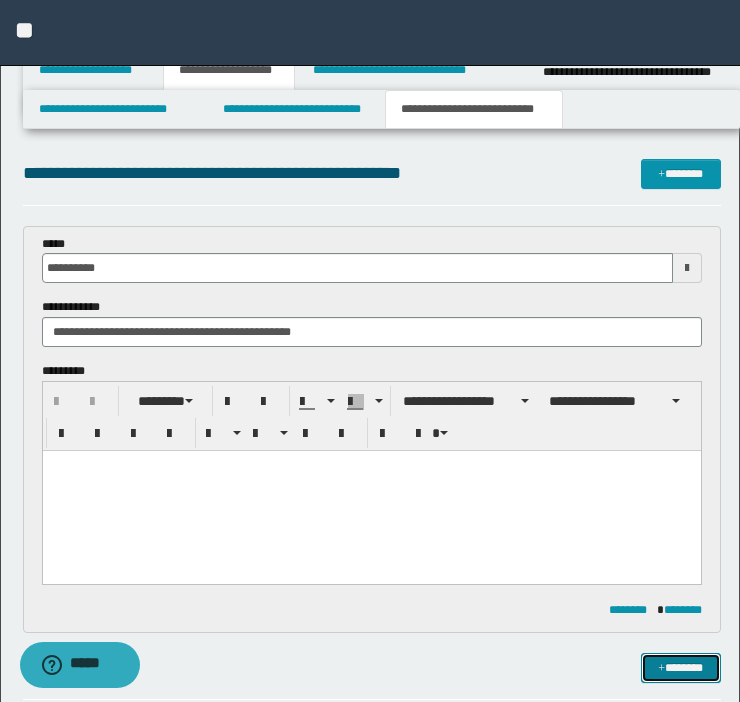 click at bounding box center [661, 669] 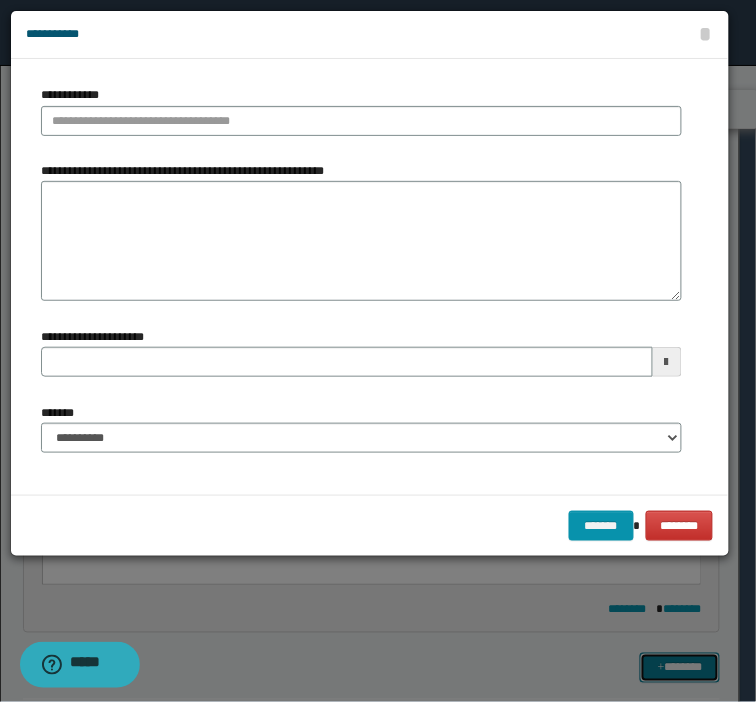 type 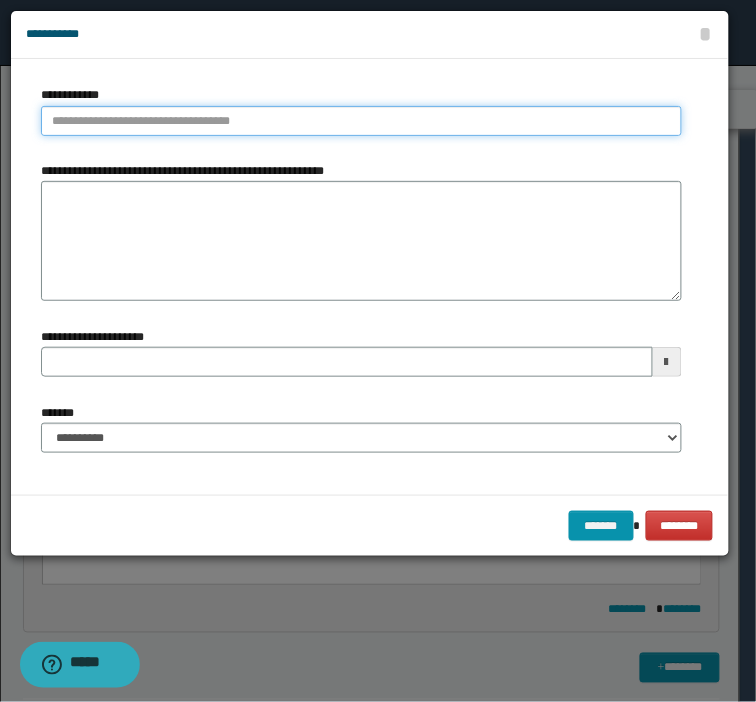 click on "**********" at bounding box center (361, 121) 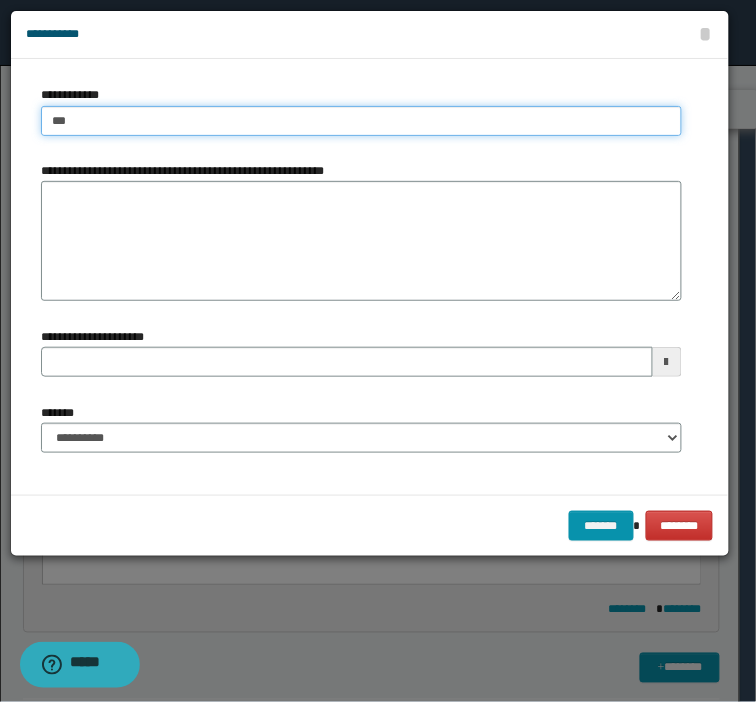 type on "****" 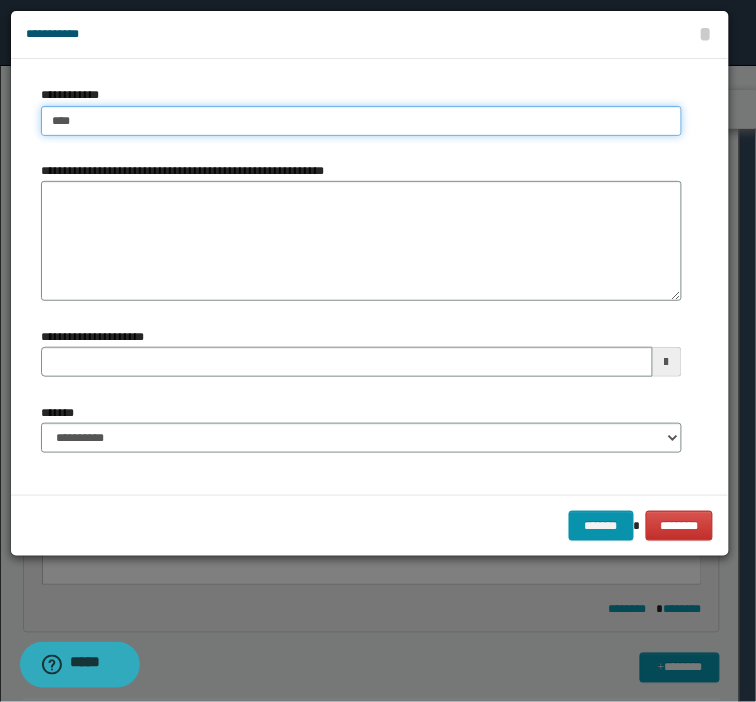 type on "****" 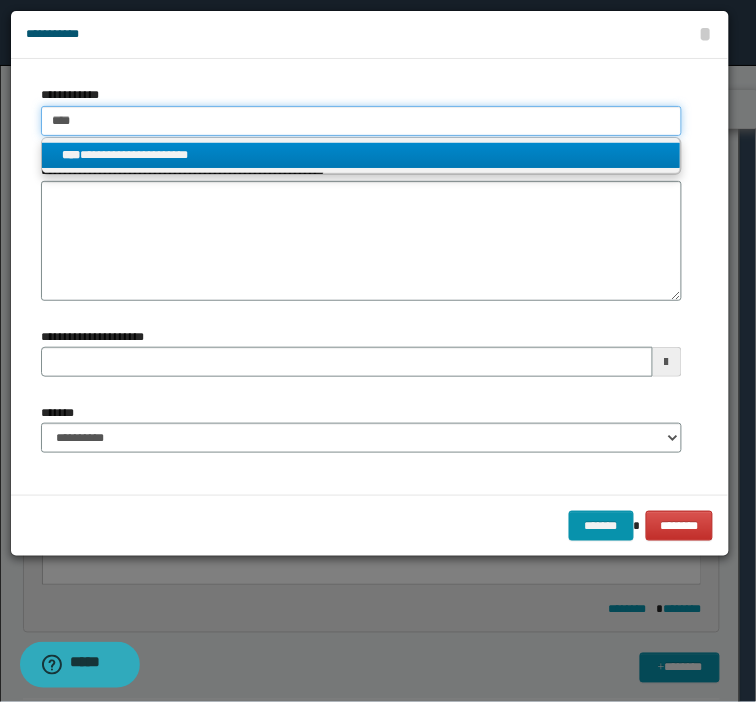 type on "****" 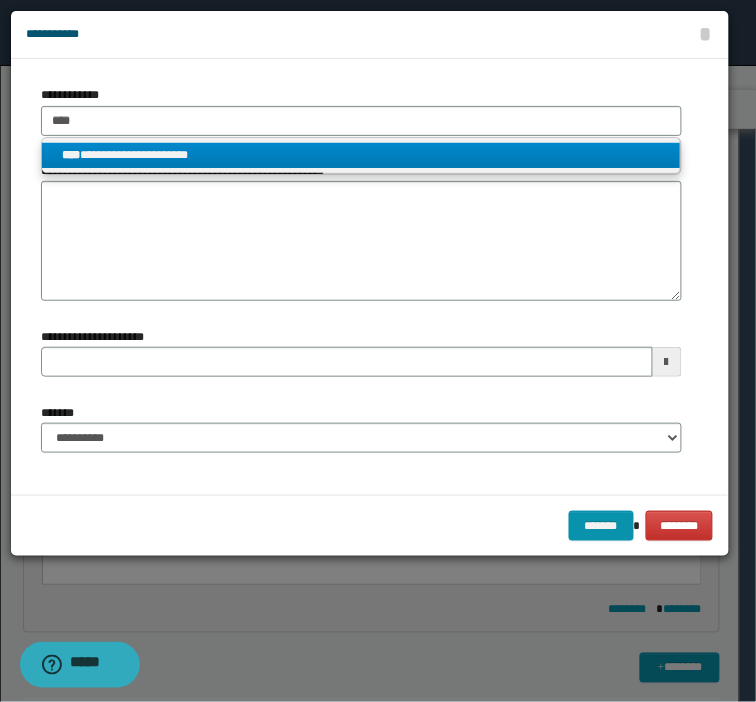 click on "**********" at bounding box center [361, 155] 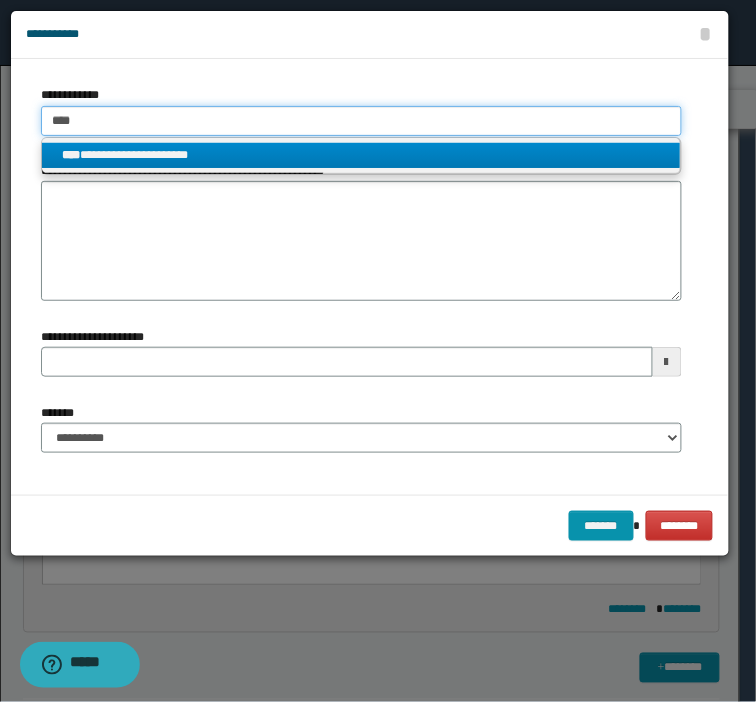 type 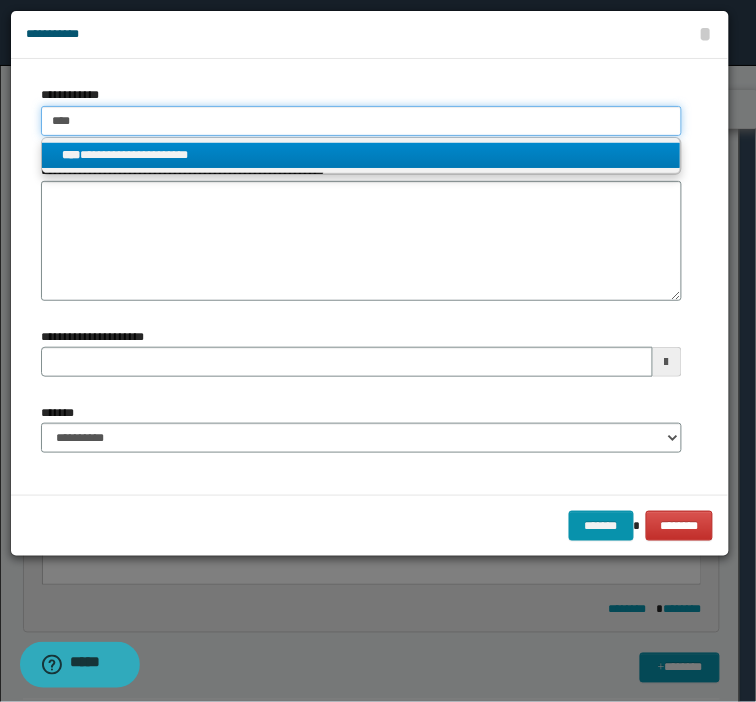 type on "**********" 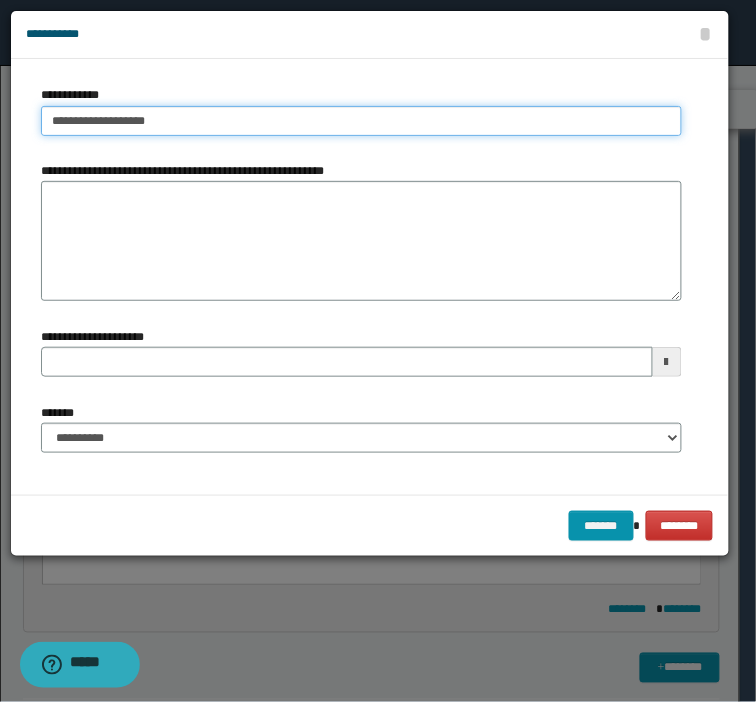 drag, startPoint x: 271, startPoint y: 122, endPoint x: -273, endPoint y: 152, distance: 544.8266 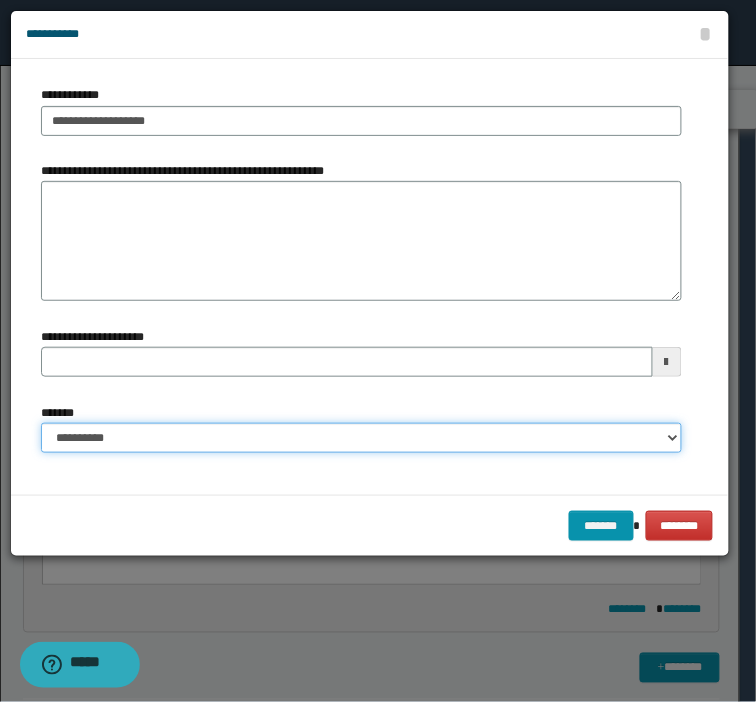 click on "**********" at bounding box center [361, 438] 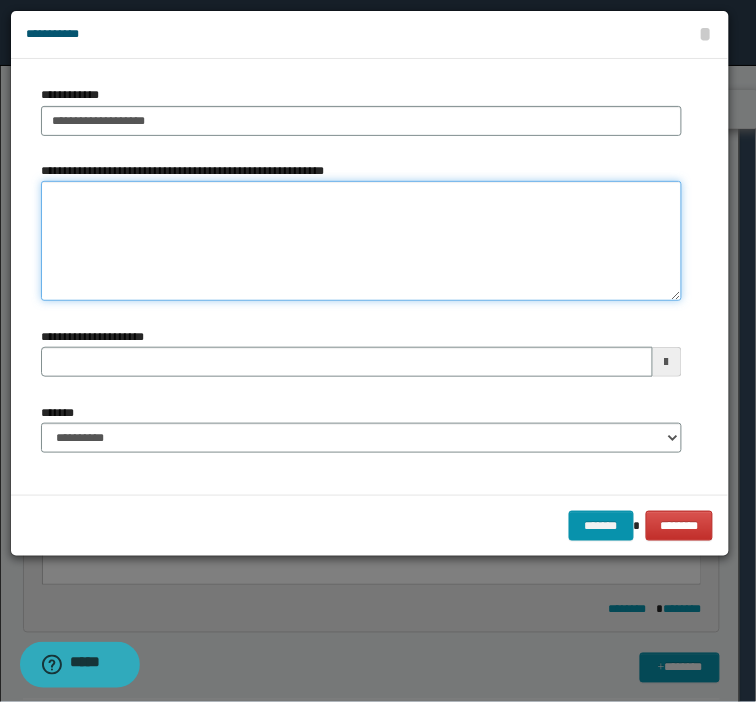 click on "**********" at bounding box center [361, 241] 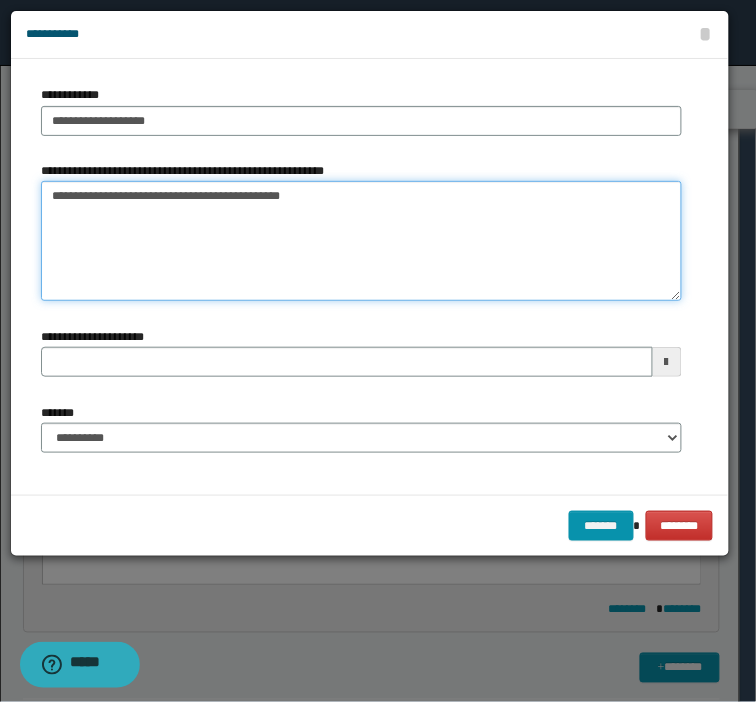 drag, startPoint x: 74, startPoint y: 188, endPoint x: 91, endPoint y: 198, distance: 19.723083 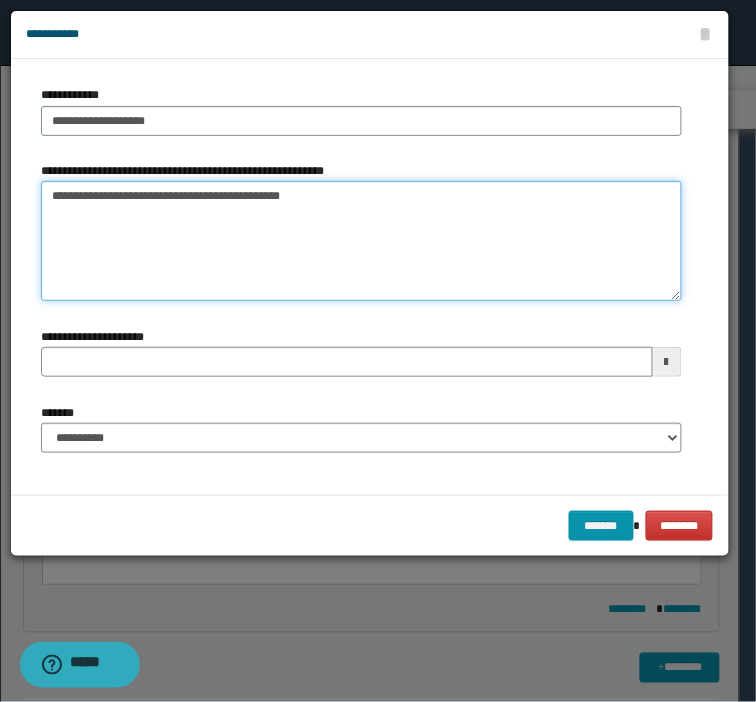 type on "**********" 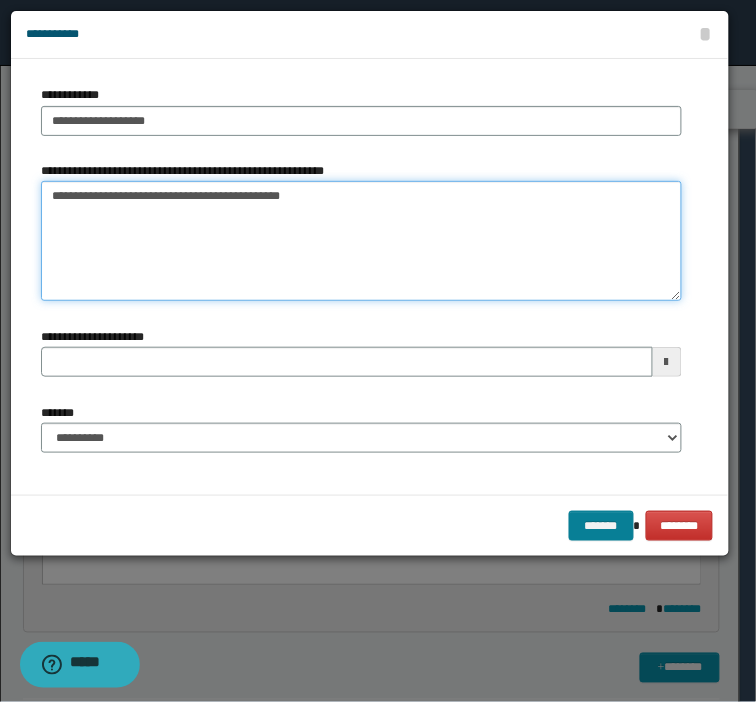 type on "**********" 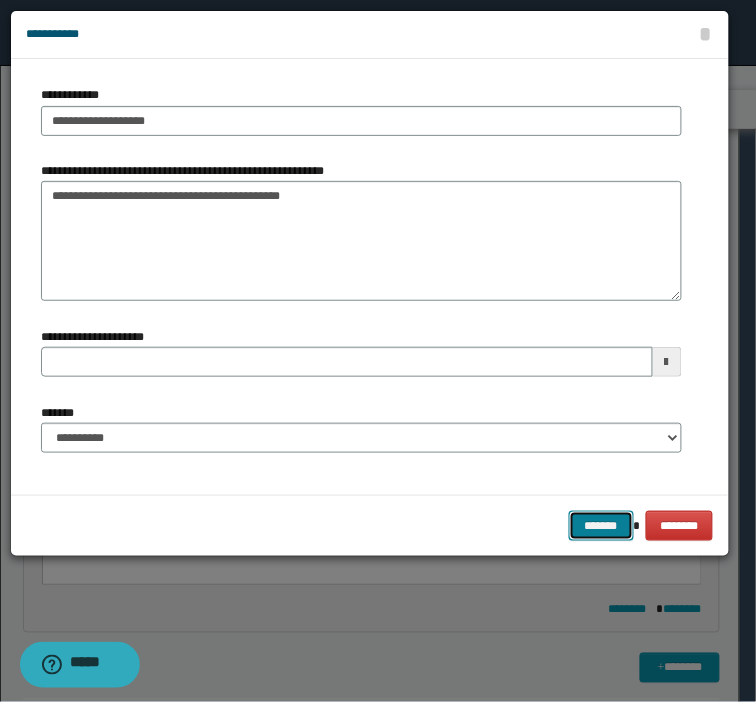 click on "*******" at bounding box center (601, 526) 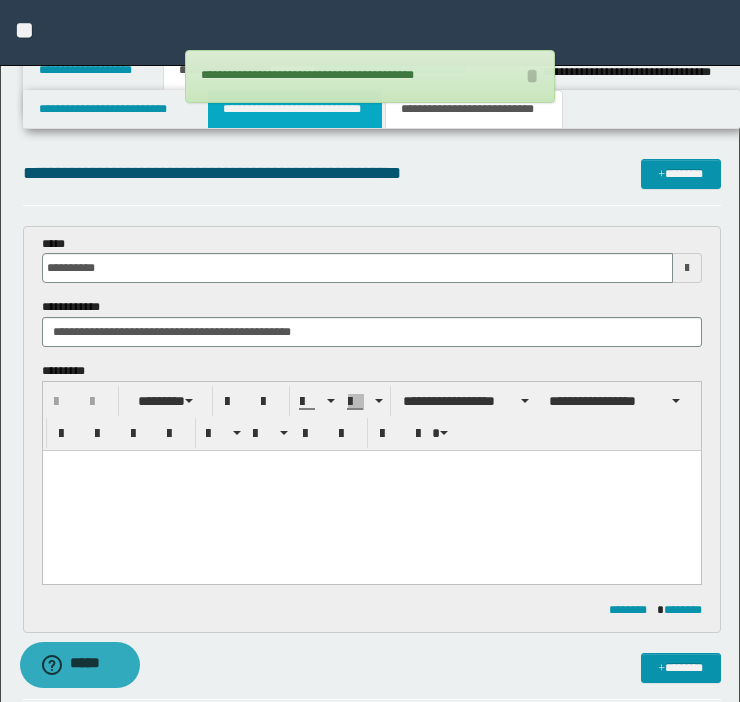 click on "**********" at bounding box center (295, 109) 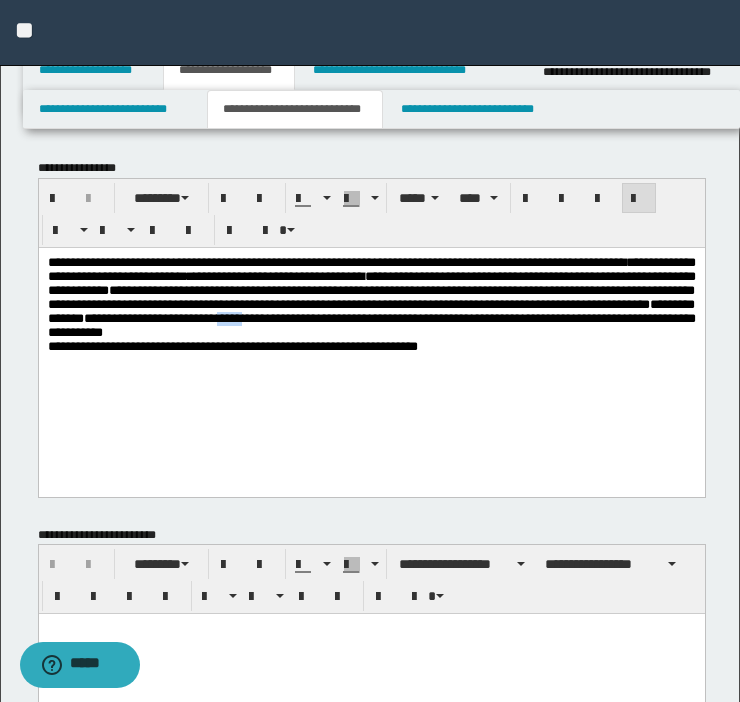 drag, startPoint x: 352, startPoint y: 348, endPoint x: 393, endPoint y: 352, distance: 41.19466 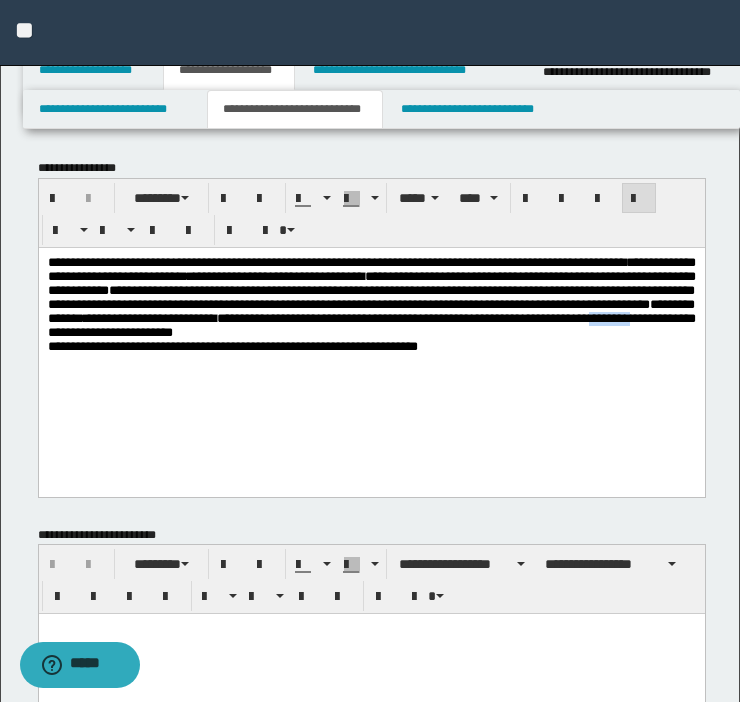 drag, startPoint x: 131, startPoint y: 365, endPoint x: 203, endPoint y: 361, distance: 72.11102 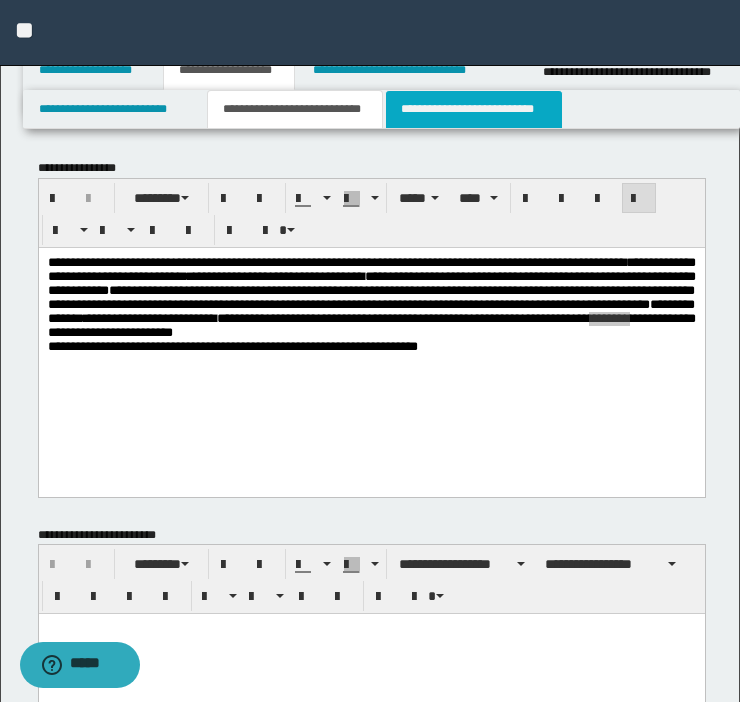 click on "**********" at bounding box center [474, 109] 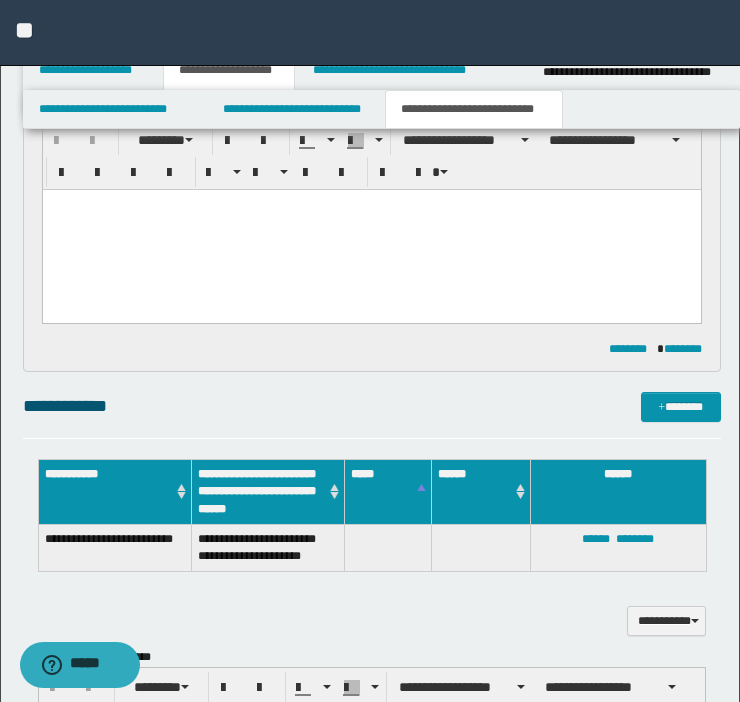 scroll, scrollTop: 286, scrollLeft: 0, axis: vertical 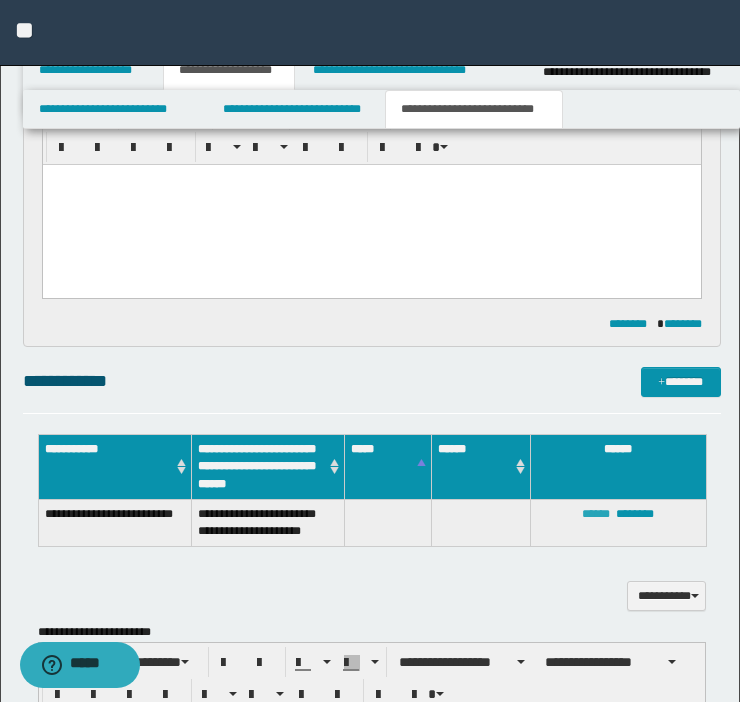 click on "******" at bounding box center (596, 514) 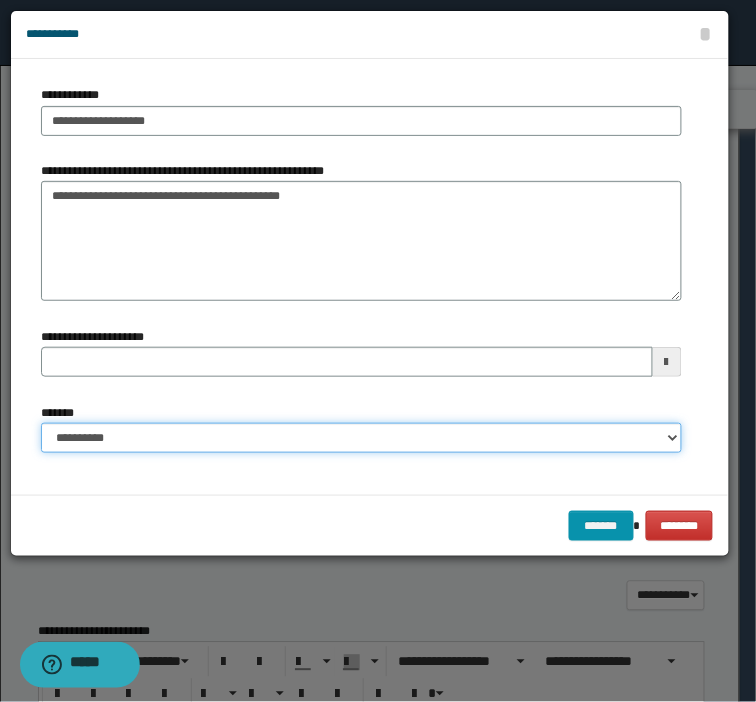 click on "**********" at bounding box center [361, 438] 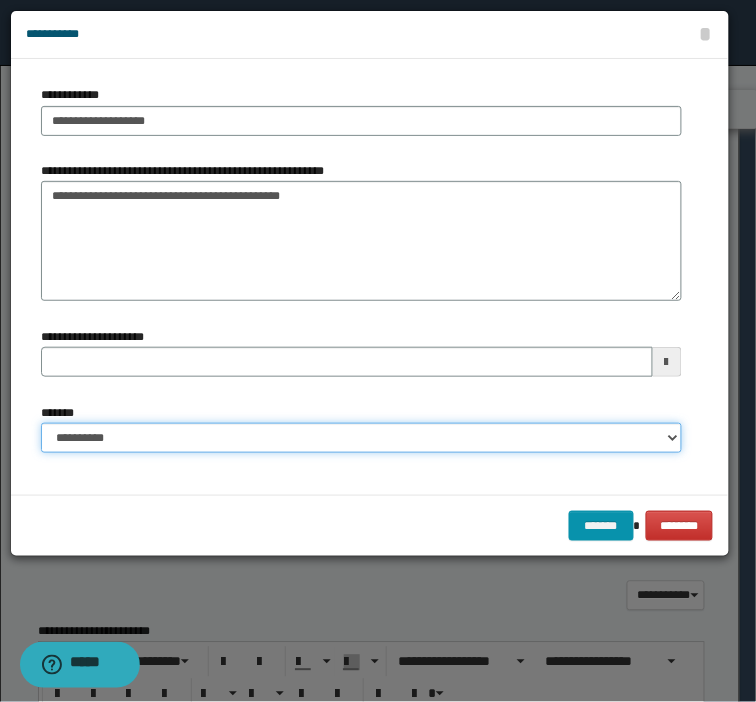 select on "*" 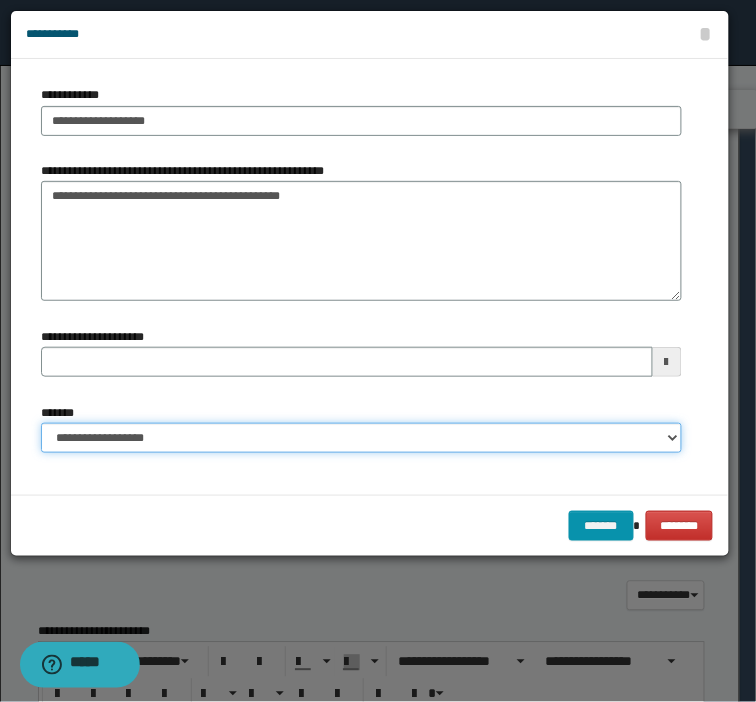 click on "**********" at bounding box center (361, 438) 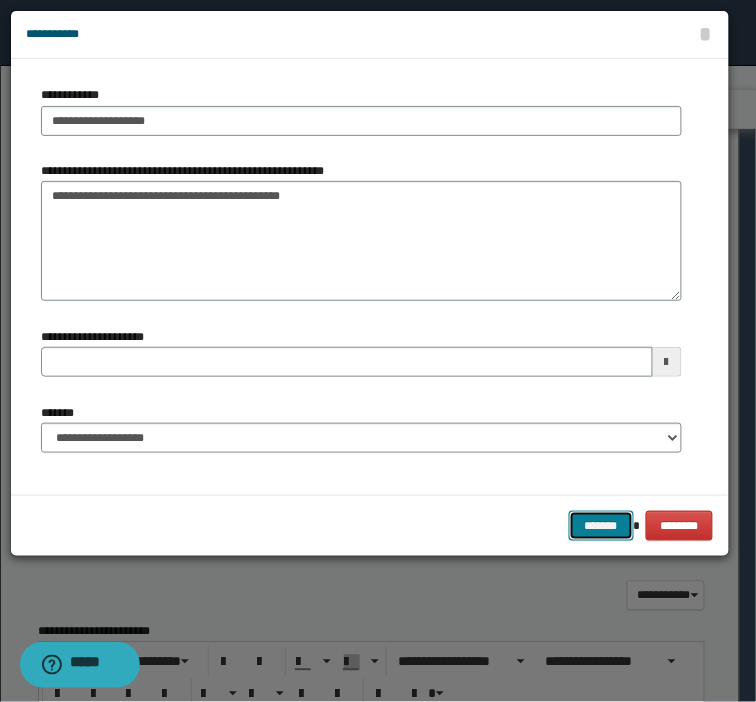 click on "*******" at bounding box center [601, 526] 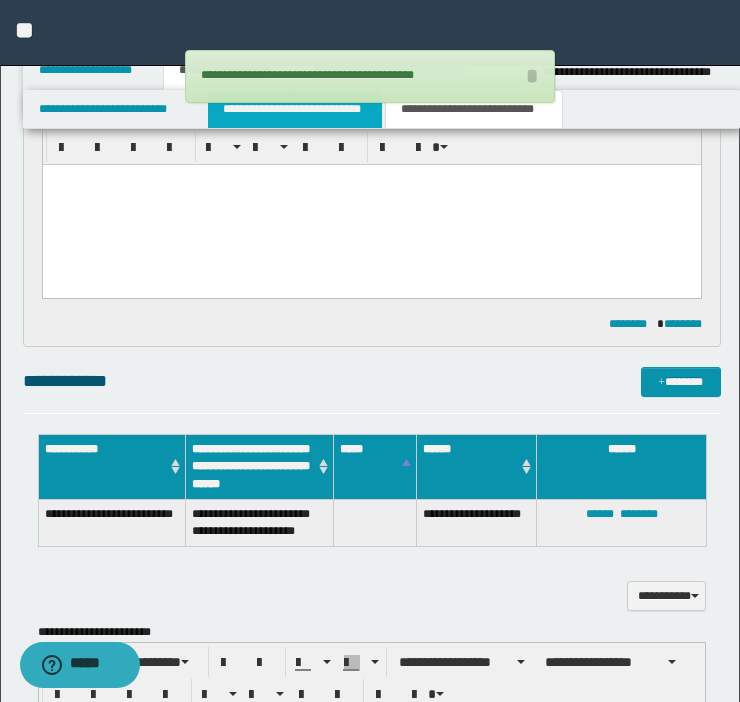 click on "**********" at bounding box center [295, 109] 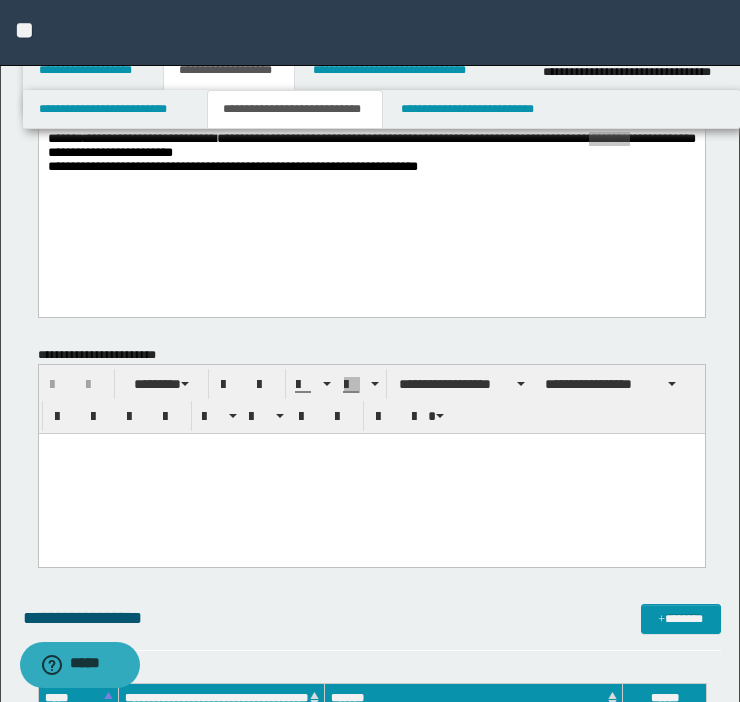 scroll, scrollTop: 176, scrollLeft: 0, axis: vertical 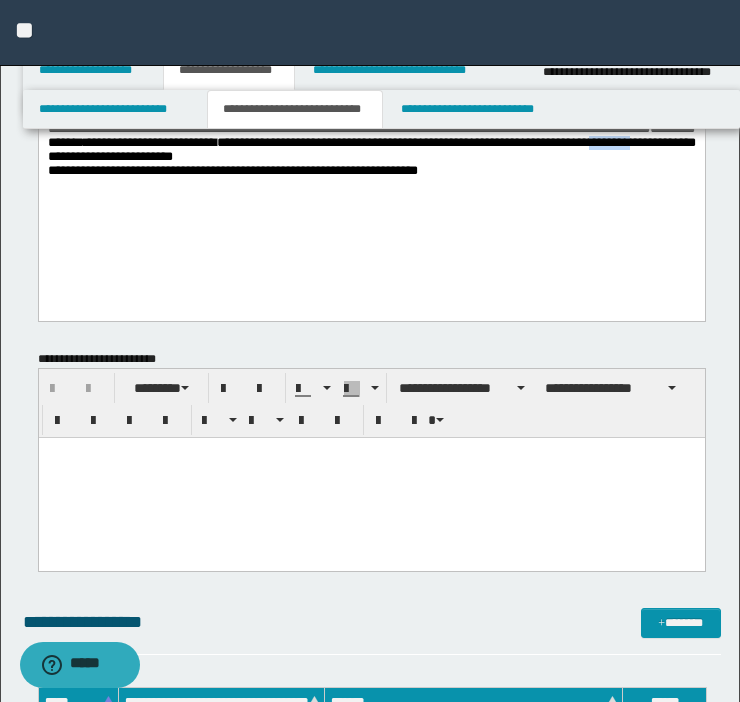 click on "**********" at bounding box center (371, 127) 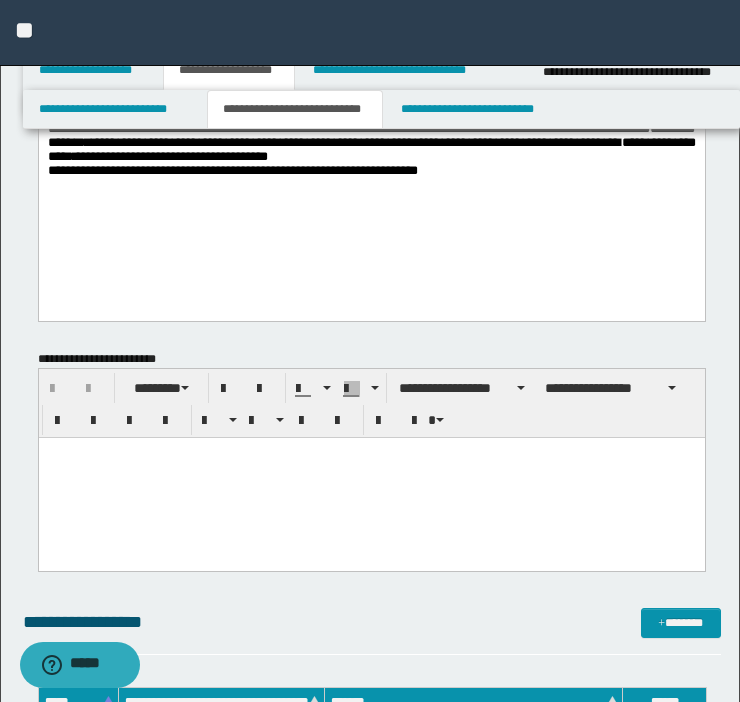 click on "**********" at bounding box center (371, 127) 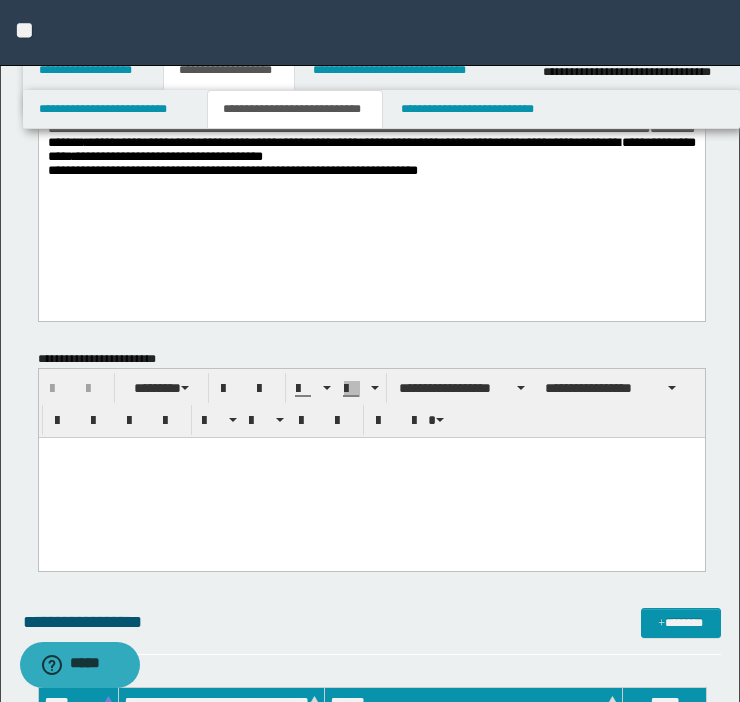 click on "**********" at bounding box center (371, 121) 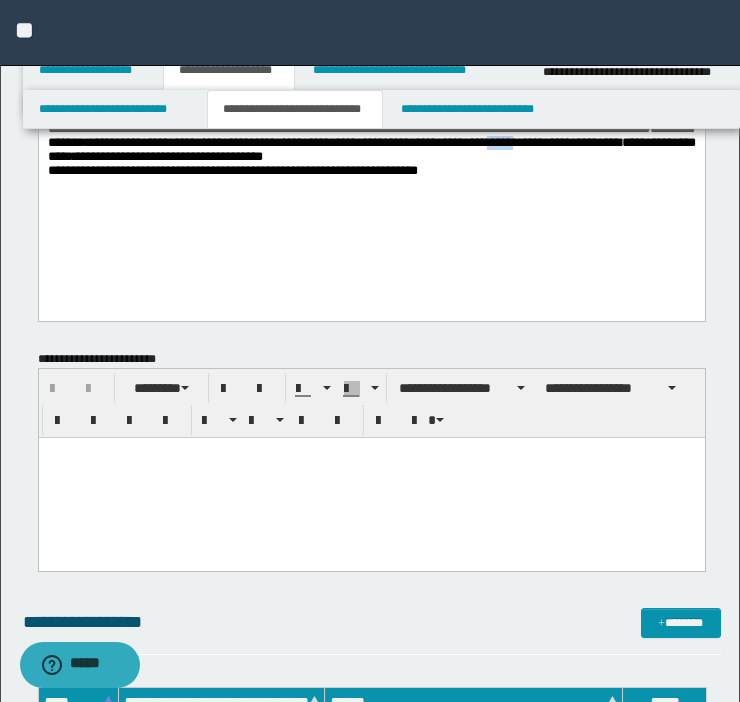 drag, startPoint x: 628, startPoint y: 172, endPoint x: 659, endPoint y: 169, distance: 31.144823 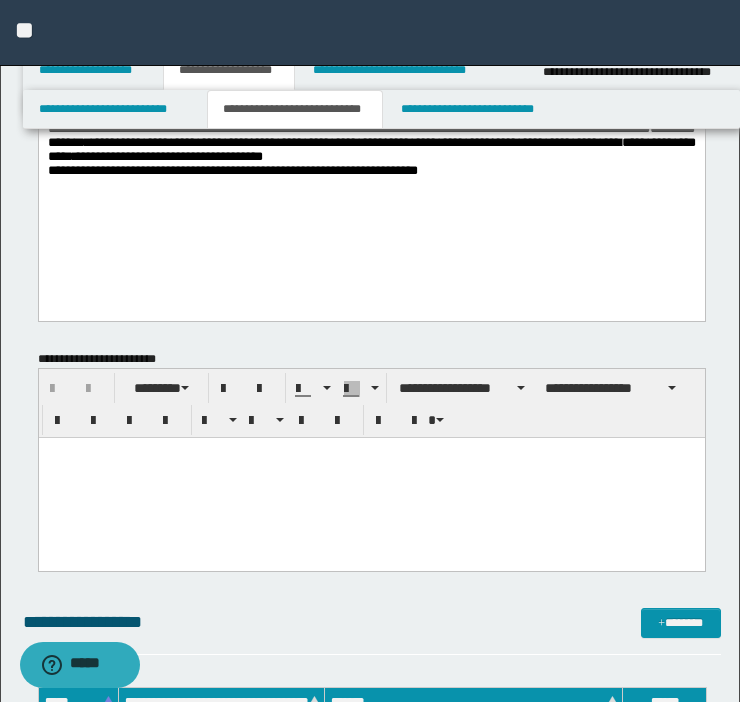 drag, startPoint x: 659, startPoint y: 171, endPoint x: 285, endPoint y: 302, distance: 396.27893 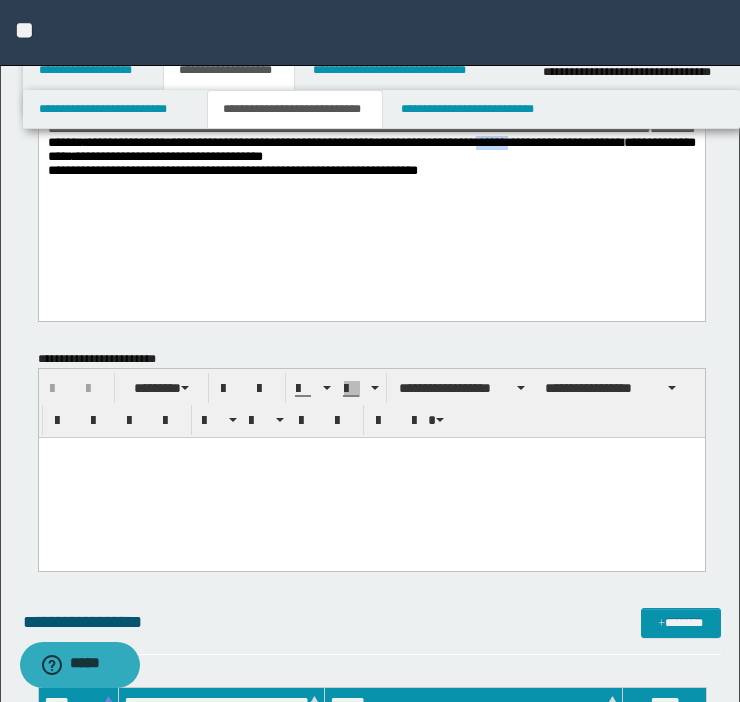 drag, startPoint x: 640, startPoint y: 172, endPoint x: 680, endPoint y: 172, distance: 40 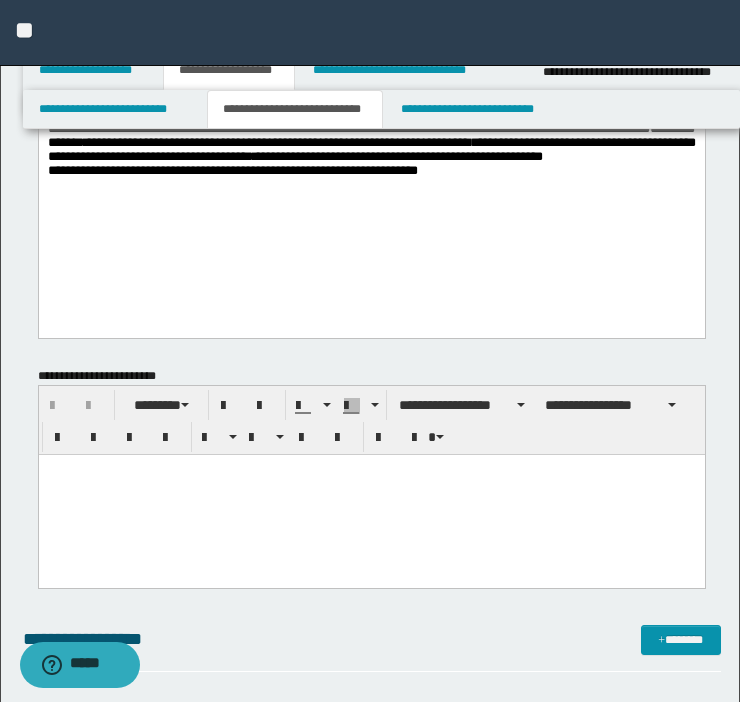 click on "**********" at bounding box center [371, 127] 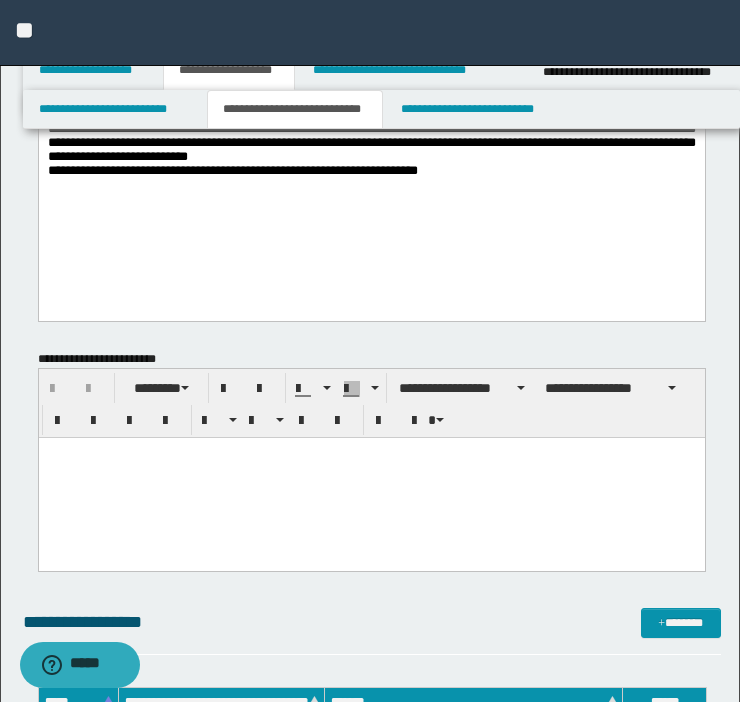 scroll, scrollTop: 0, scrollLeft: 0, axis: both 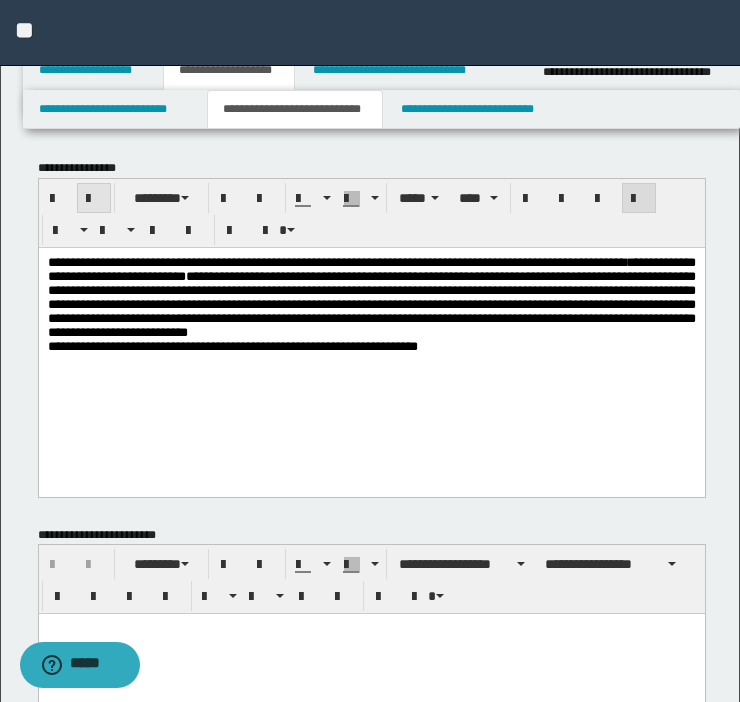 click at bounding box center (94, 199) 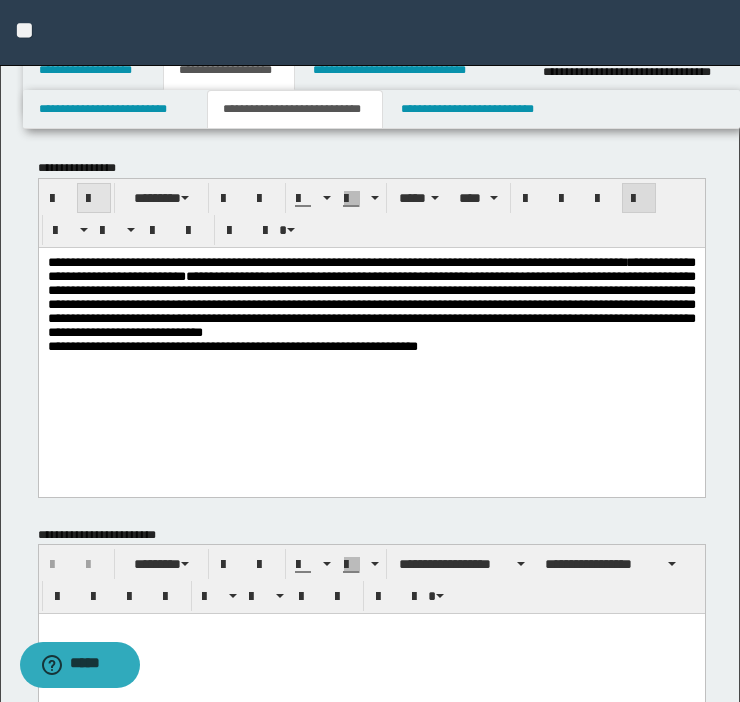 click at bounding box center (94, 199) 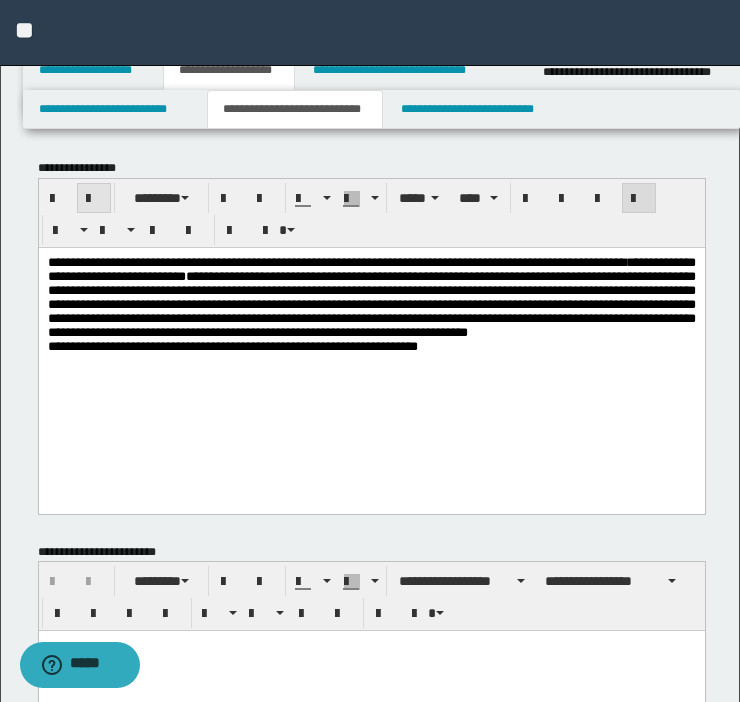 click at bounding box center [94, 199] 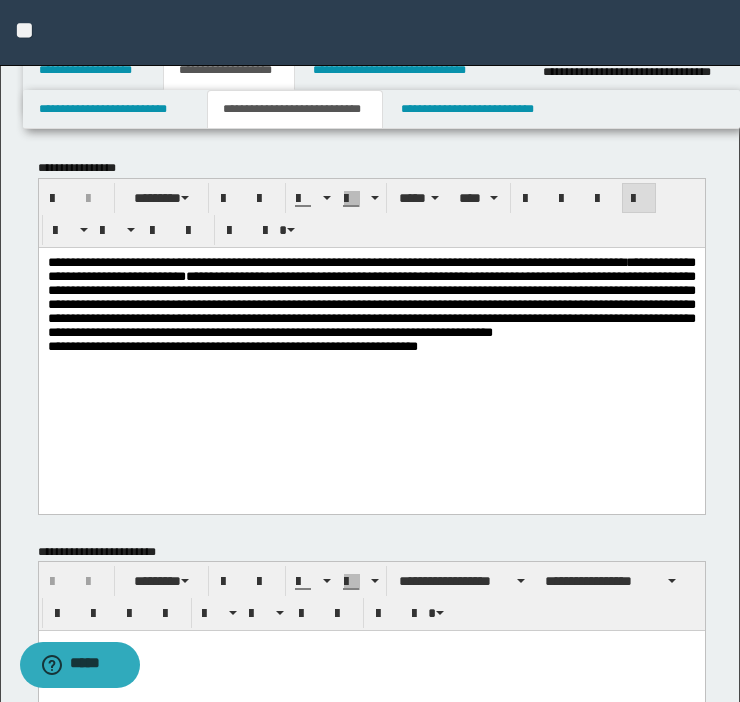 click on "**********" at bounding box center [371, 303] 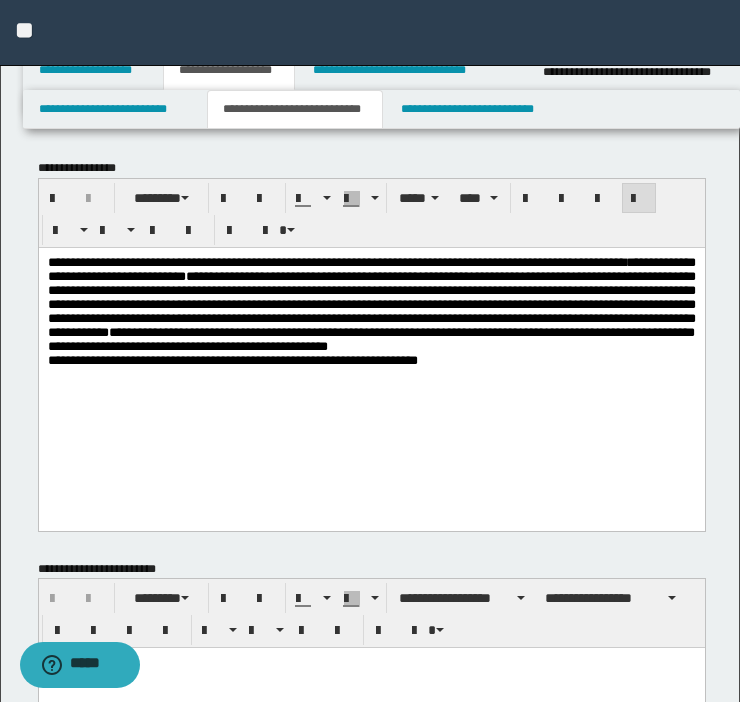 click on "**********" at bounding box center (371, 310) 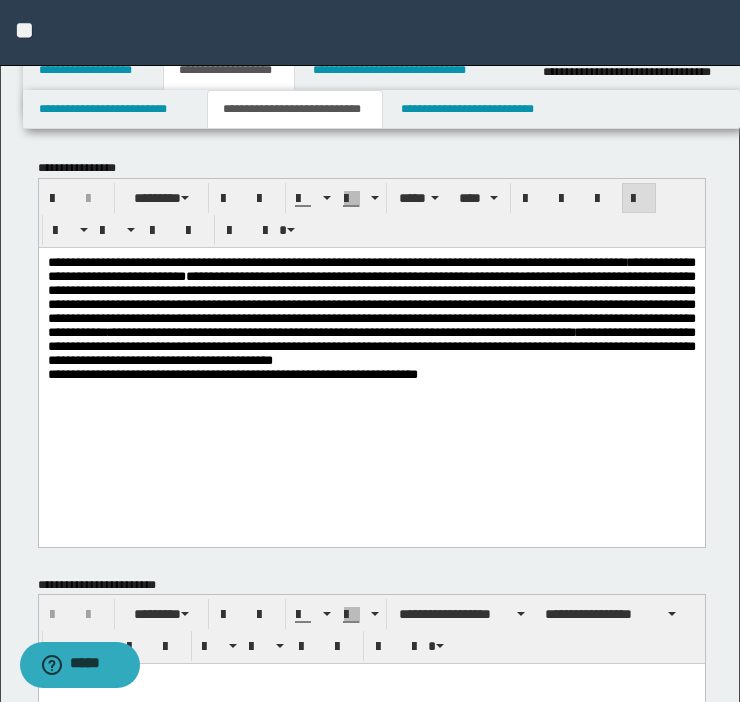 click on "**********" at bounding box center (232, 373) 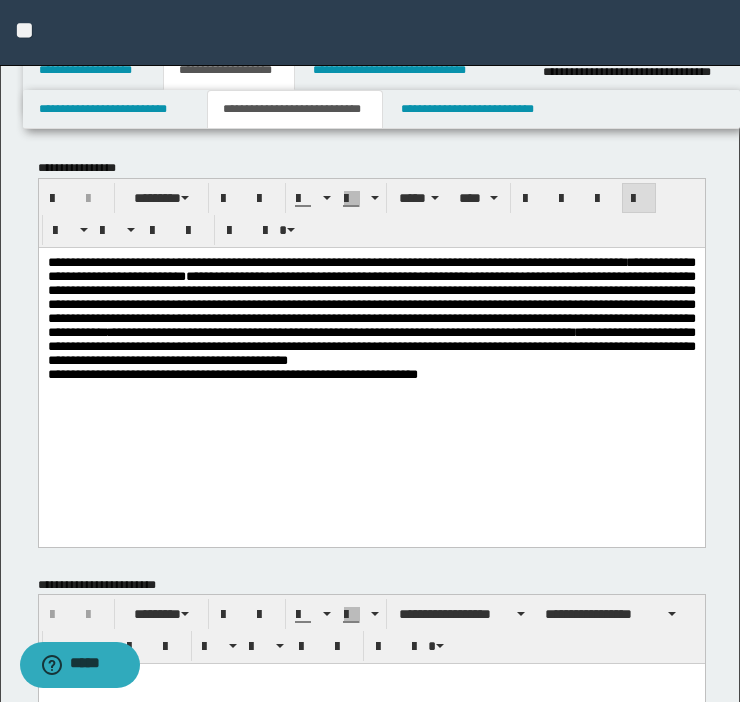 click on "**********" at bounding box center (371, 317) 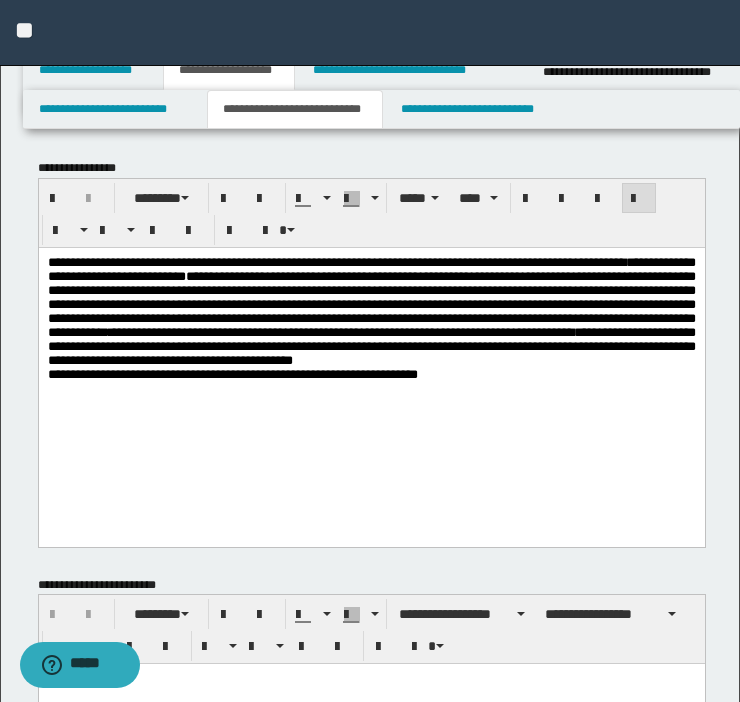 click on "**********" at bounding box center [371, 317] 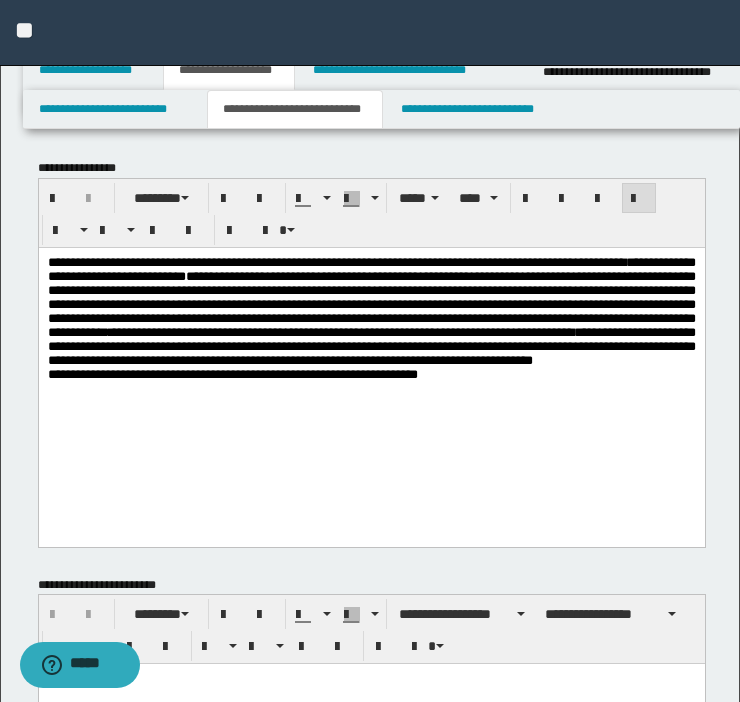 click on "**********" at bounding box center (371, 317) 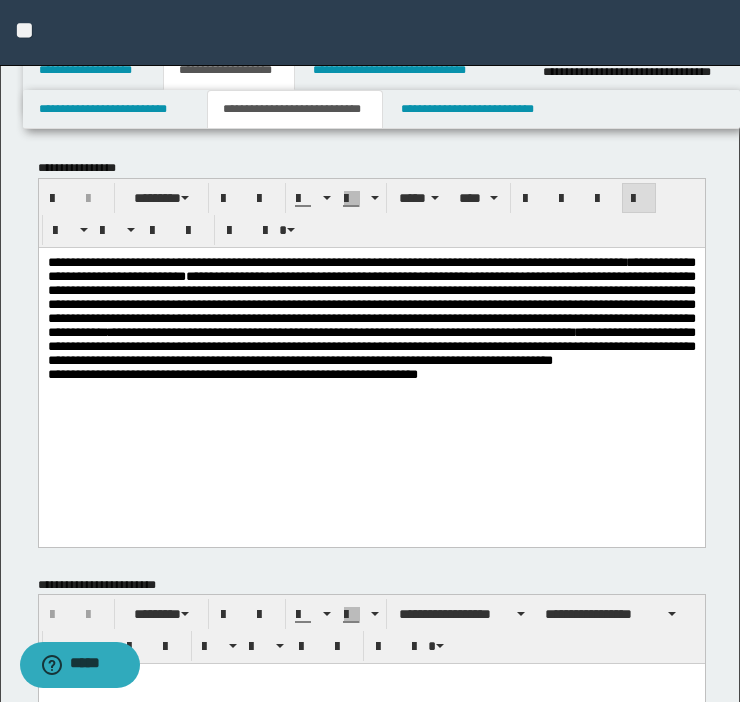 click on "**********" at bounding box center (371, 317) 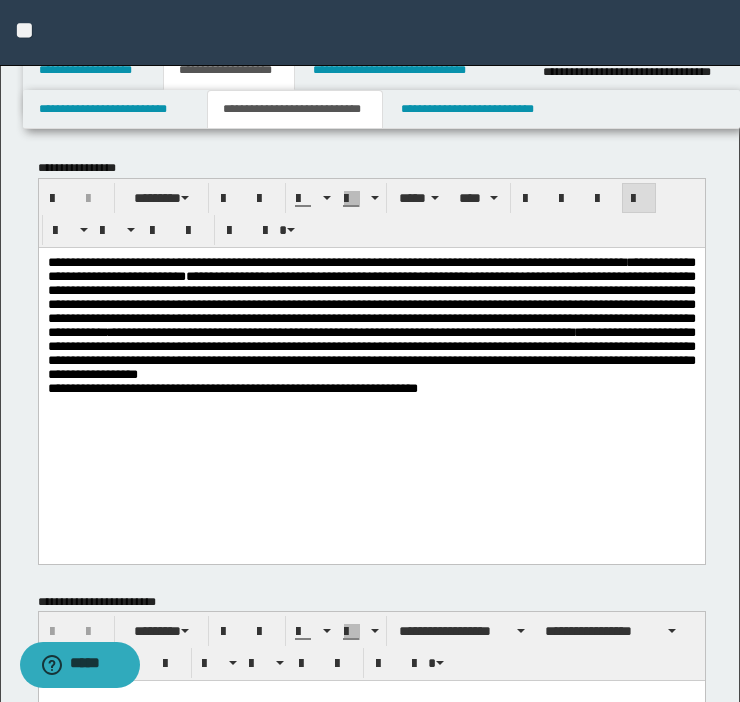 click on "**********" at bounding box center (371, 324) 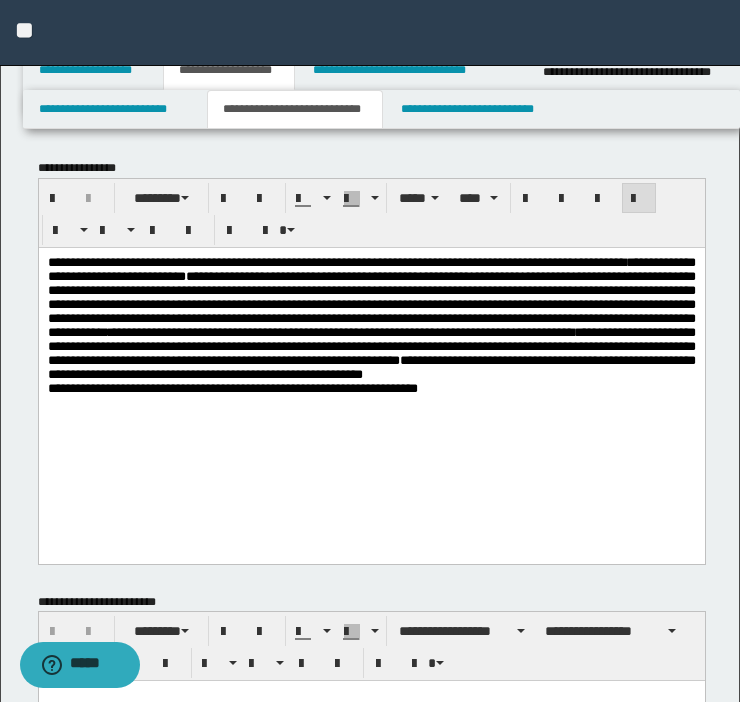 click on "**********" at bounding box center [371, 324] 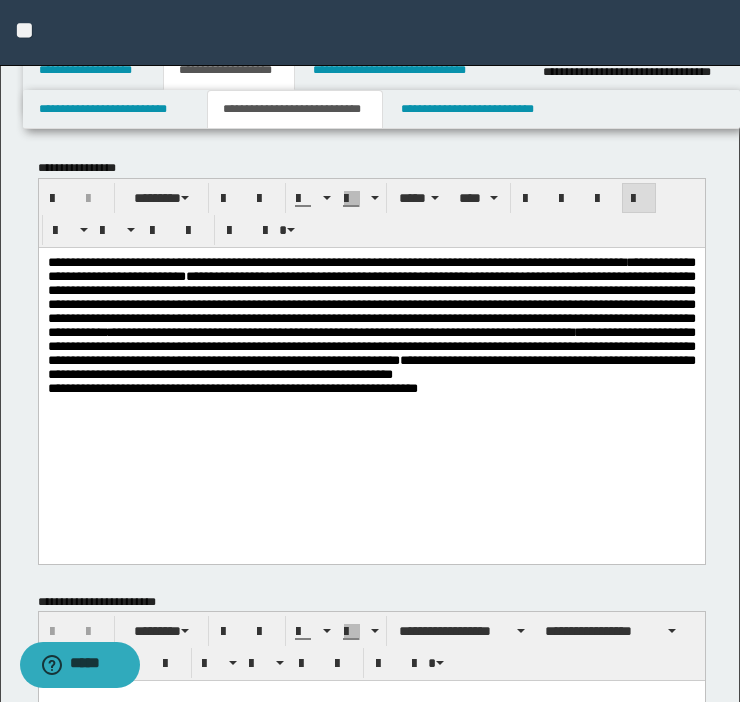 click on "**********" at bounding box center [371, 324] 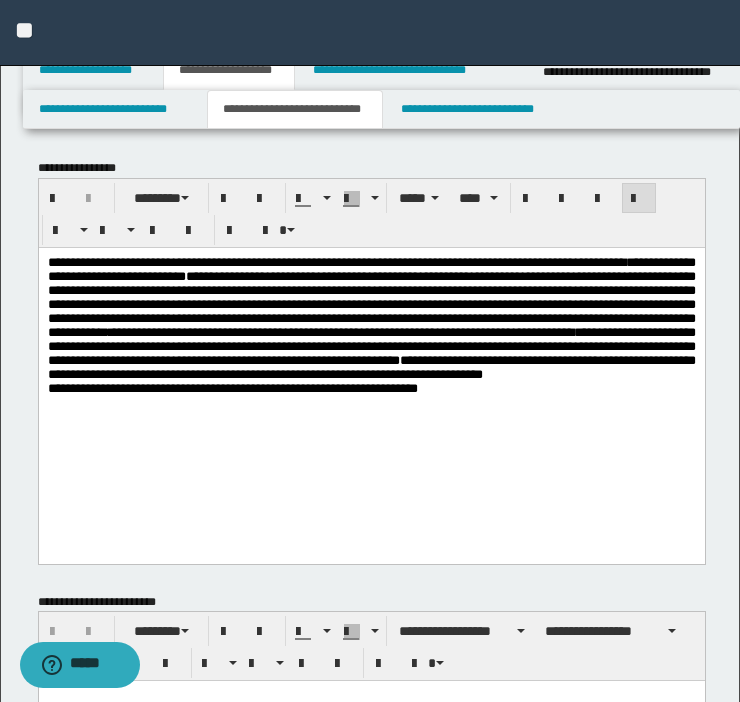 click on "**********" at bounding box center (371, 324) 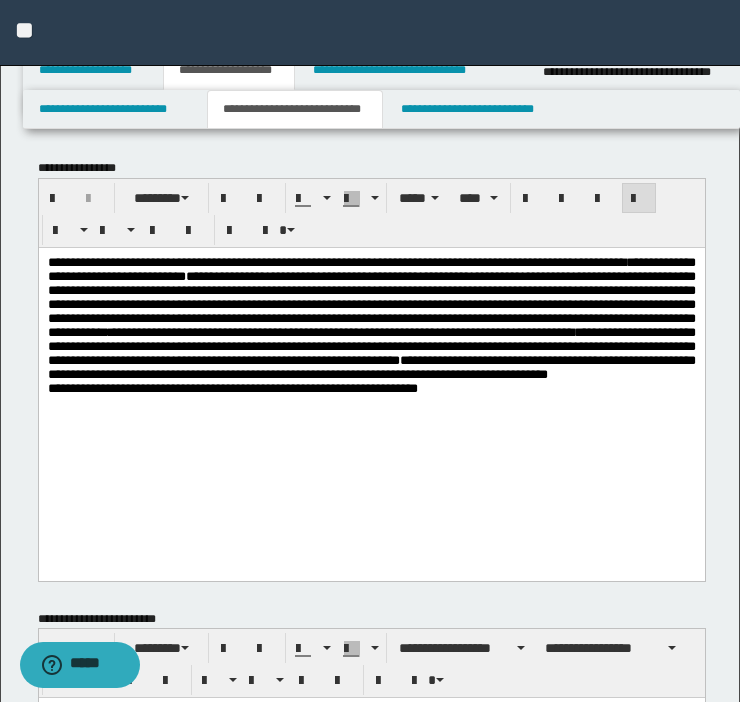 click on "**********" at bounding box center [371, 324] 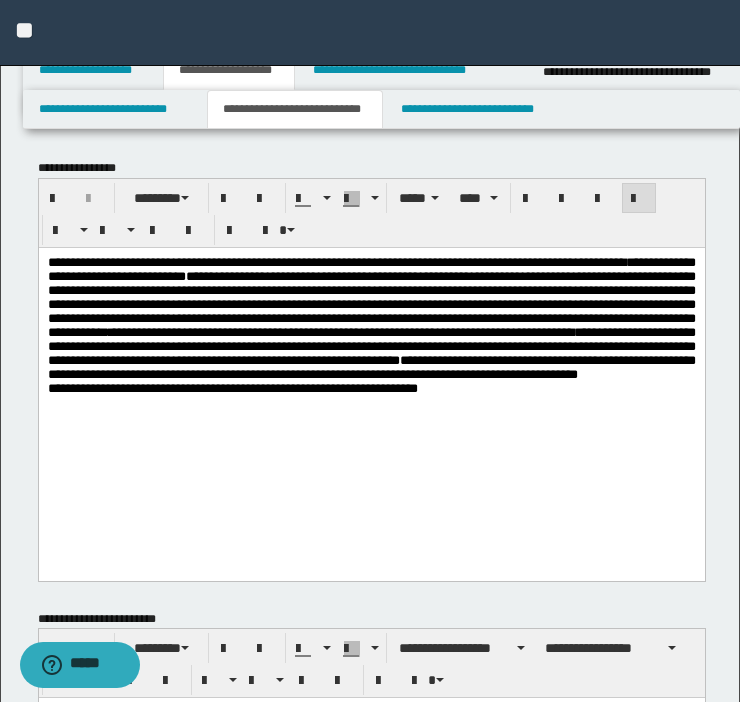 click on "**********" at bounding box center (371, 324) 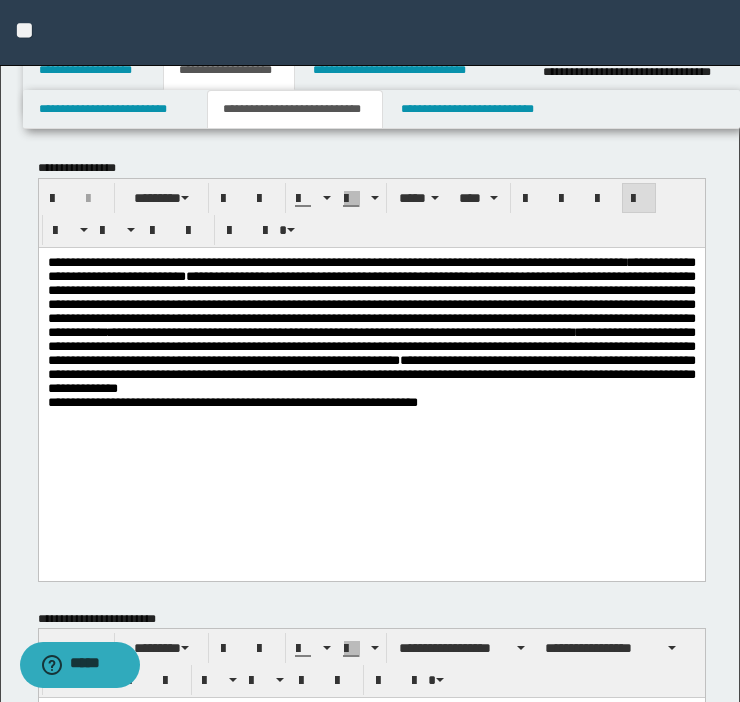 click on "**********" at bounding box center [371, 331] 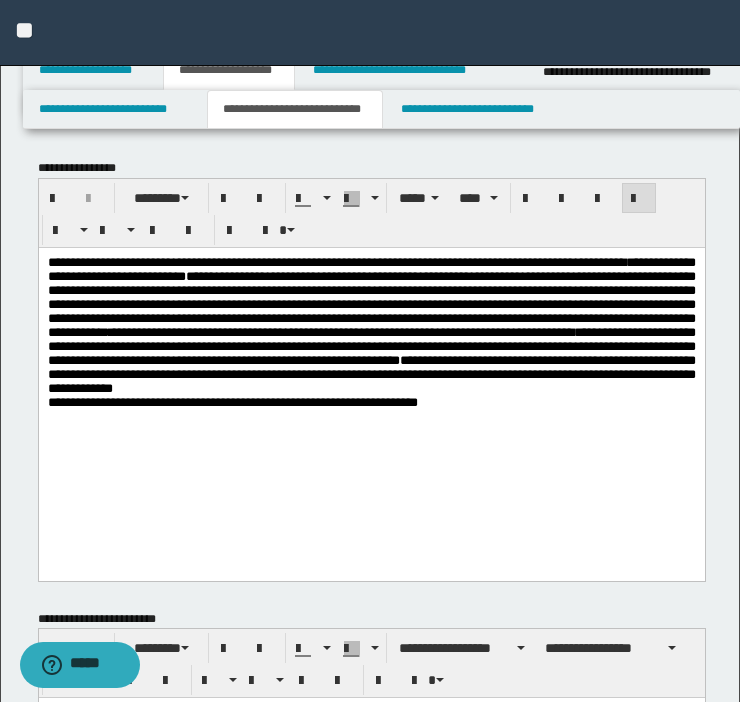 click on "**********" at bounding box center (371, 331) 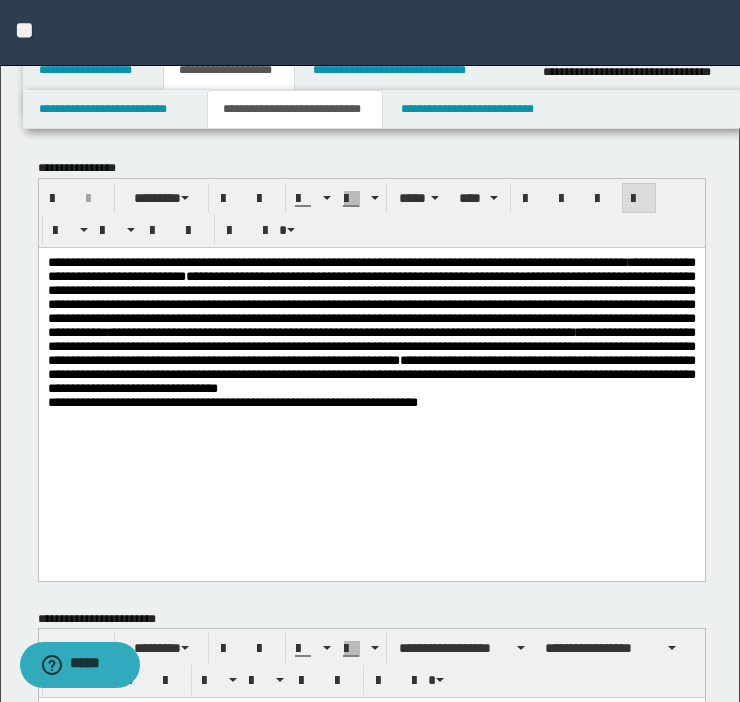 click on "**********" at bounding box center [371, 331] 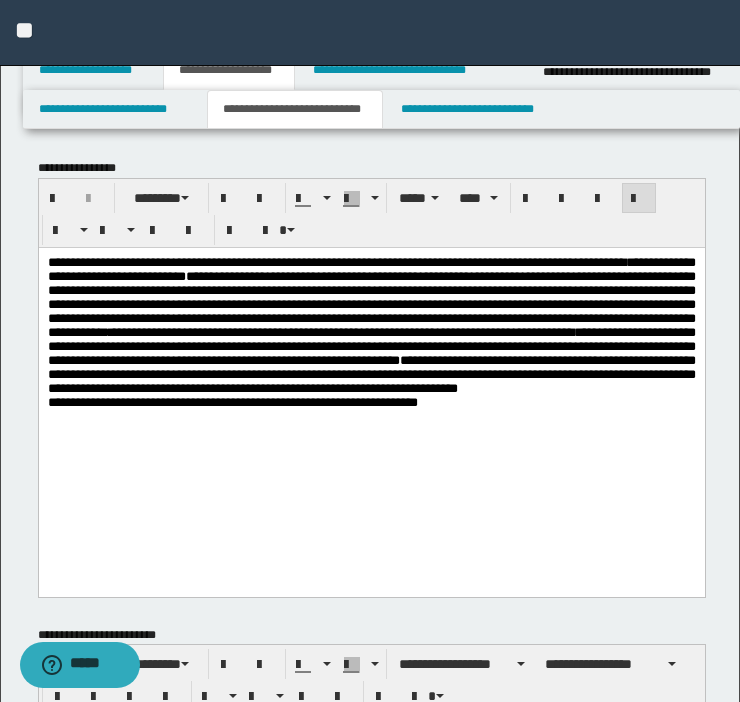 click on "**********" at bounding box center (371, 331) 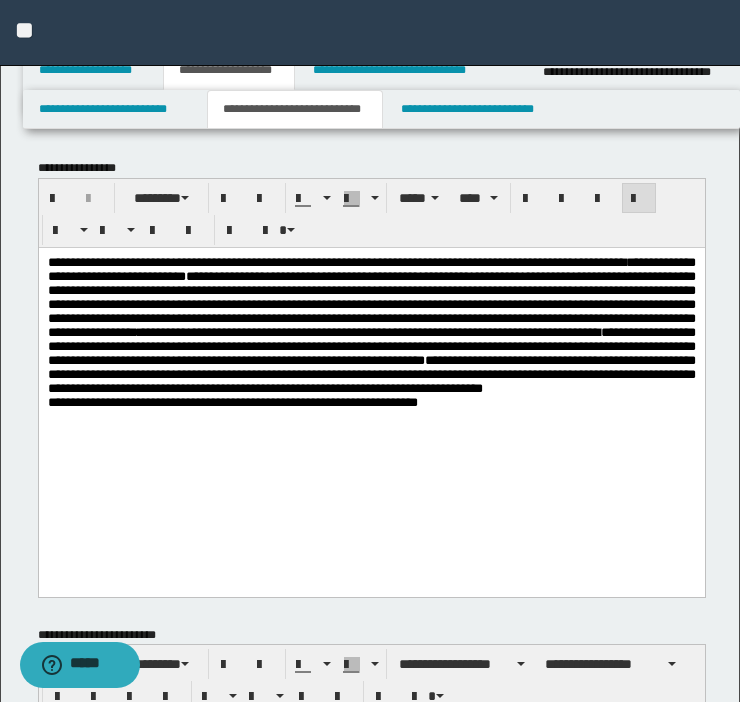 click on "**********" at bounding box center (371, 331) 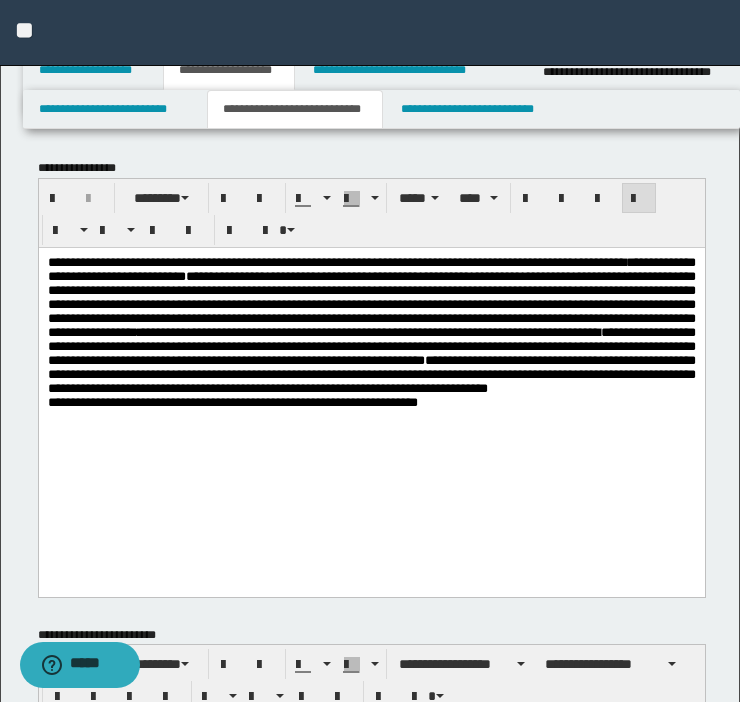 click on "**********" at bounding box center [371, 357] 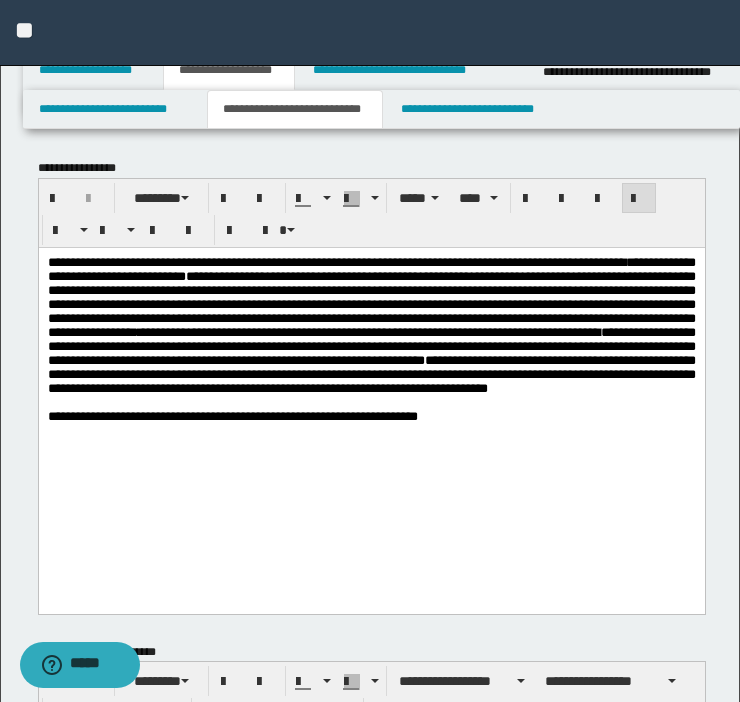 click on "**********" at bounding box center (232, 415) 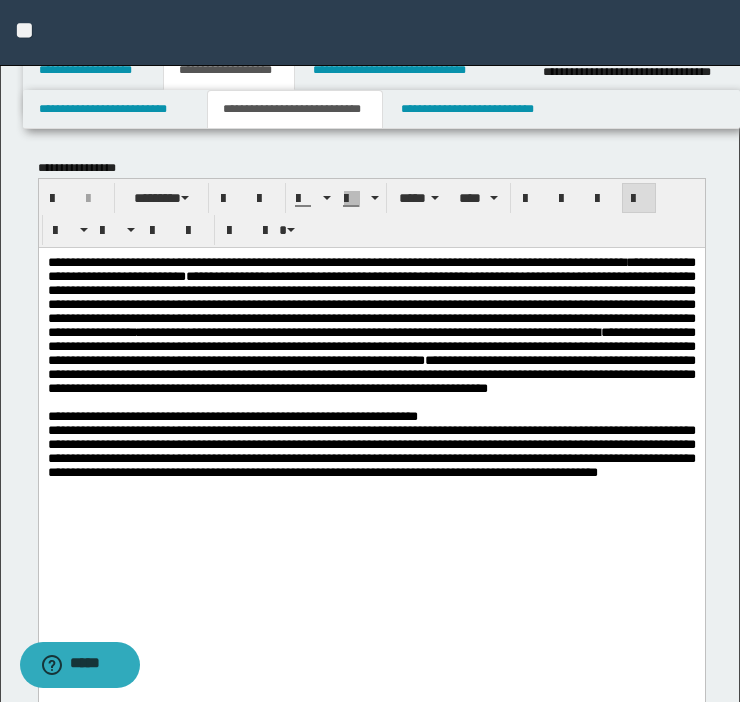 click at bounding box center [371, 486] 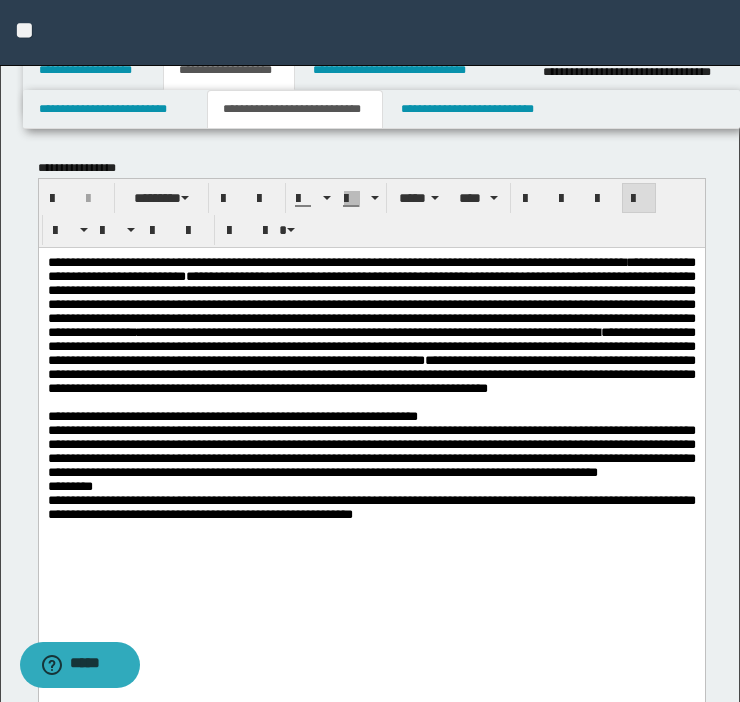 click on "**********" at bounding box center [232, 415] 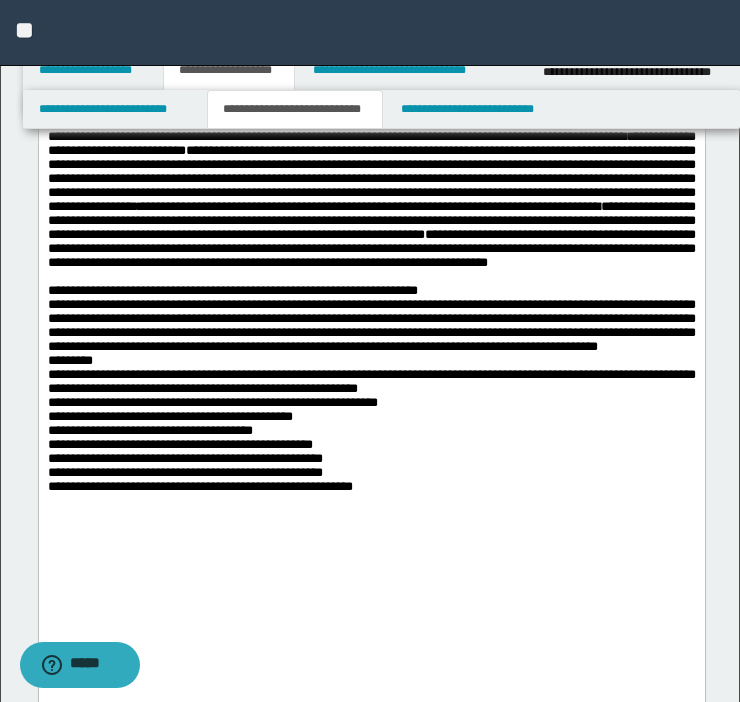 scroll, scrollTop: 122, scrollLeft: 0, axis: vertical 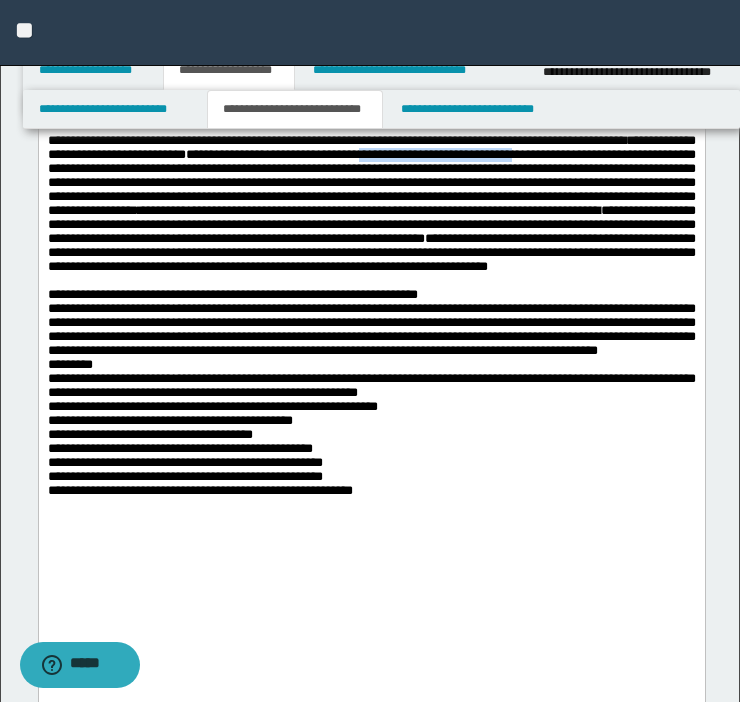 drag, startPoint x: 592, startPoint y: 157, endPoint x: 201, endPoint y: 177, distance: 391.51117 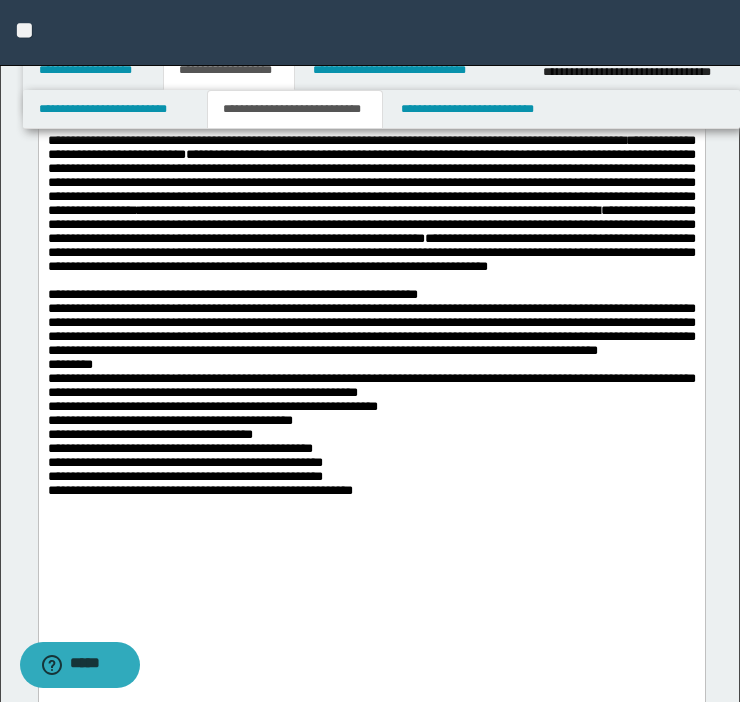 click on "**********" at bounding box center (371, 328) 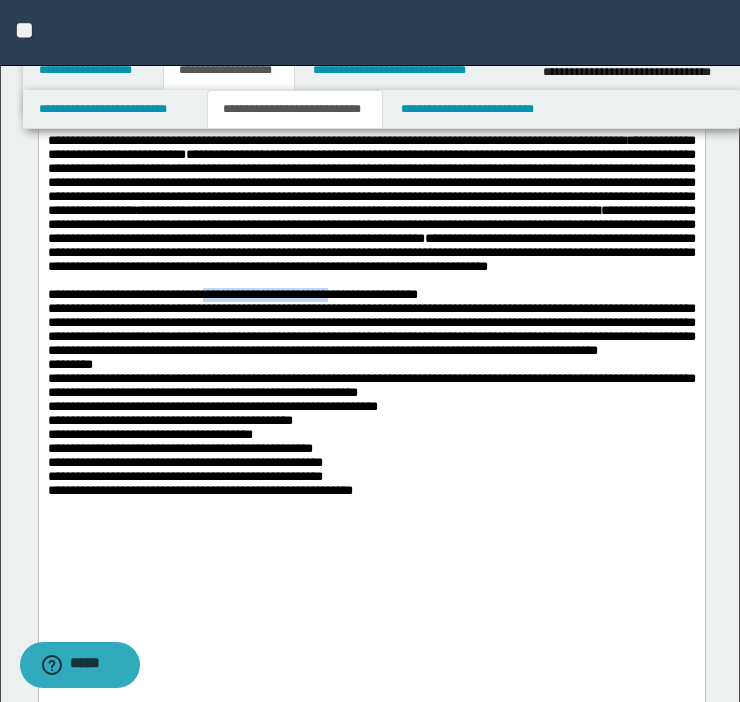 drag, startPoint x: 232, startPoint y: 373, endPoint x: 378, endPoint y: 371, distance: 146.0137 